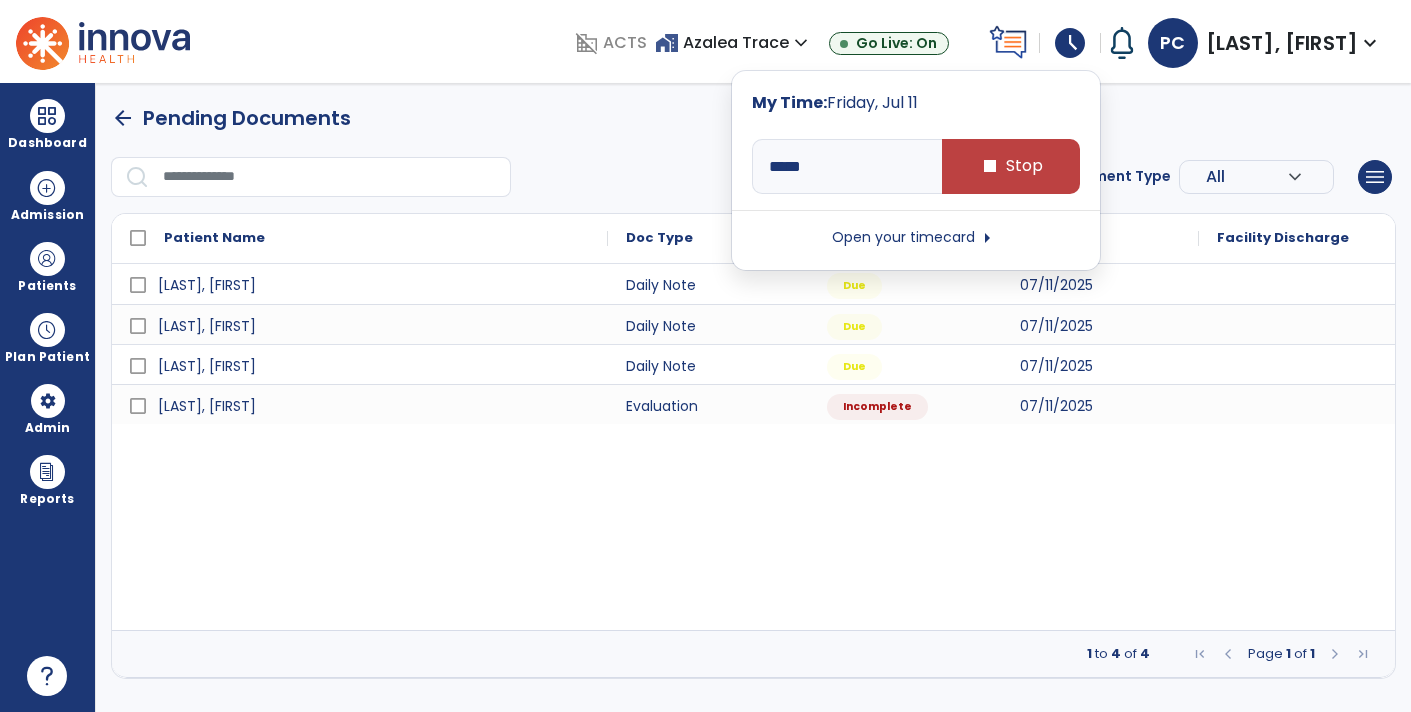 scroll, scrollTop: 0, scrollLeft: 0, axis: both 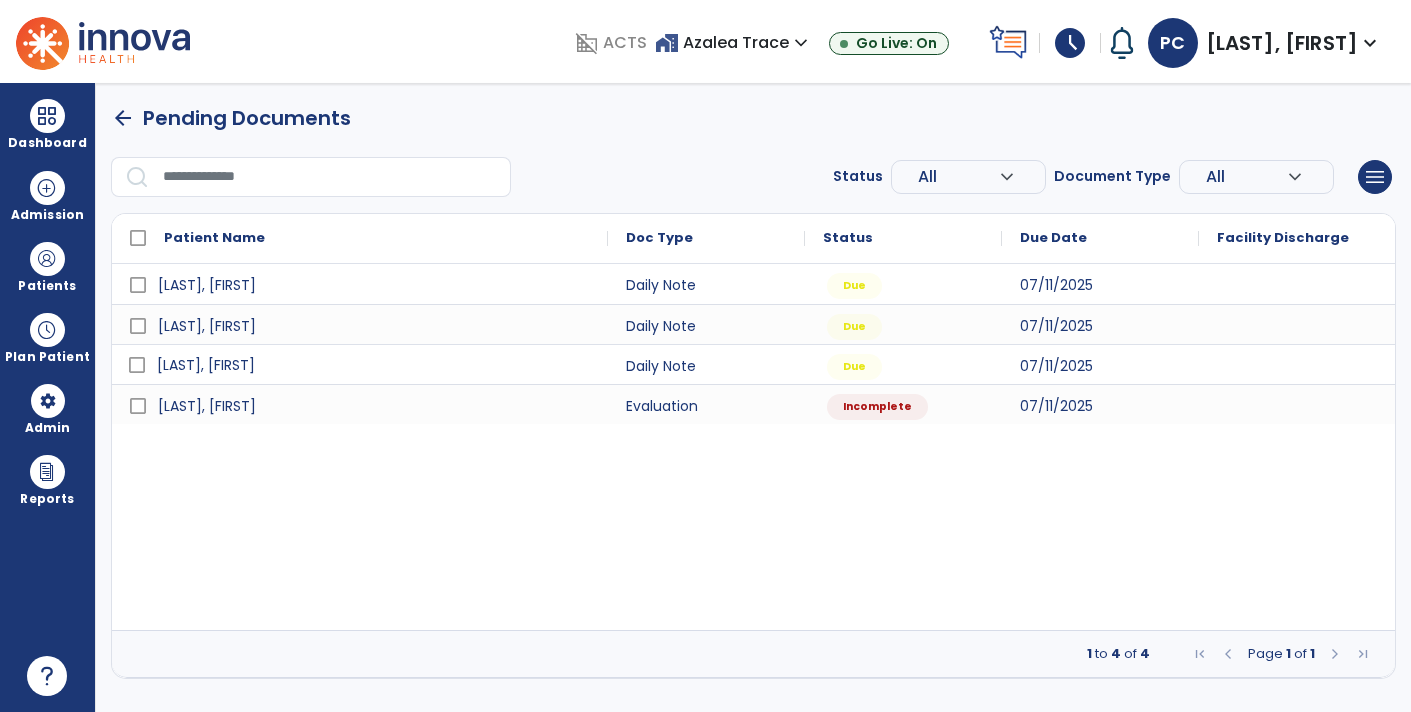 click on "[LAST], [FIRST]" at bounding box center (206, 365) 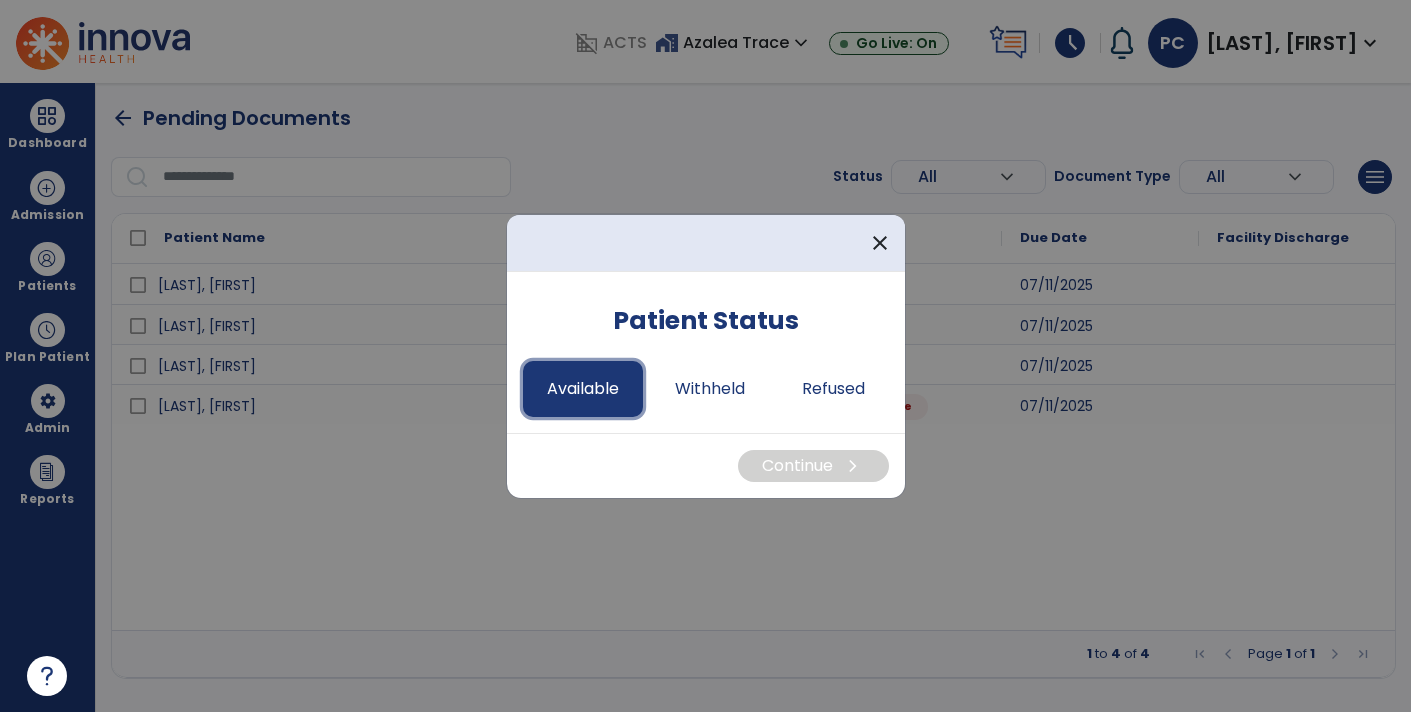 click on "Available" at bounding box center (583, 389) 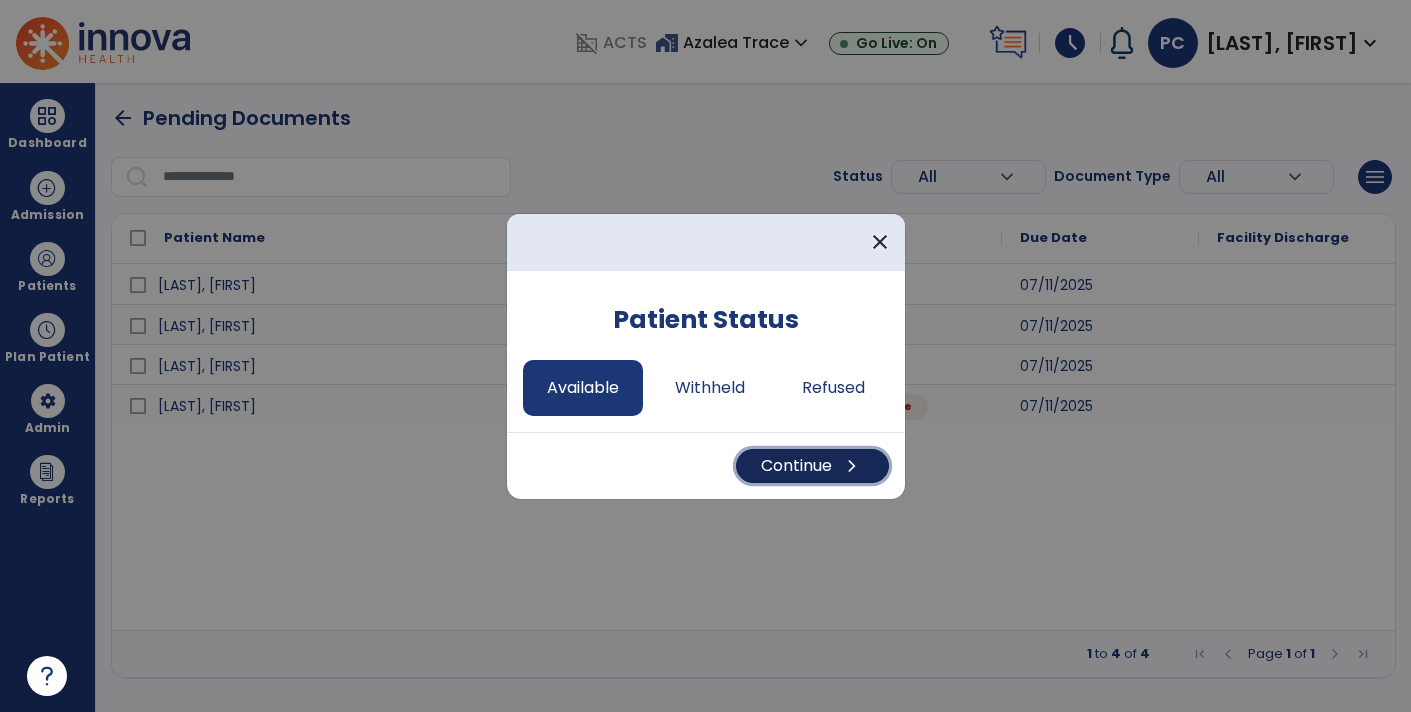 click on "chevron_right" at bounding box center (852, 466) 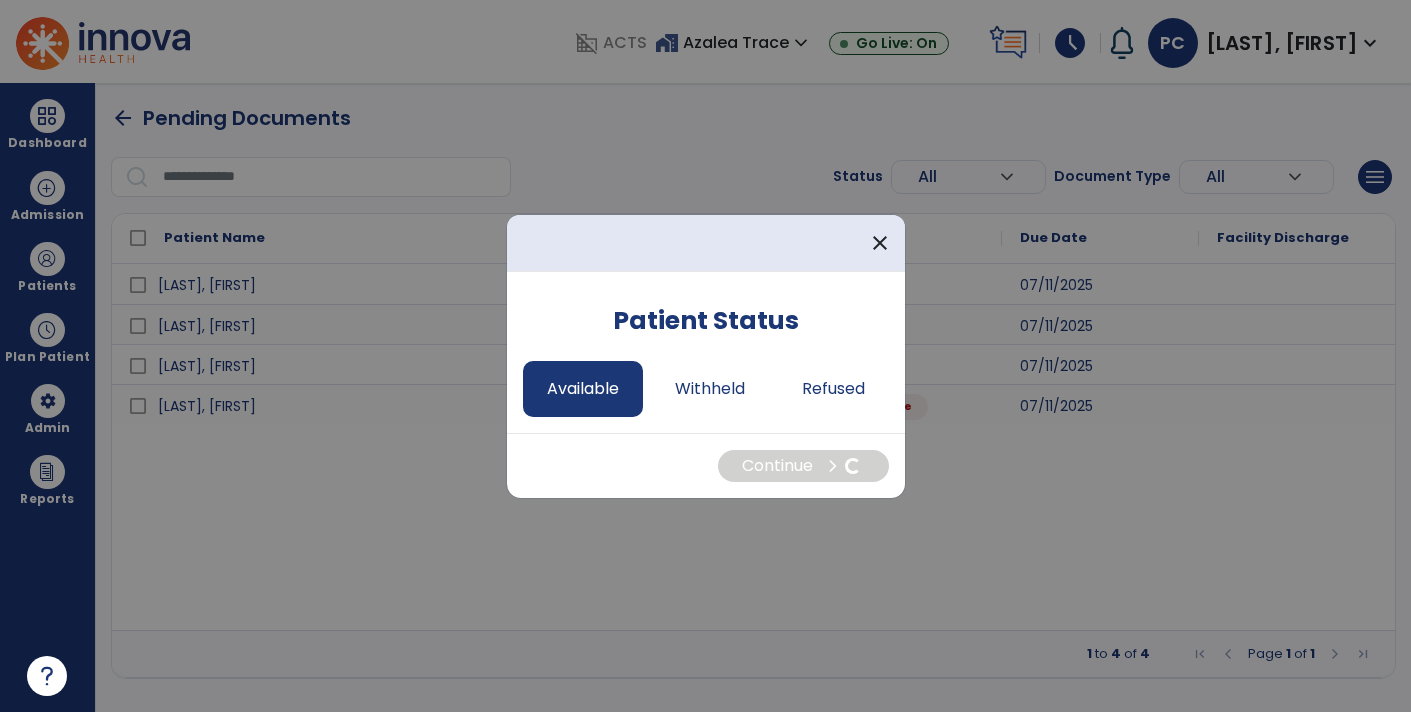 select on "*" 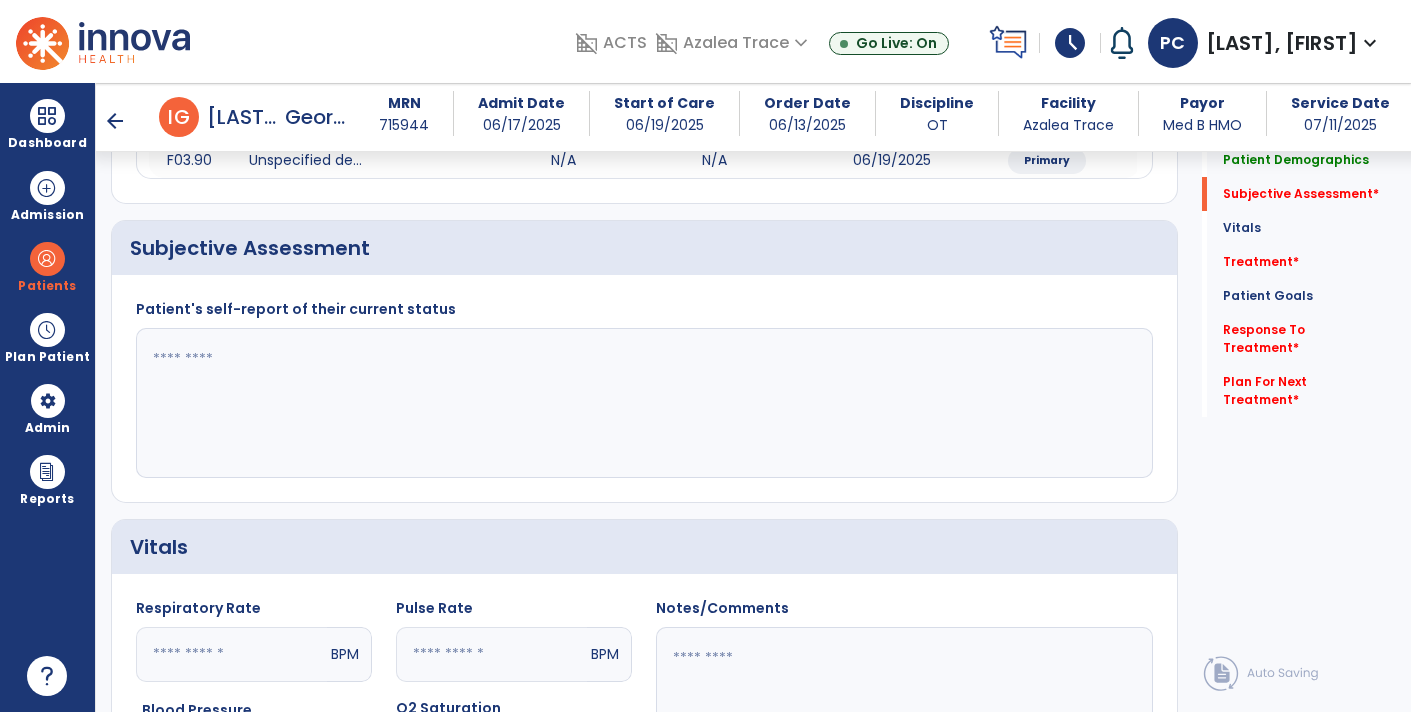 scroll, scrollTop: 335, scrollLeft: 0, axis: vertical 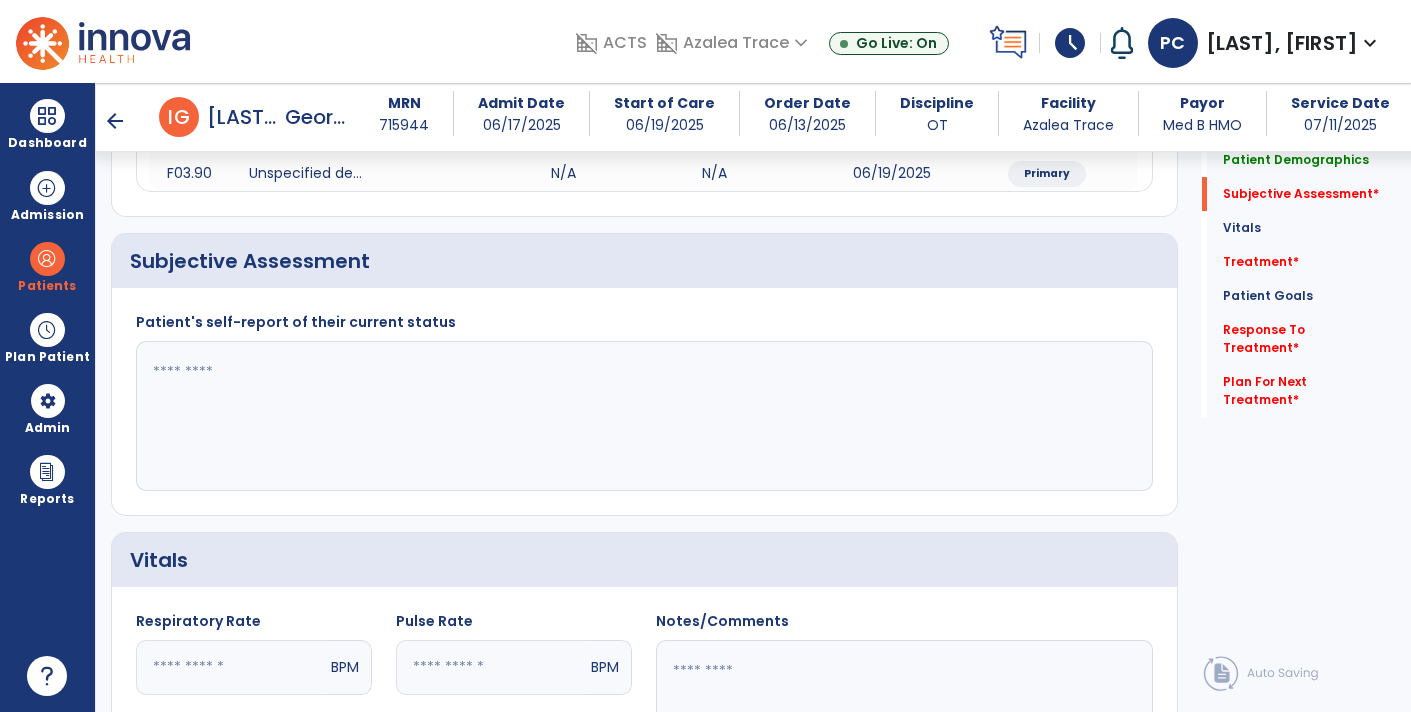 click 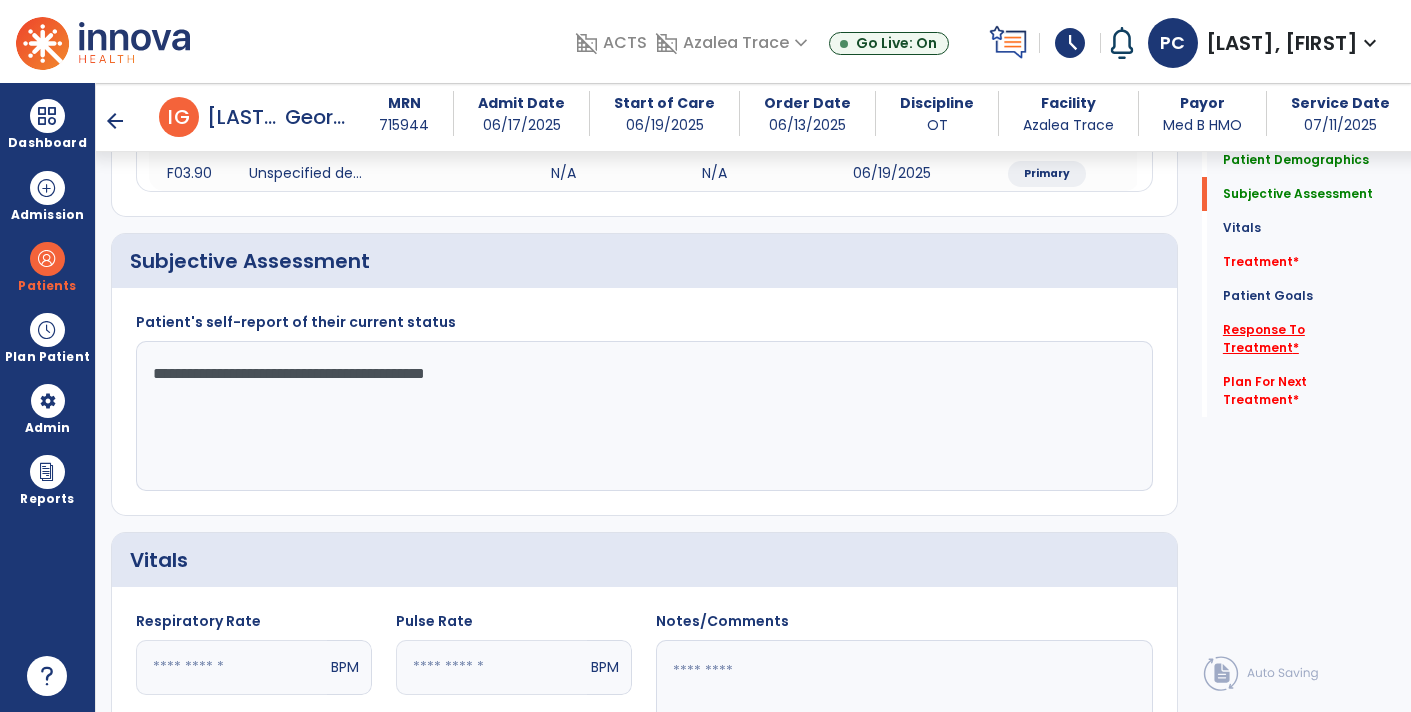 type on "**********" 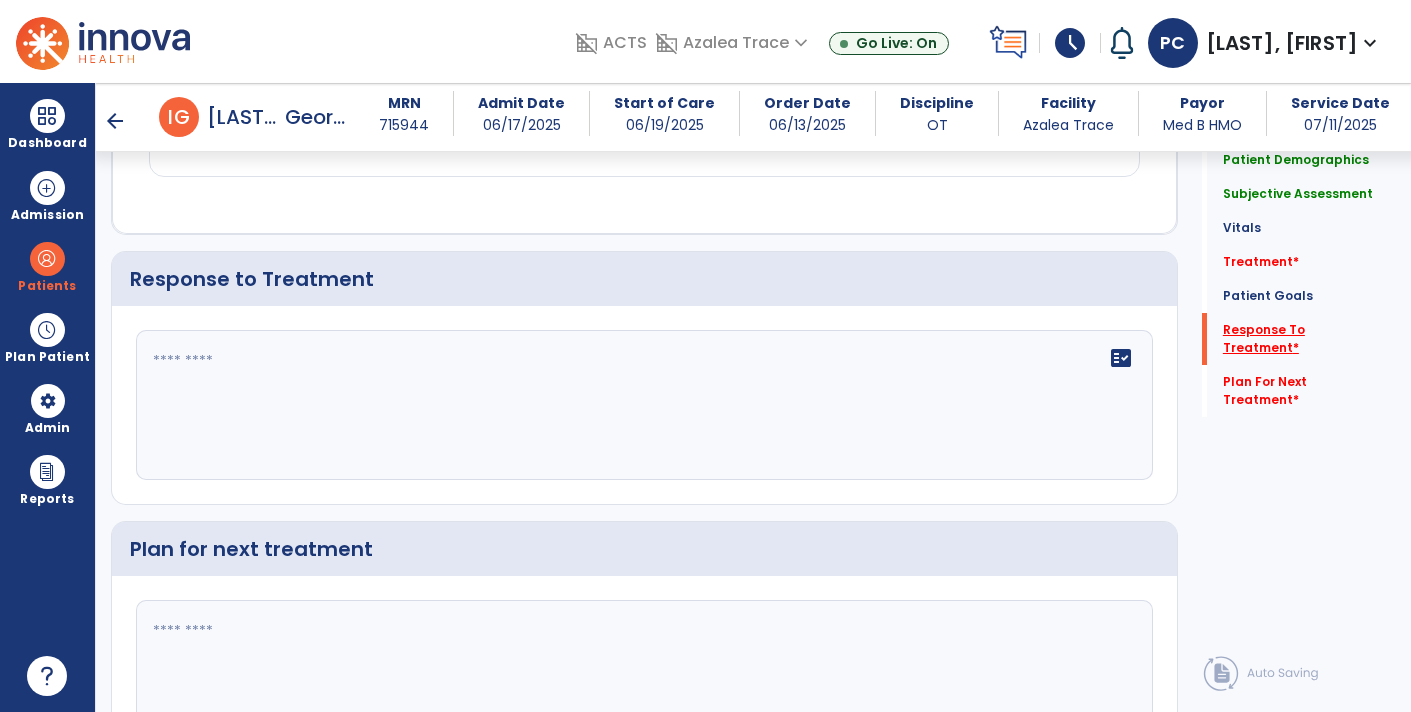 scroll, scrollTop: 2524, scrollLeft: 0, axis: vertical 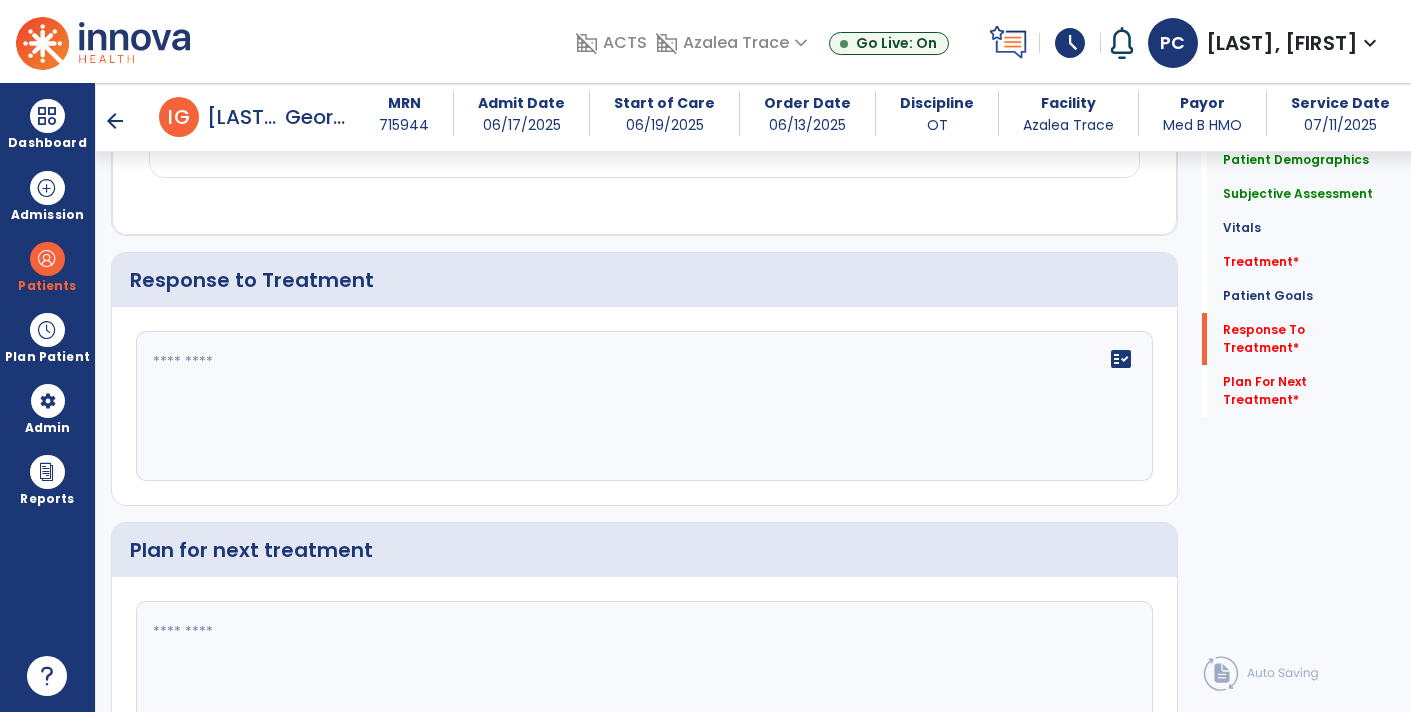 click on "fact_check" 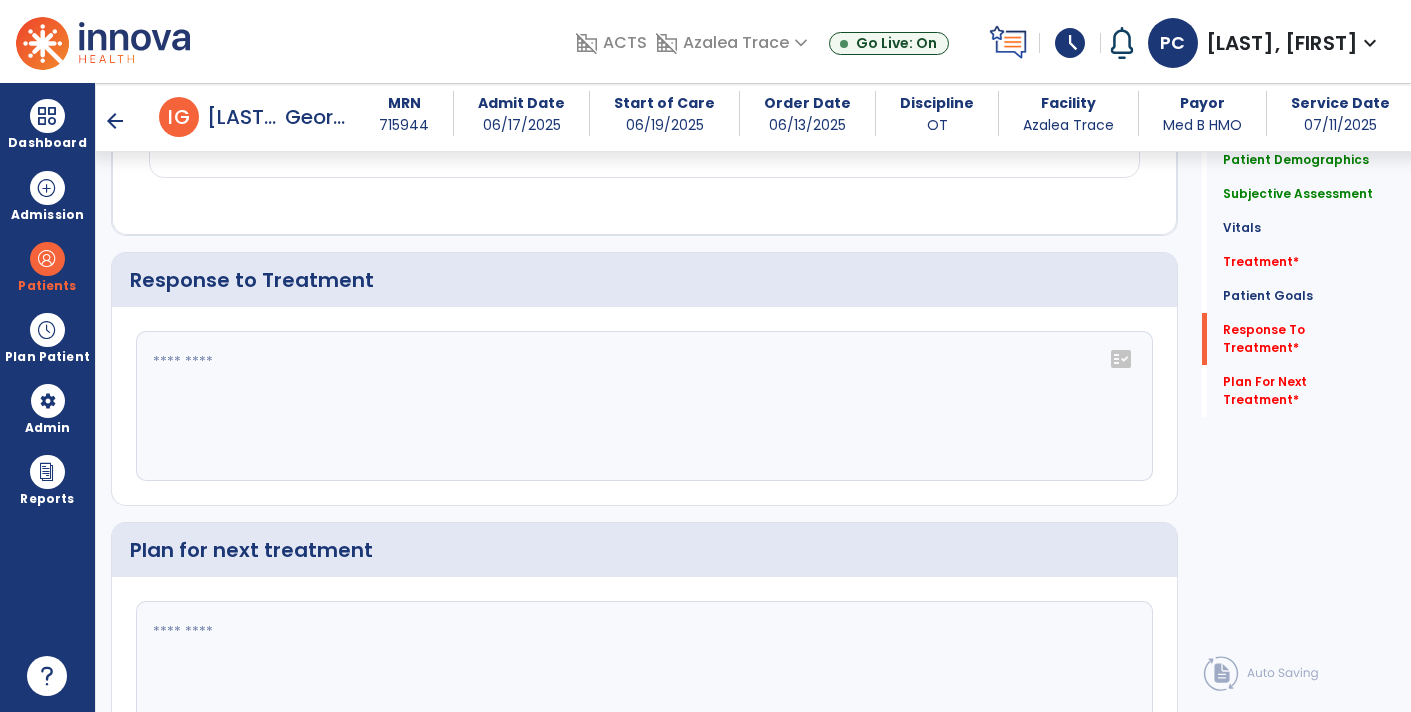 click 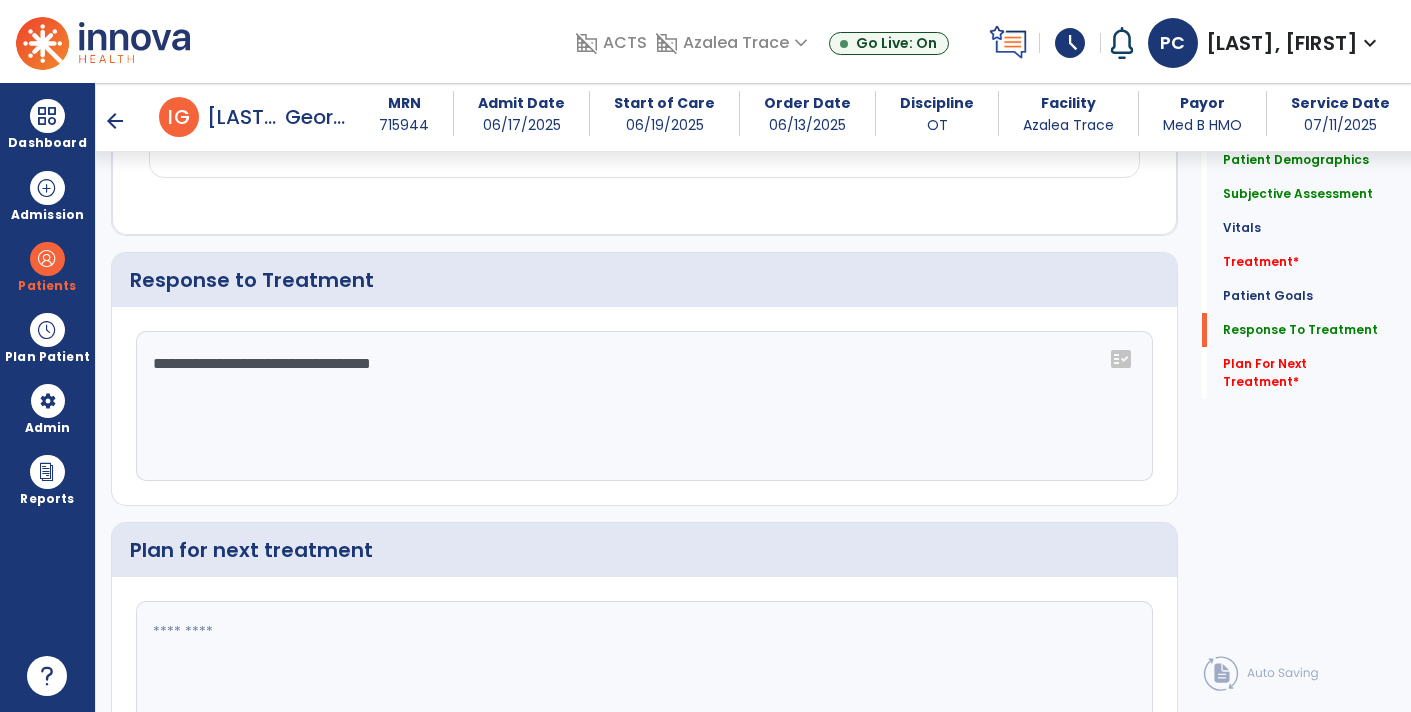 type on "**********" 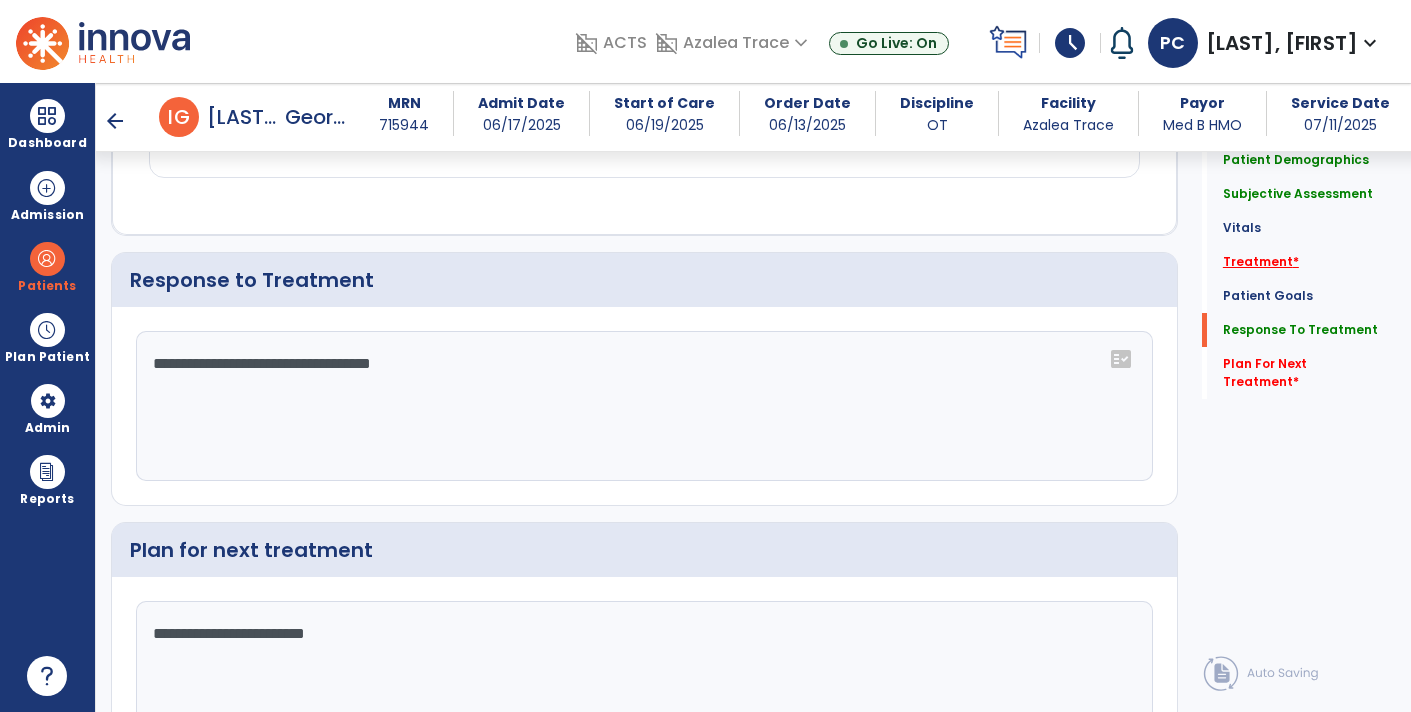 type on "**********" 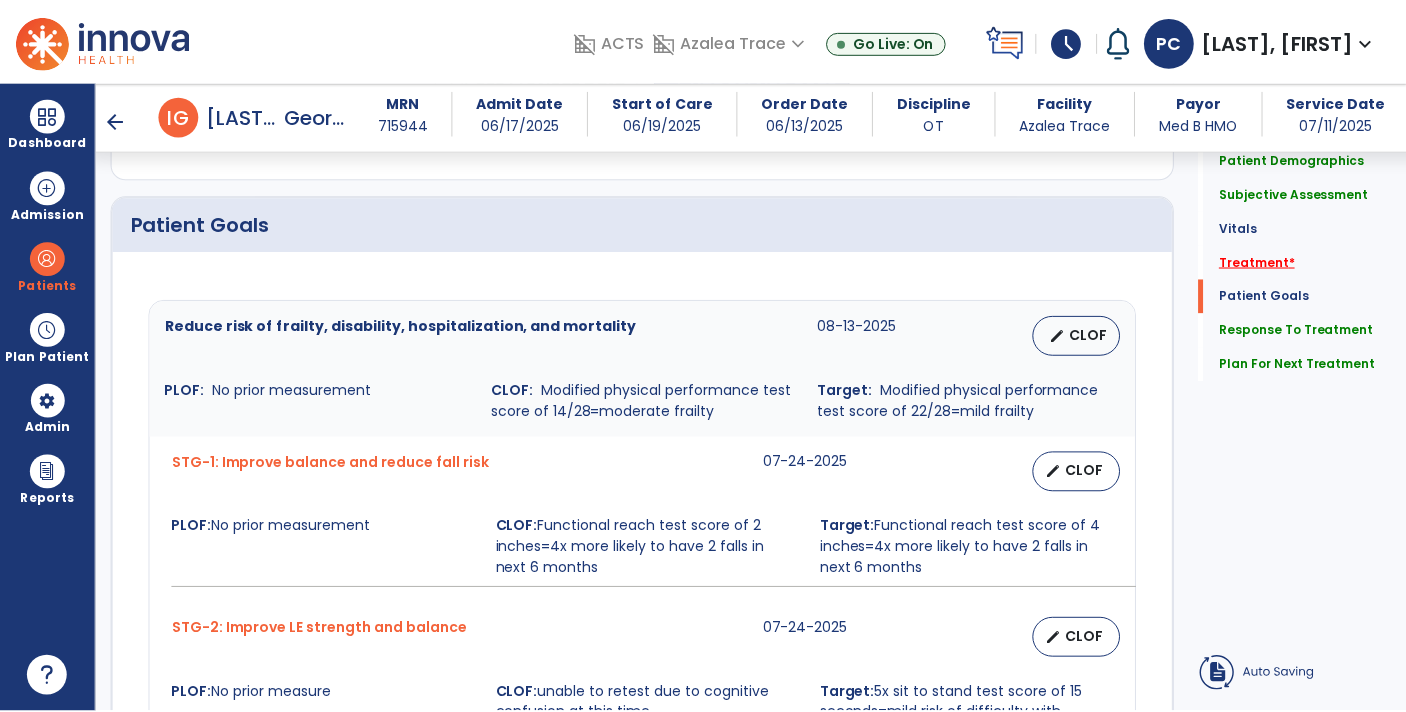 scroll, scrollTop: 1015, scrollLeft: 0, axis: vertical 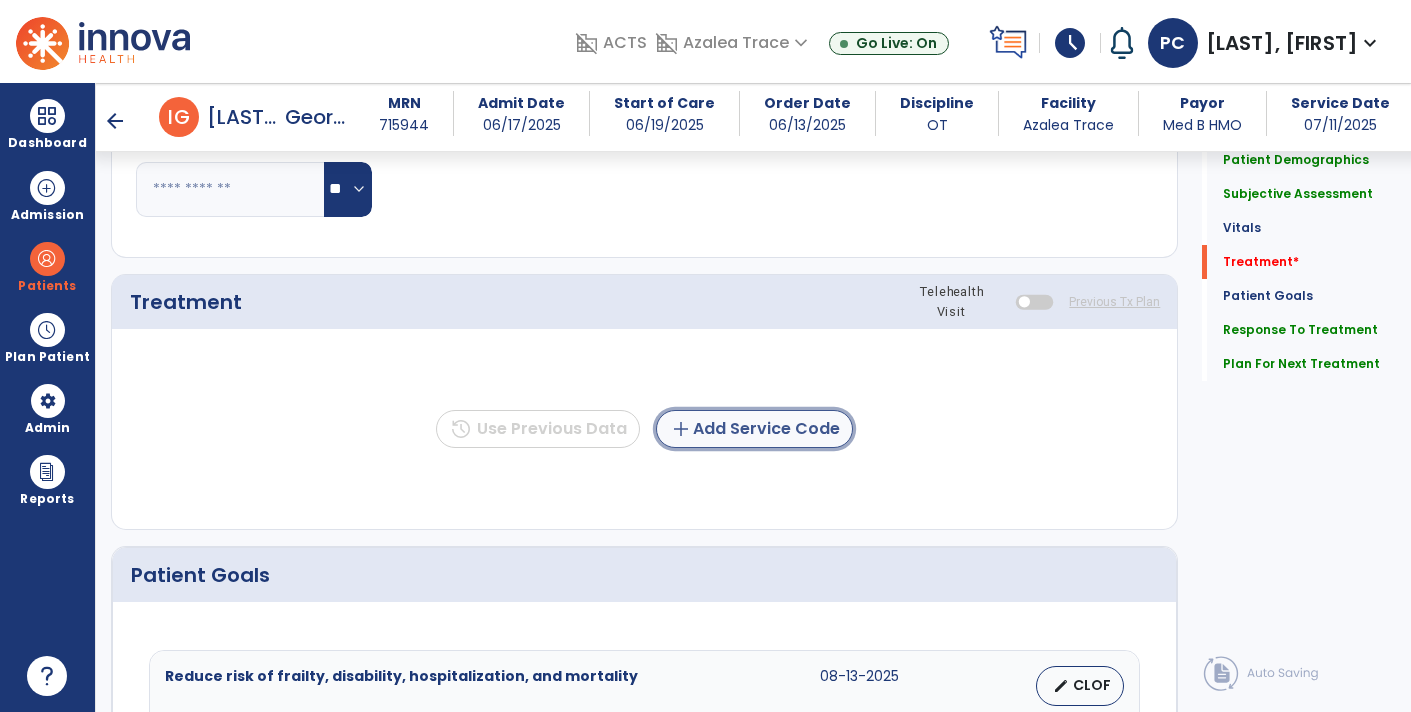 click on "add  Add Service Code" 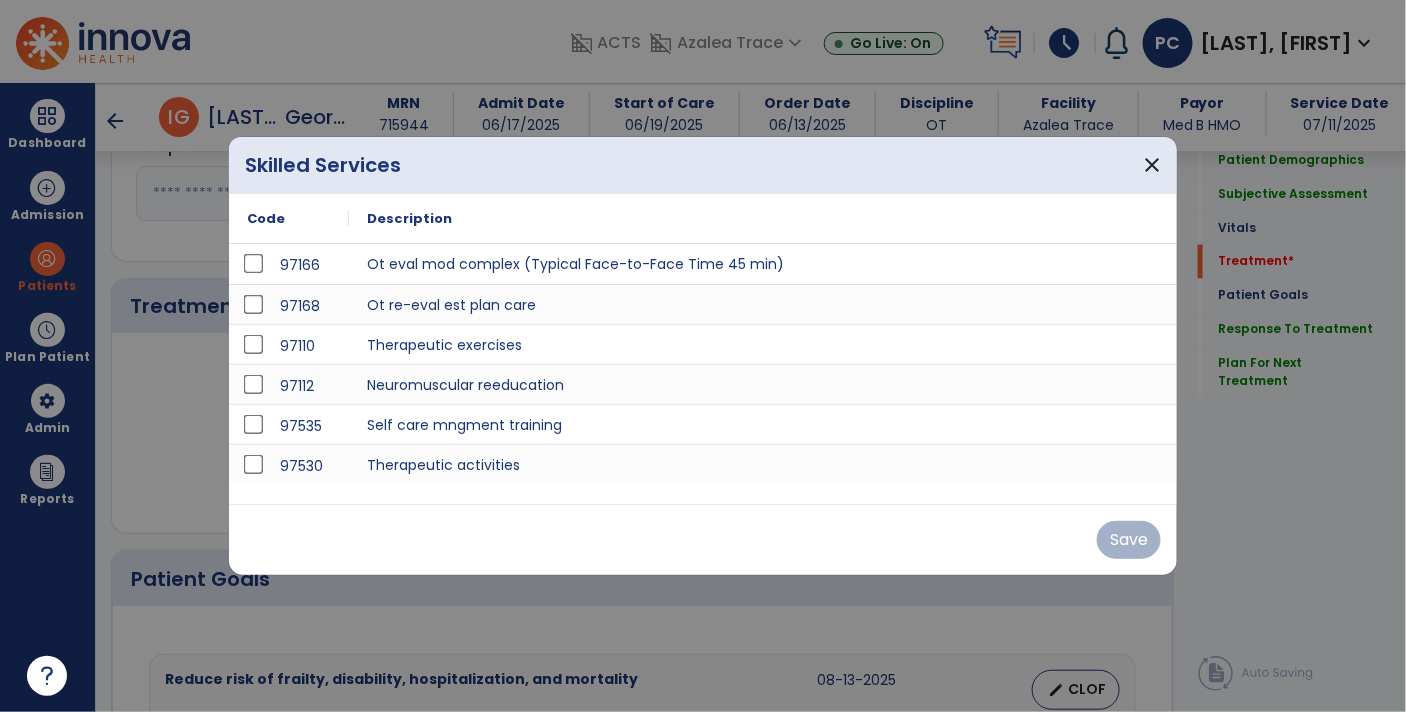scroll, scrollTop: 1015, scrollLeft: 0, axis: vertical 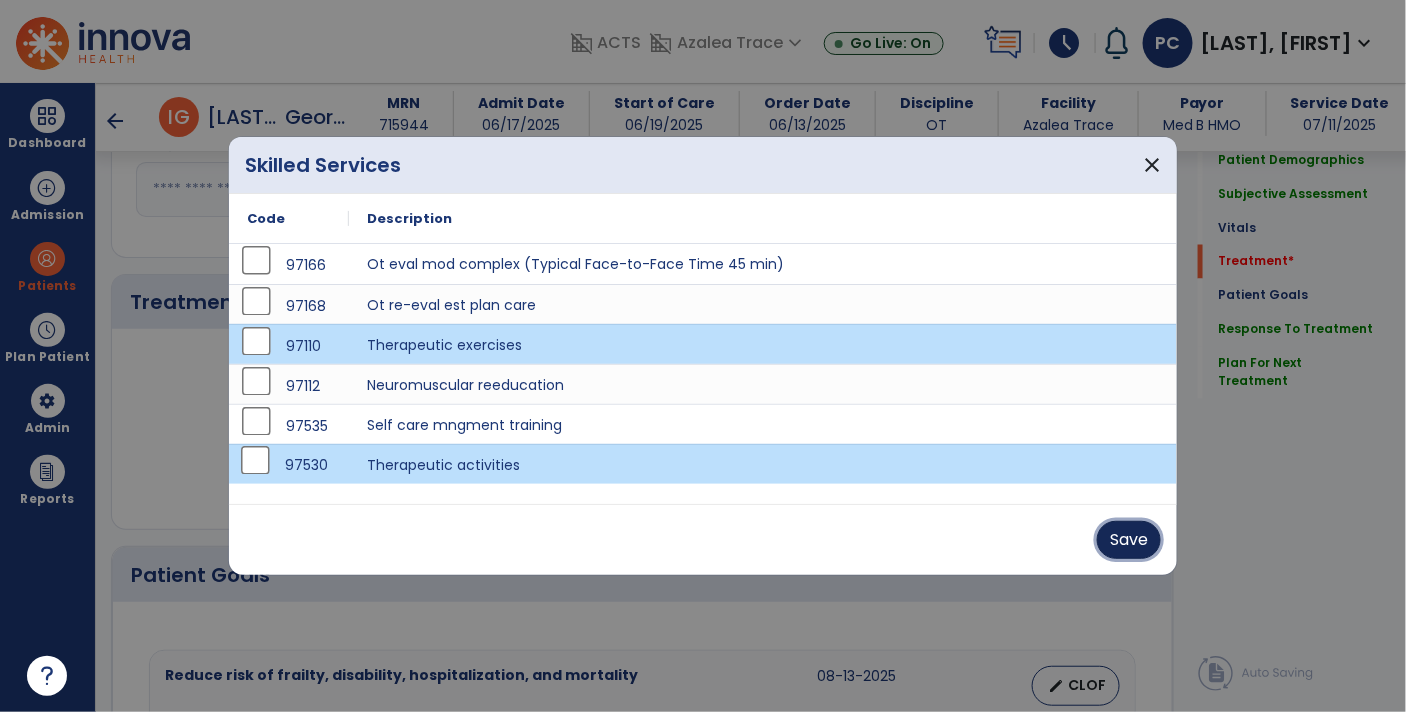 click on "Save" at bounding box center [1129, 540] 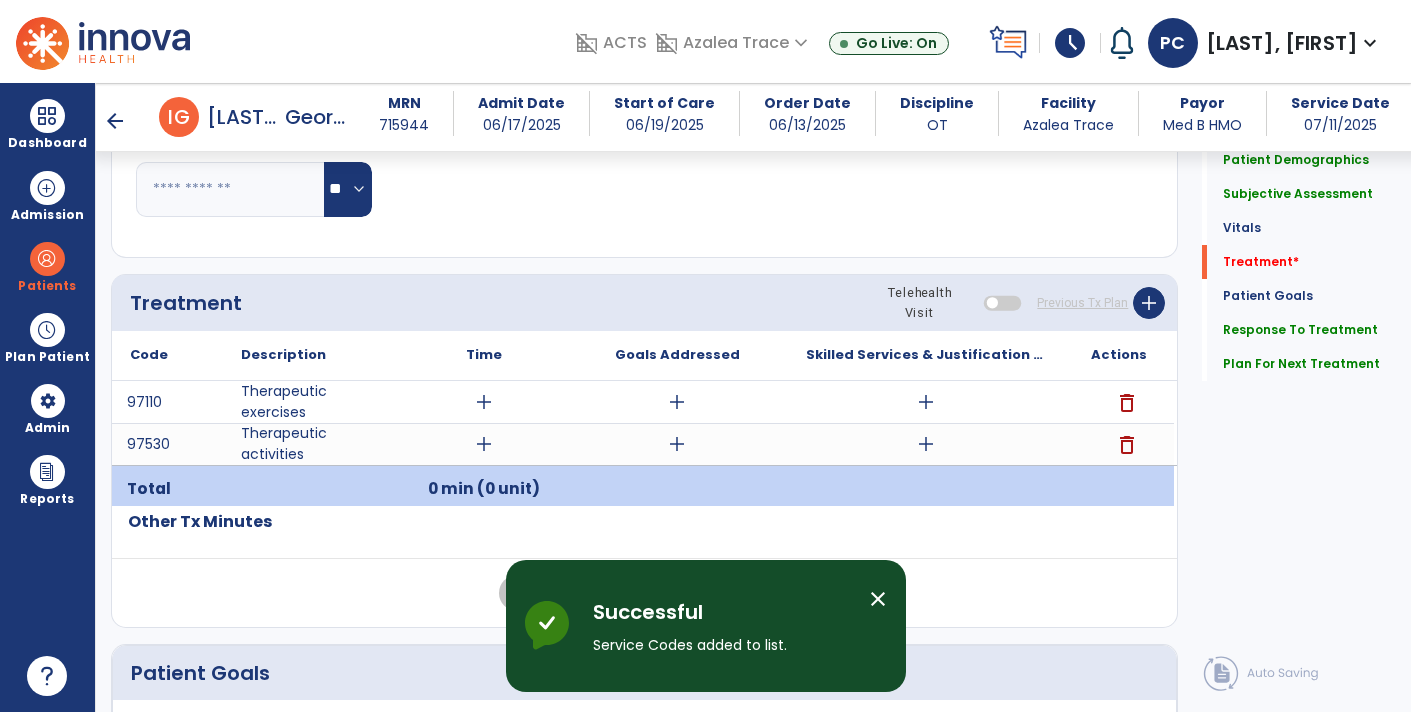 click on "add" at bounding box center [484, 402] 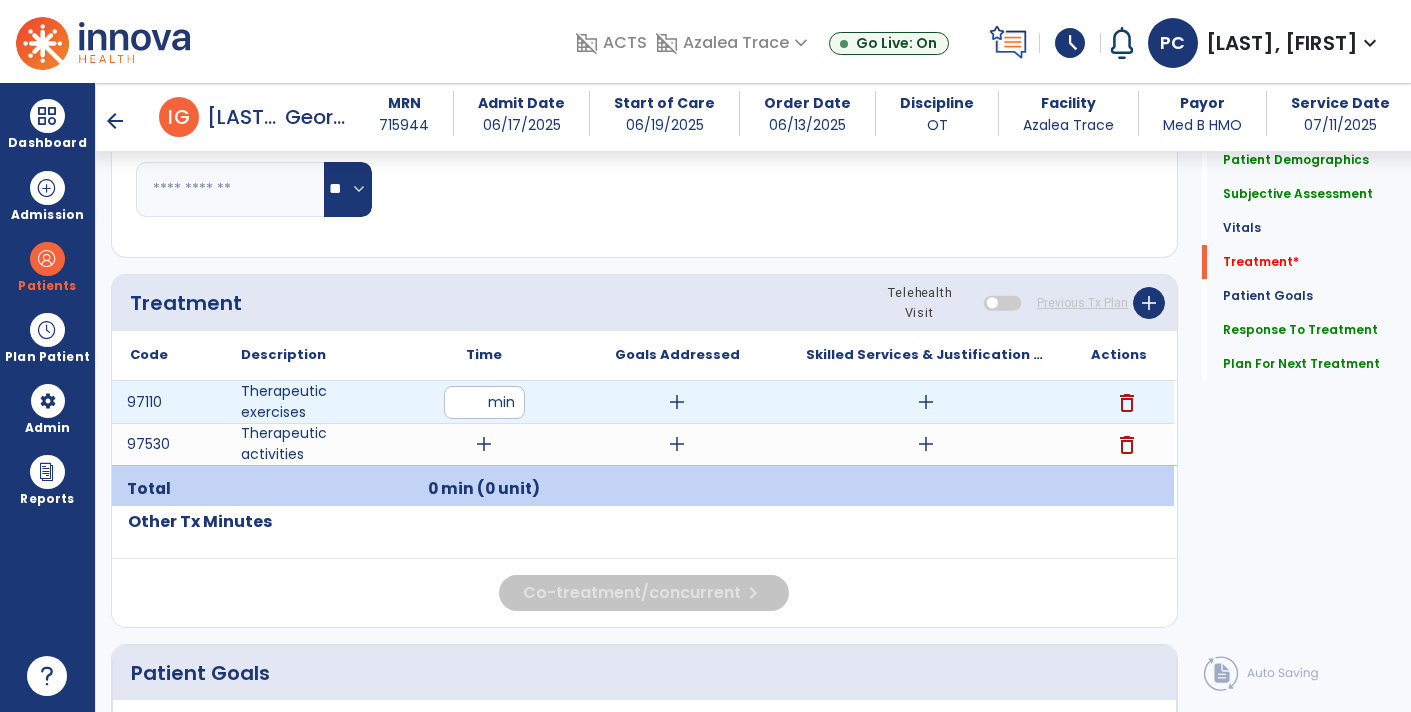 type on "**" 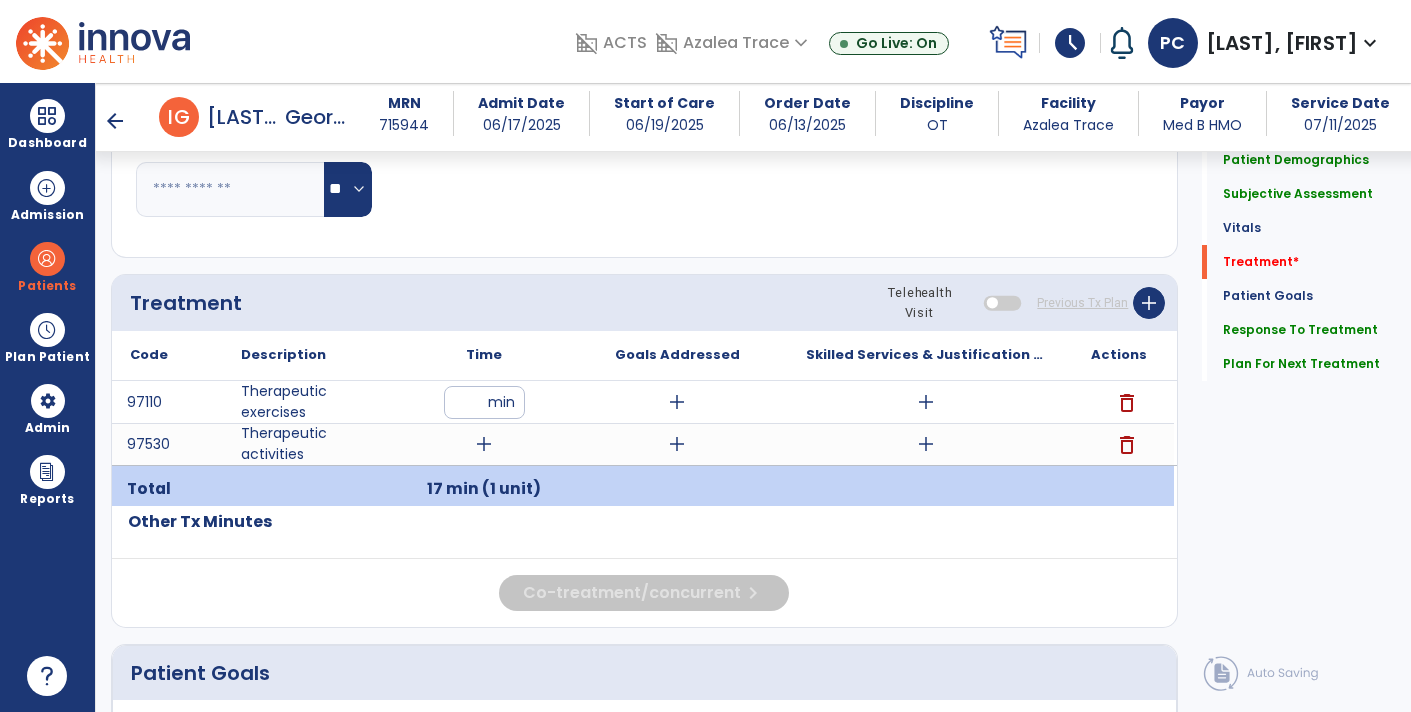 click on "add" at bounding box center [484, 444] 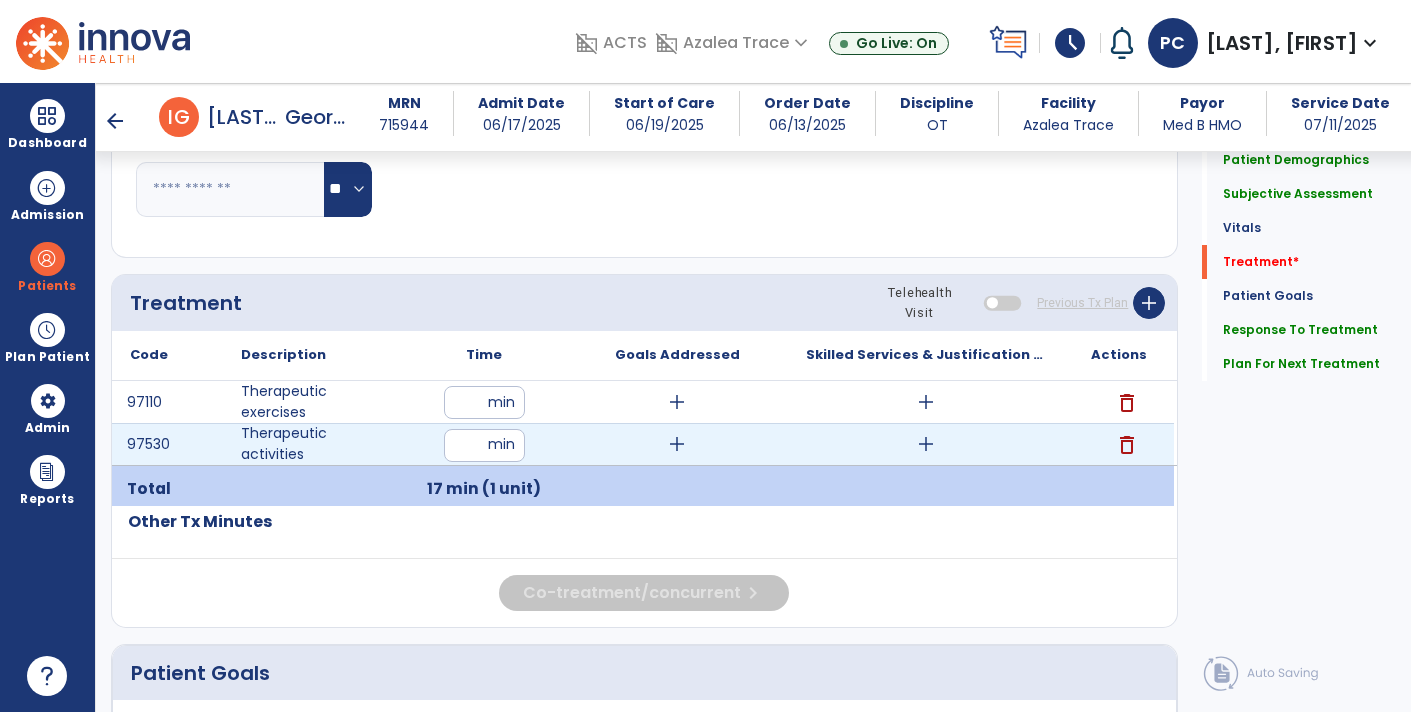 type on "**" 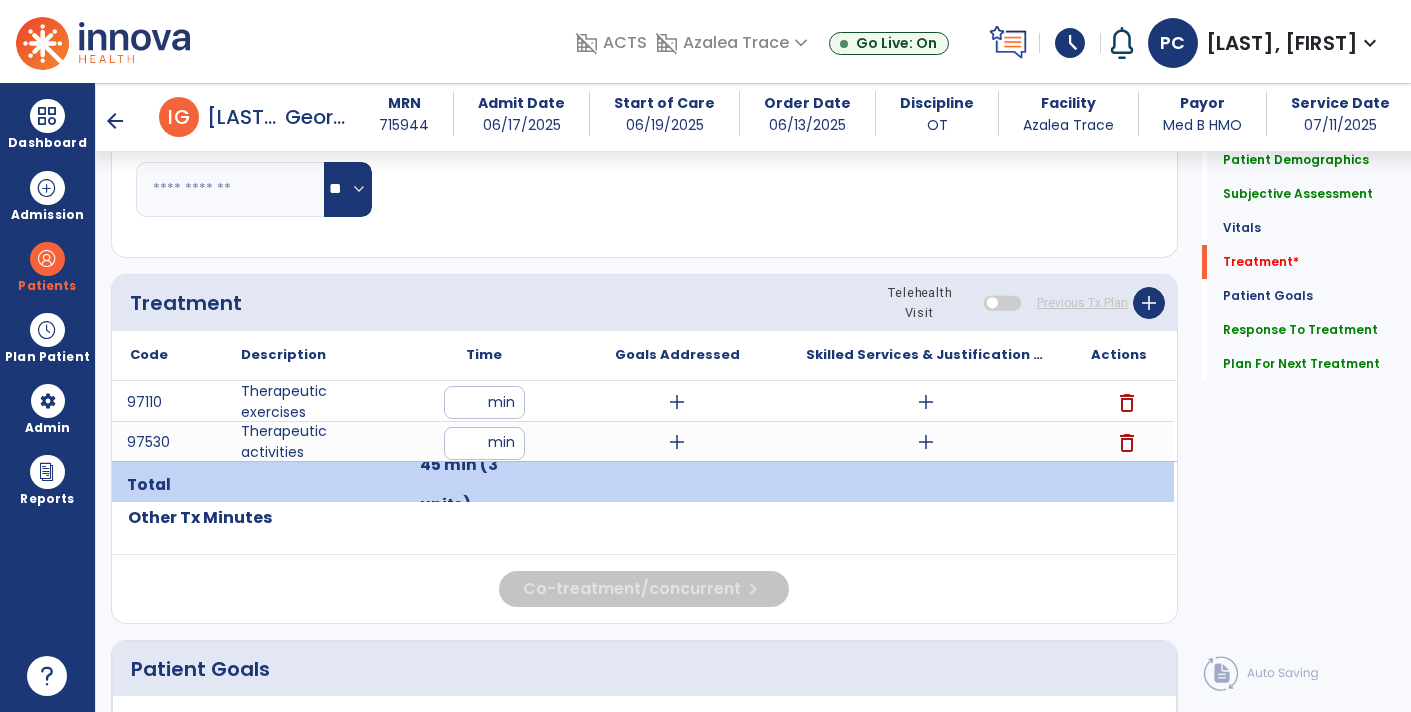 click on "add" at bounding box center (926, 402) 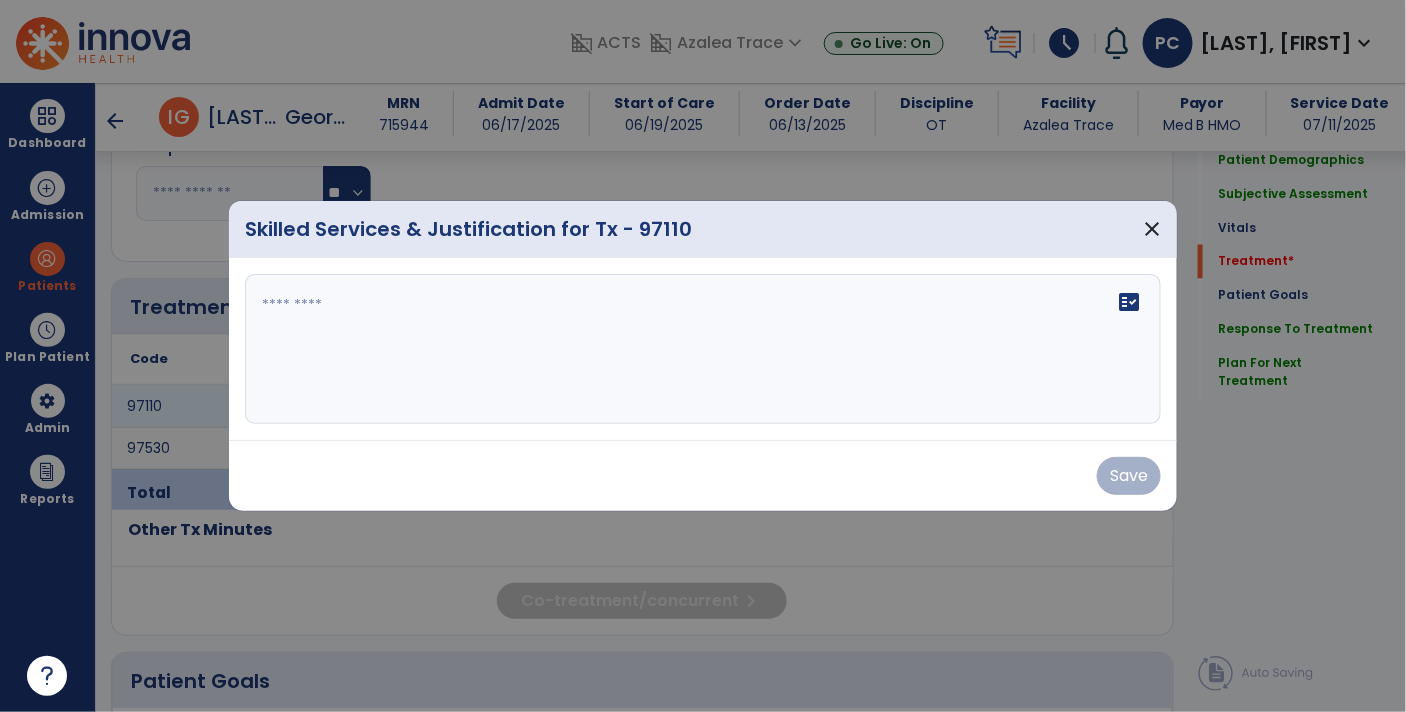 scroll, scrollTop: 1015, scrollLeft: 0, axis: vertical 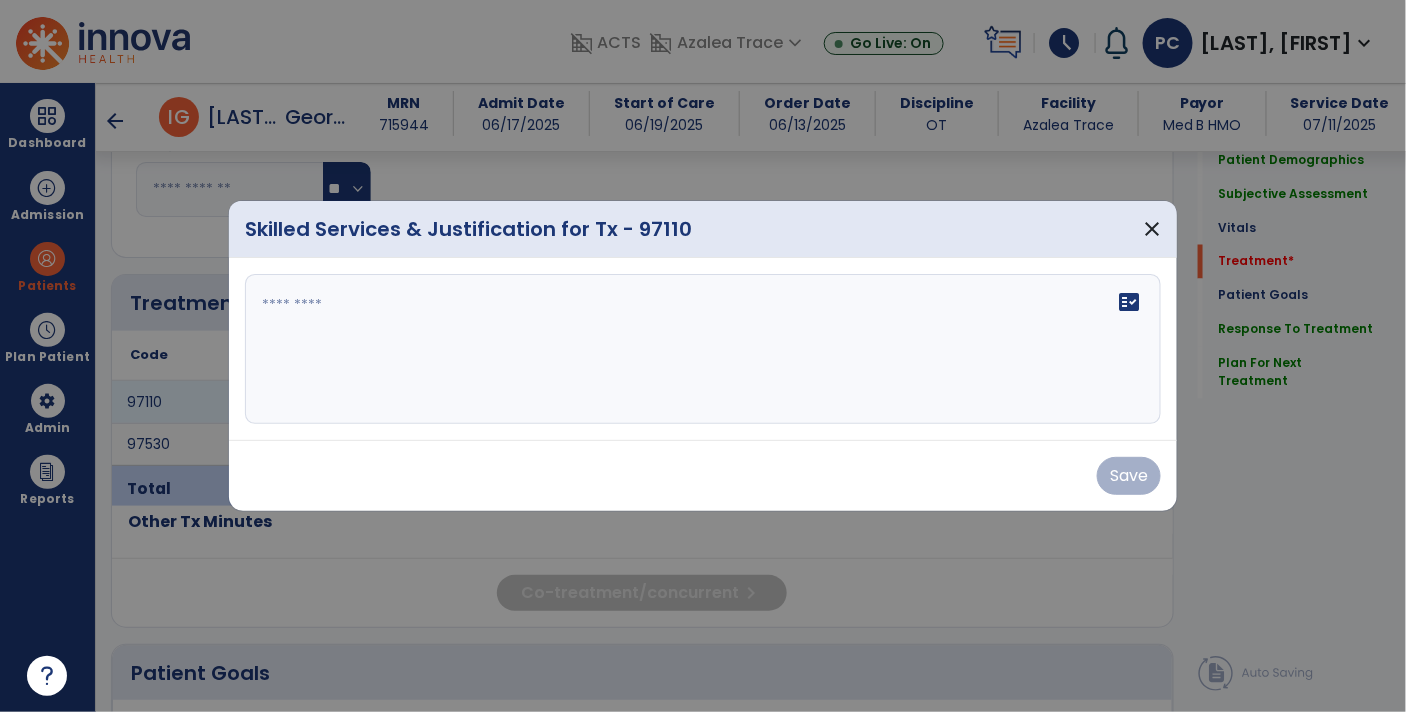 click on "fact_check" at bounding box center [1129, 302] 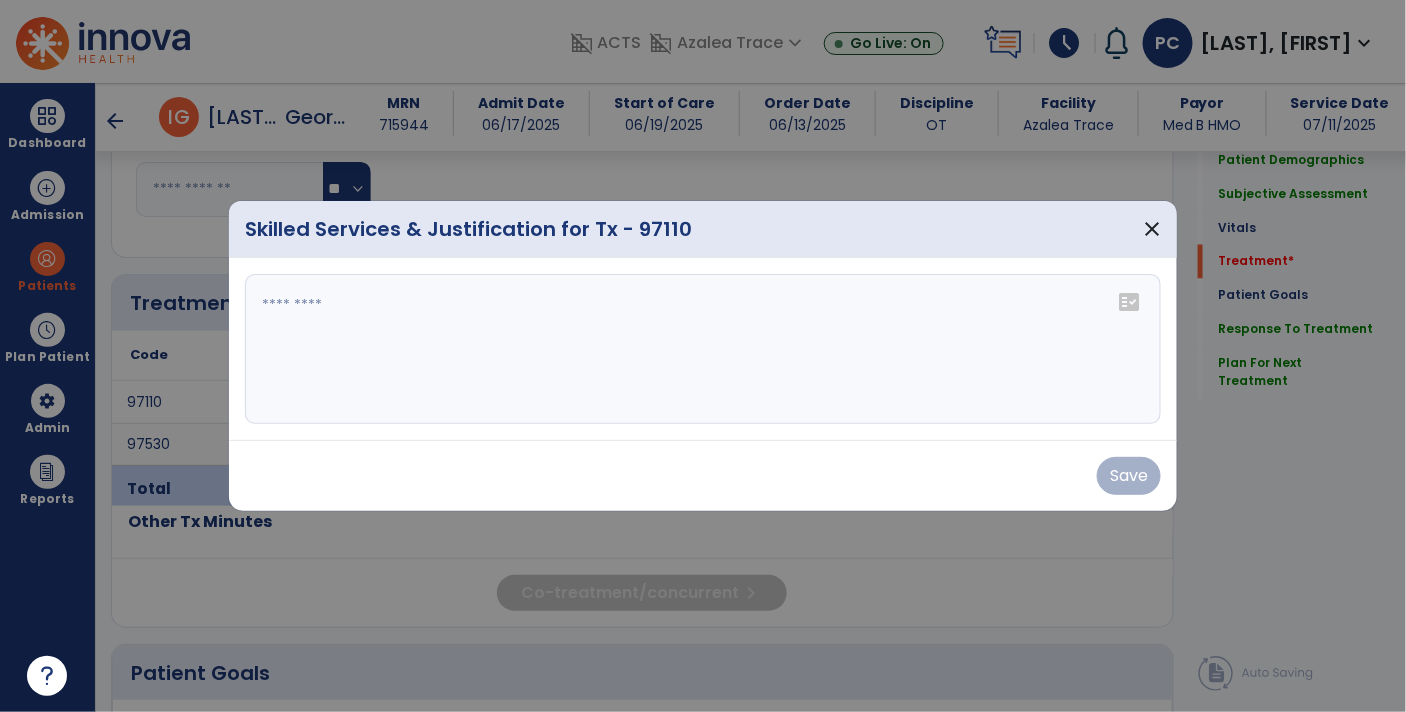 click at bounding box center [703, 349] 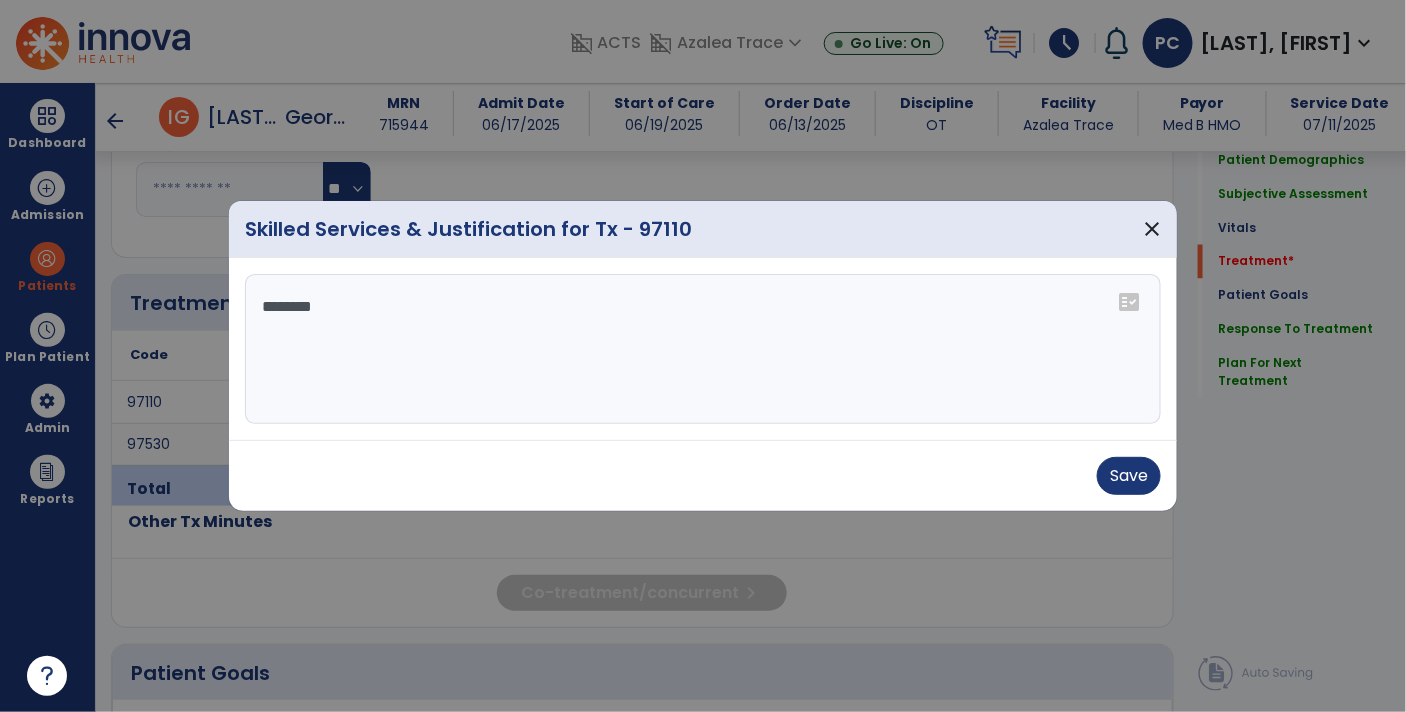 type on "*********" 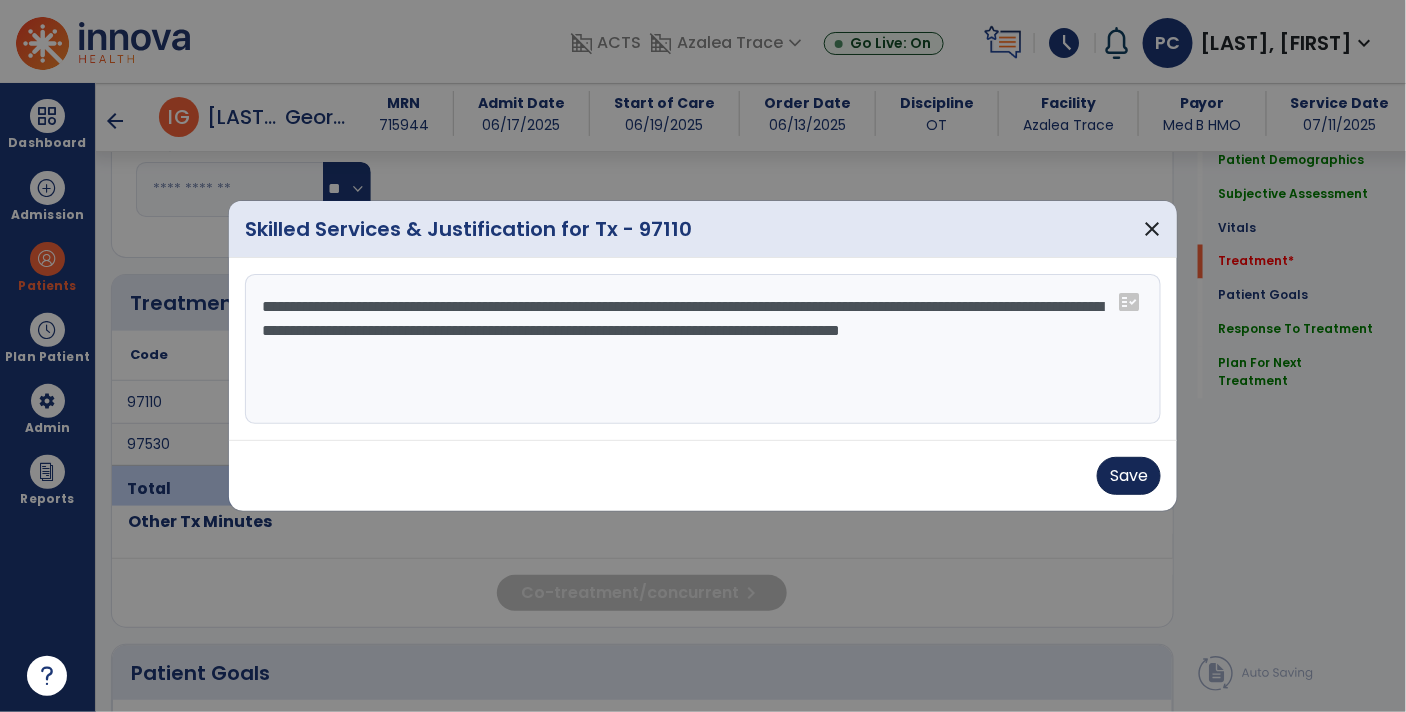 type on "**********" 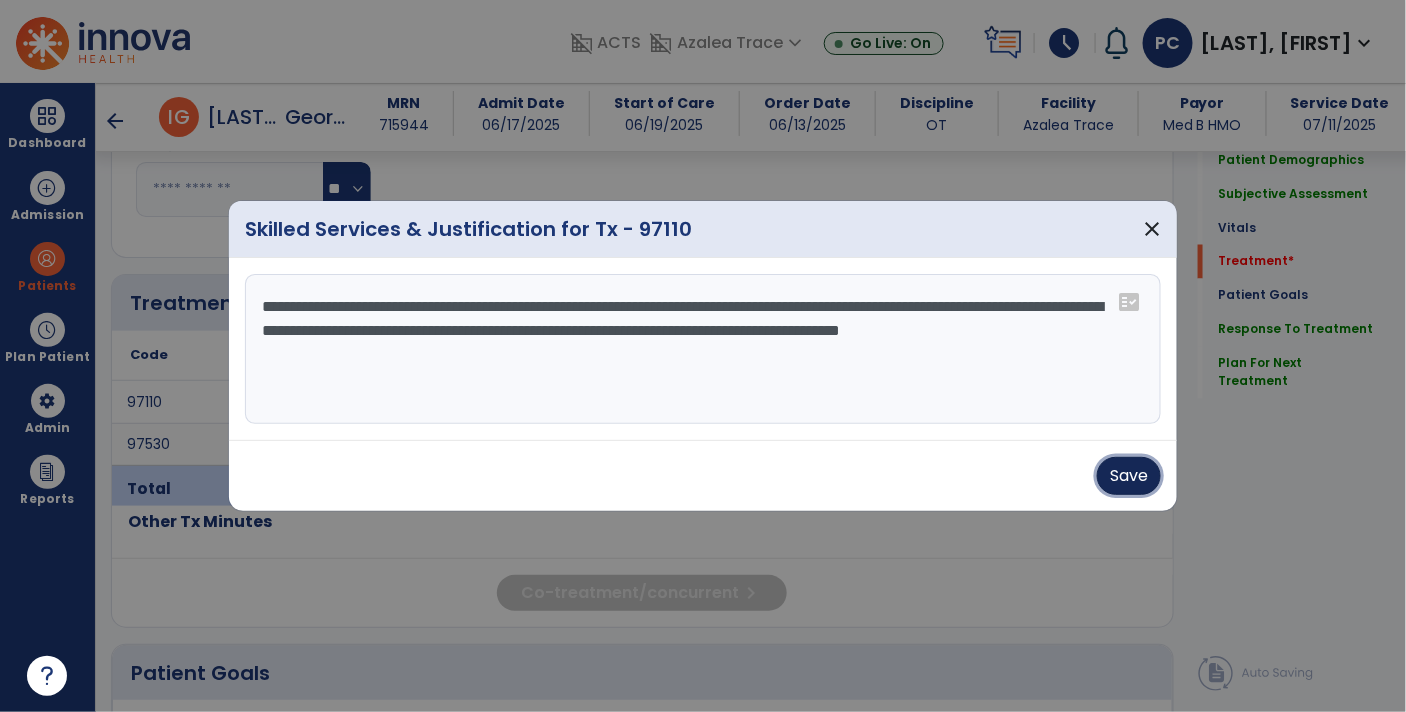 click on "Save" at bounding box center (1129, 476) 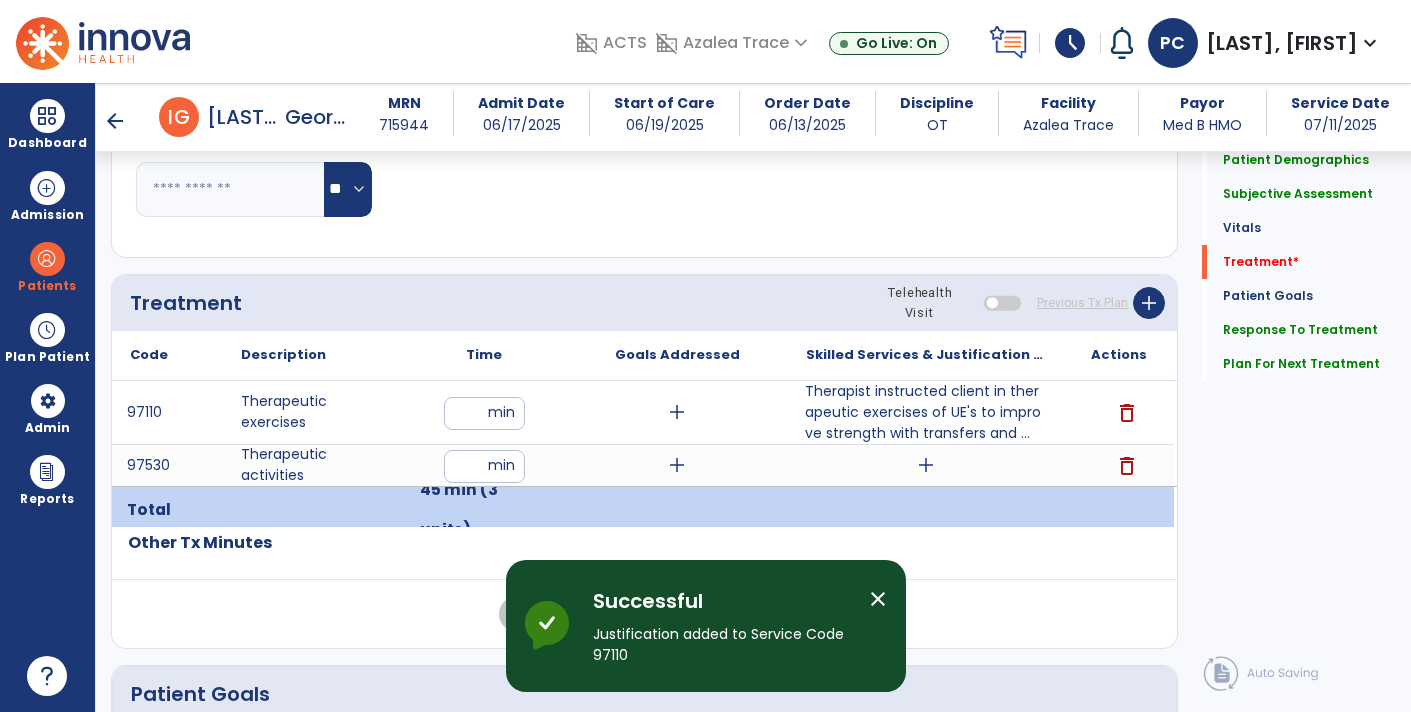 click on "add" at bounding box center (926, 465) 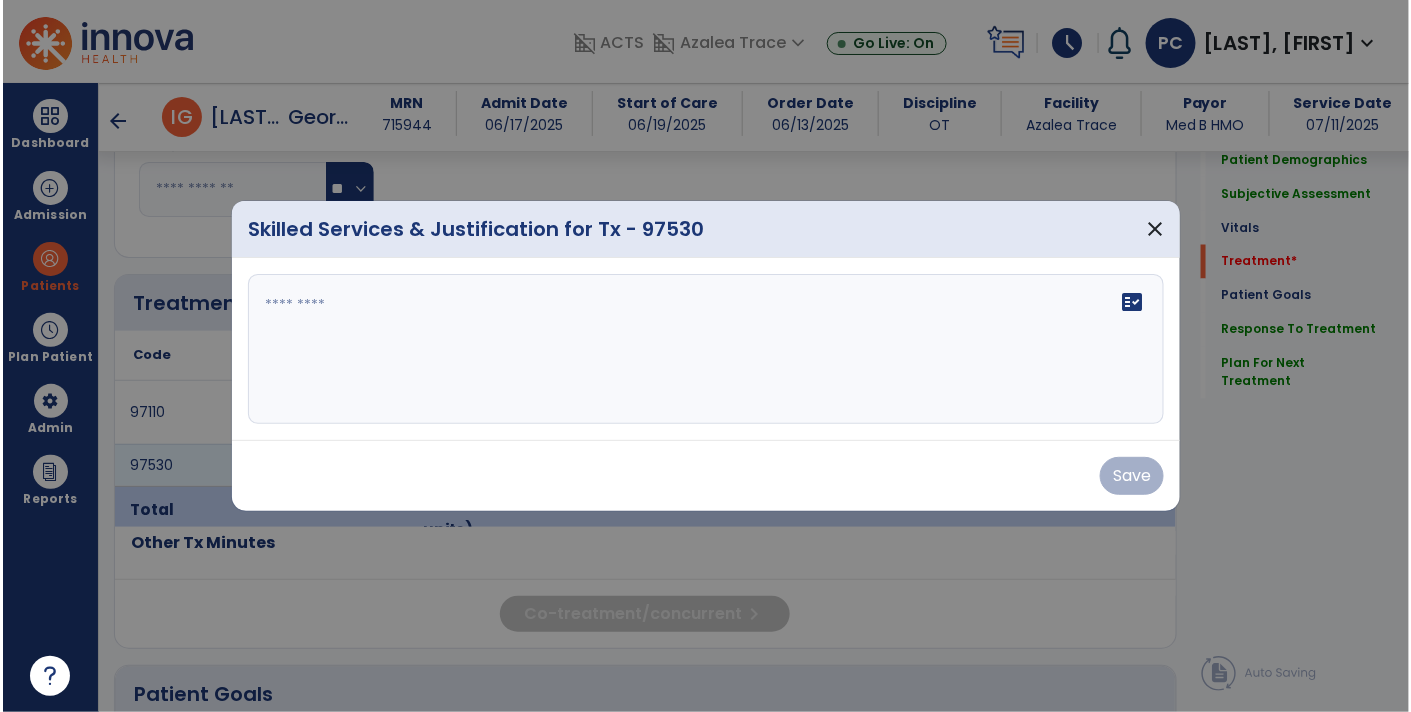 scroll, scrollTop: 1015, scrollLeft: 0, axis: vertical 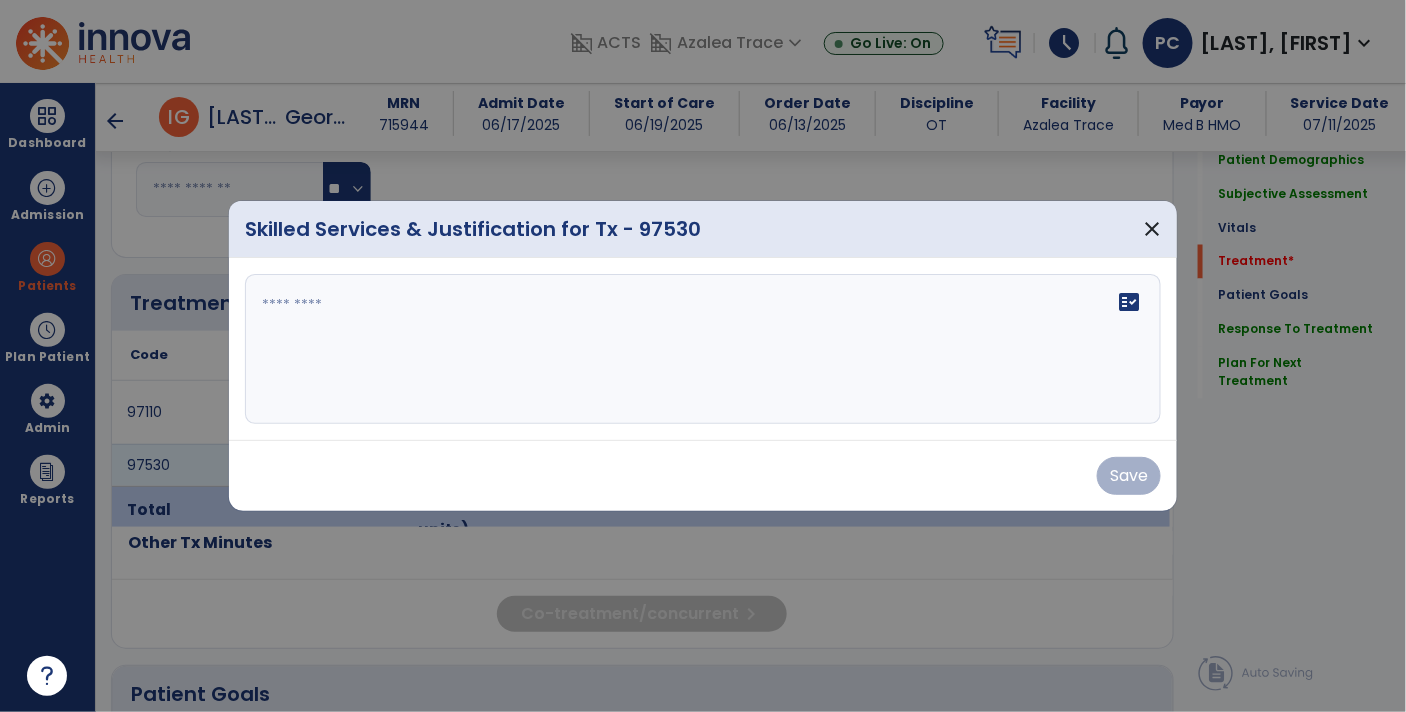 click at bounding box center [703, 349] 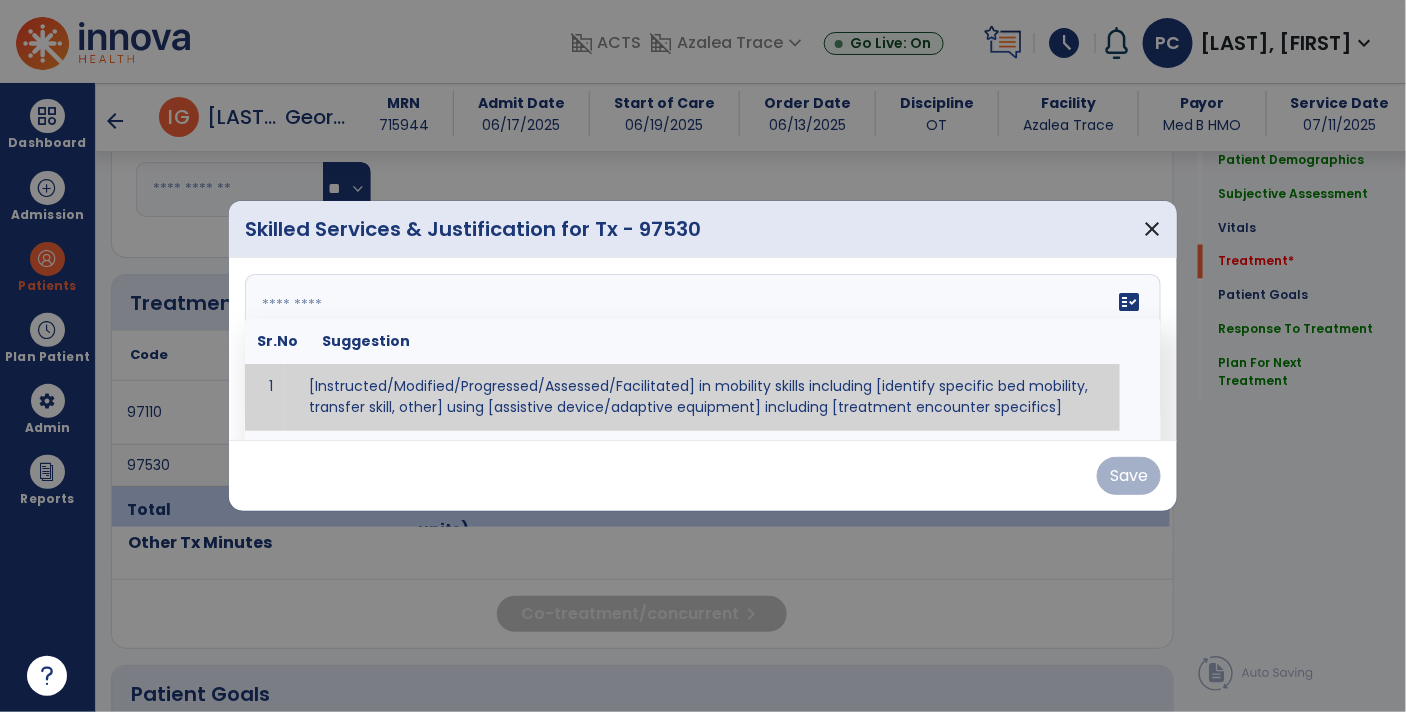 click on "fact_check" at bounding box center [1129, 302] 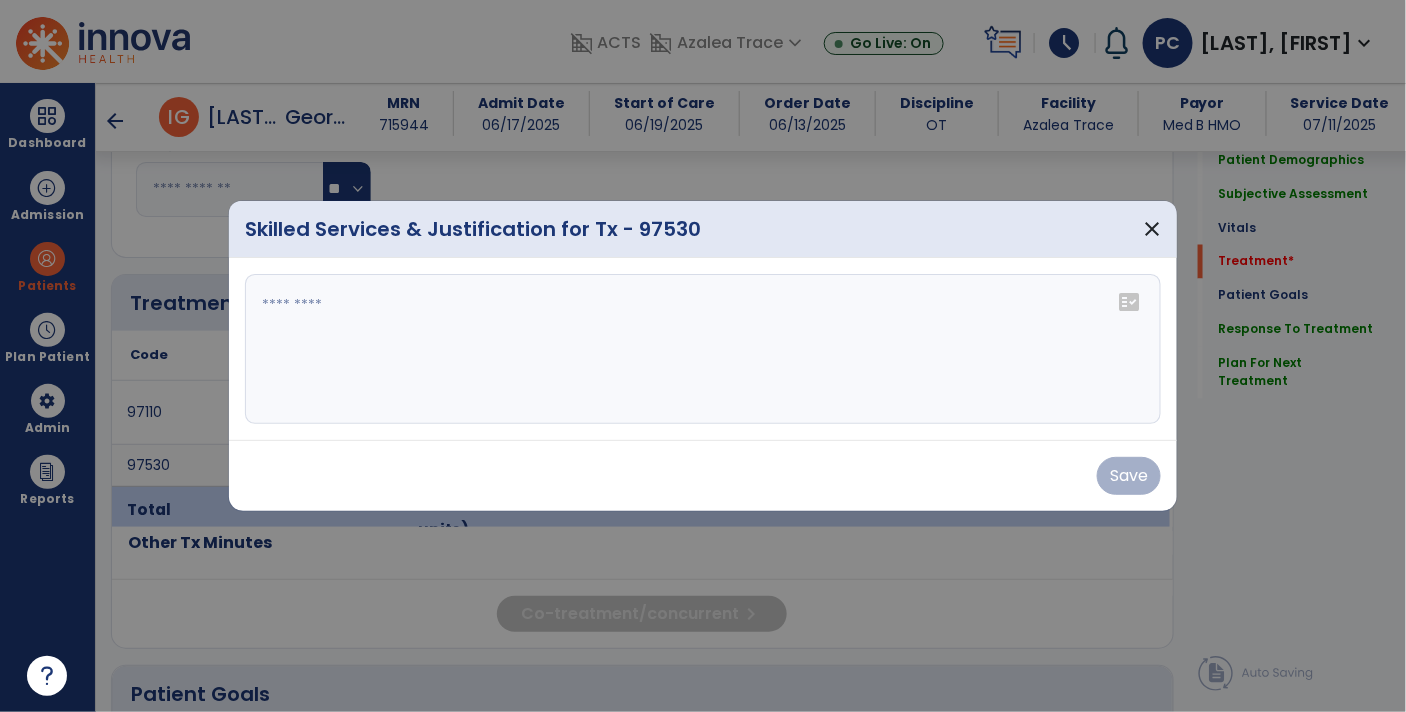 click at bounding box center [703, 349] 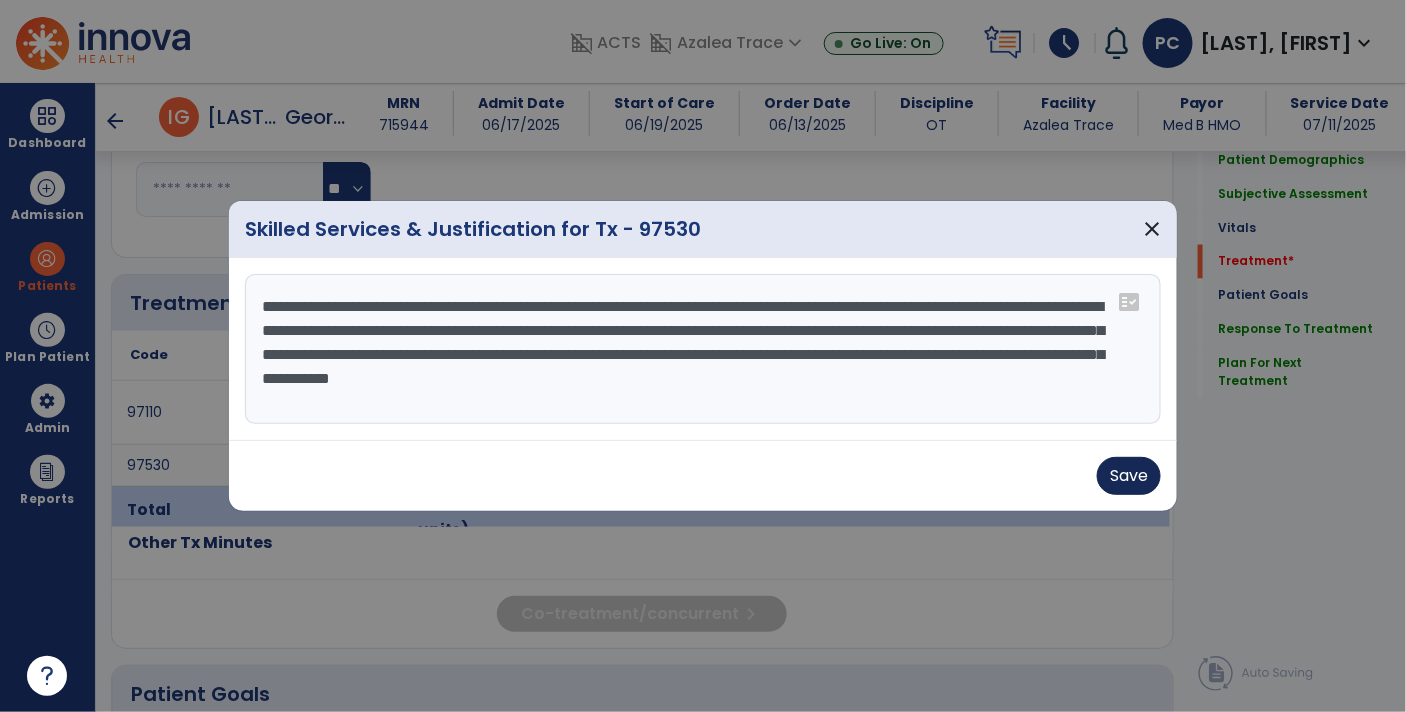 type on "**********" 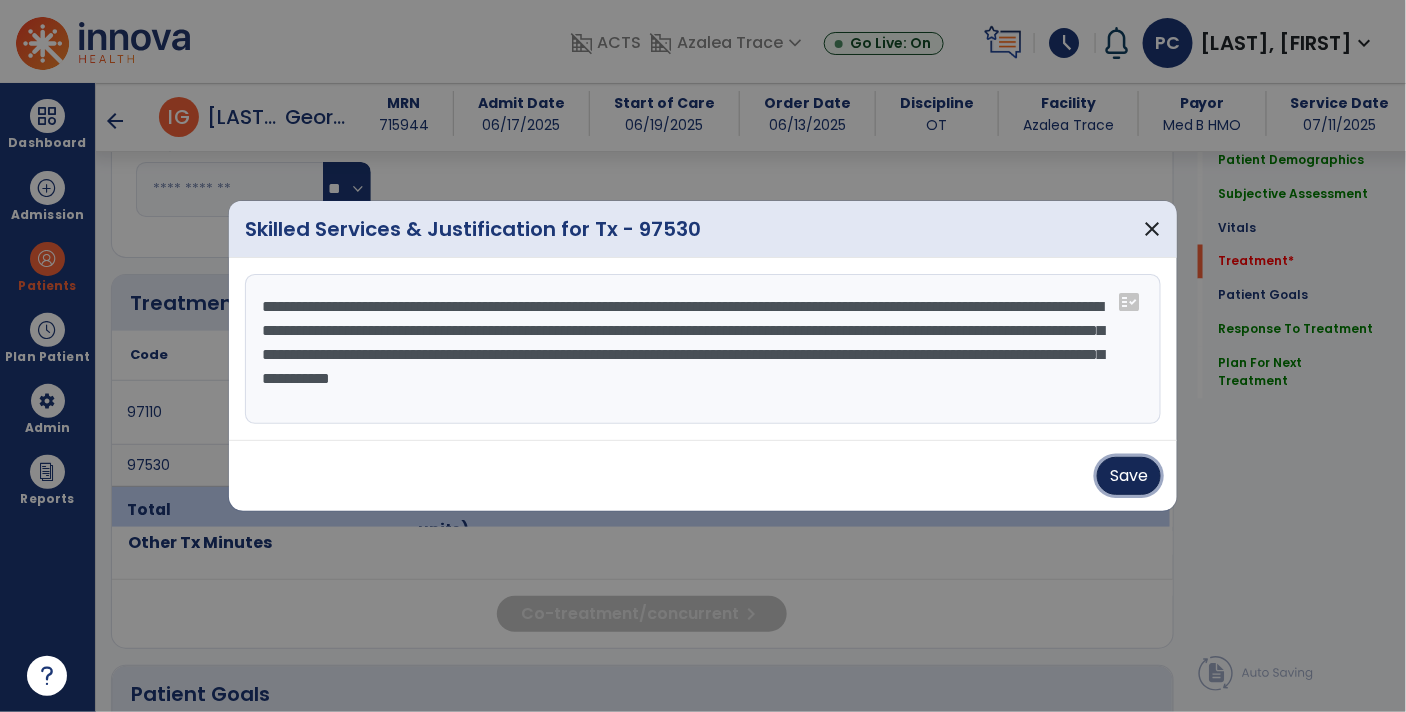 click on "Save" at bounding box center (1129, 476) 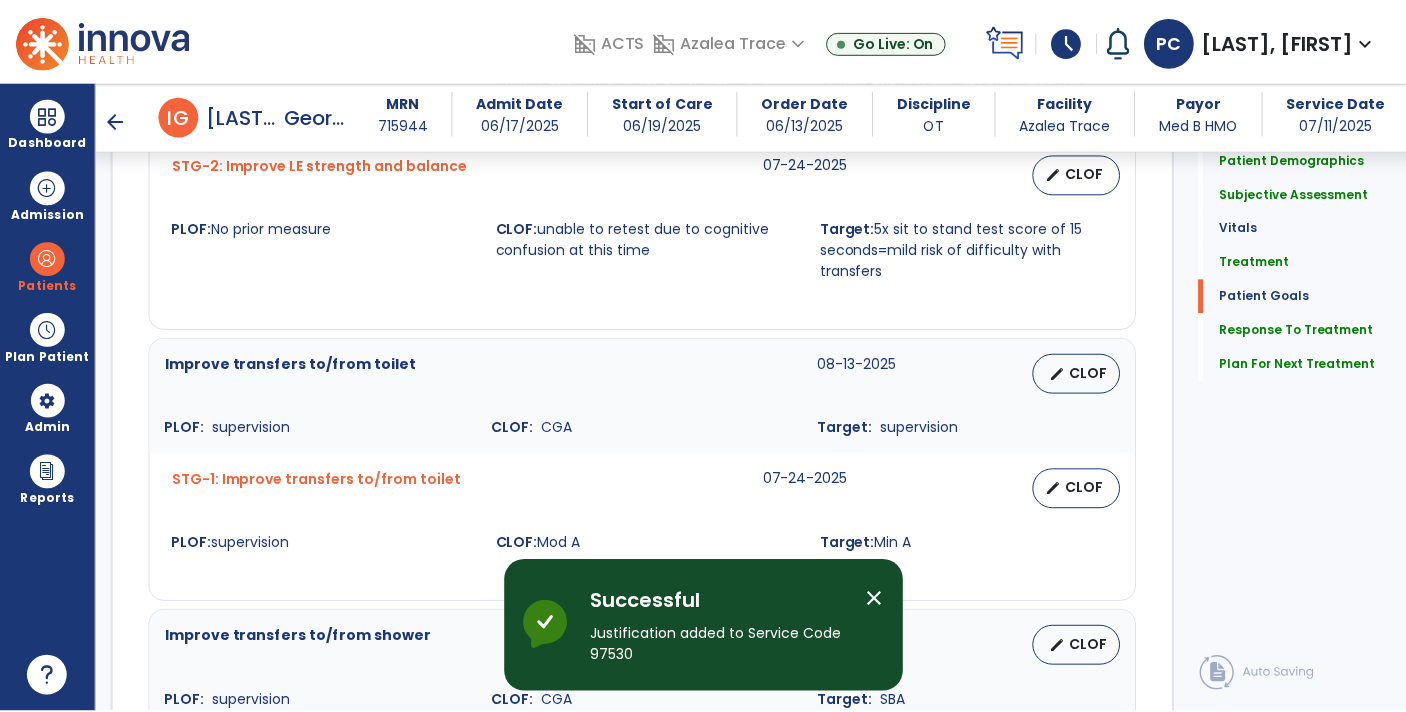 scroll, scrollTop: 2783, scrollLeft: 0, axis: vertical 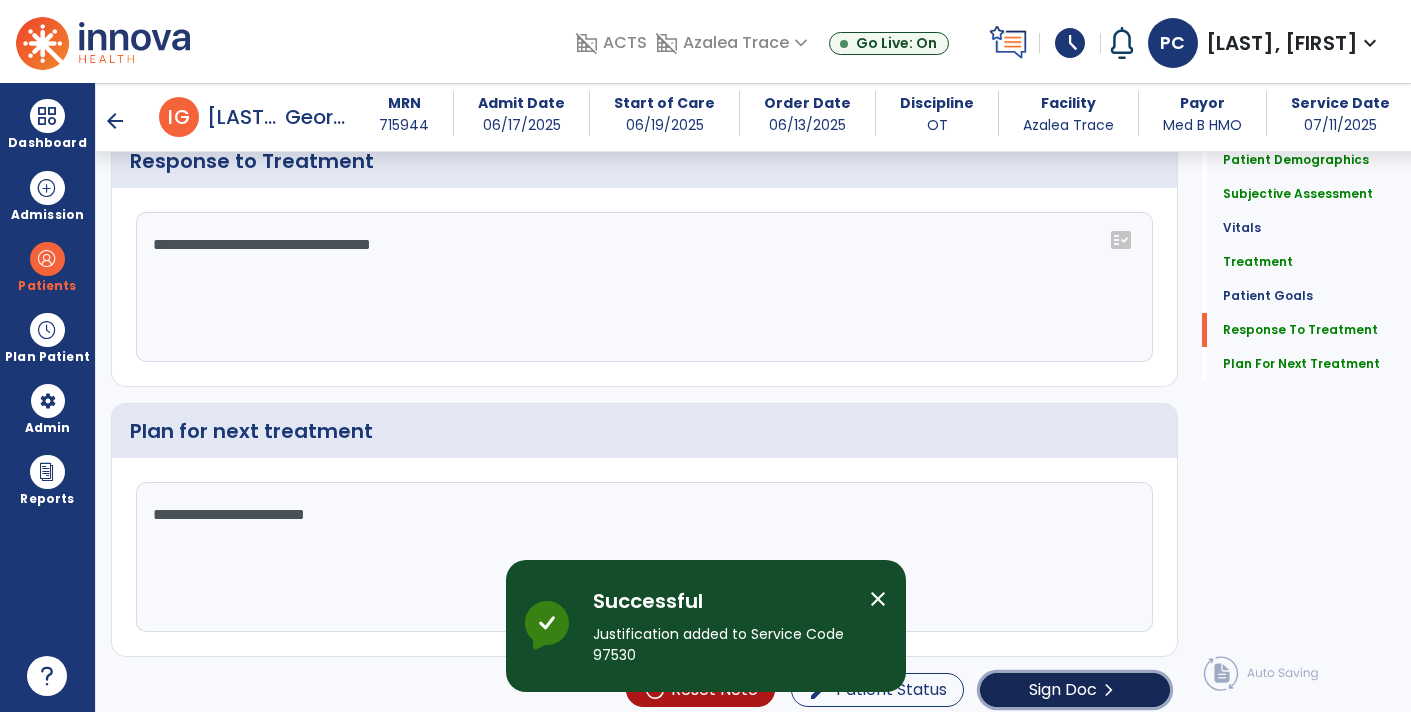click on "Sign Doc" 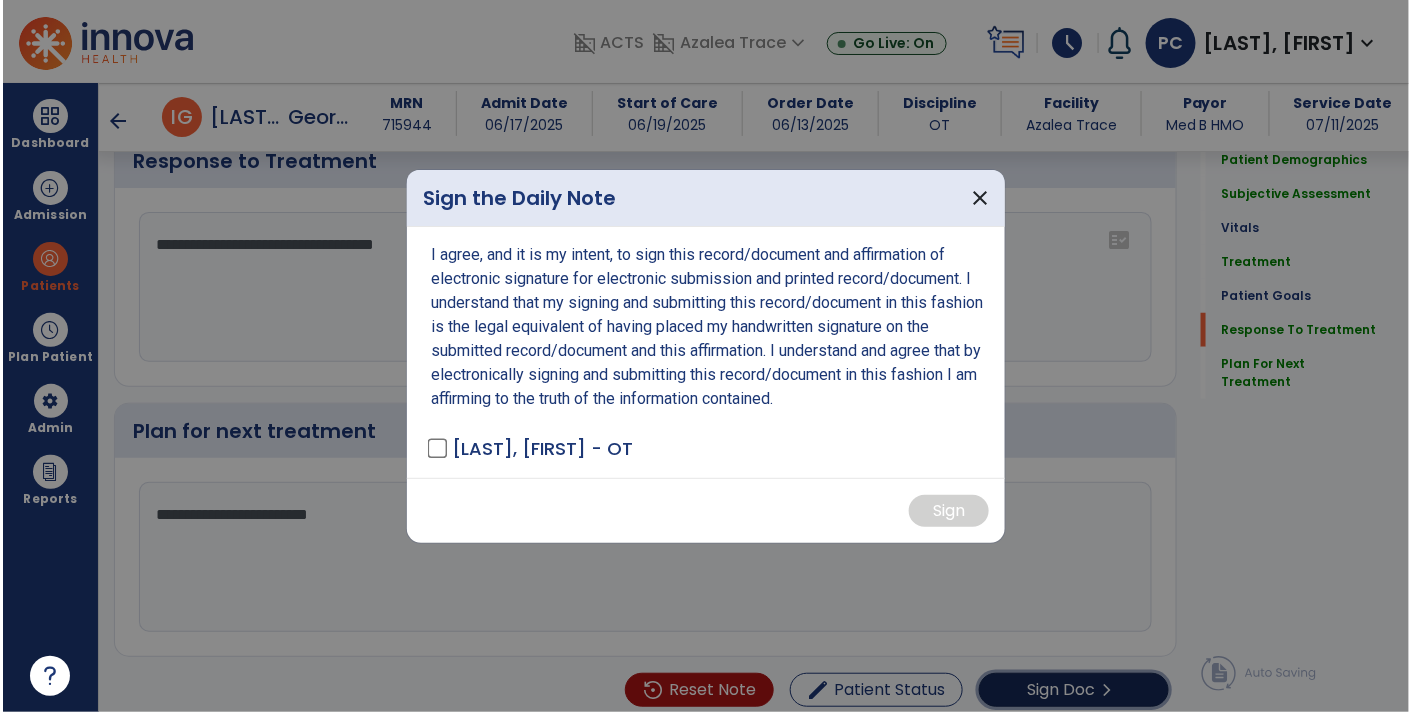 scroll, scrollTop: 2805, scrollLeft: 0, axis: vertical 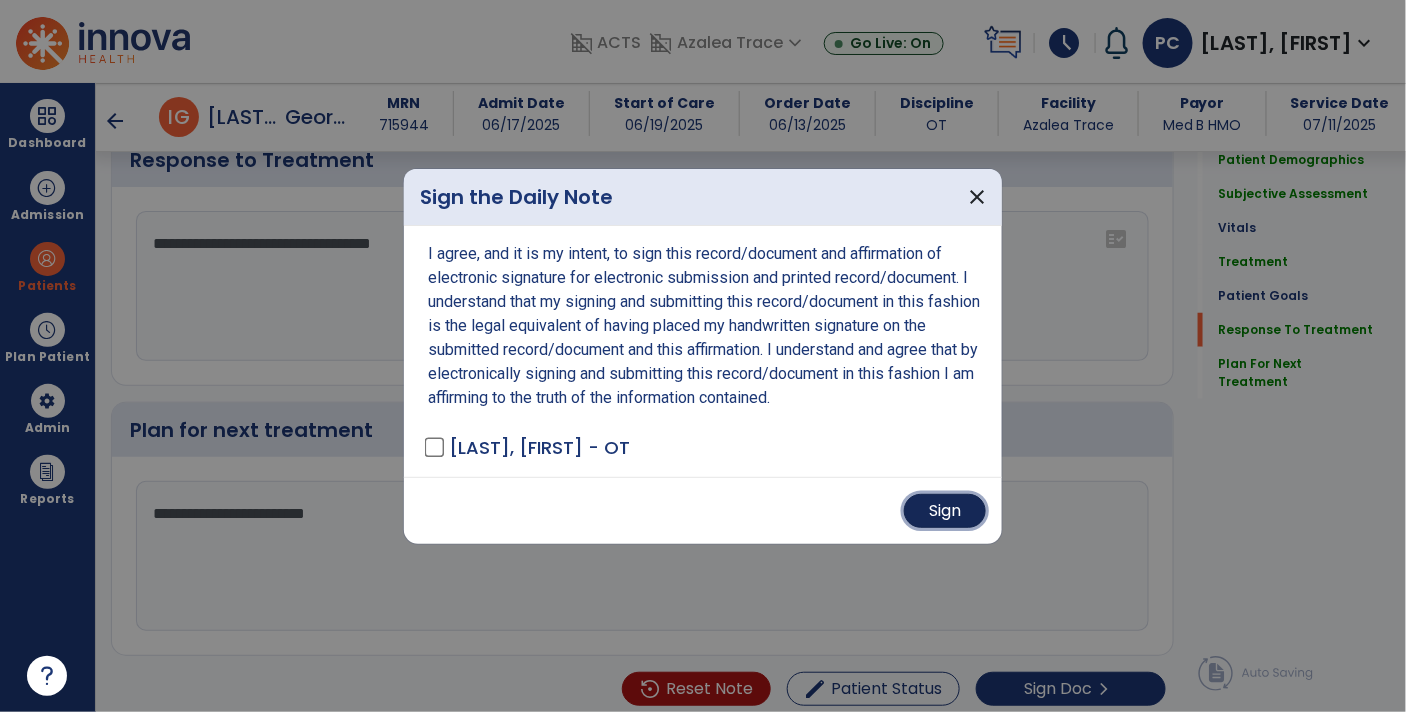 click on "Sign" at bounding box center (945, 511) 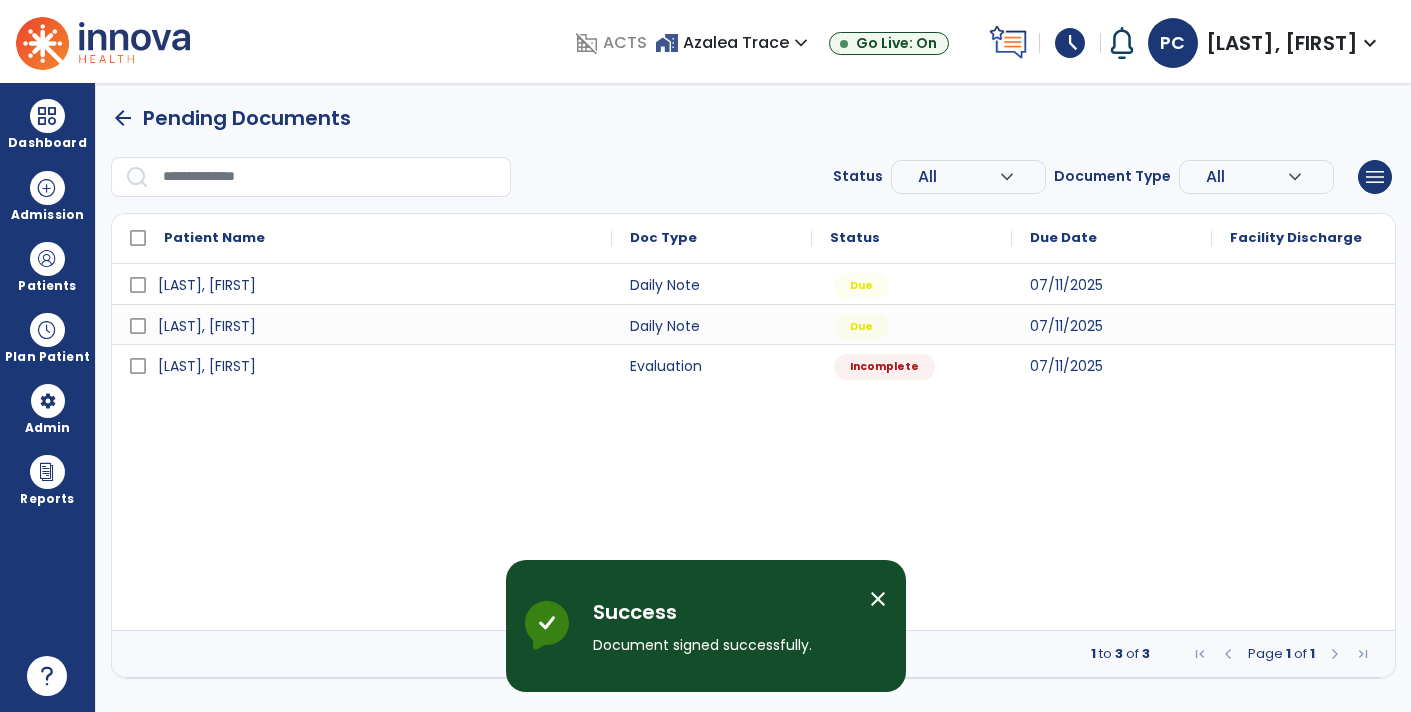 scroll, scrollTop: 0, scrollLeft: 0, axis: both 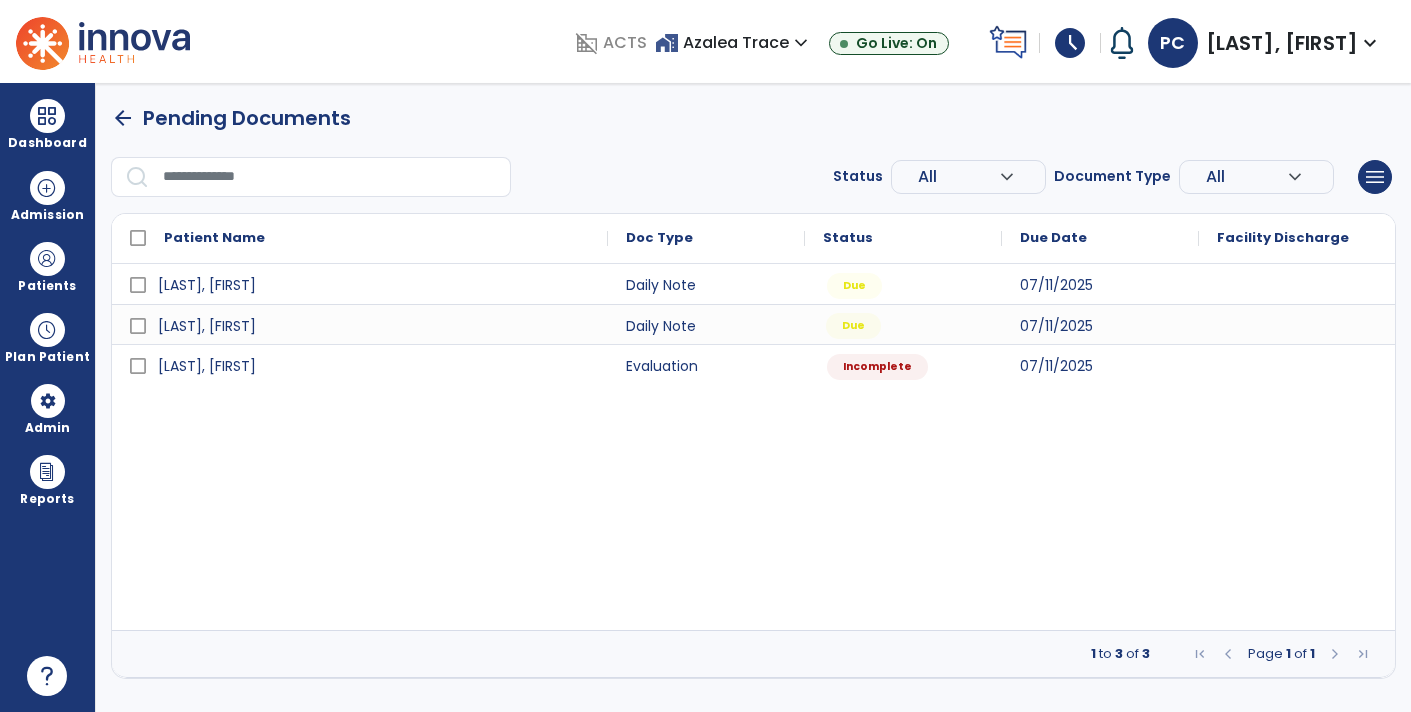 click on "Due" at bounding box center (853, 326) 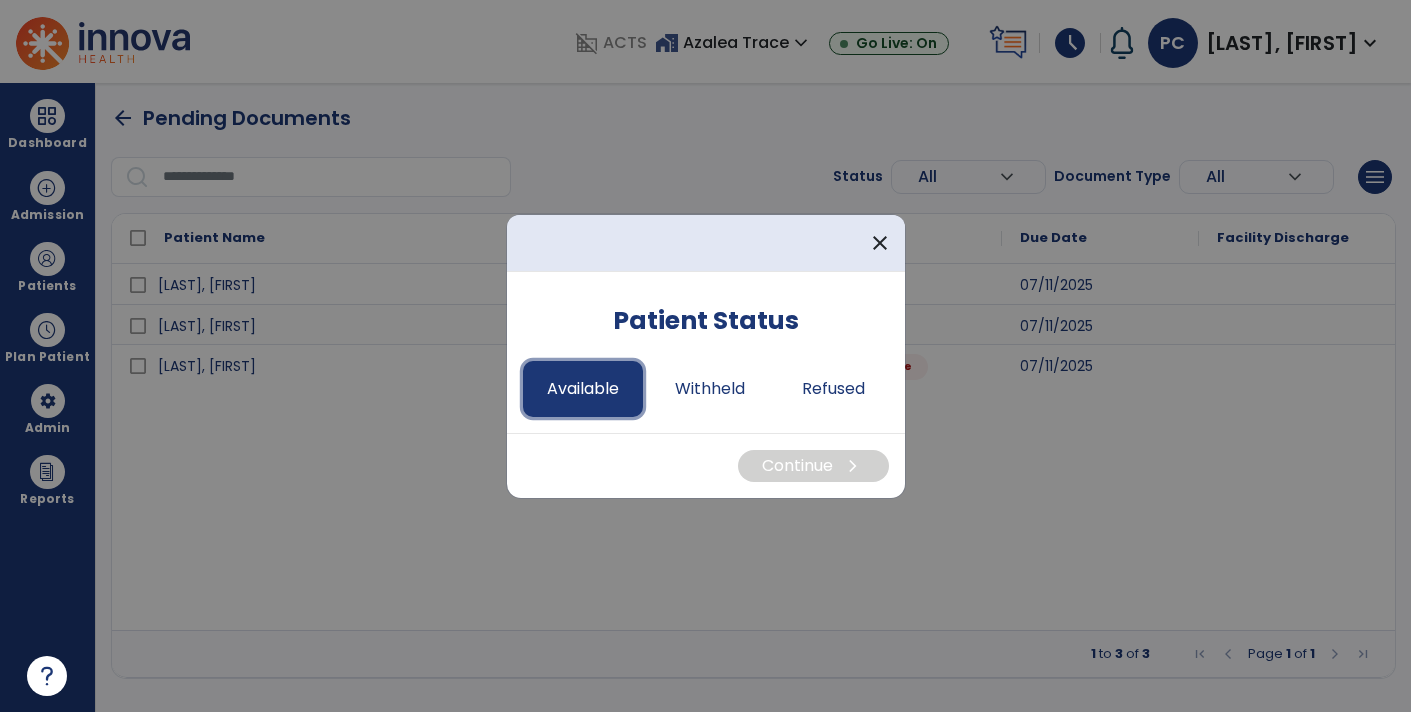 click on "Available" at bounding box center [583, 389] 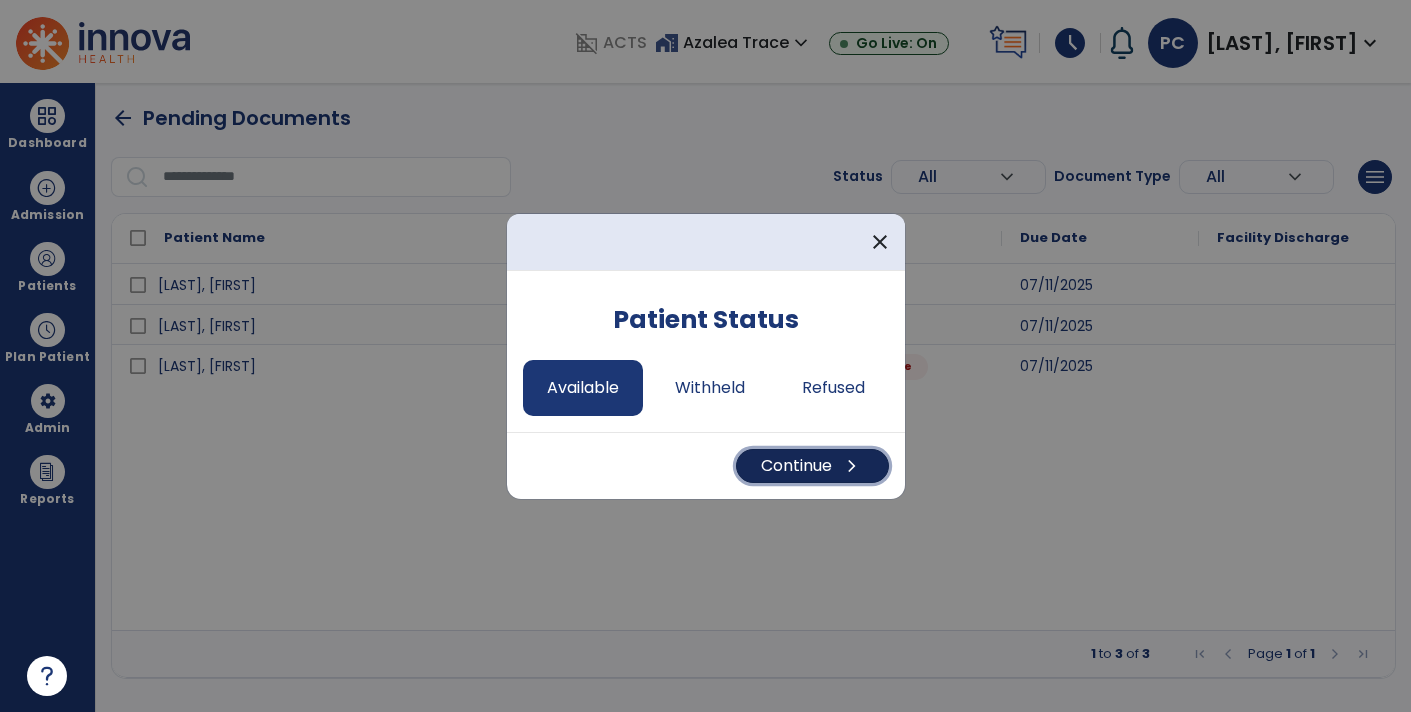 click on "Continue   chevron_right" at bounding box center (812, 466) 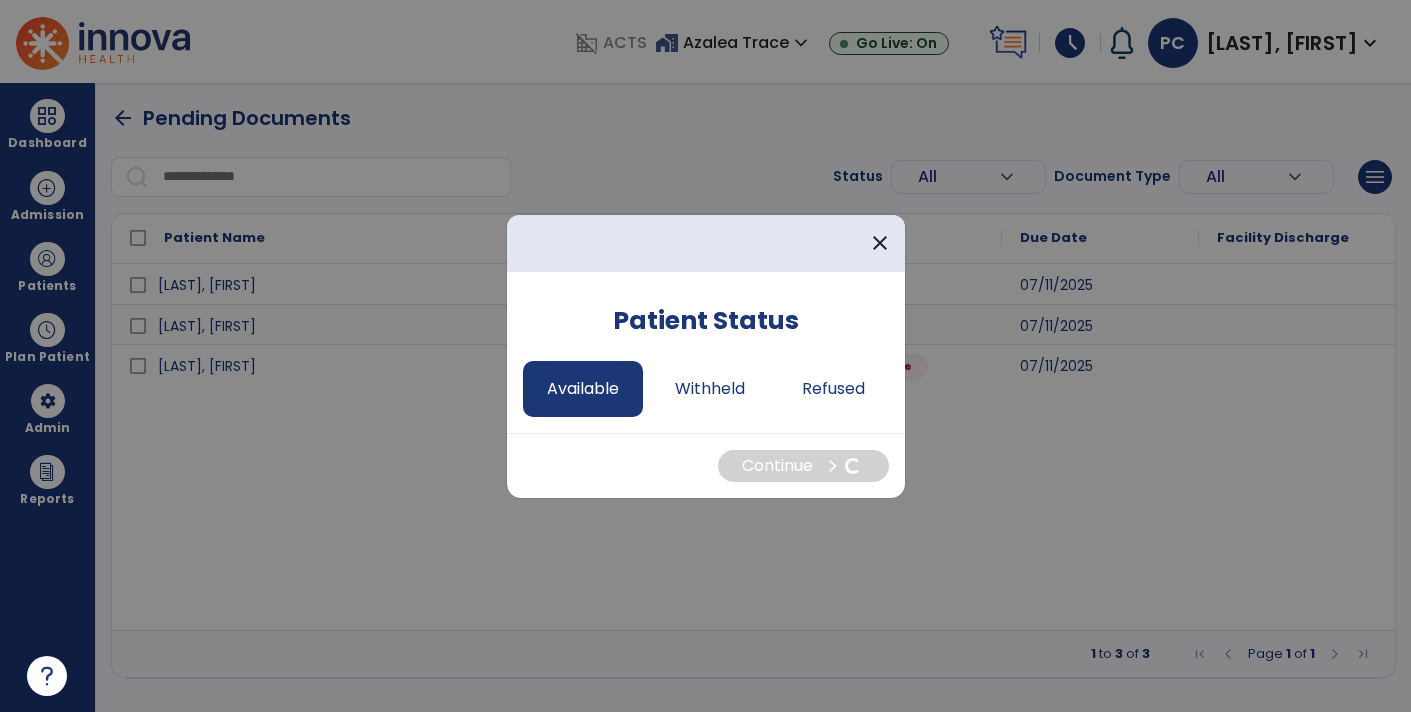 select on "*" 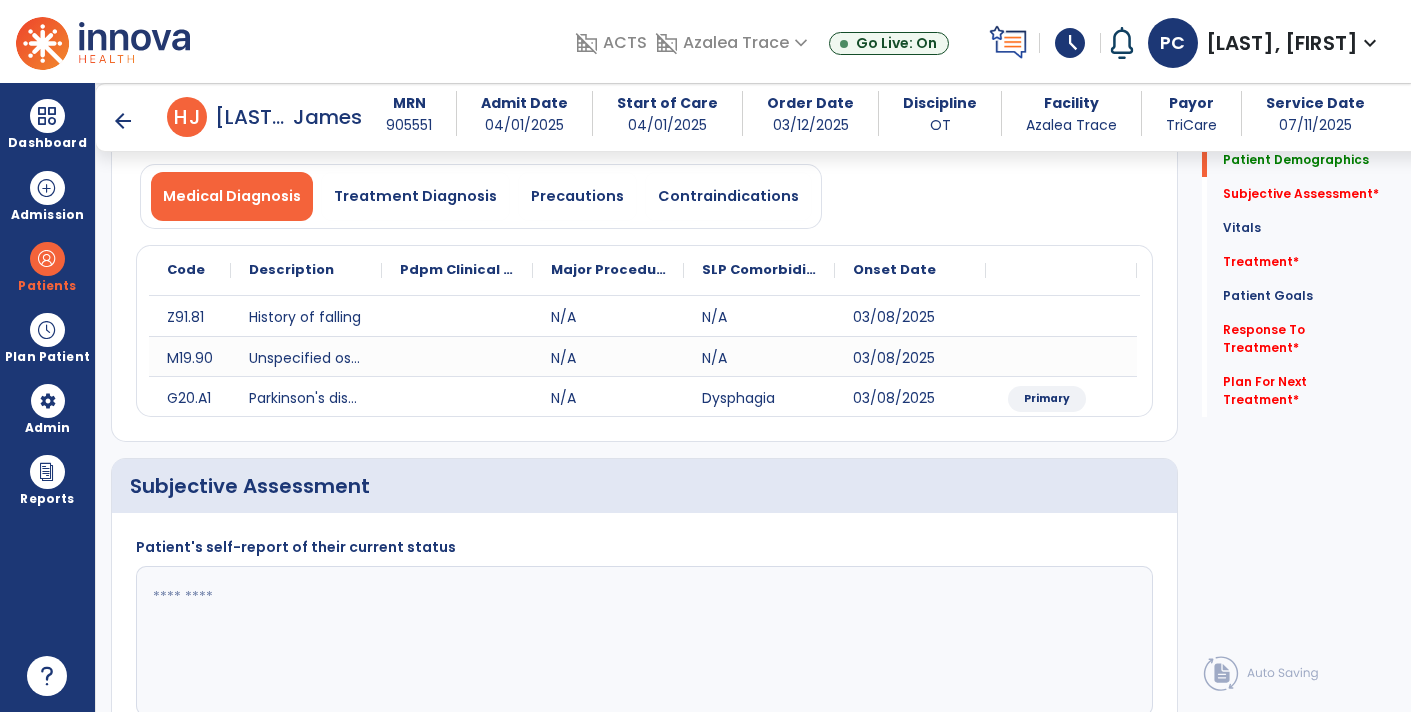 scroll, scrollTop: 182, scrollLeft: 0, axis: vertical 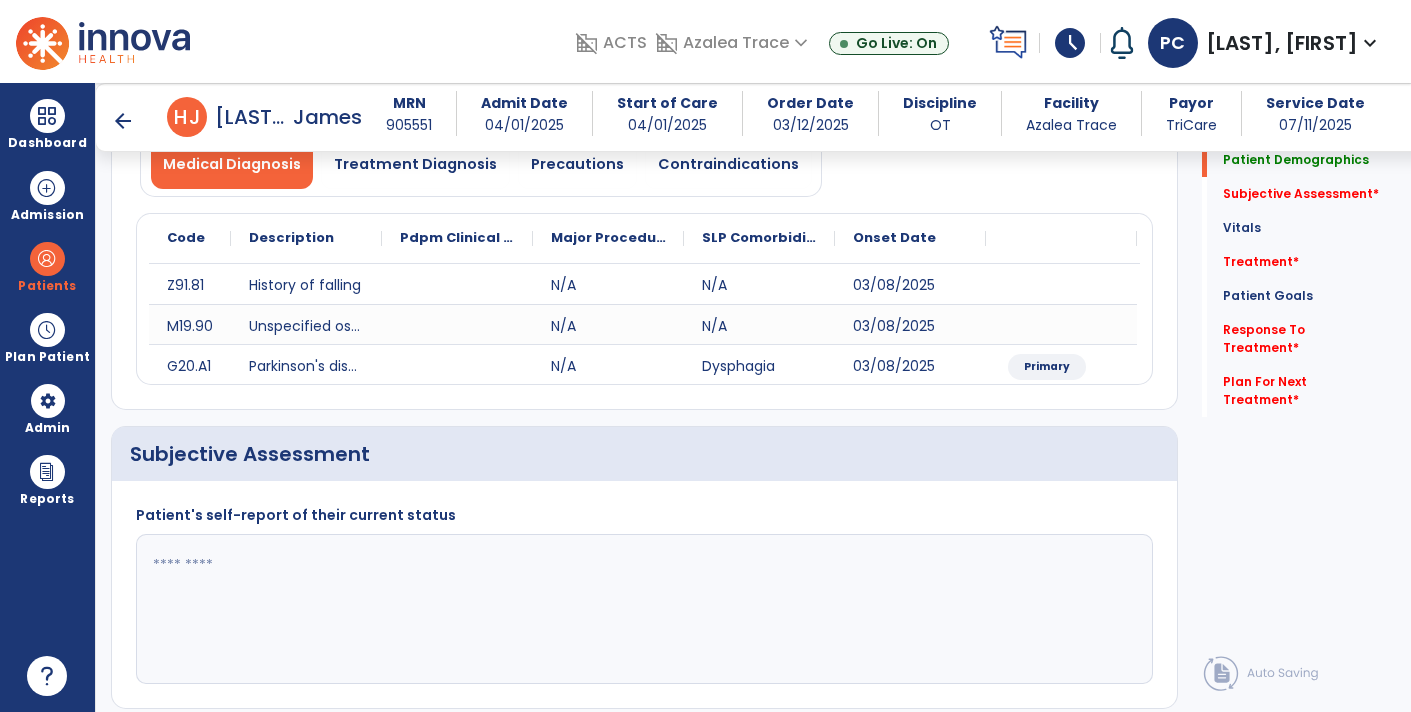 click 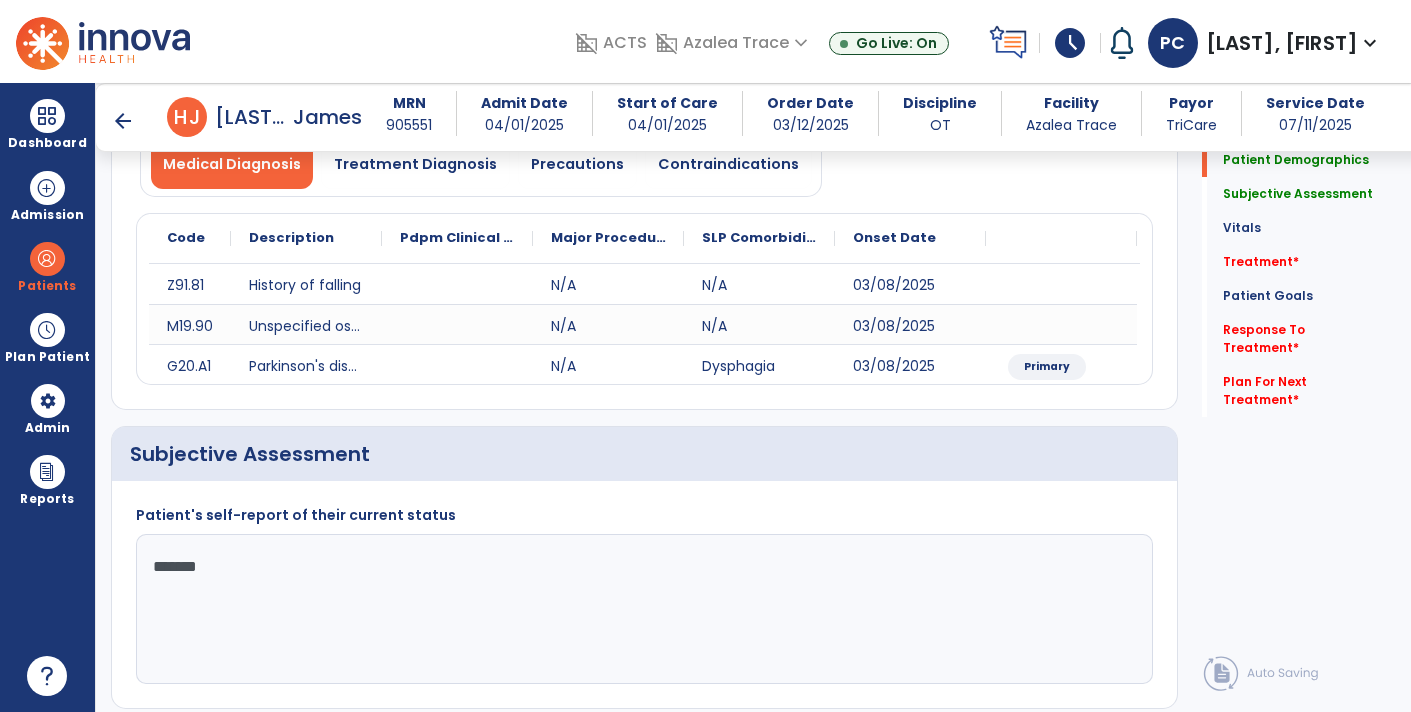 click on "******" 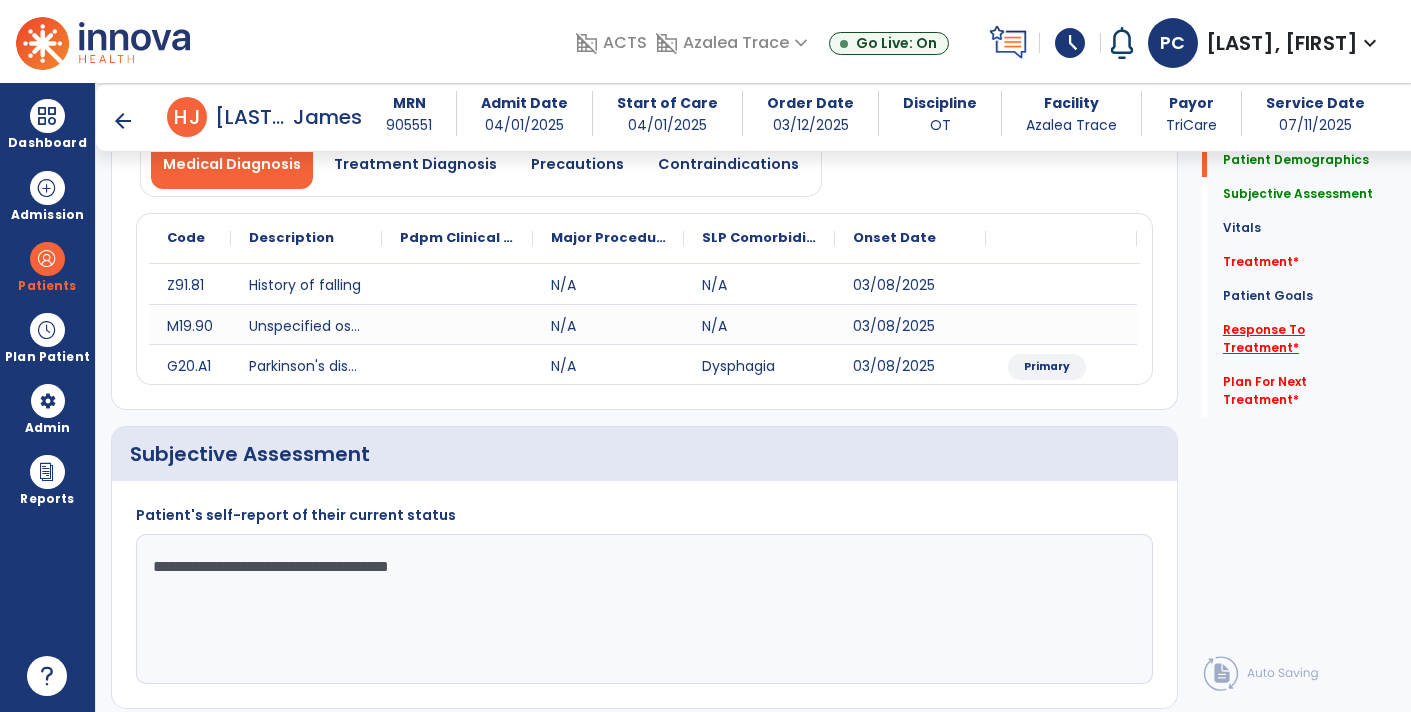 type on "**********" 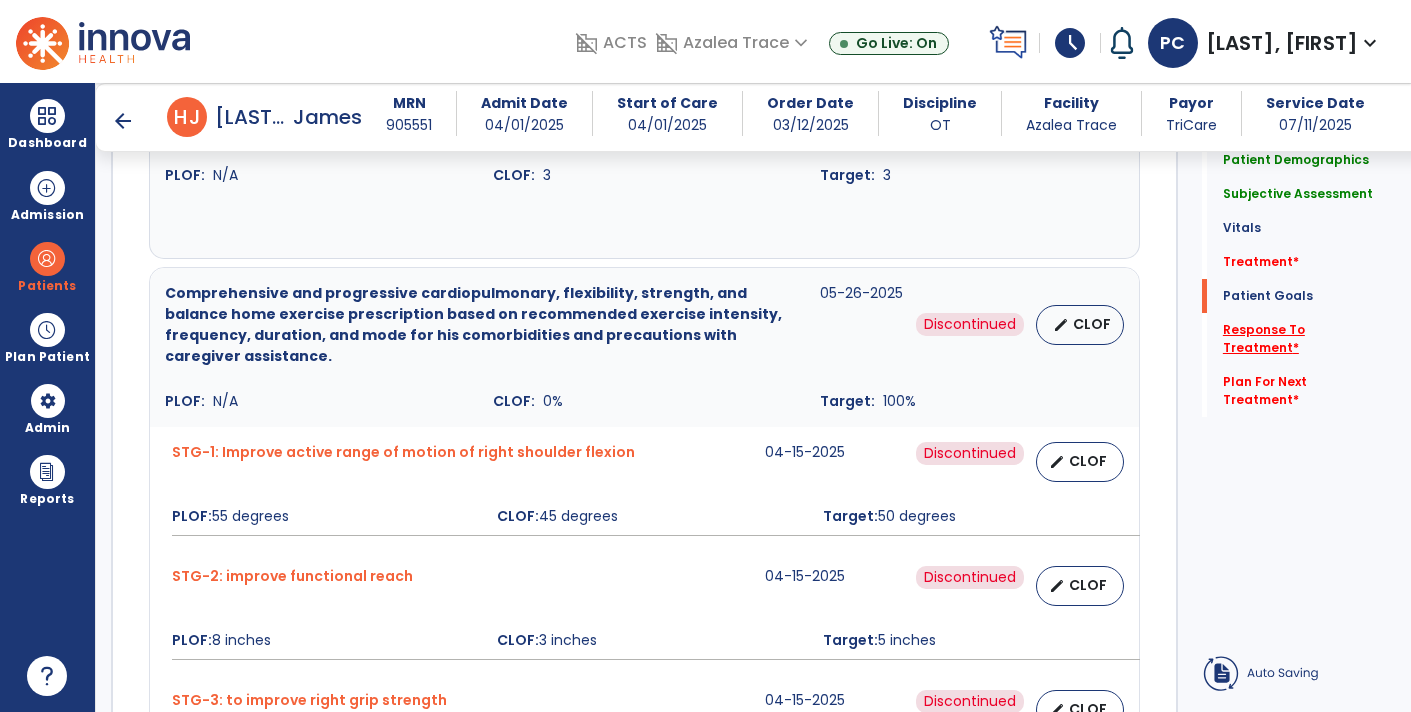 scroll, scrollTop: 3846, scrollLeft: 0, axis: vertical 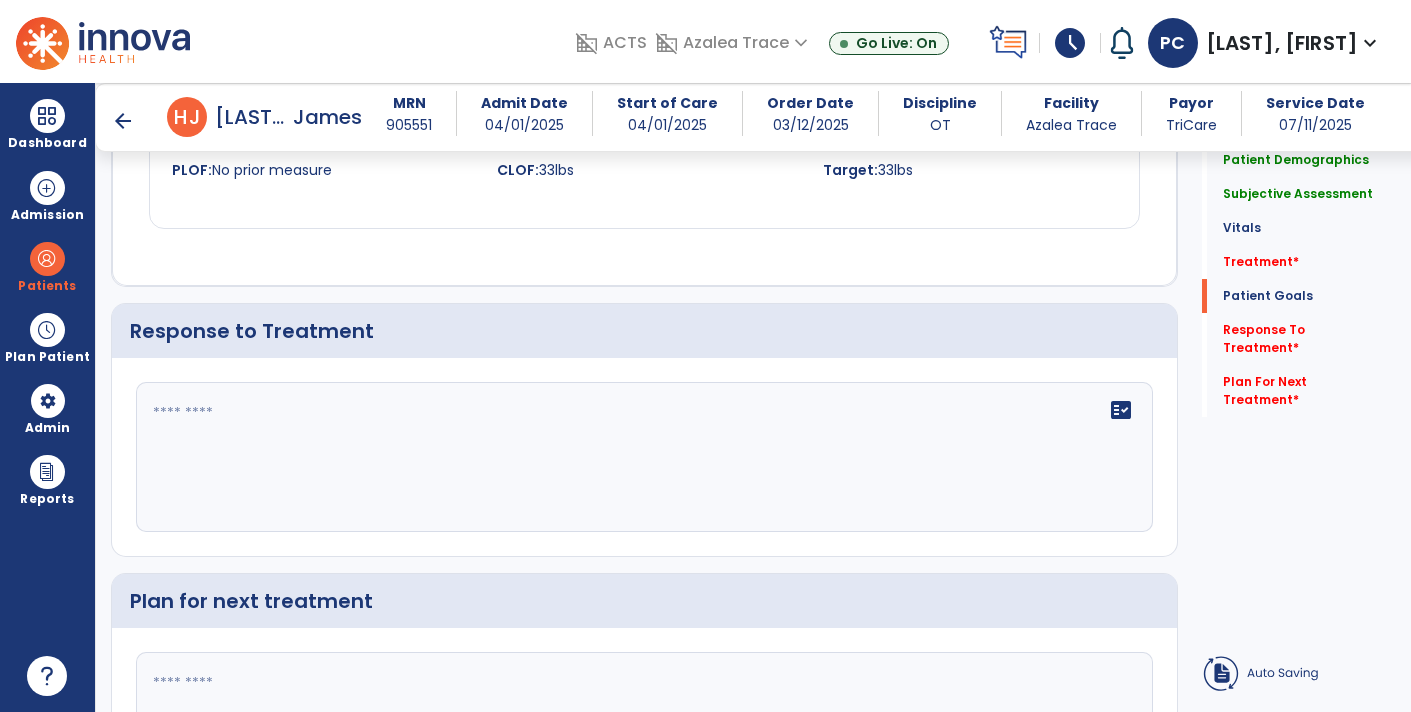 click on "fact_check" 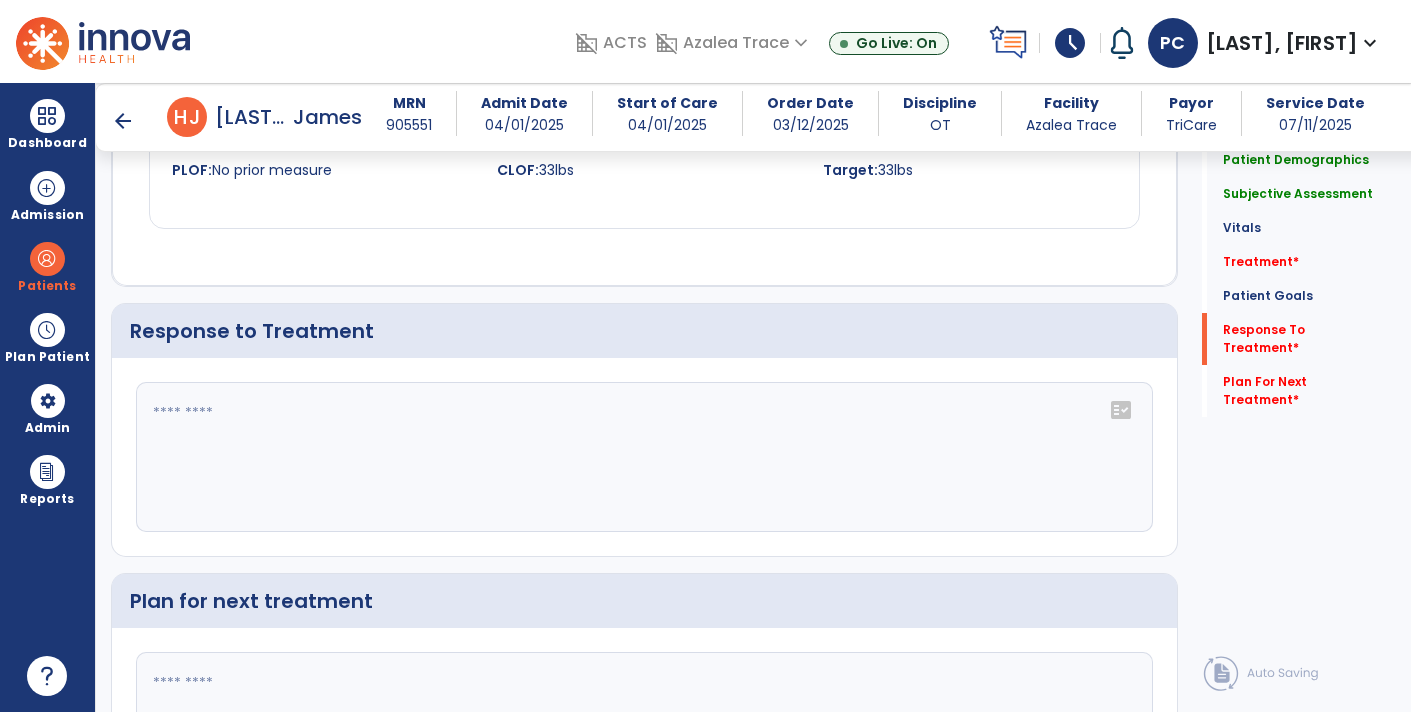click 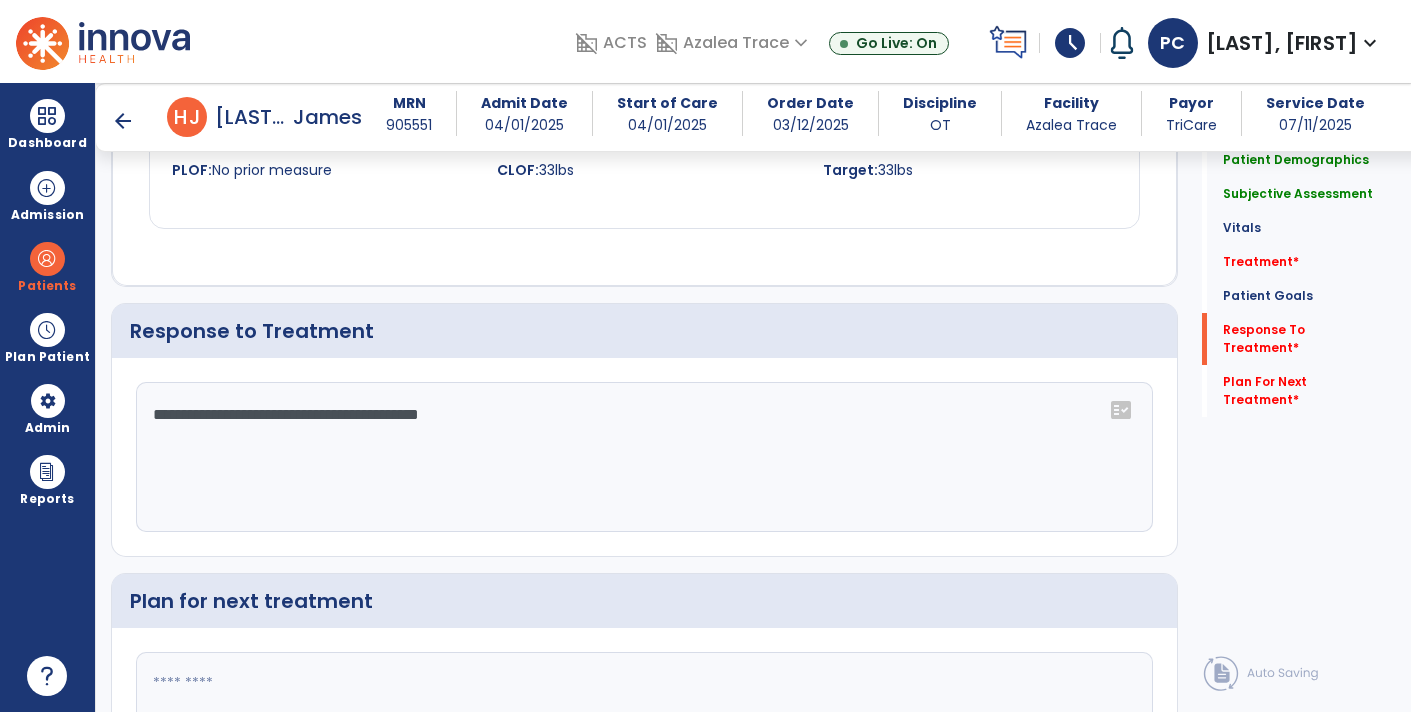 type on "**********" 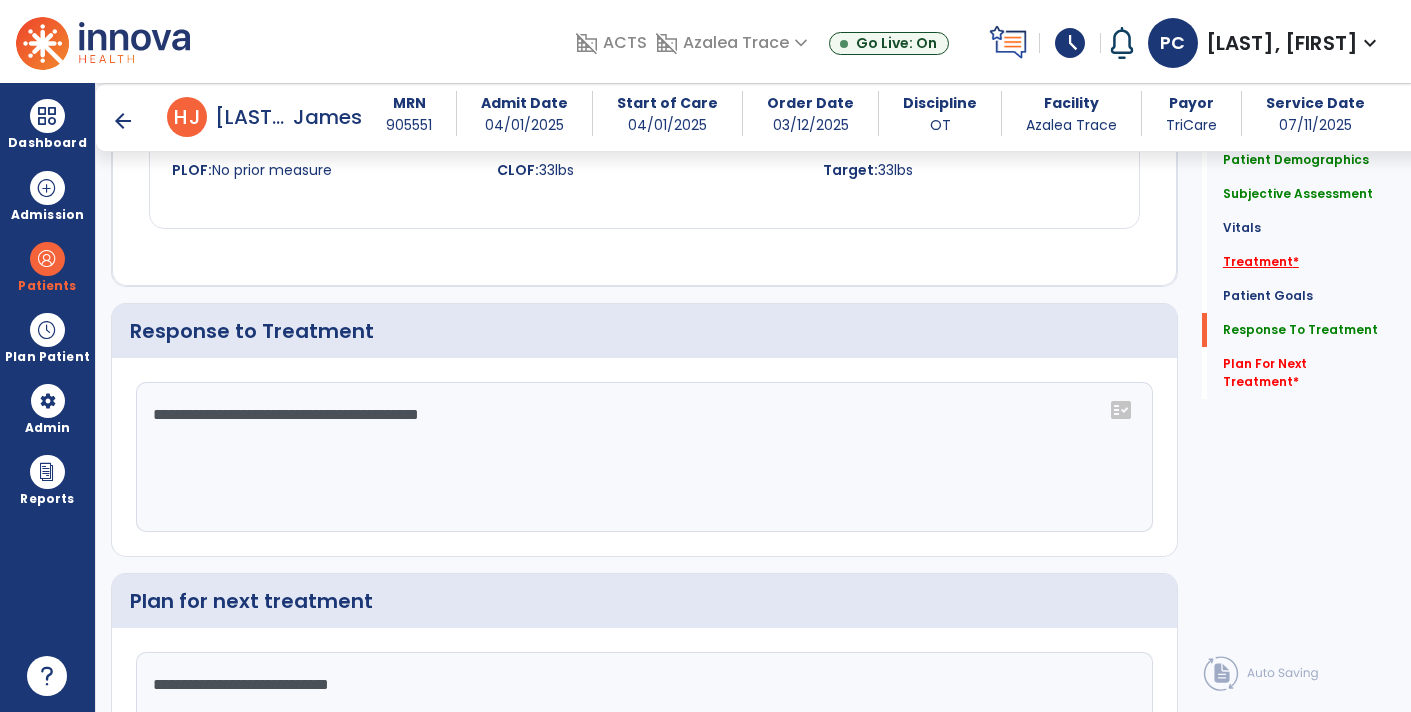 type on "**********" 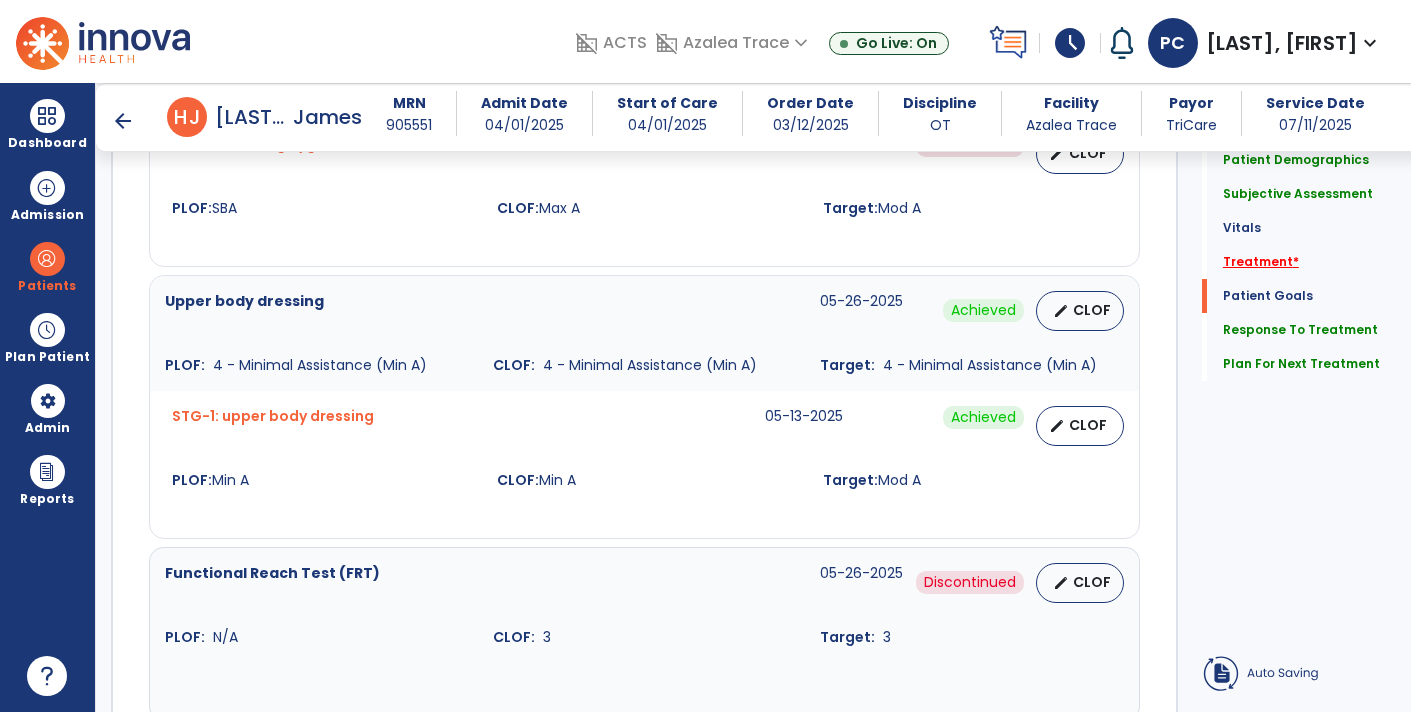 scroll, scrollTop: 1056, scrollLeft: 0, axis: vertical 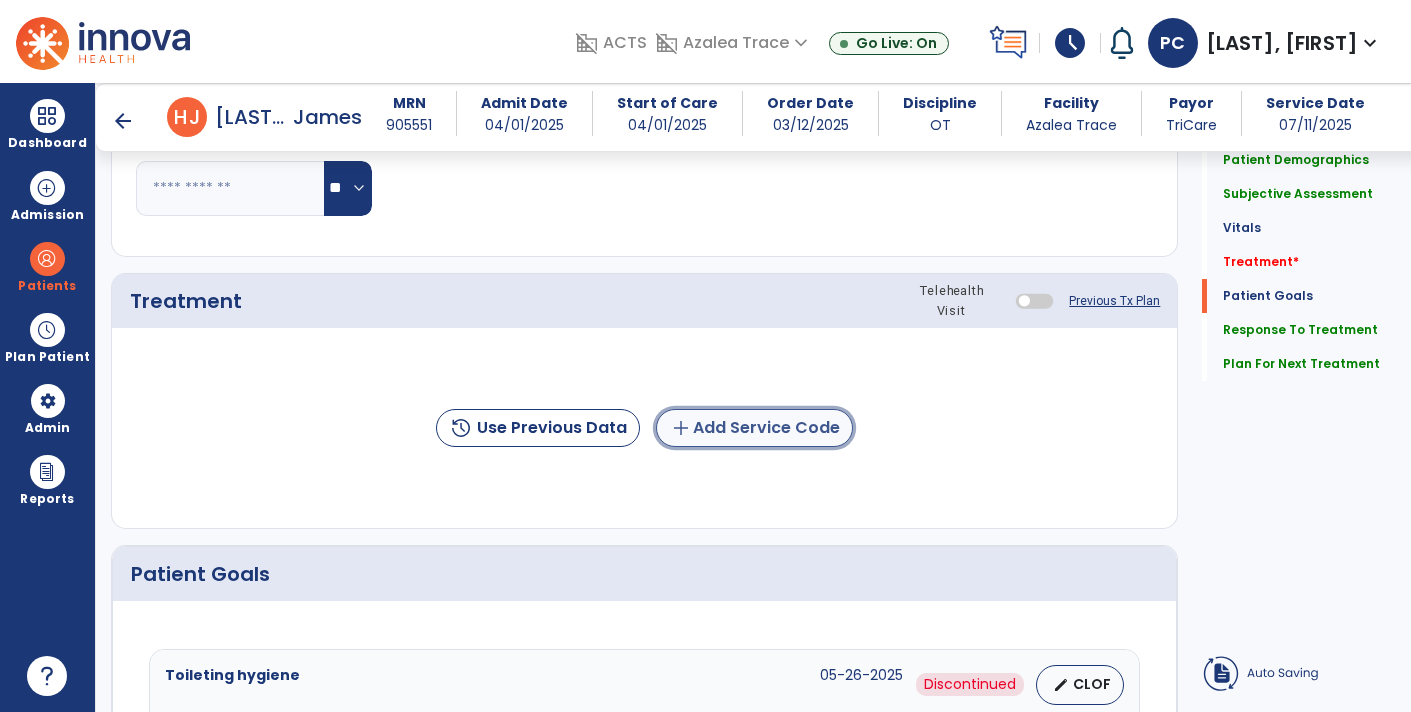 click on "add  Add Service Code" 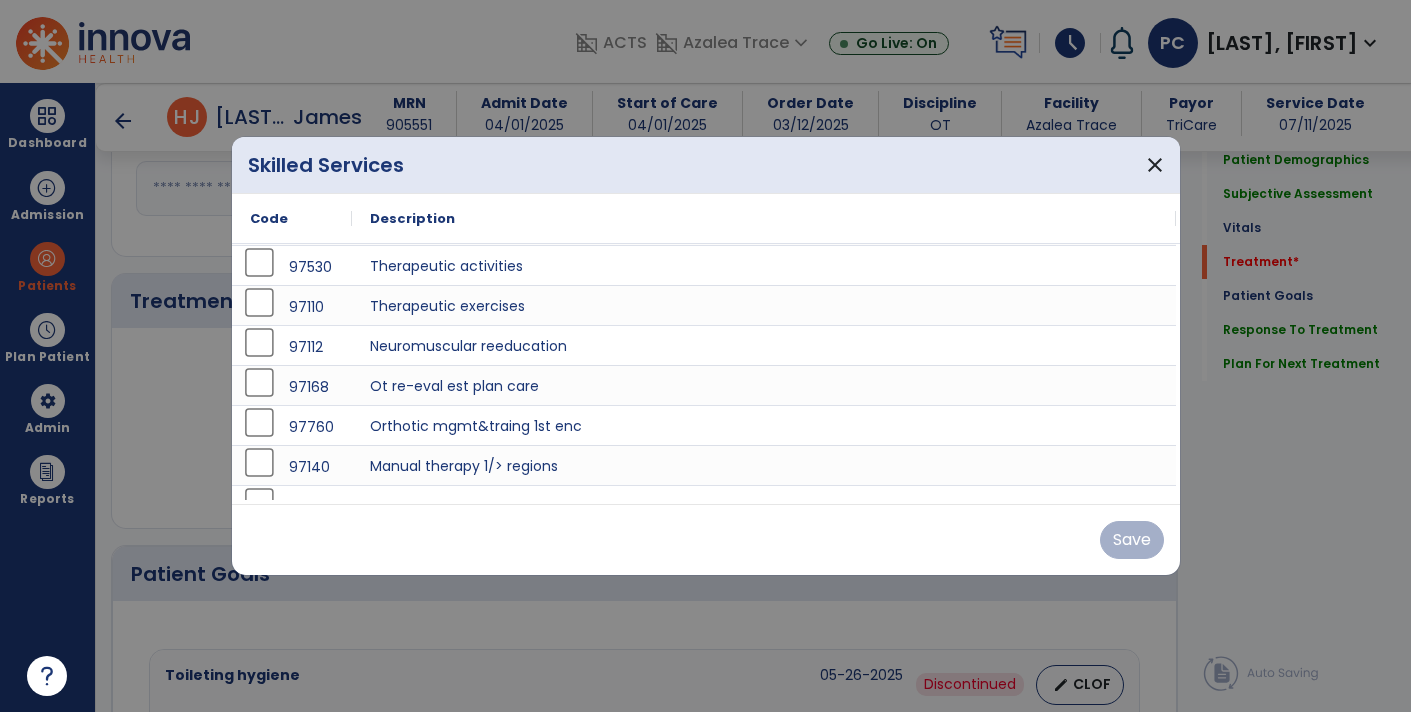 scroll, scrollTop: 77, scrollLeft: 0, axis: vertical 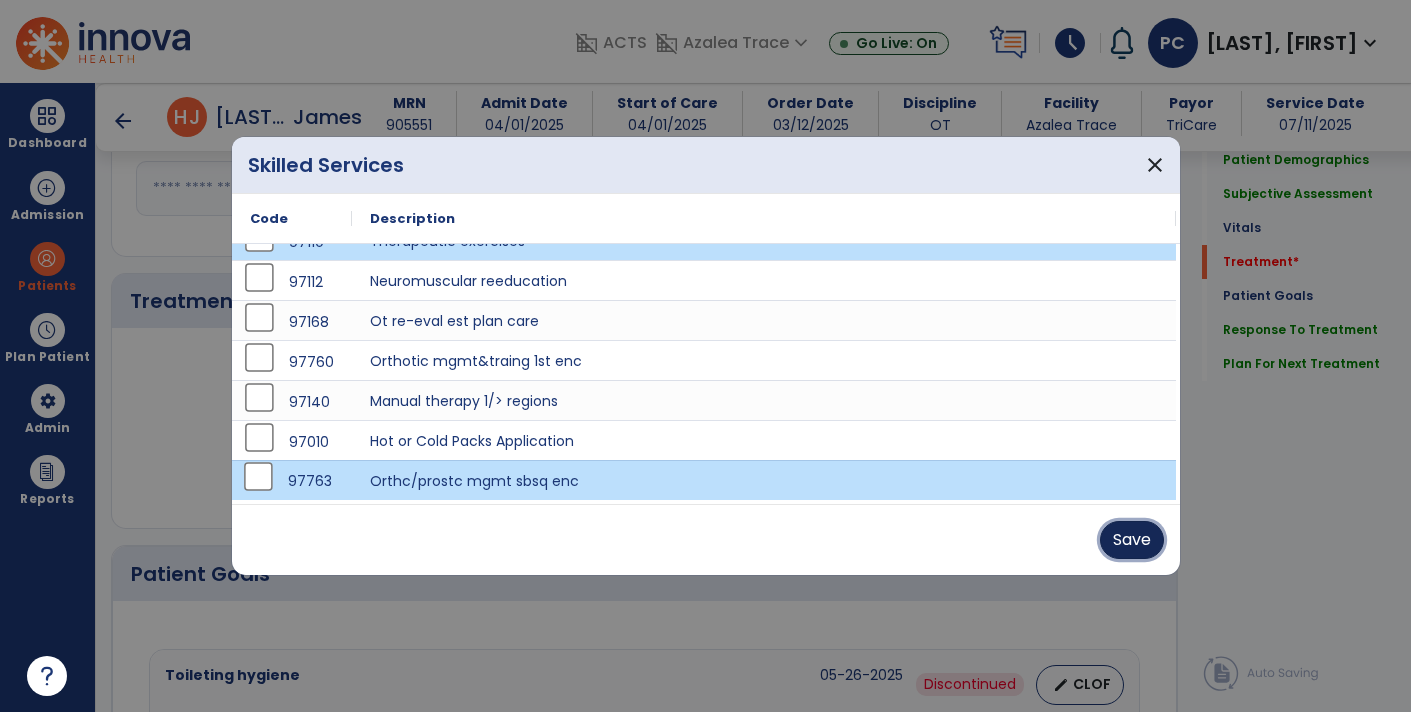 click on "Save" at bounding box center (1132, 540) 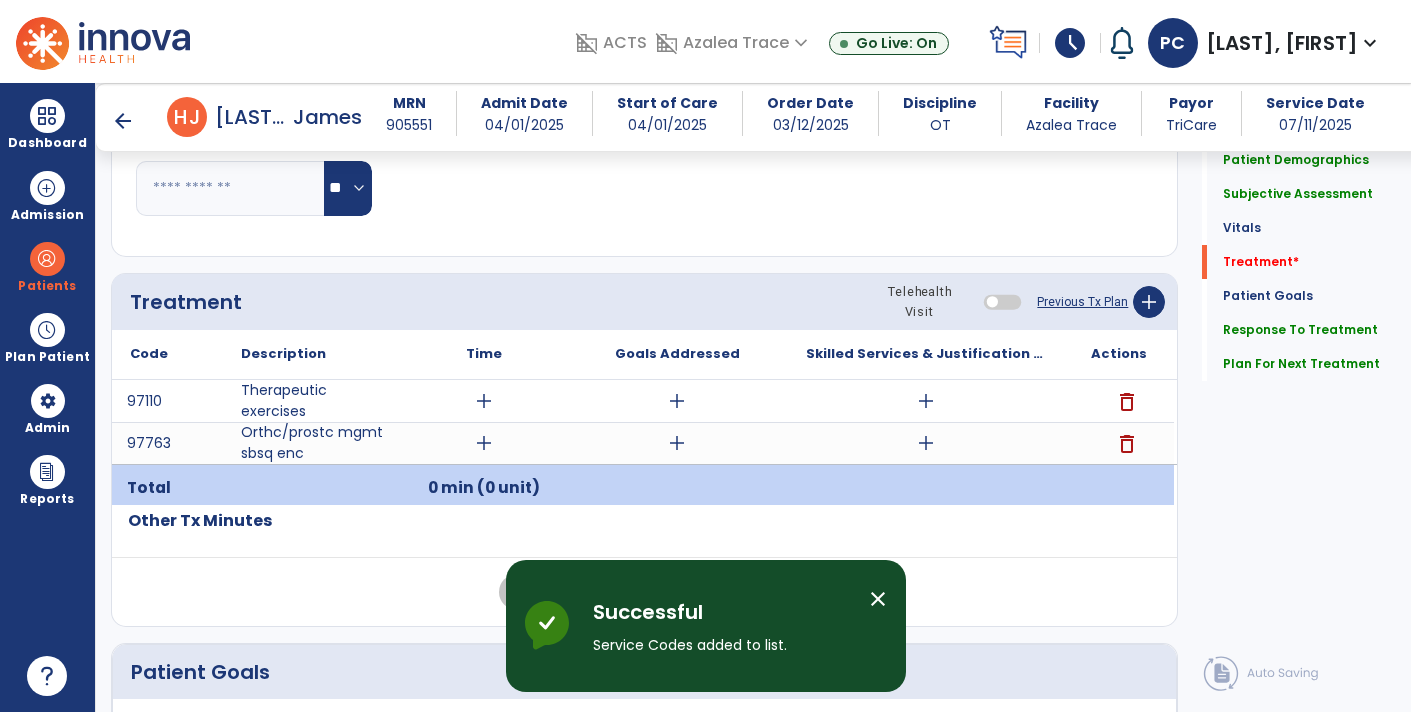 click on "add" at bounding box center (484, 443) 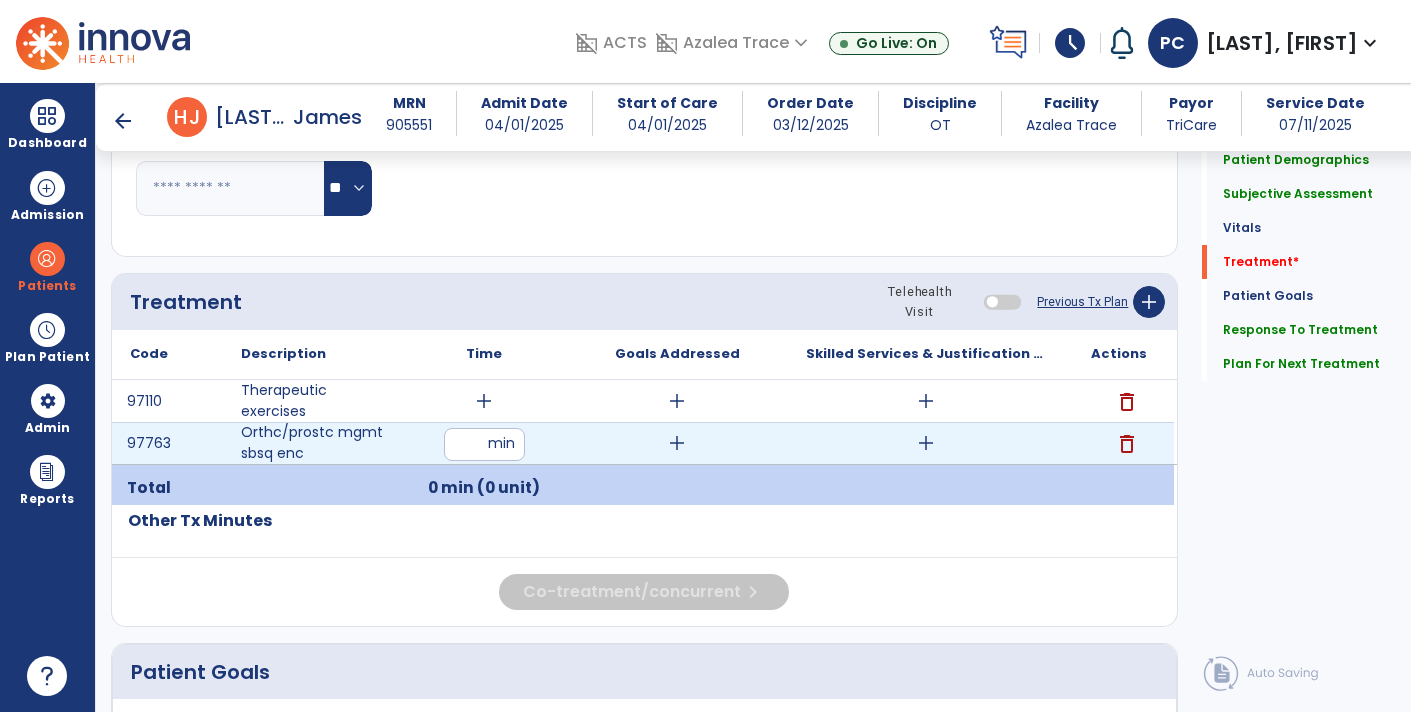 type on "**" 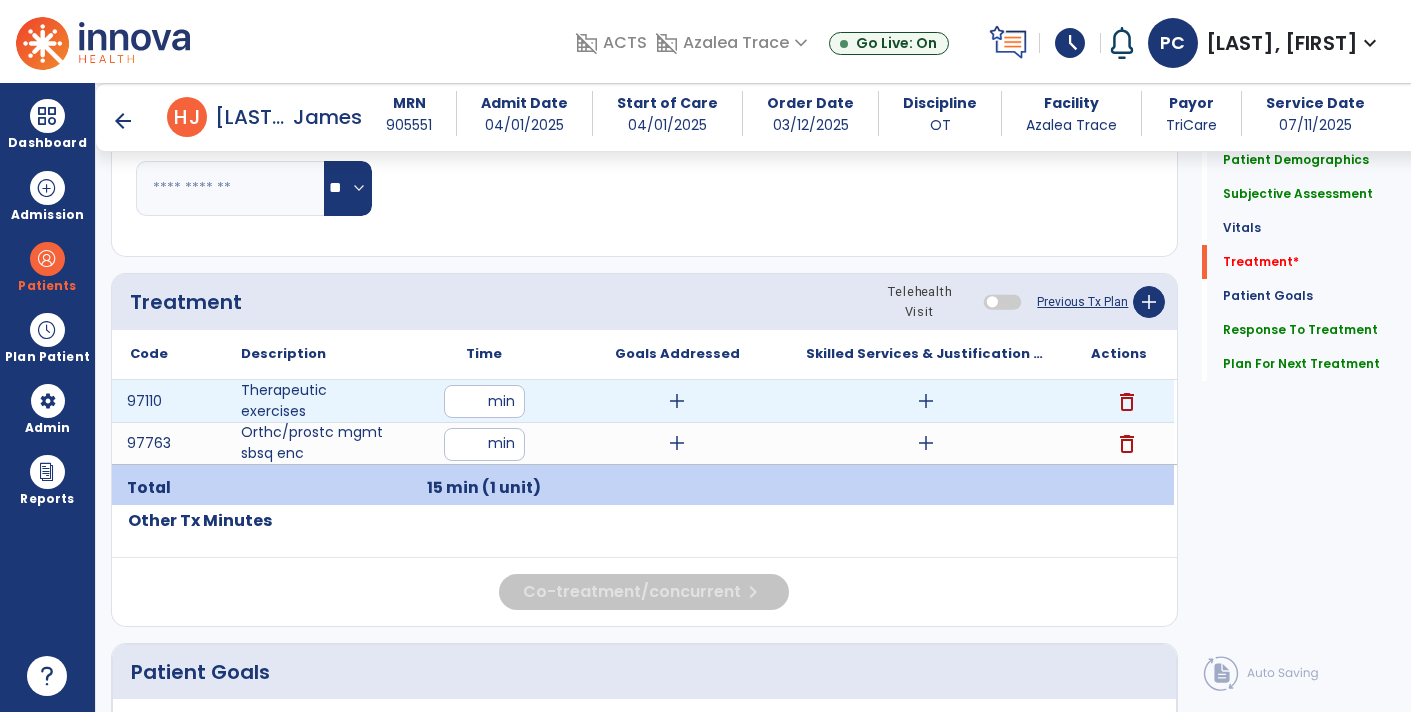 type on "**" 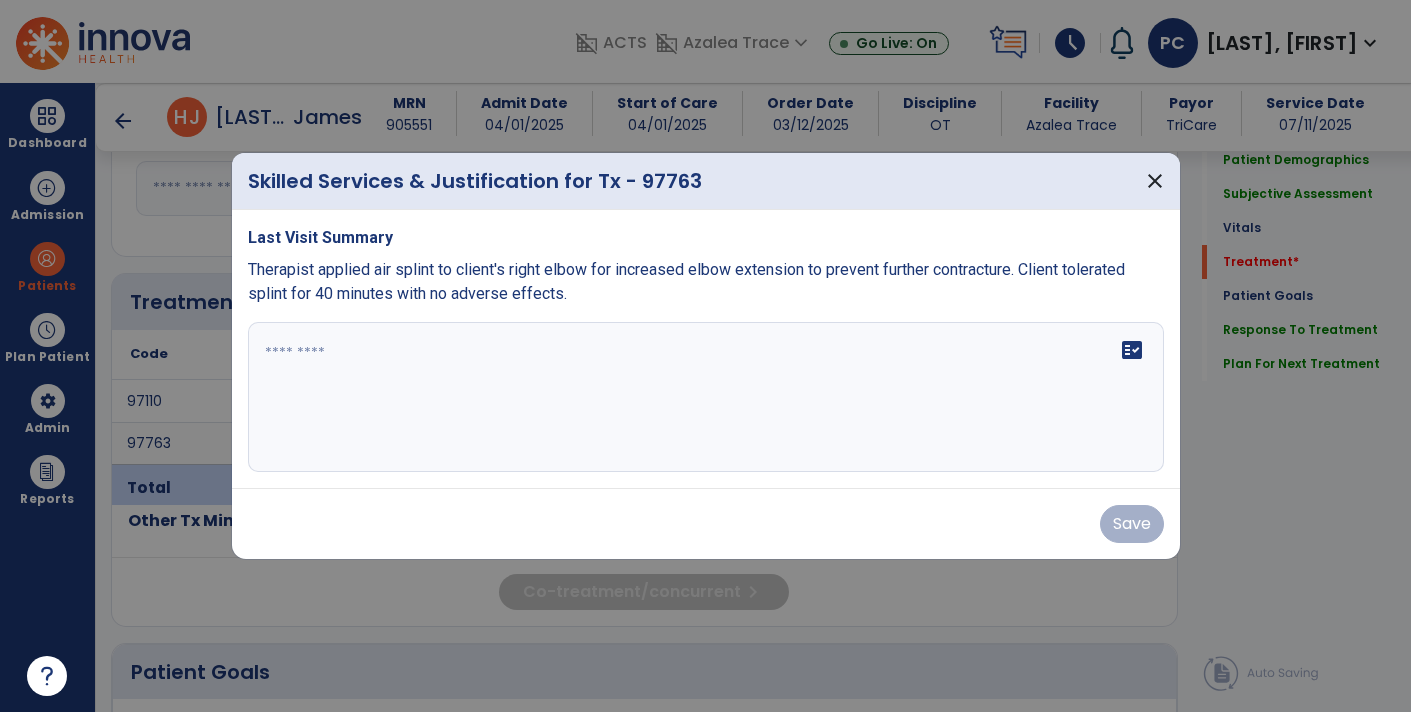 click on "fact_check" at bounding box center [1132, 350] 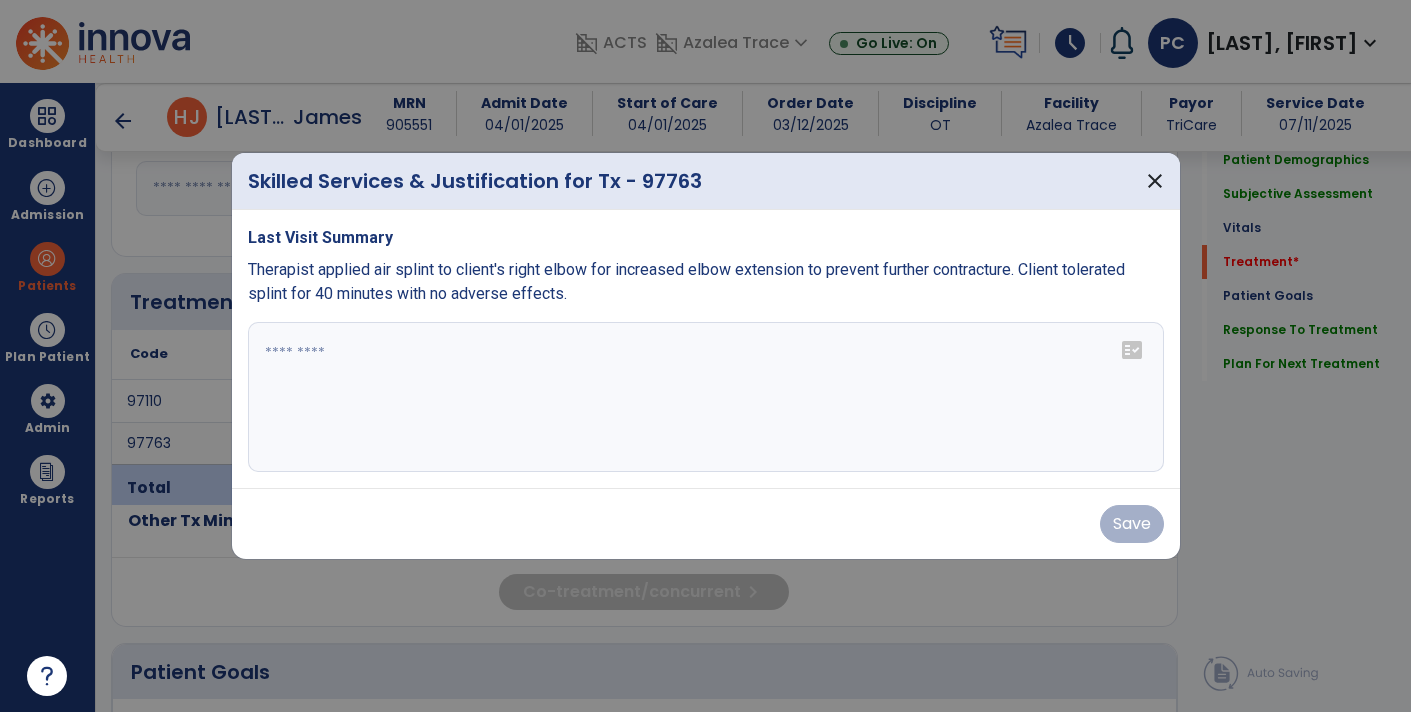 click at bounding box center [706, 397] 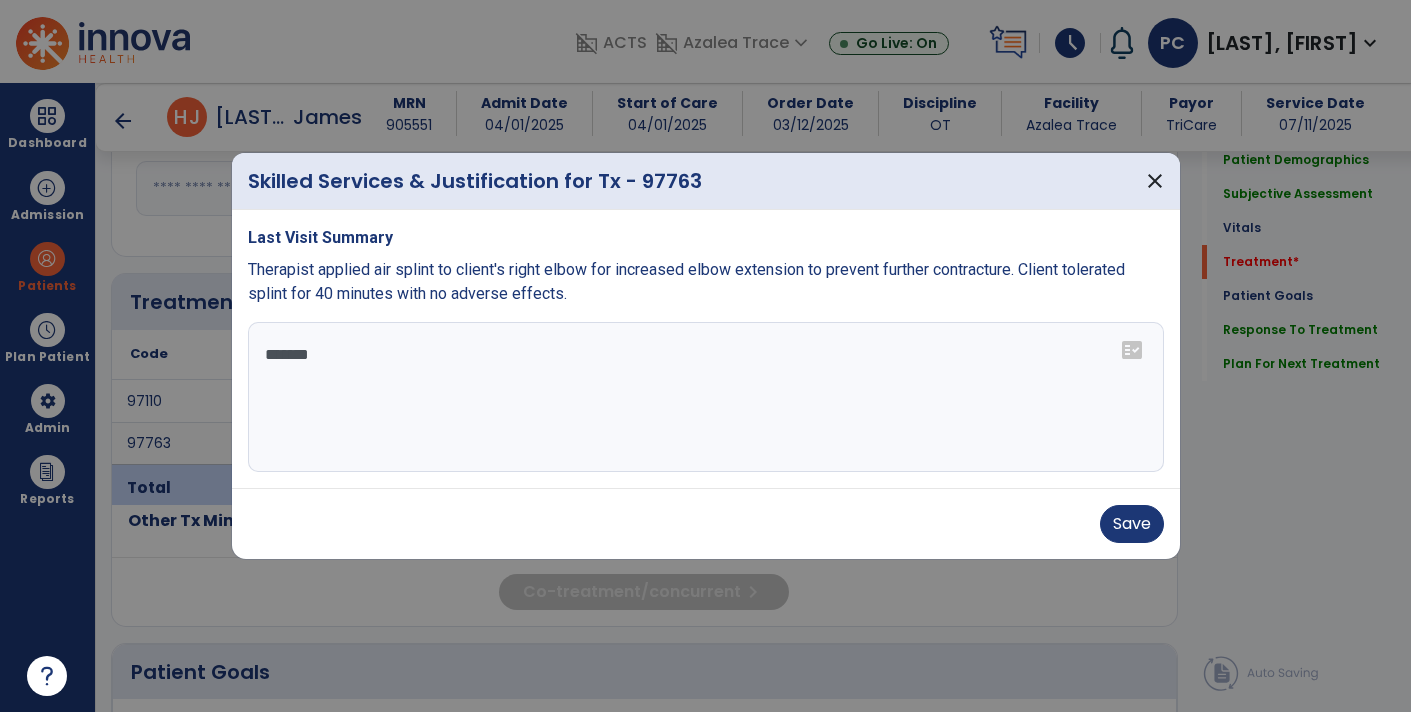 type on "********" 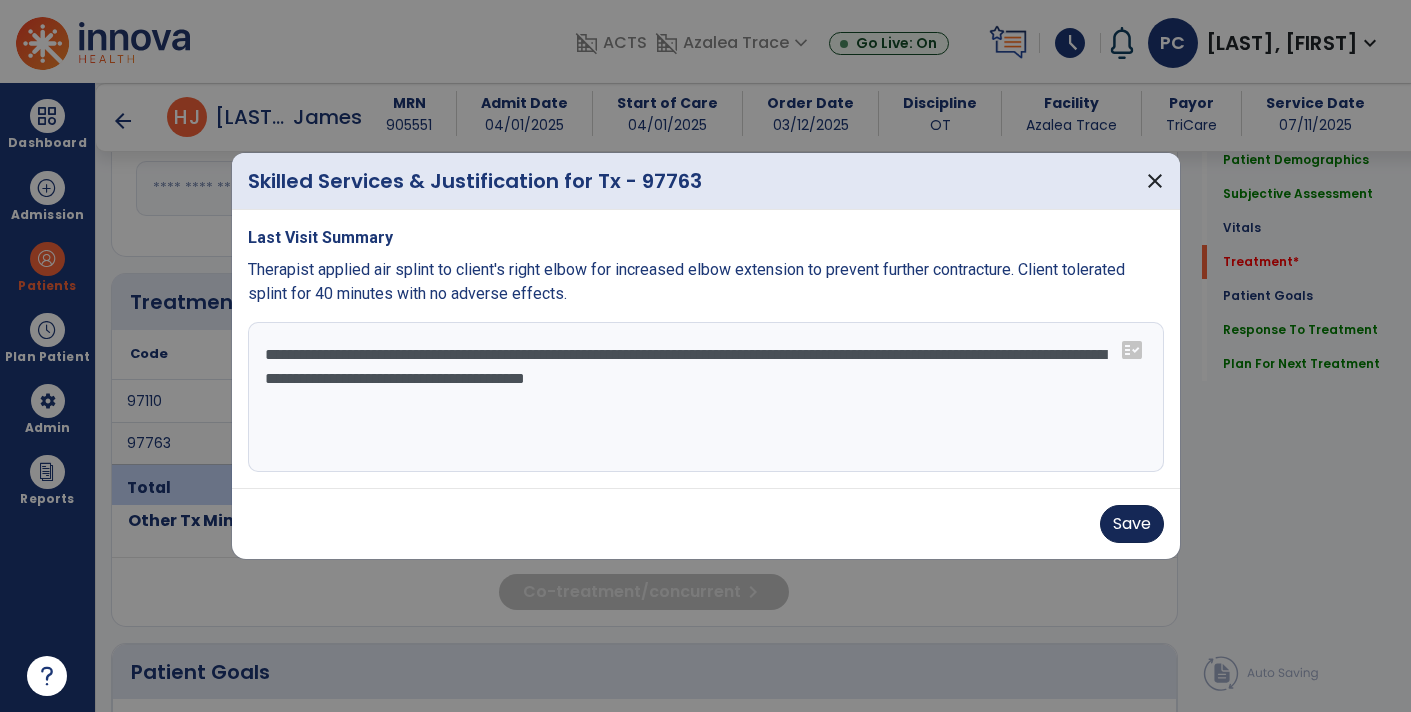 type on "**********" 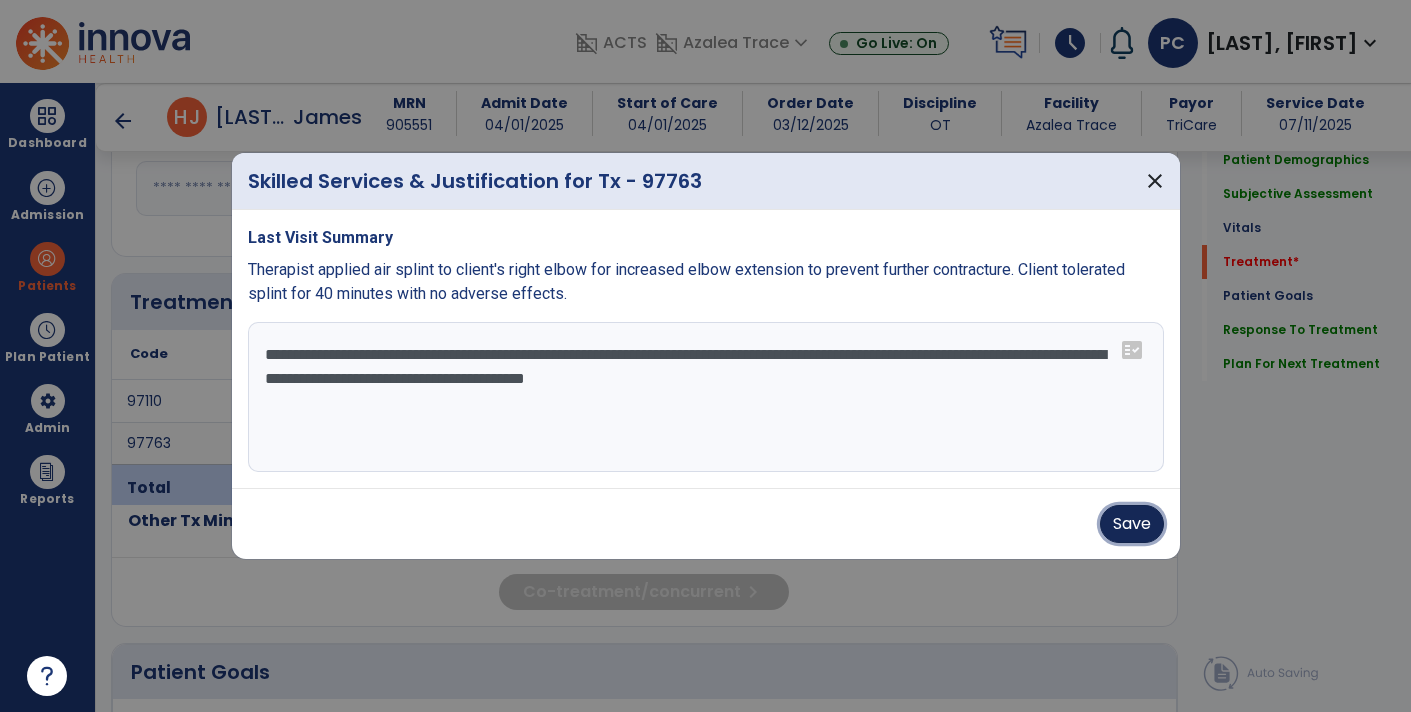 click on "Save" at bounding box center (1132, 524) 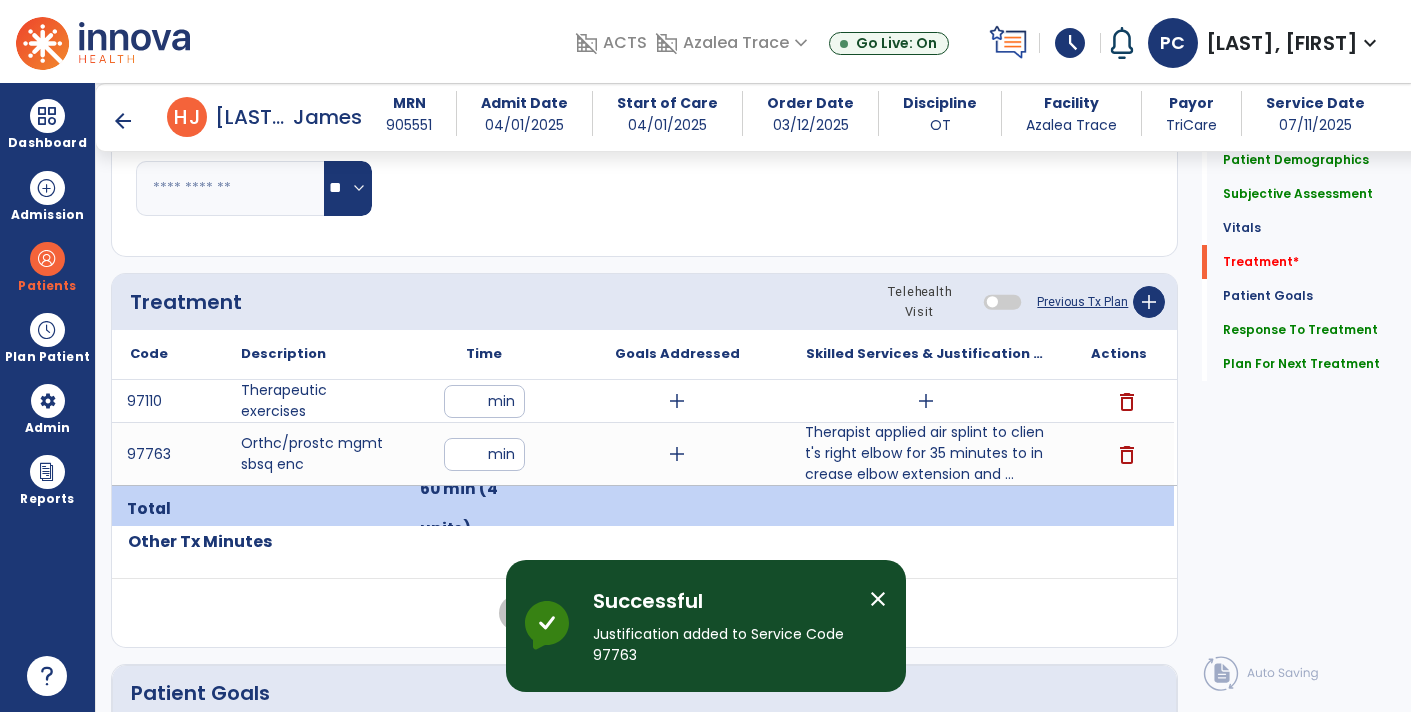 click on "add" at bounding box center (926, 401) 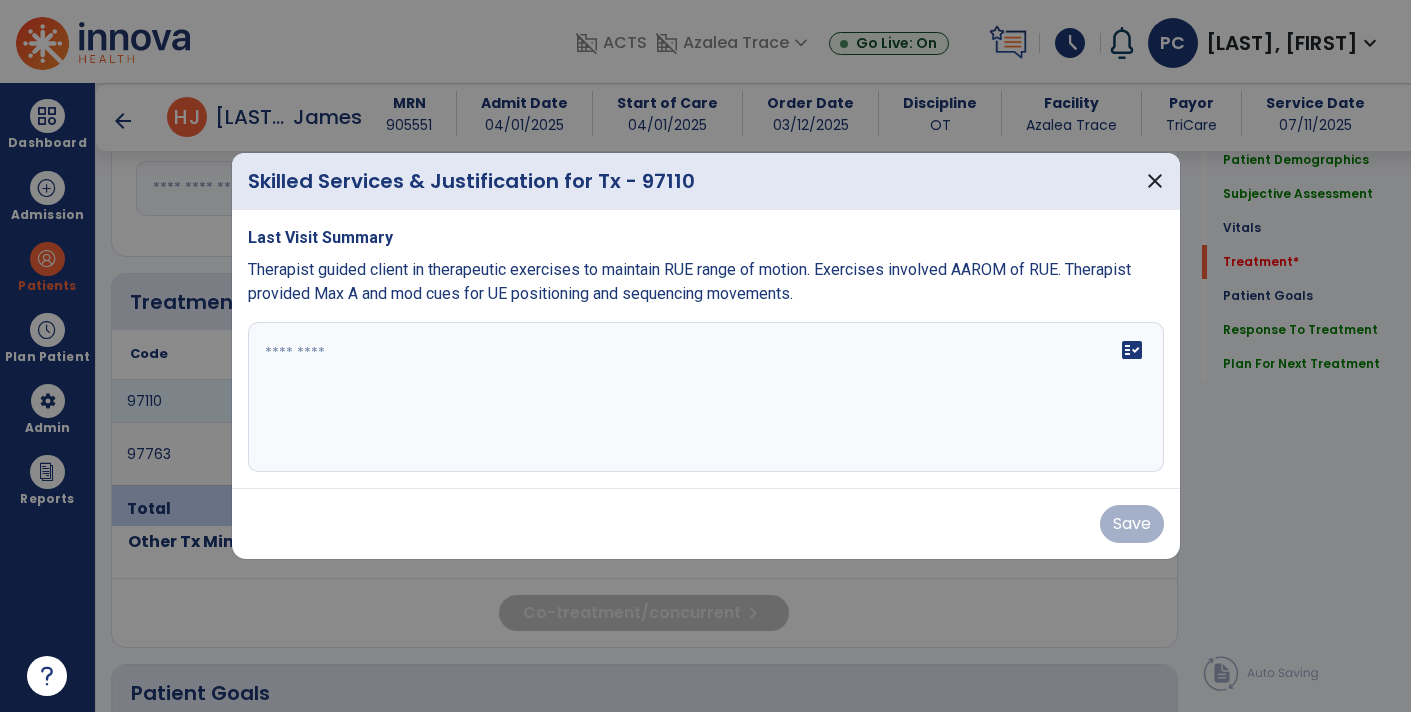 click on "fact_check" at bounding box center (1132, 350) 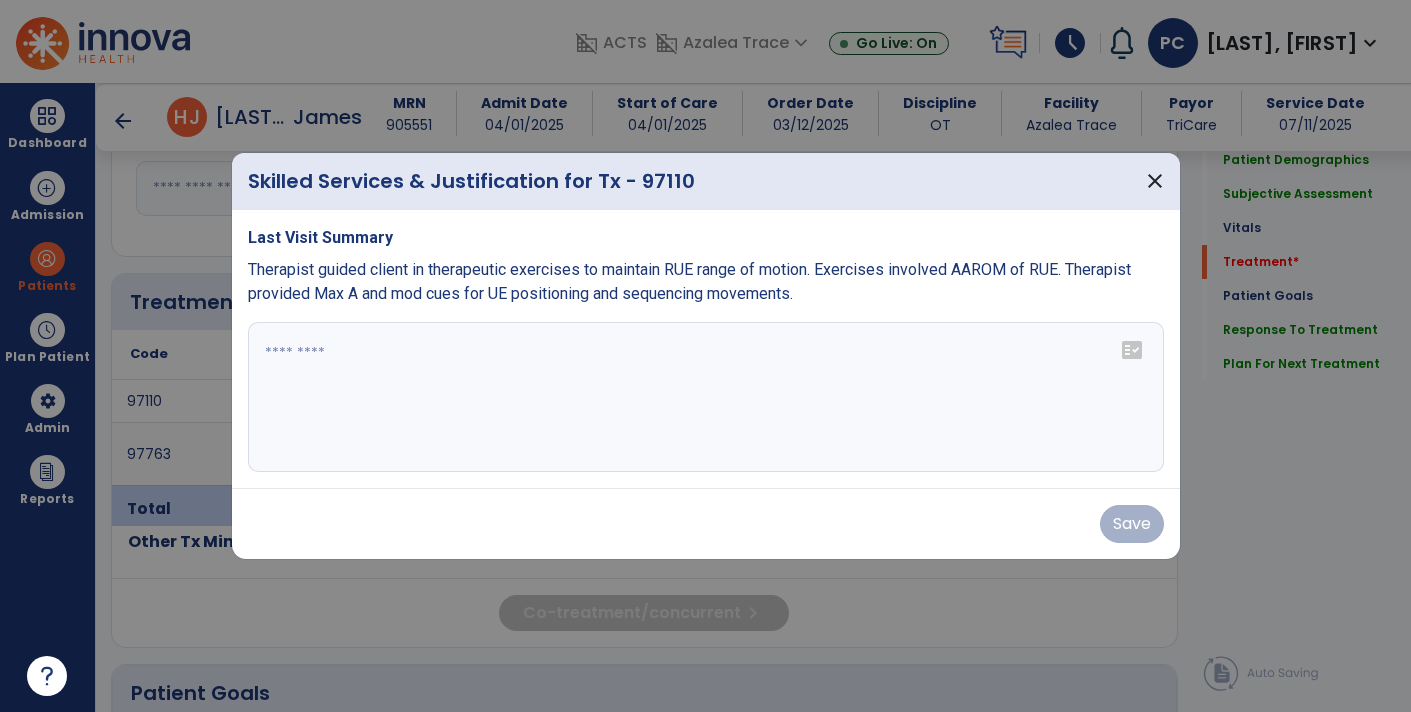 click at bounding box center (706, 397) 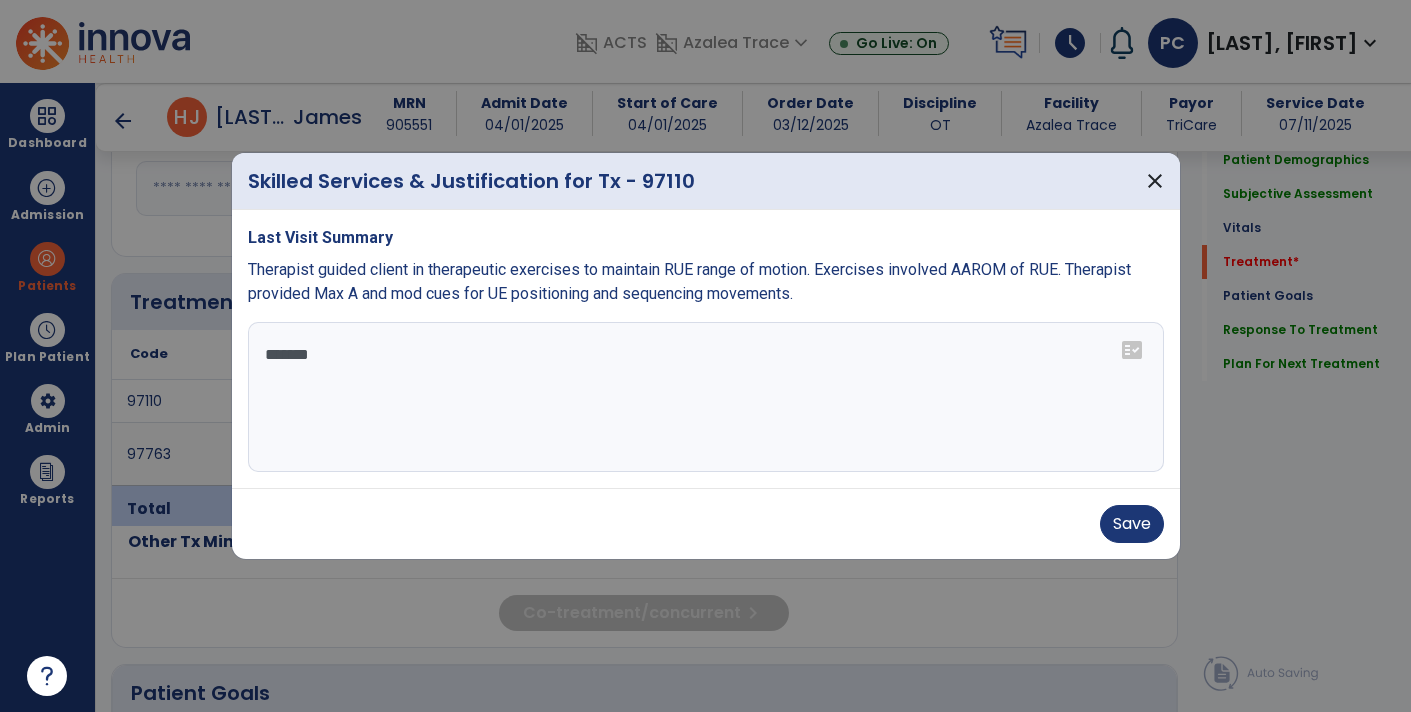 type on "********" 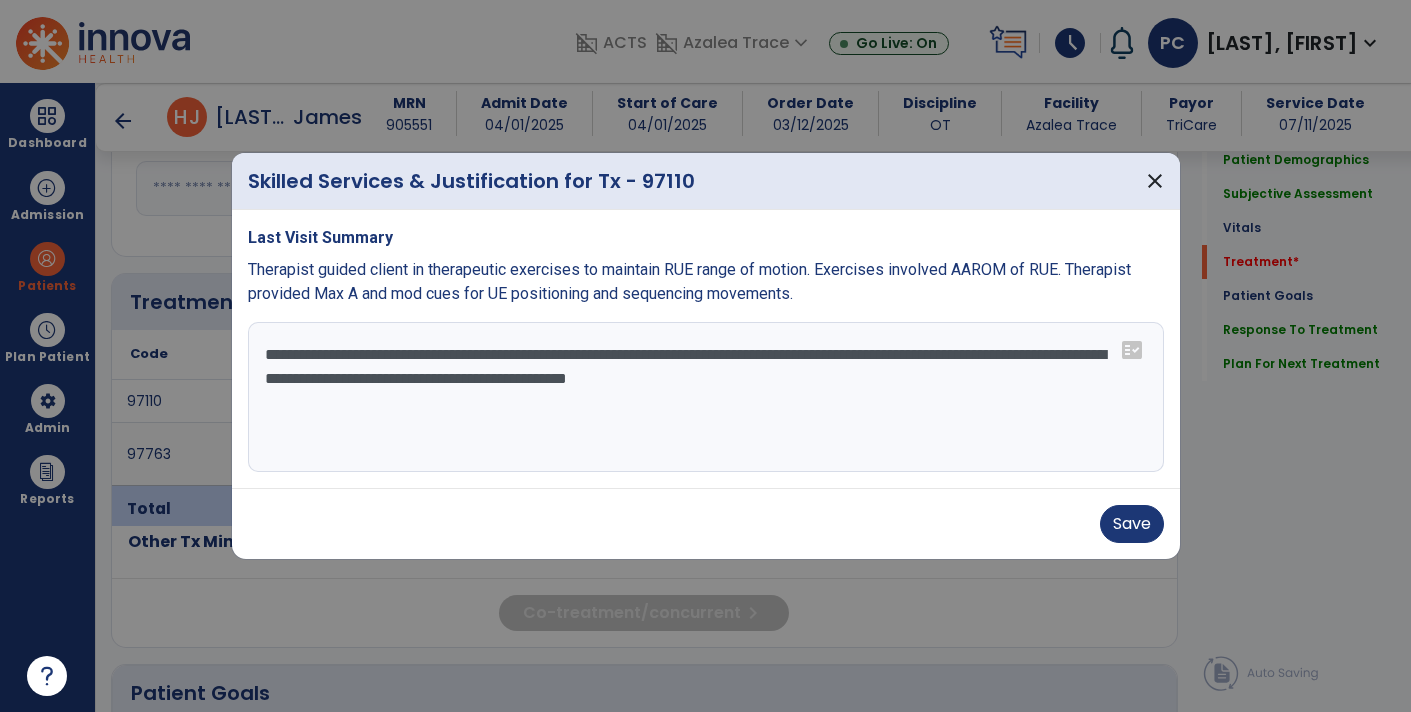 type on "**********" 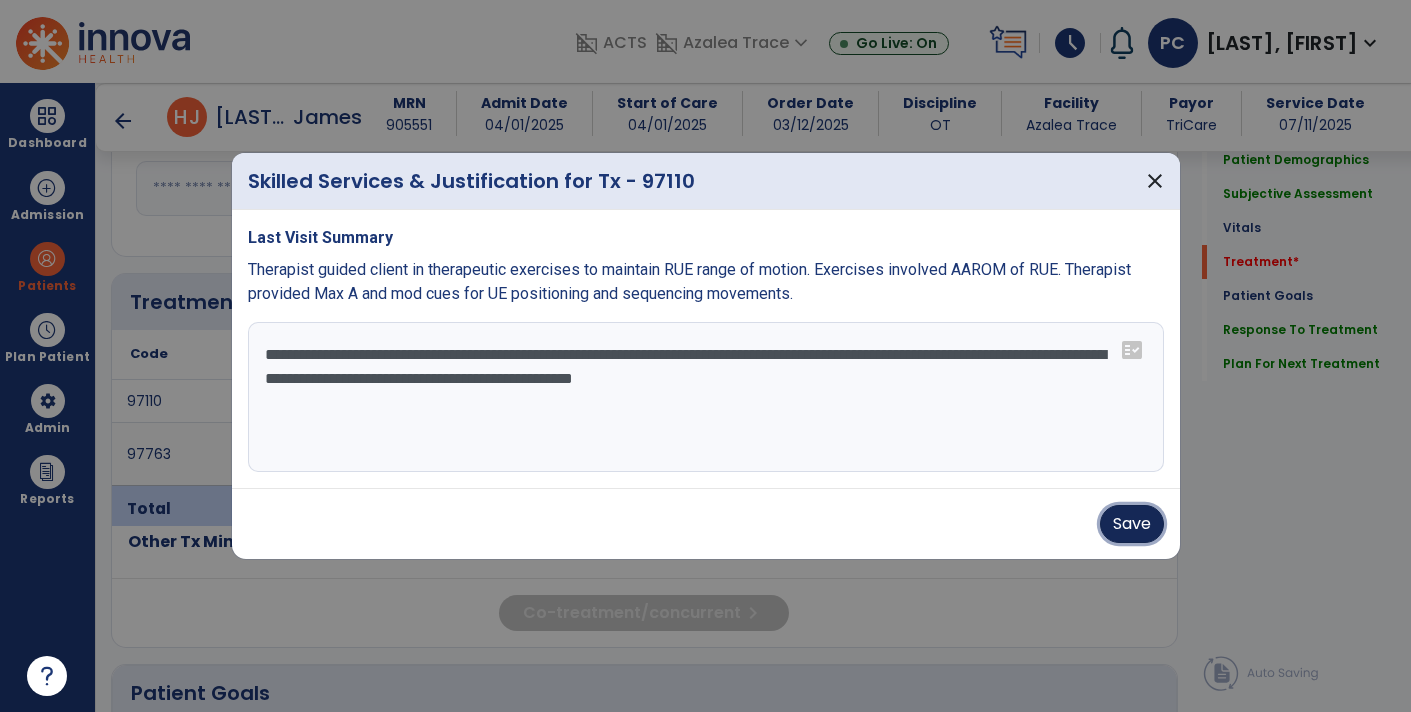 click on "Save" at bounding box center (1132, 524) 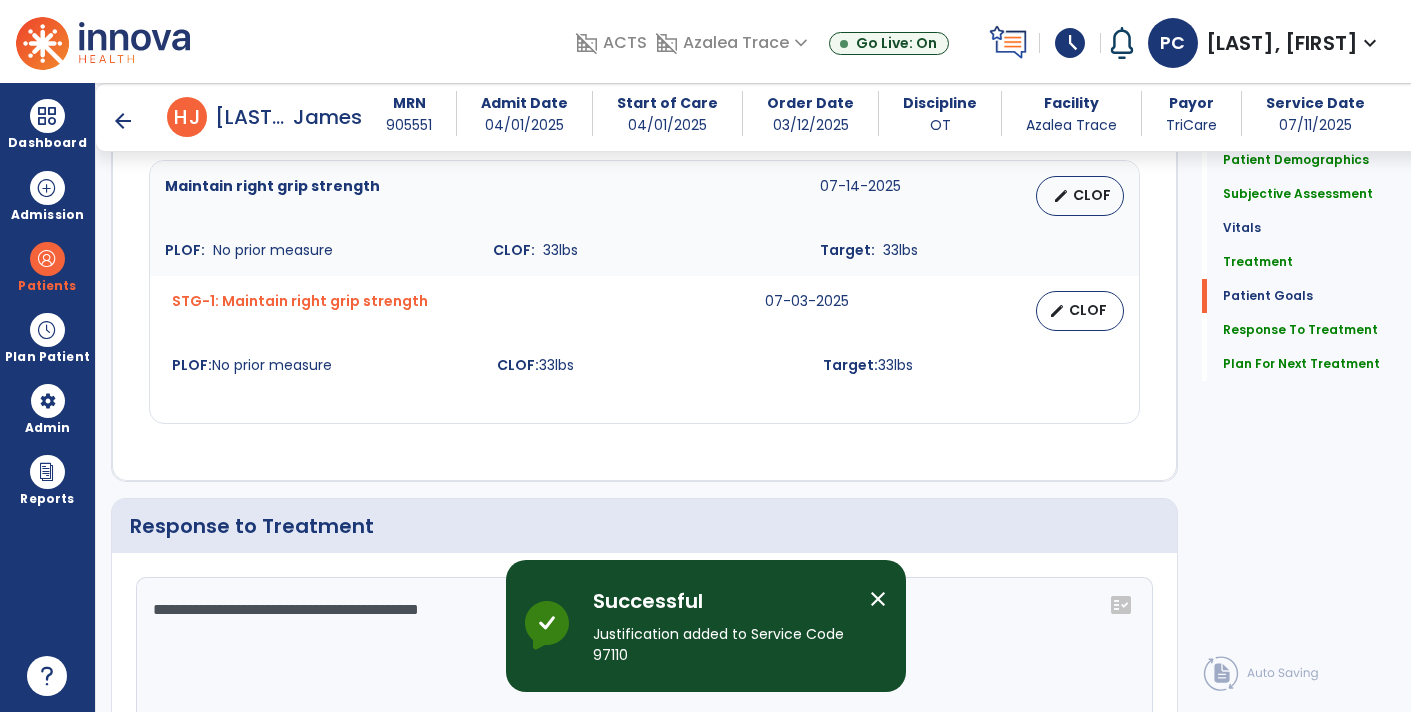 scroll, scrollTop: 4132, scrollLeft: 0, axis: vertical 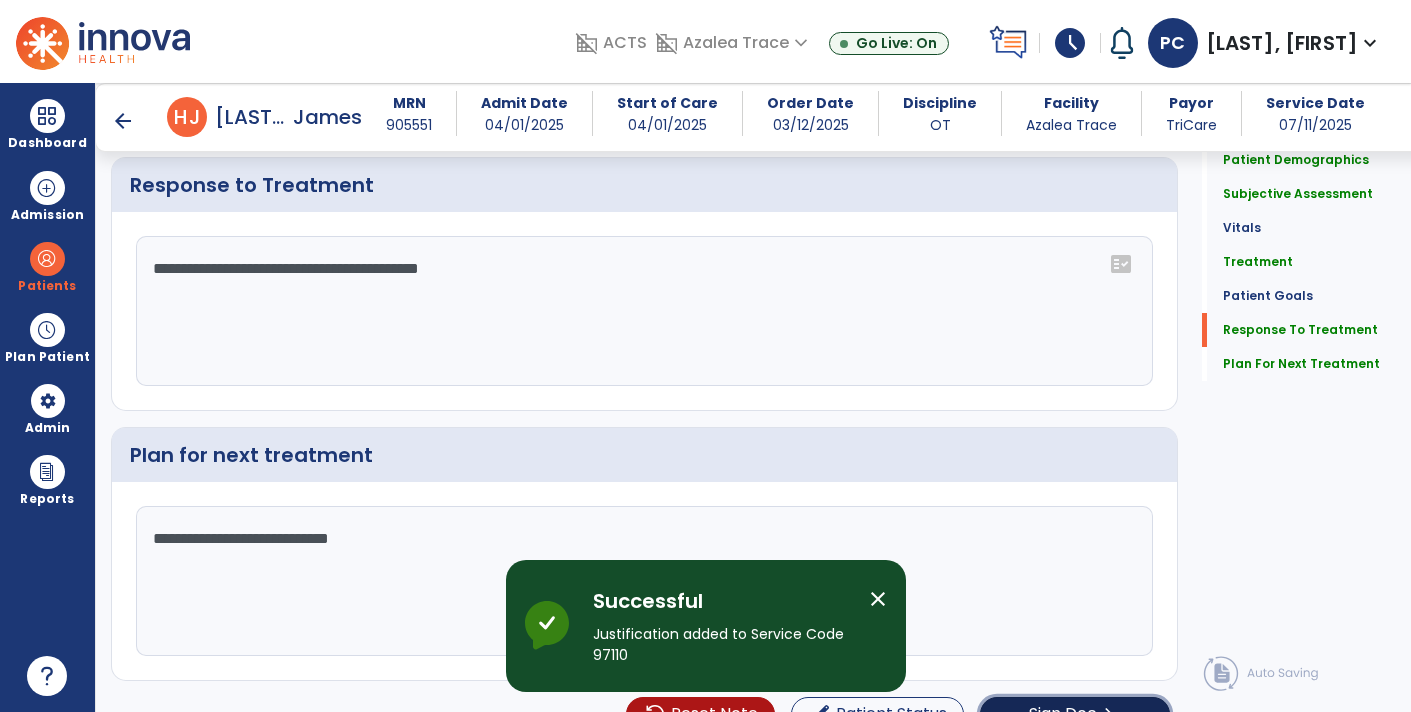 click on "Sign Doc  chevron_right" 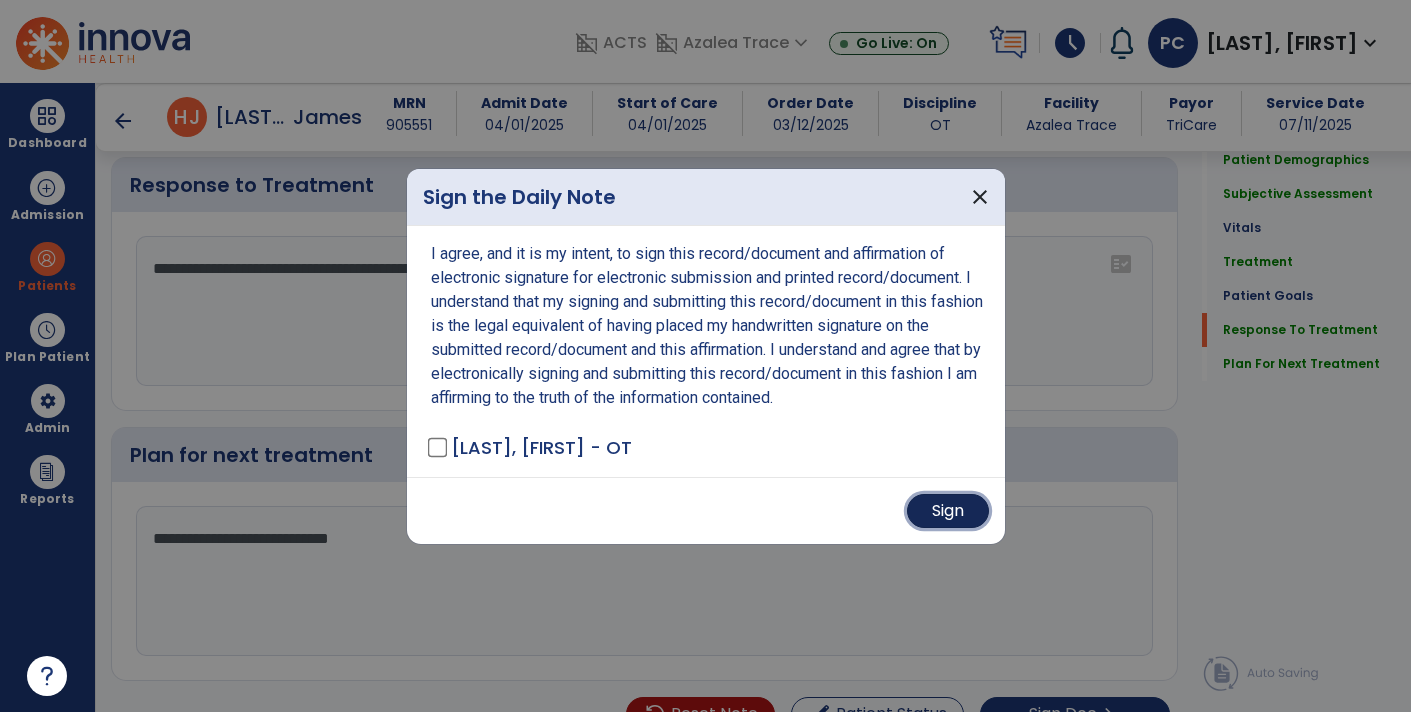 click on "Sign" at bounding box center [948, 511] 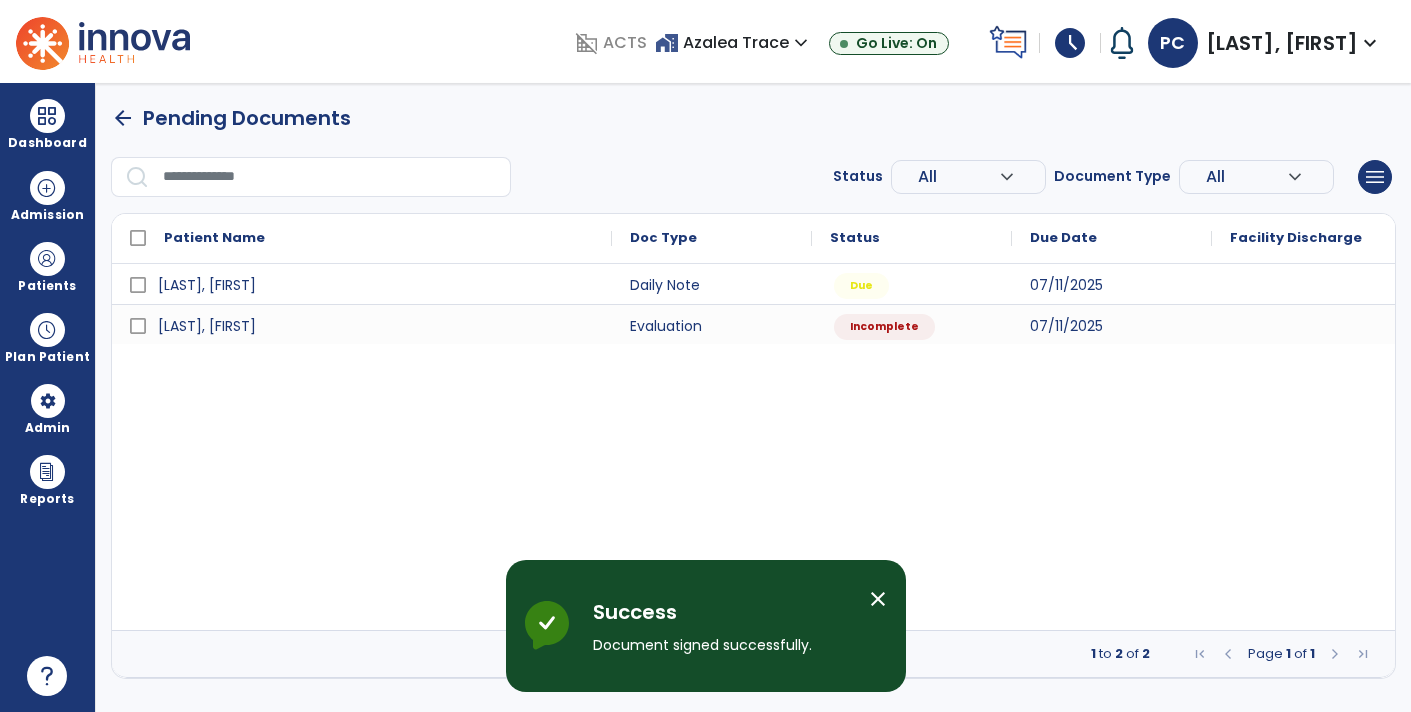 scroll, scrollTop: 0, scrollLeft: 0, axis: both 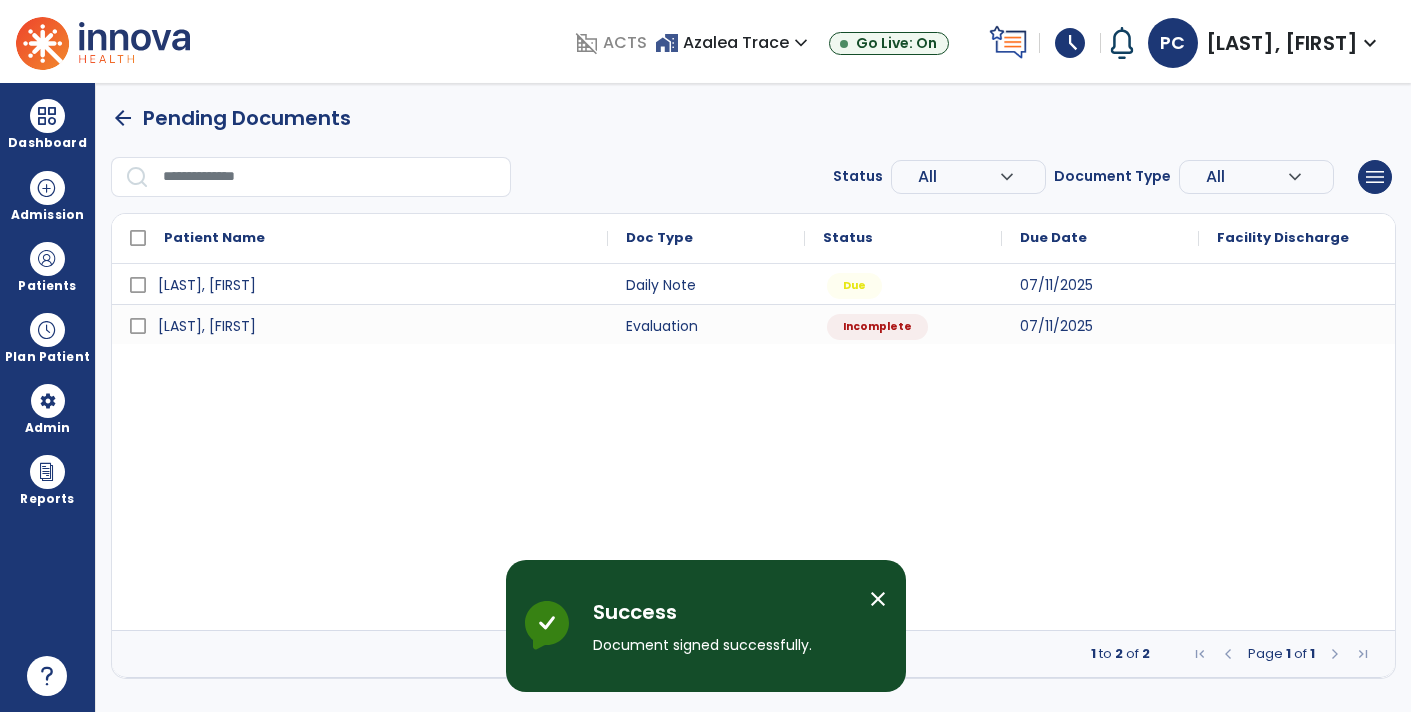 click on "schedule" at bounding box center [1070, 43] 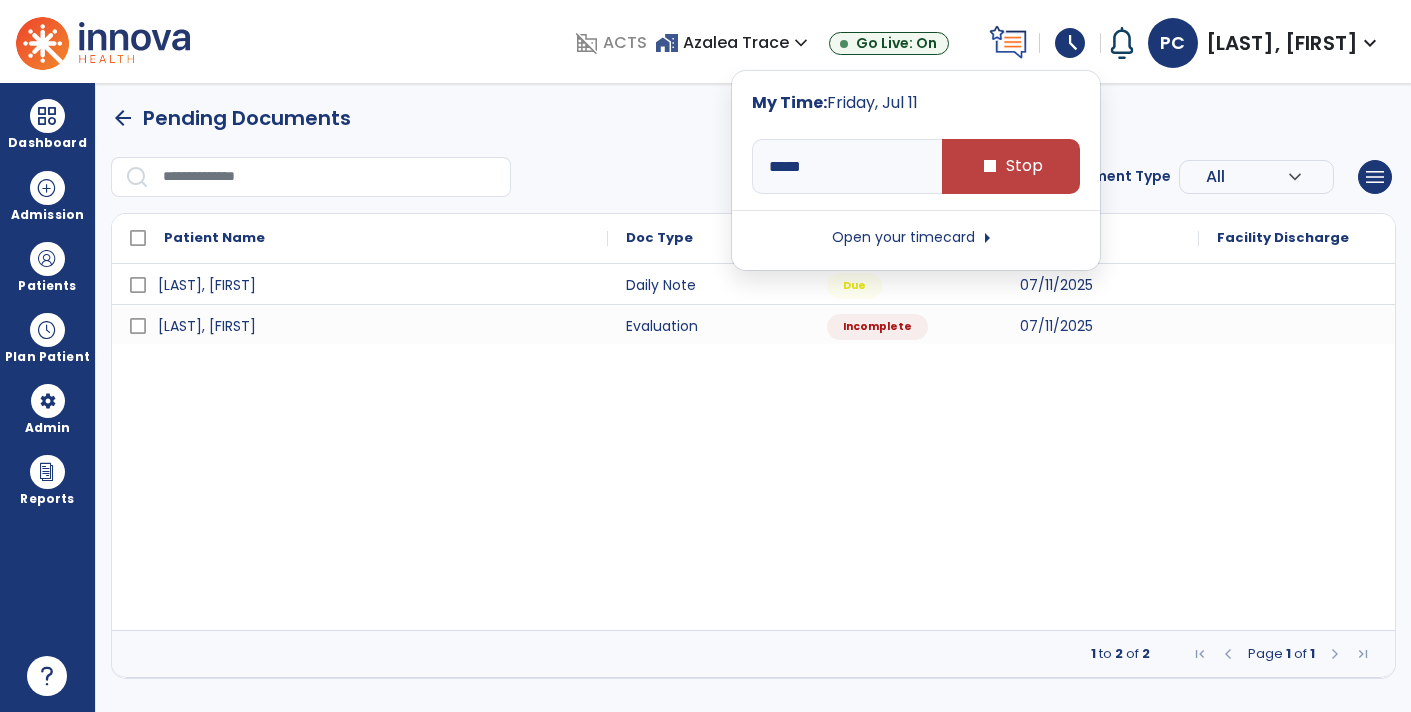 click on "arrow_back   Pending Documents" at bounding box center (753, 118) 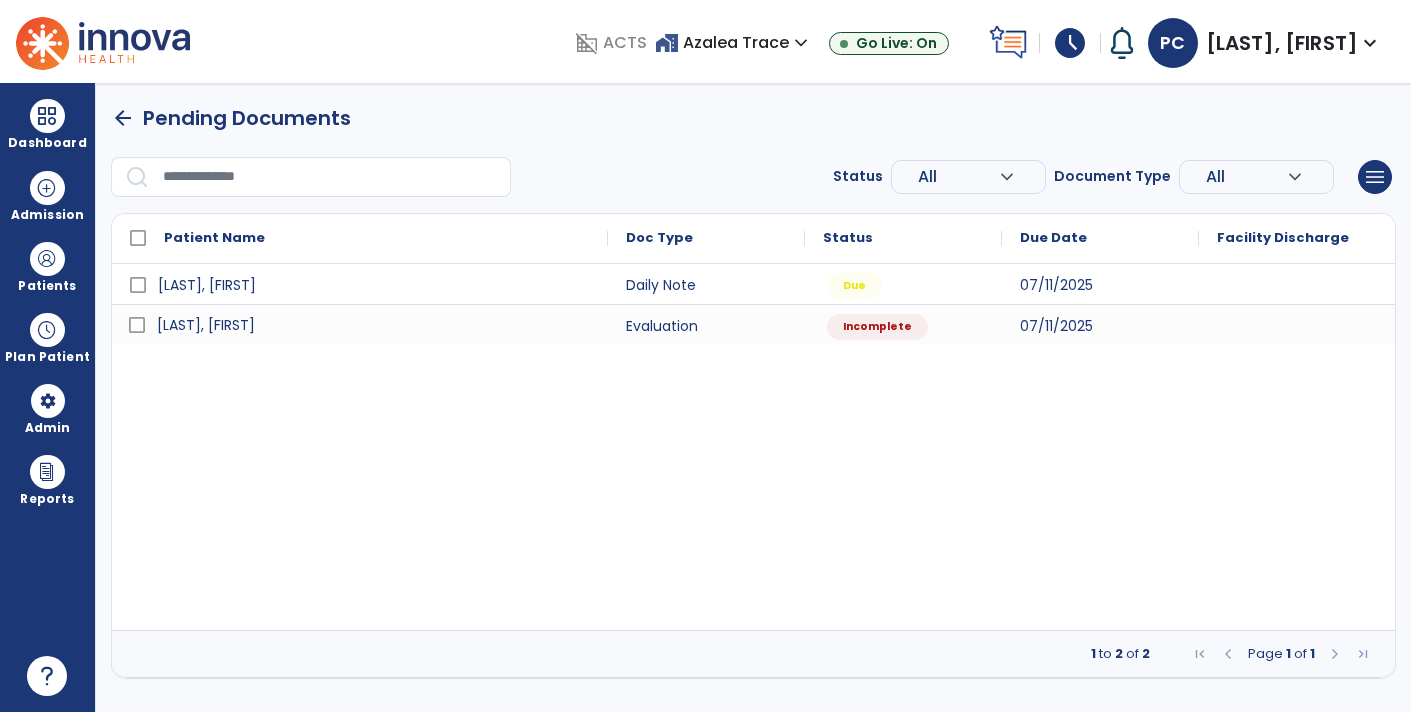 click on "[LAST], [FIRST]" at bounding box center [206, 325] 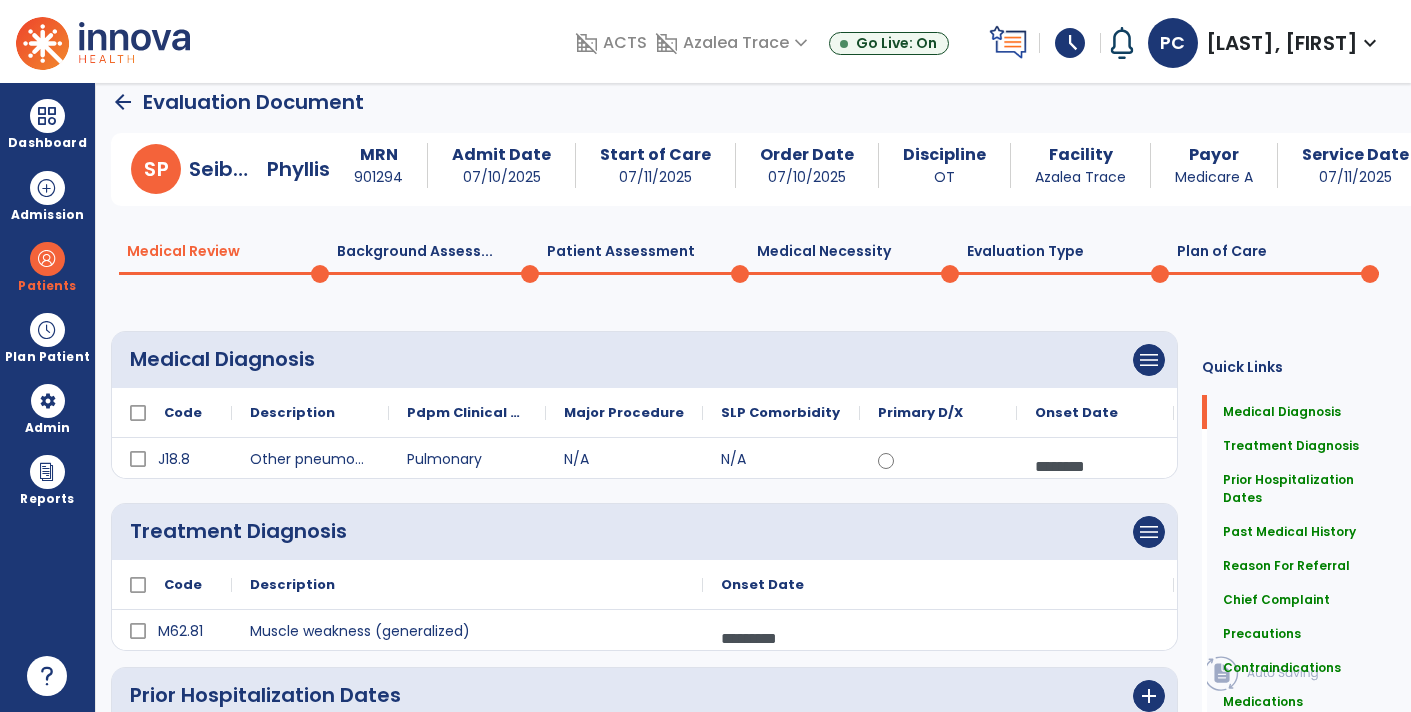 scroll, scrollTop: 15, scrollLeft: 0, axis: vertical 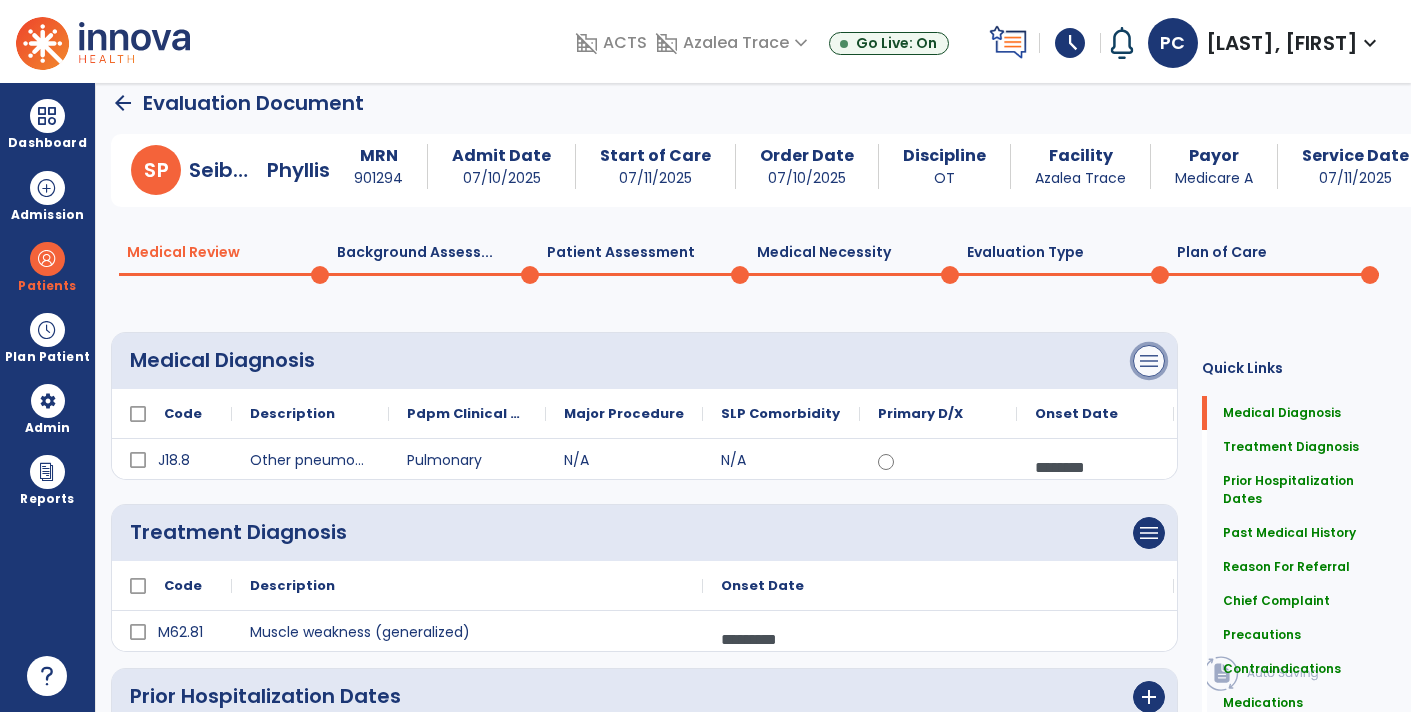 click on "menu" at bounding box center [1149, 361] 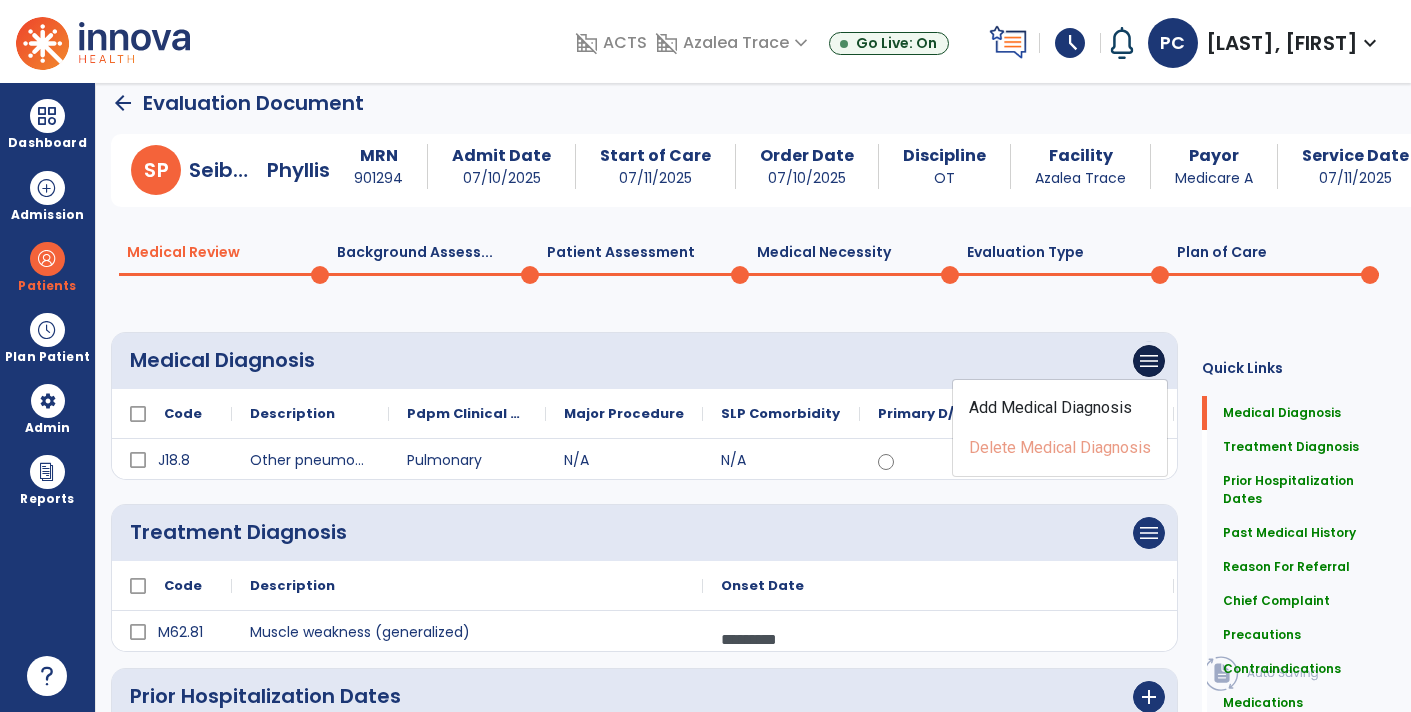 click on "Add Medical Diagnosis   Delete Medical Diagnosis" 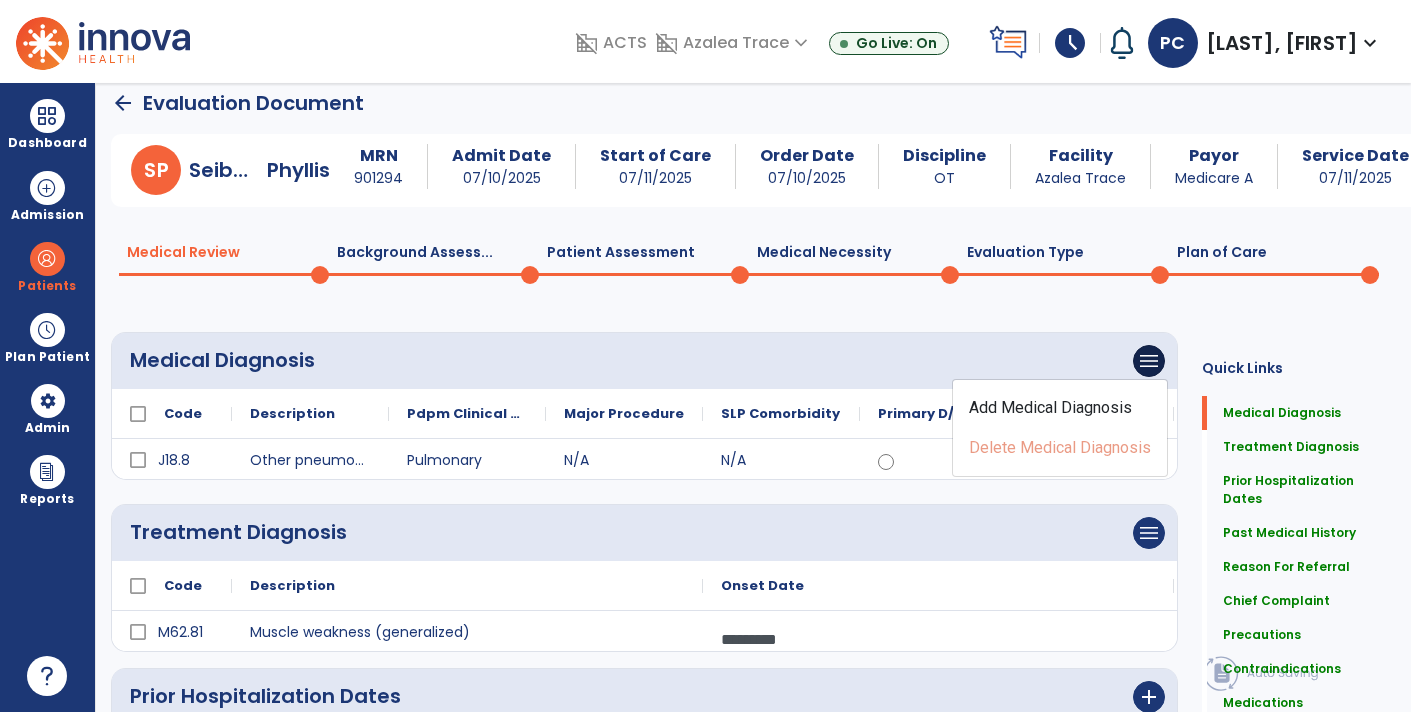 click on "Add Medical Diagnosis   Delete Medical Diagnosis" 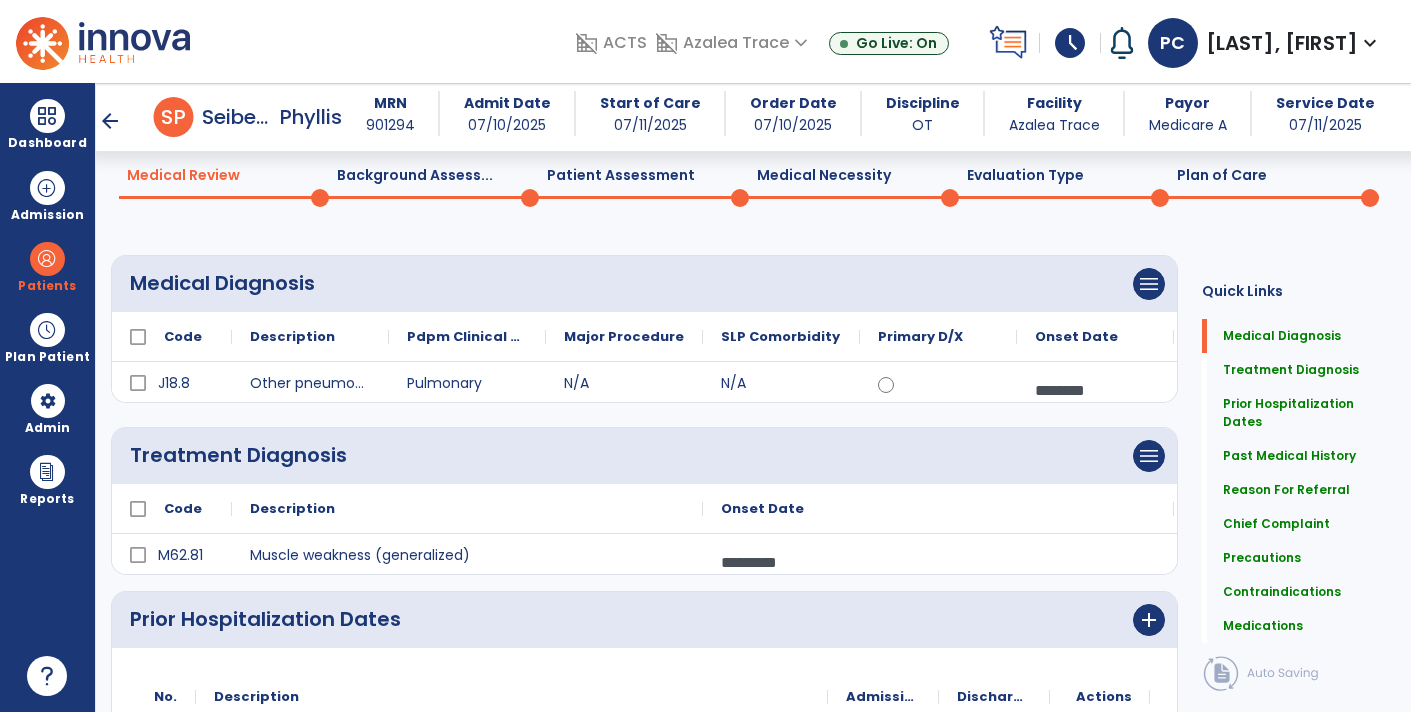 scroll, scrollTop: 0, scrollLeft: 0, axis: both 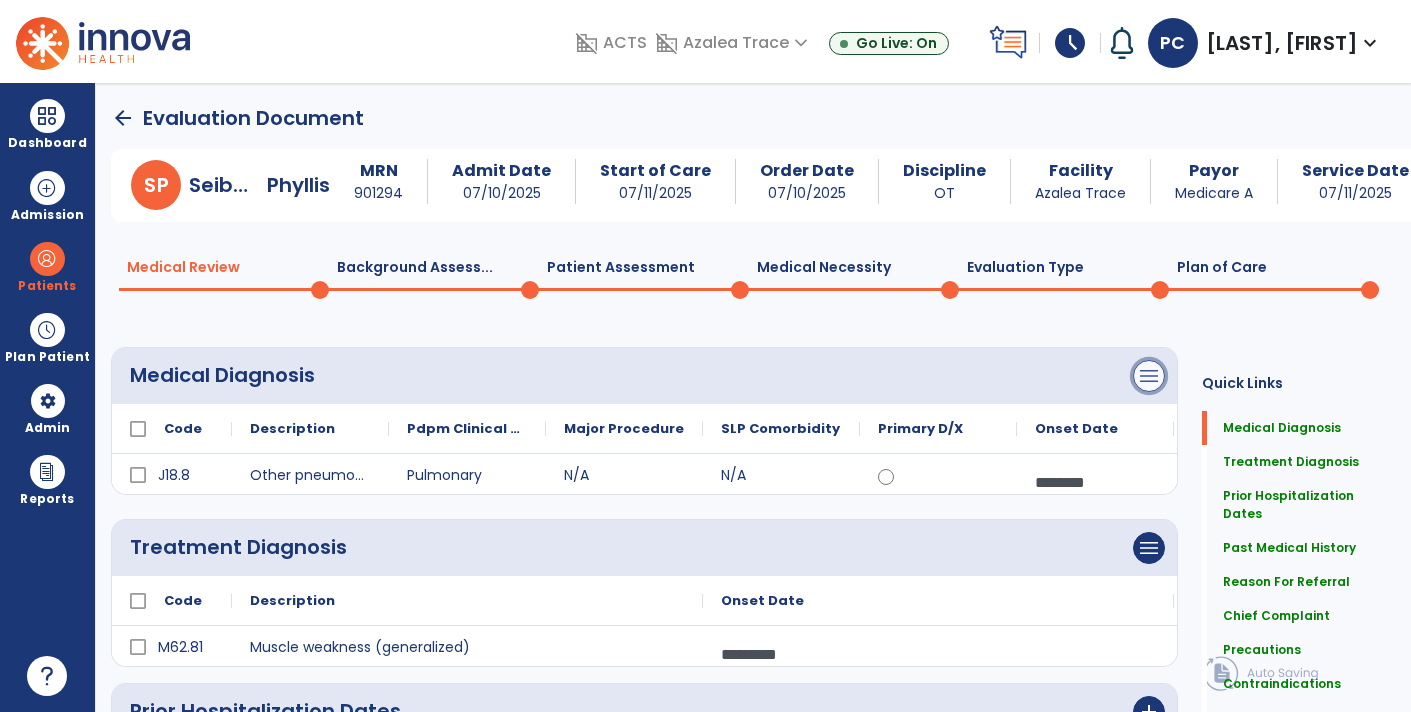 click on "menu" at bounding box center [1149, 376] 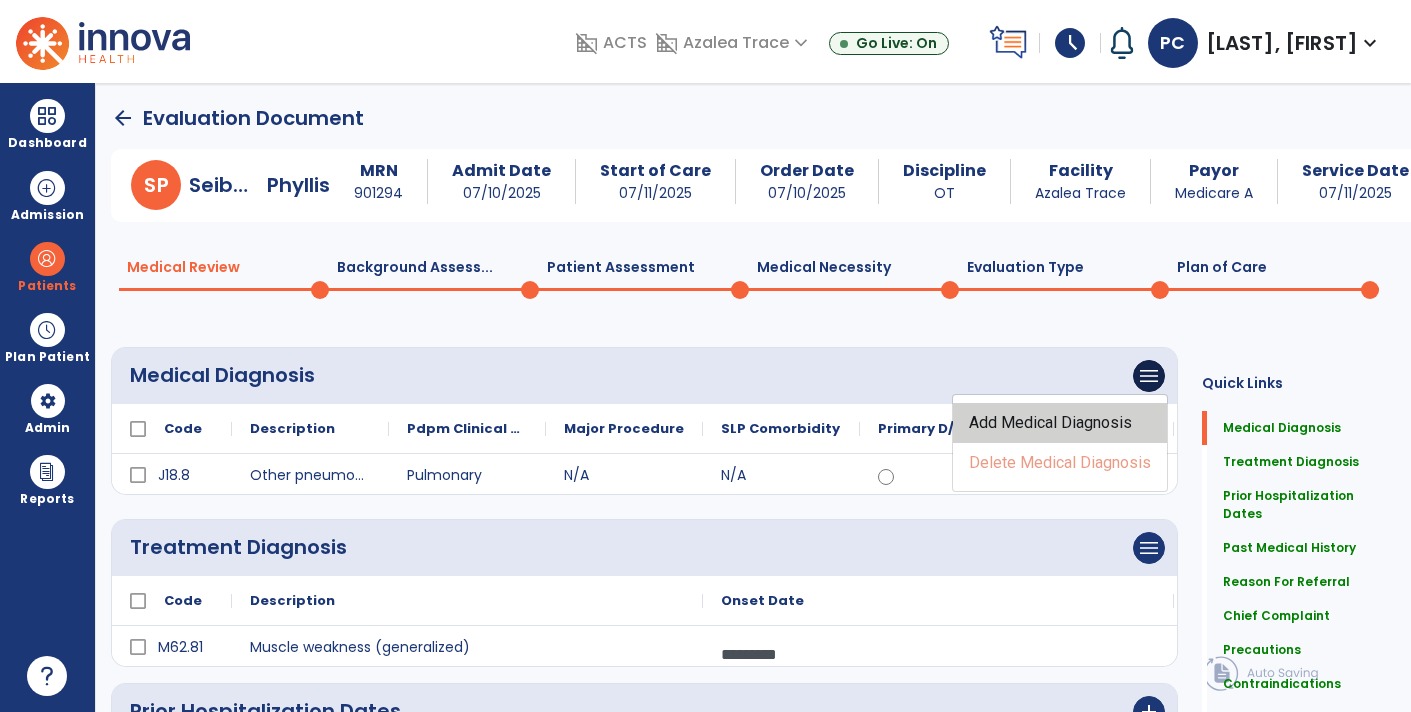 click on "Add Medical Diagnosis" 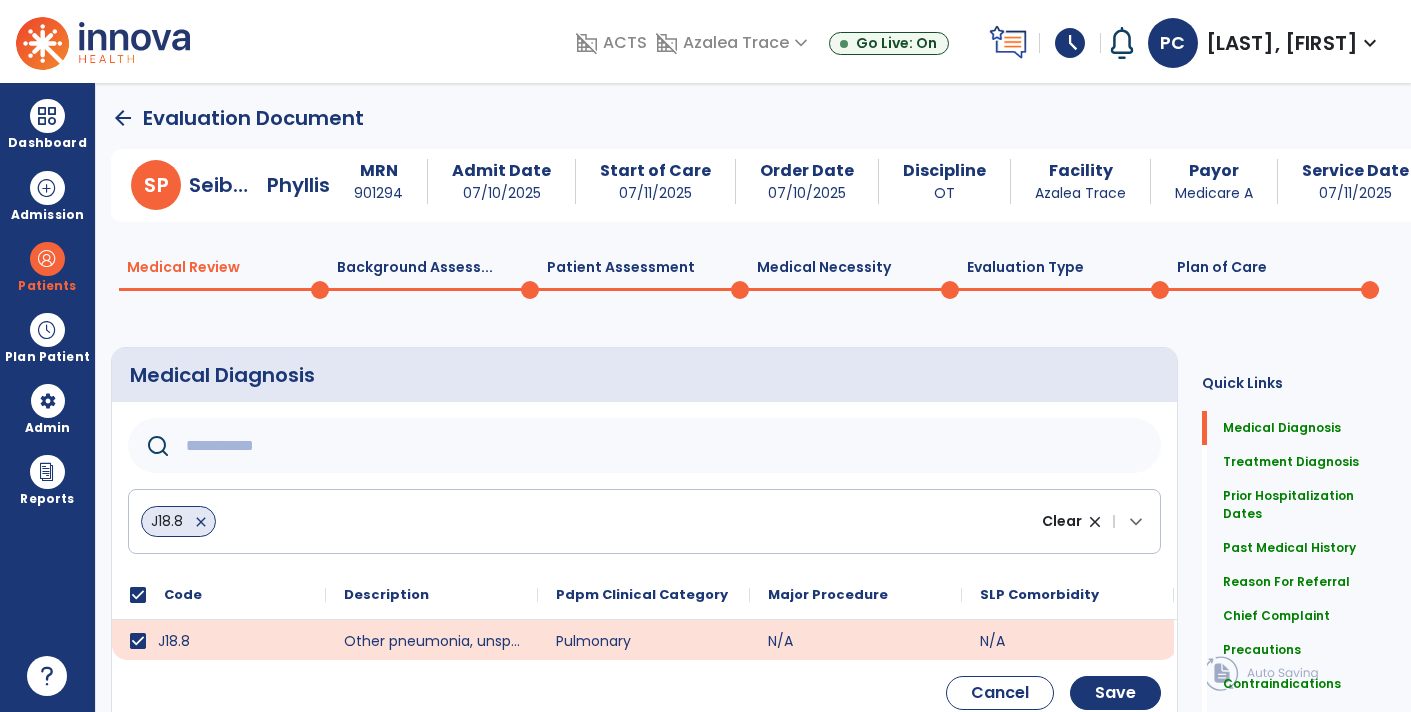 click 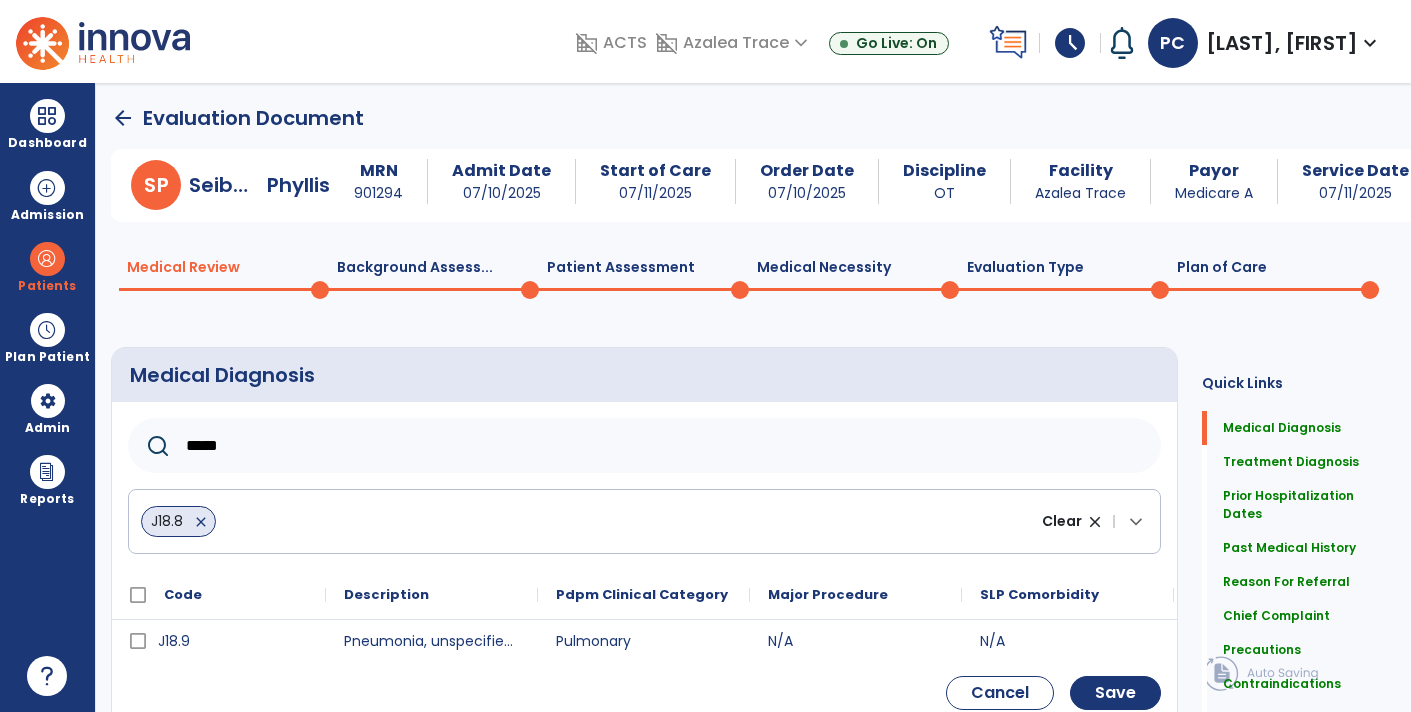 type on "*****" 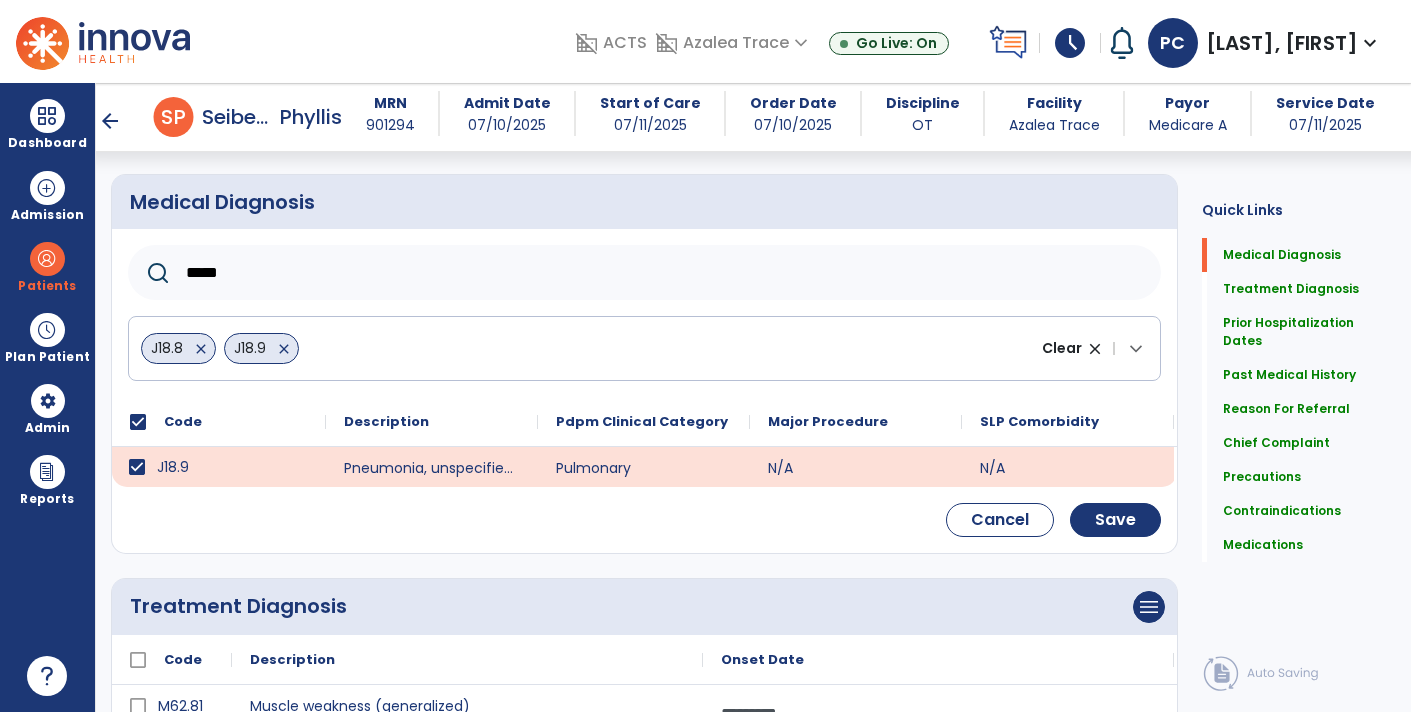 scroll, scrollTop: 153, scrollLeft: 0, axis: vertical 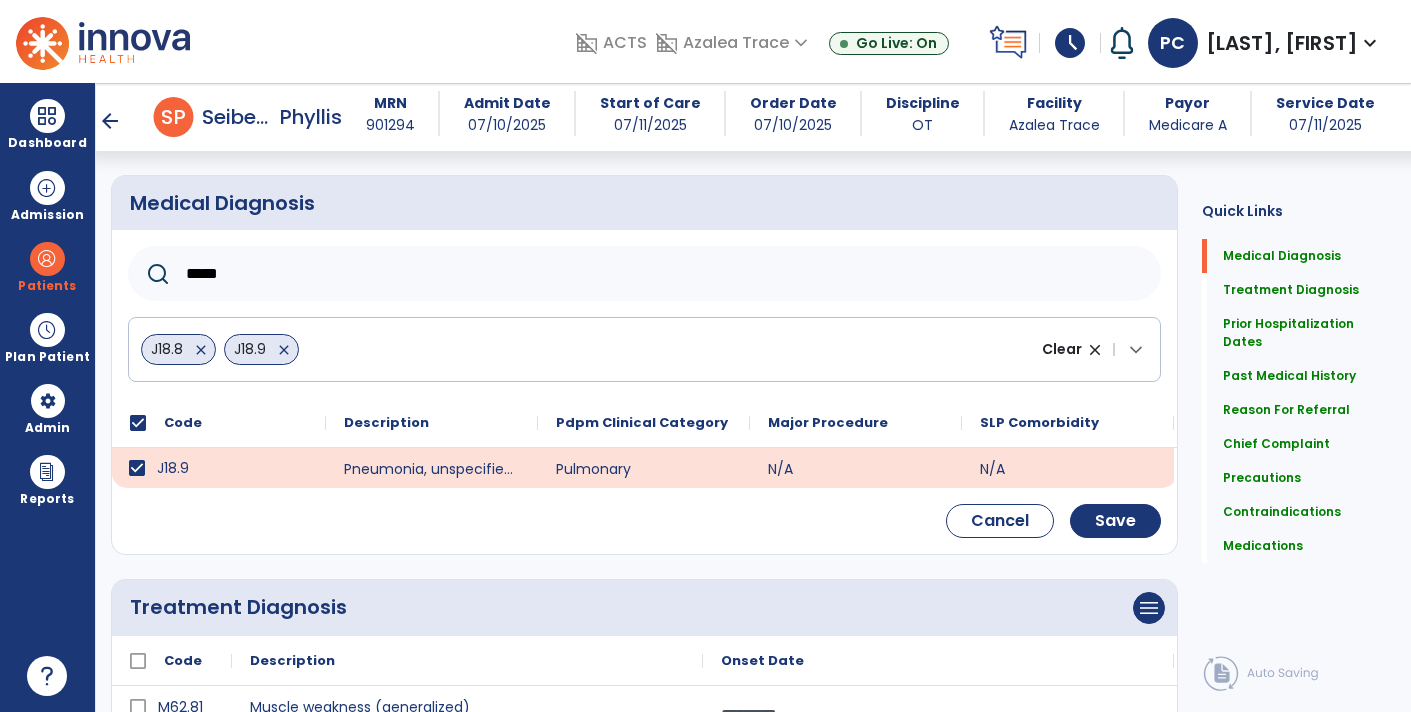 click on "close" 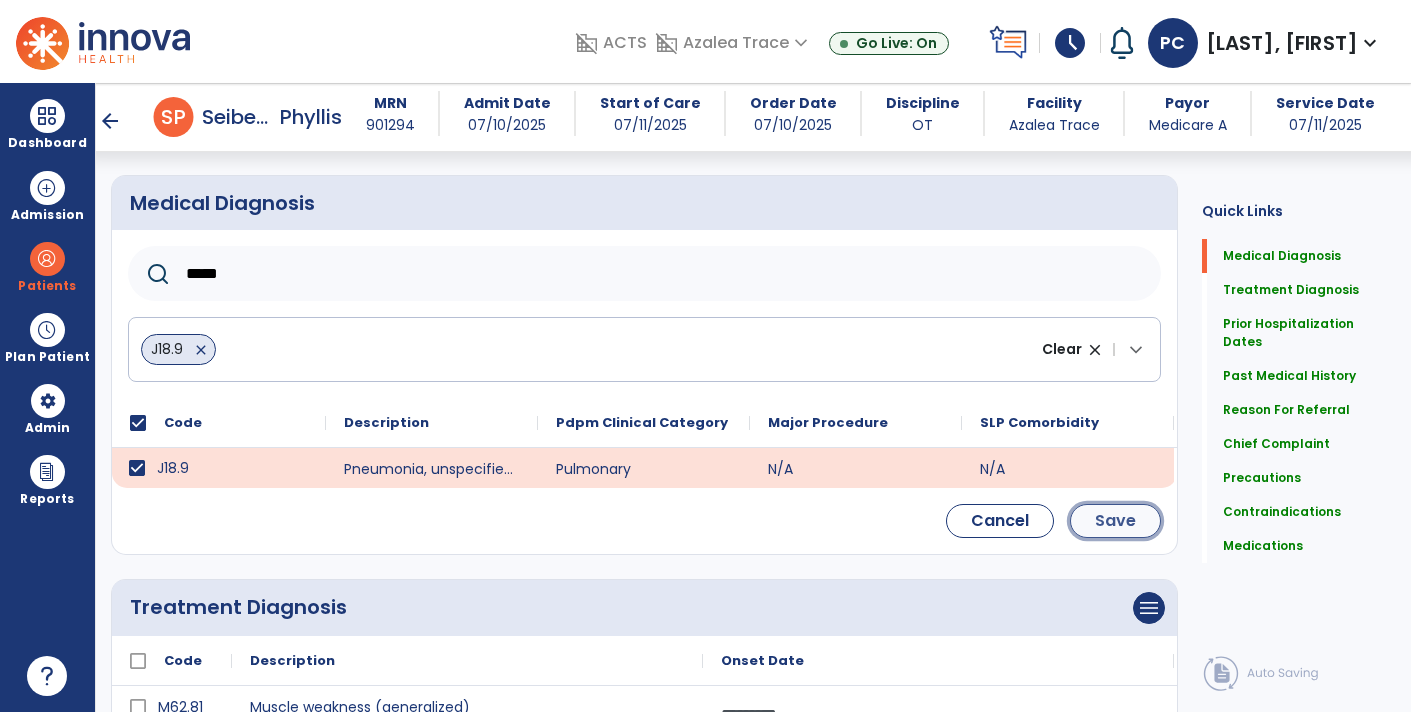 click on "Save" 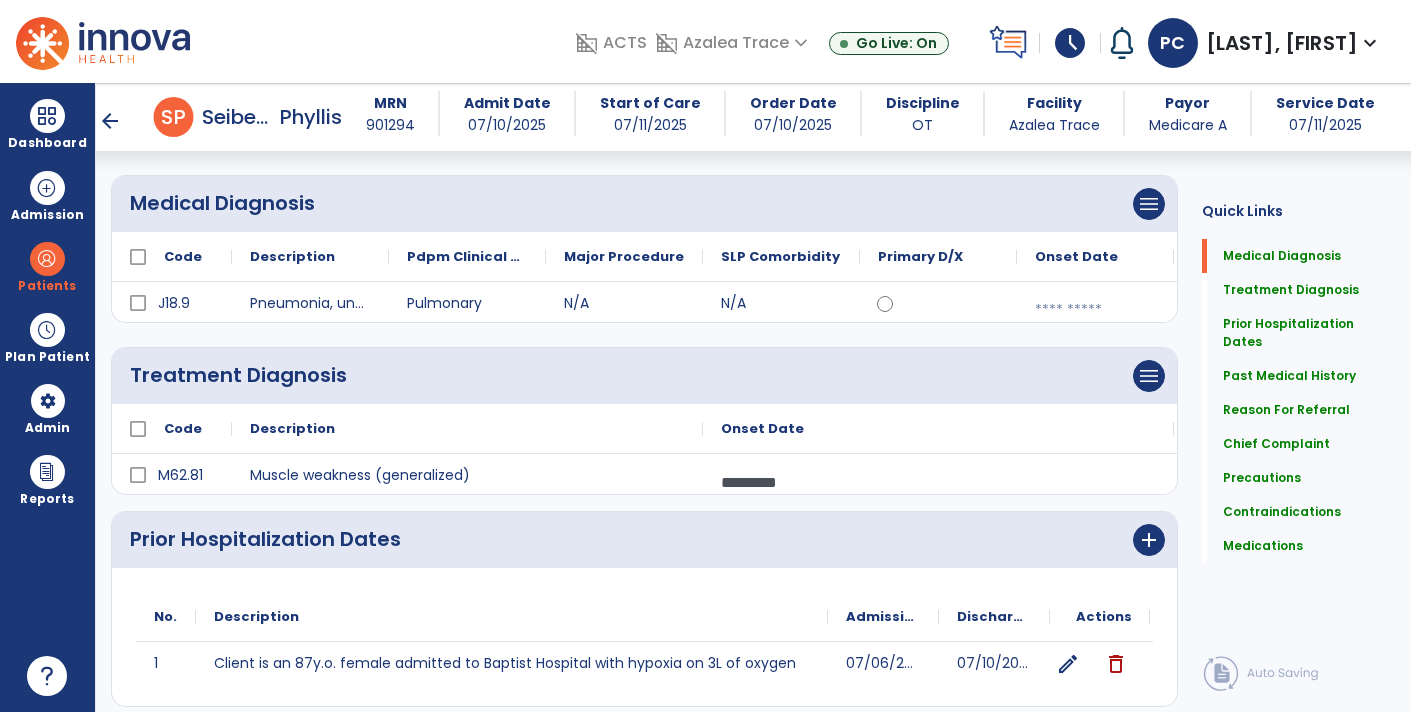 click at bounding box center (1095, 310) 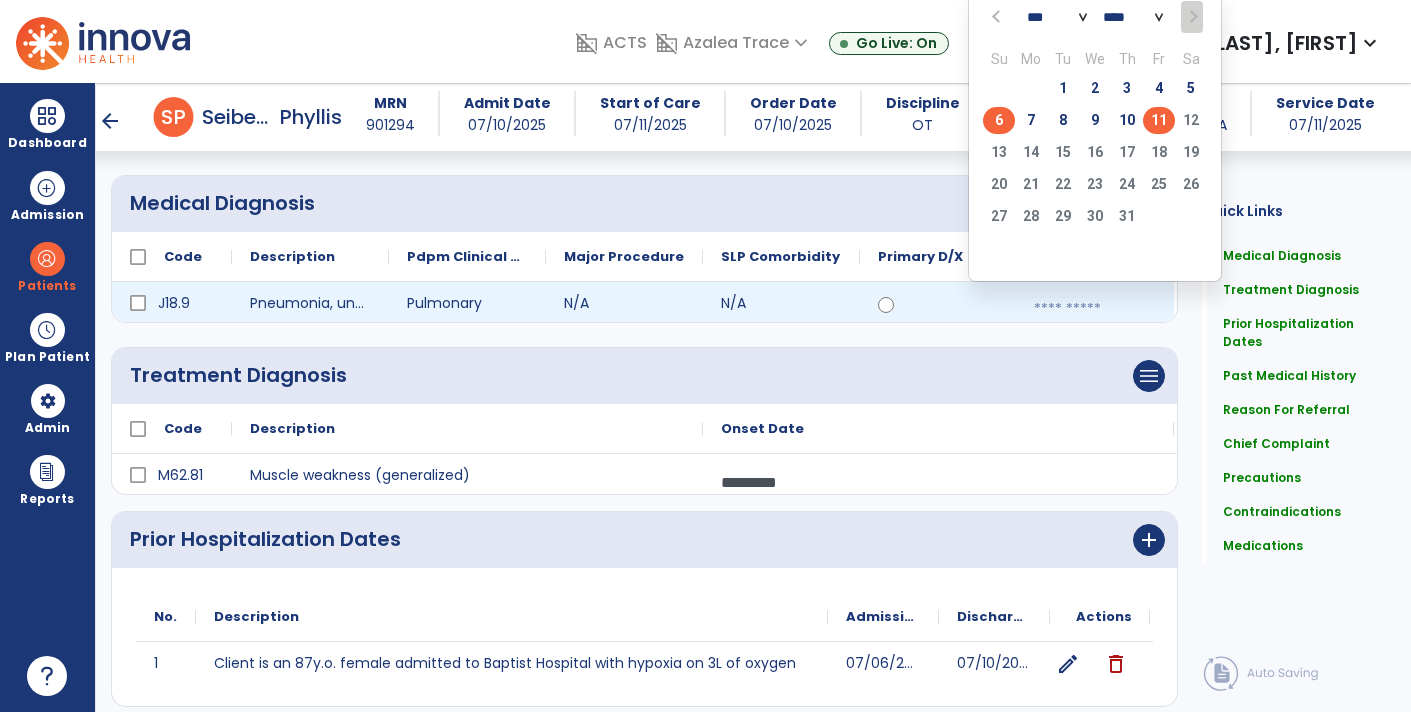 click on "6" 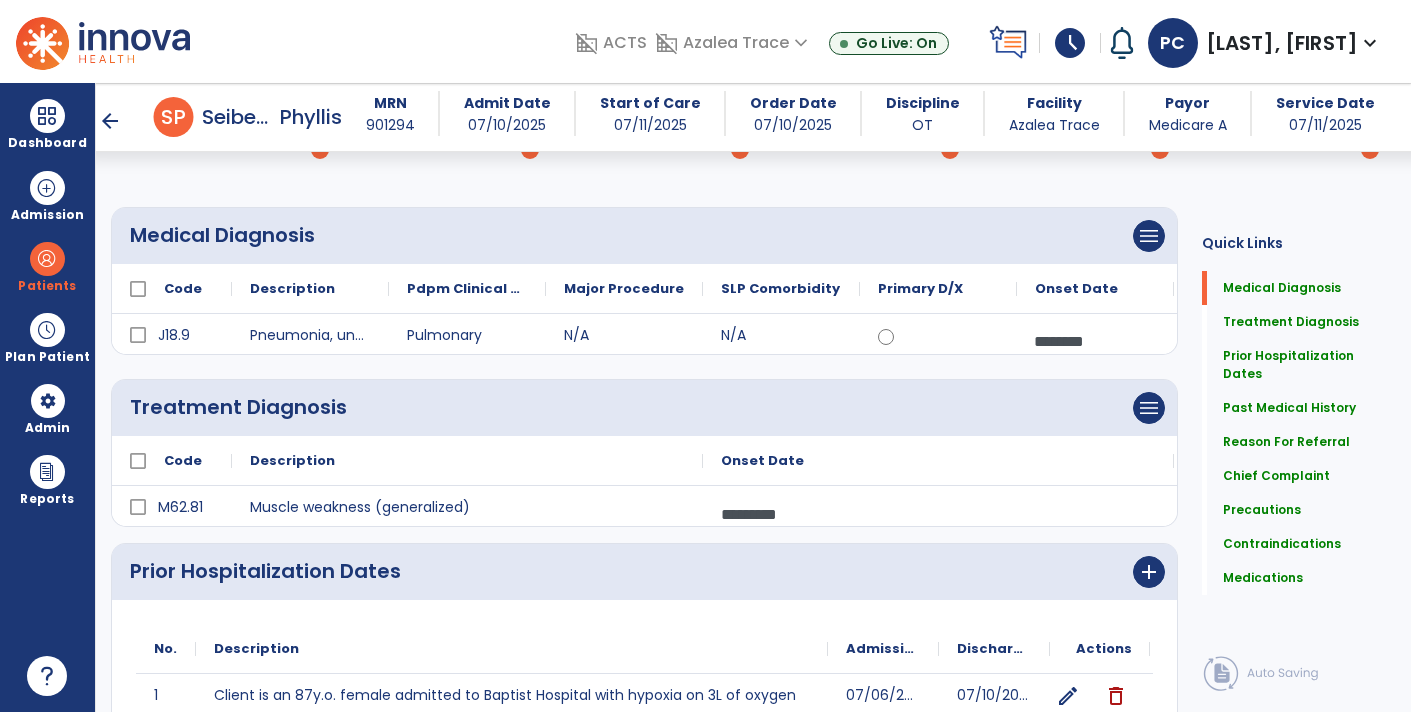 scroll, scrollTop: 0, scrollLeft: 0, axis: both 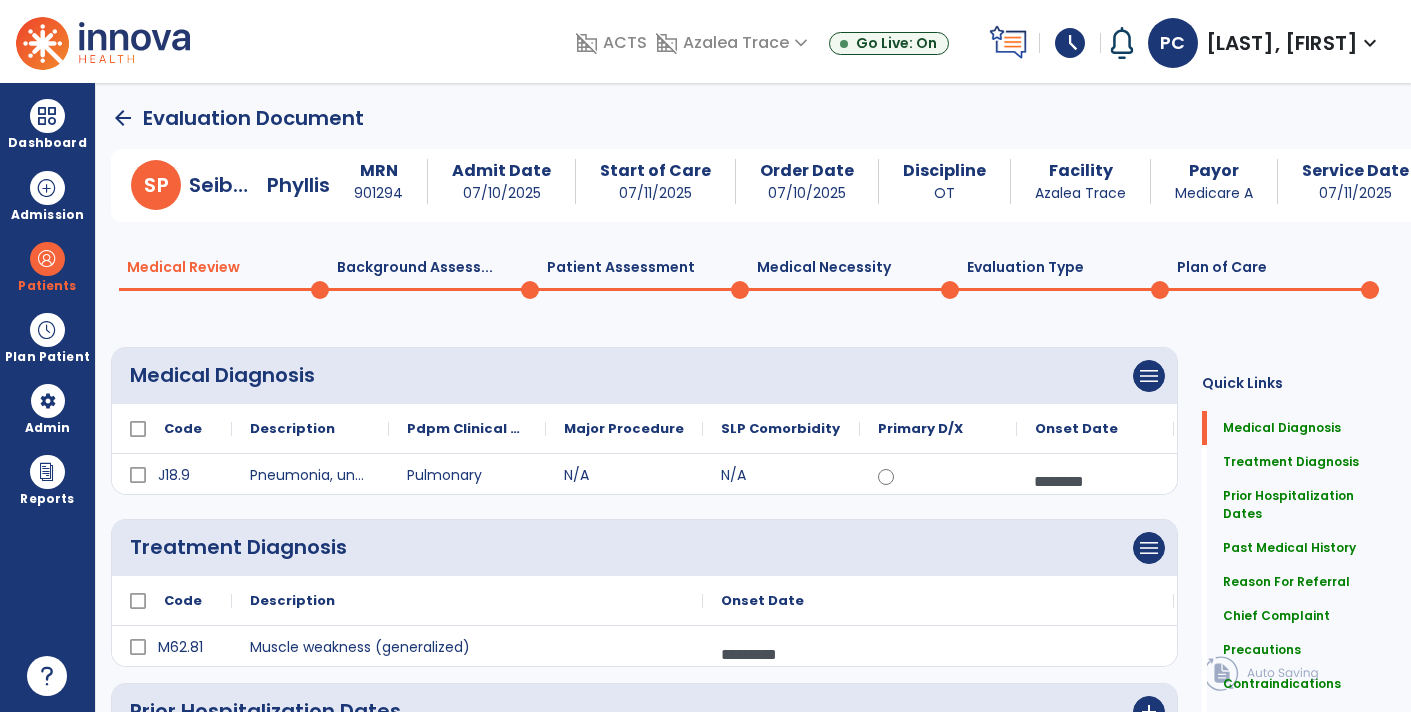 click 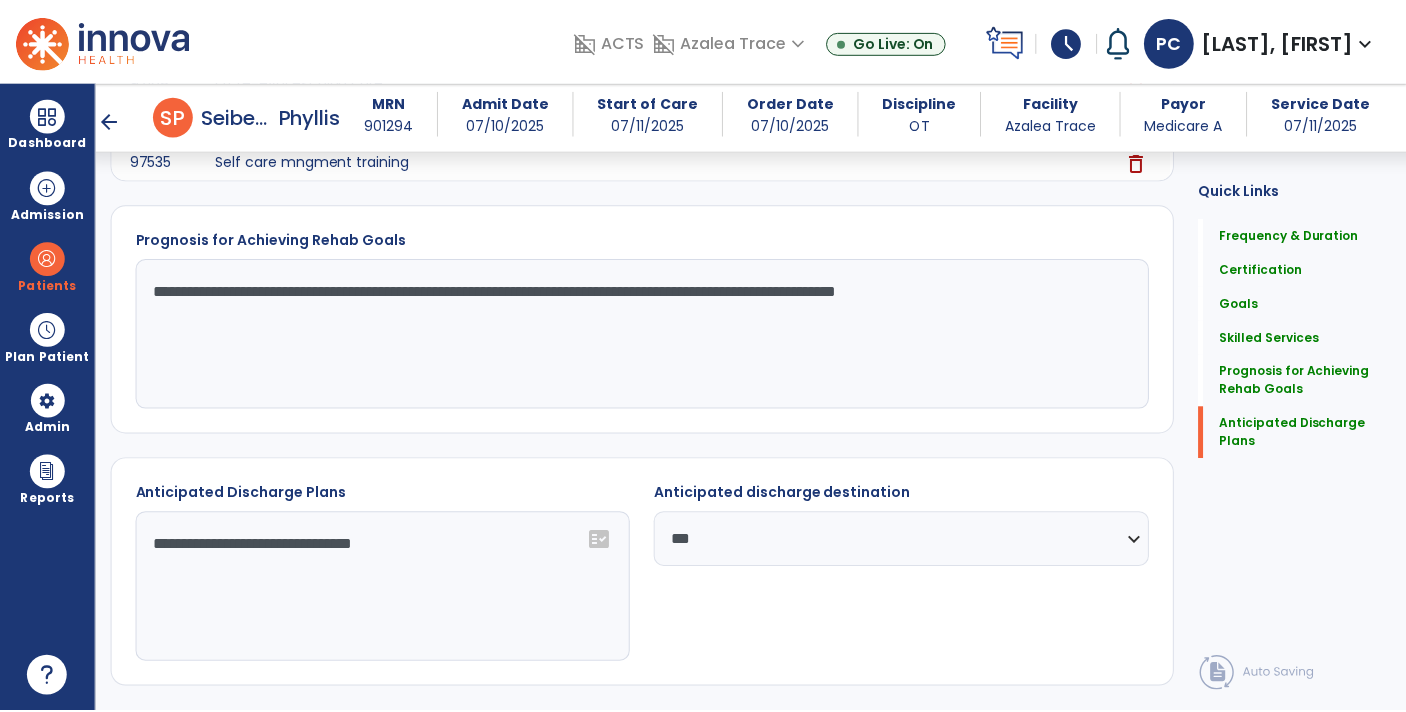 scroll, scrollTop: 2196, scrollLeft: 0, axis: vertical 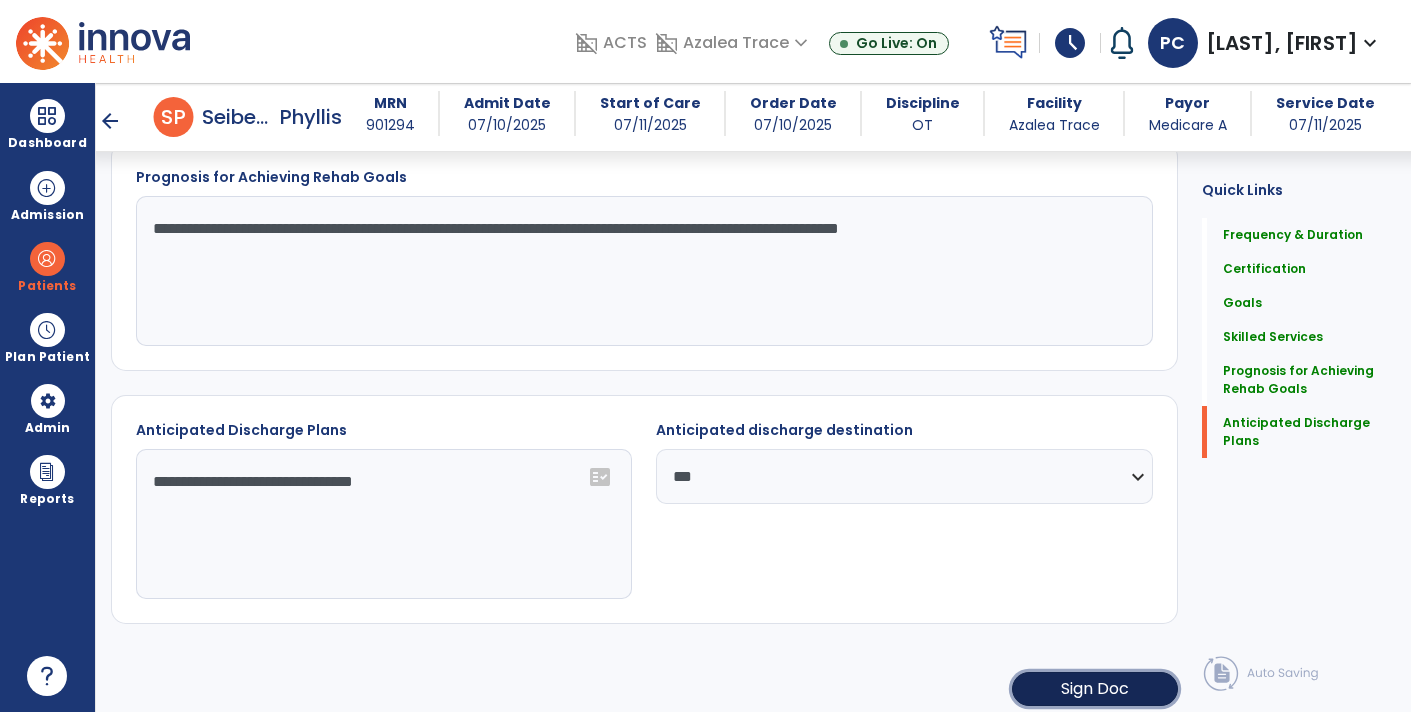 click on "Sign Doc" 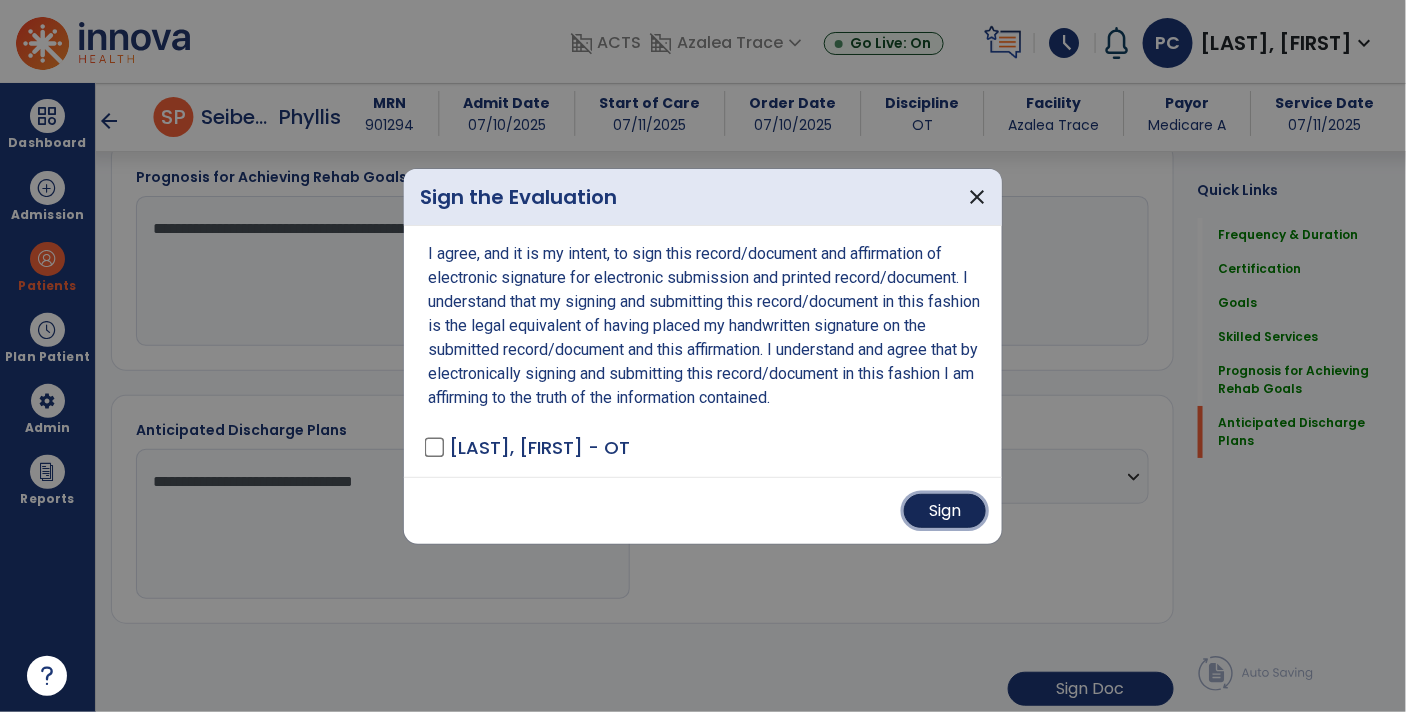 click on "Sign" at bounding box center [945, 511] 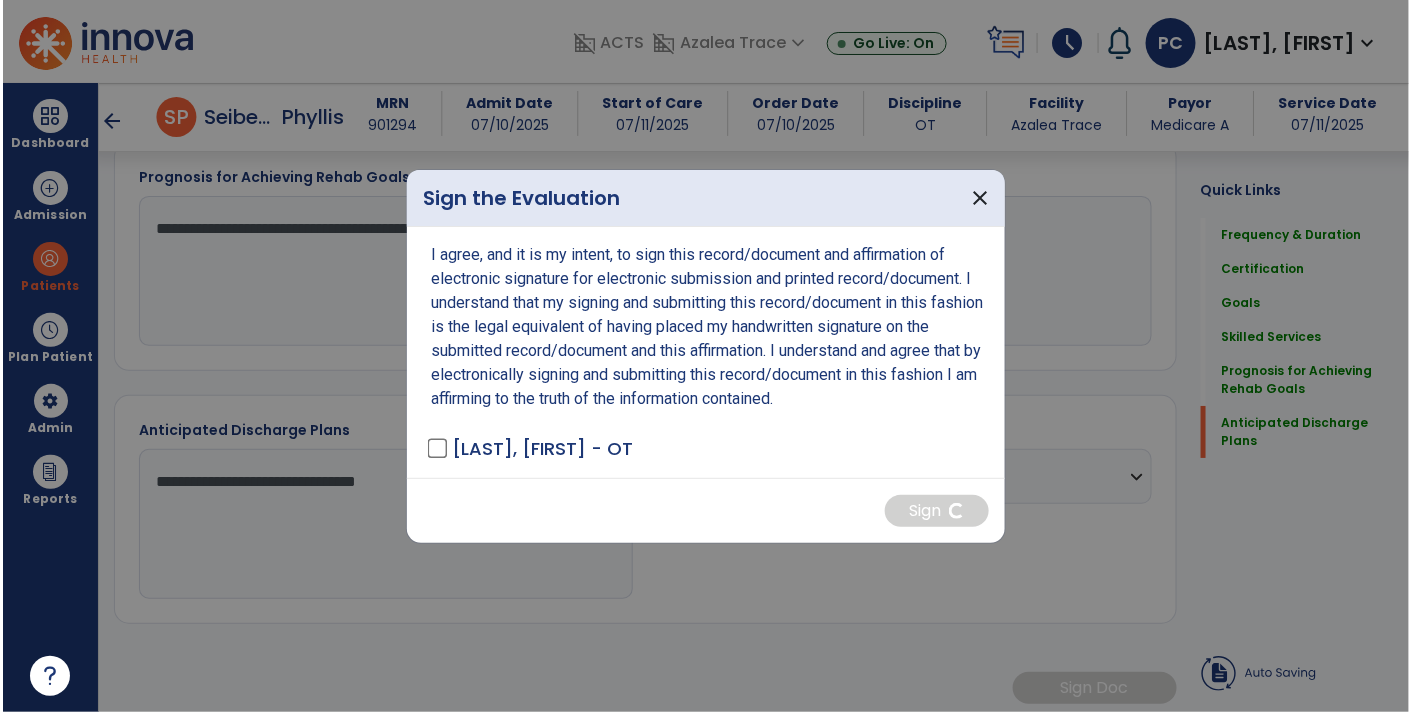 scroll, scrollTop: 2195, scrollLeft: 0, axis: vertical 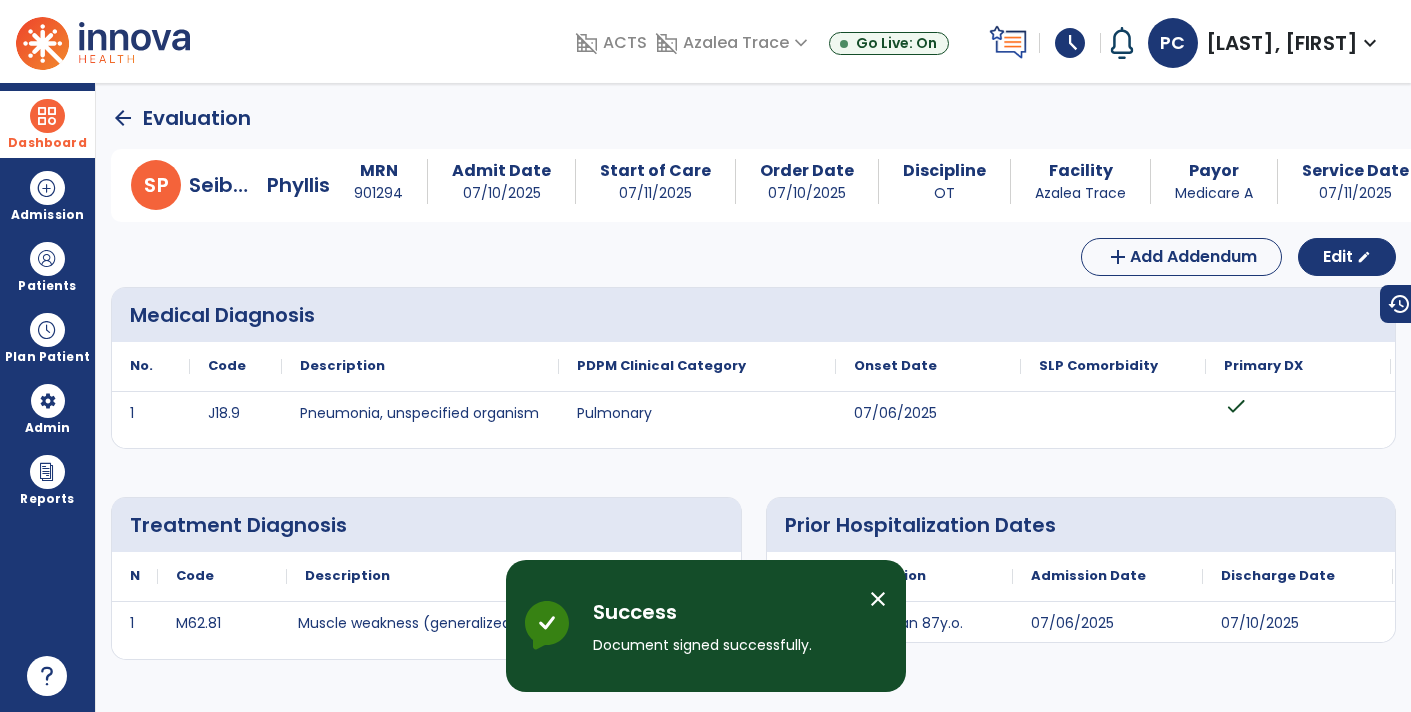 click at bounding box center (47, 116) 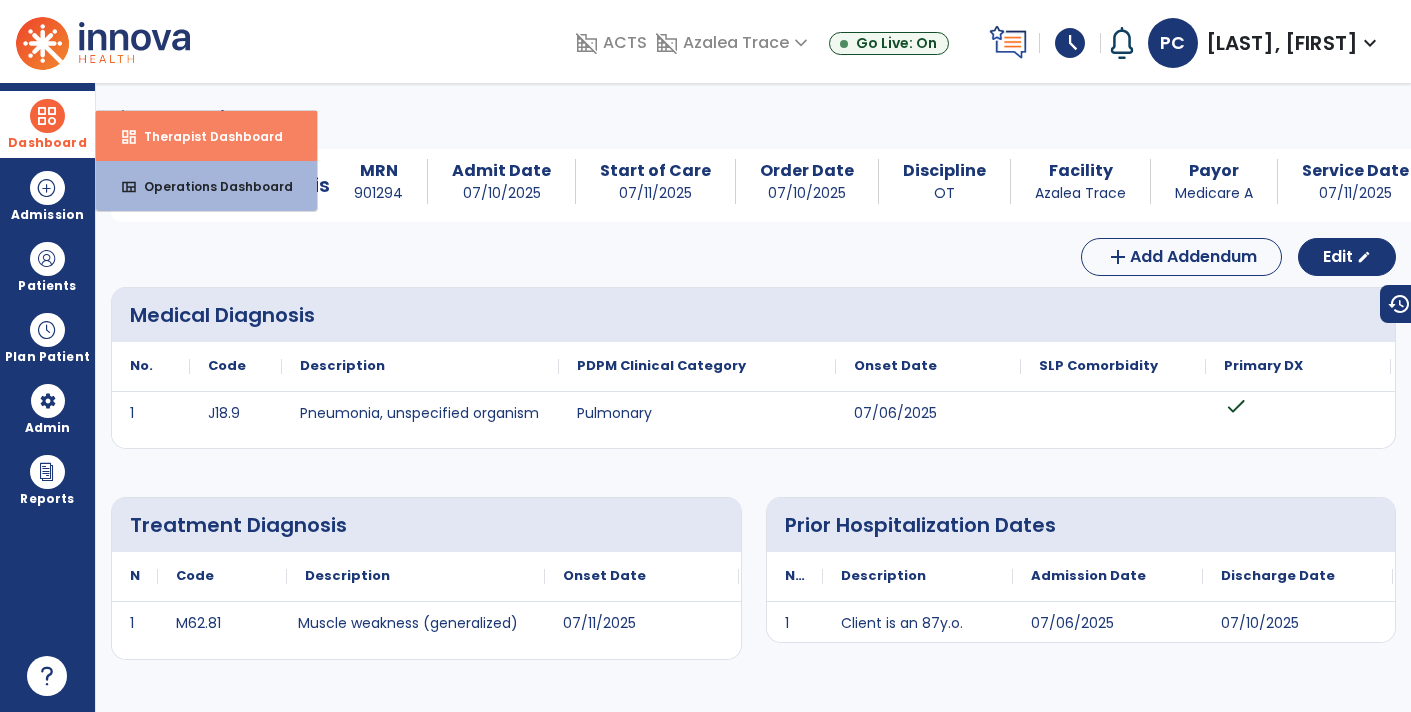 click on "Therapist Dashboard" at bounding box center [205, 136] 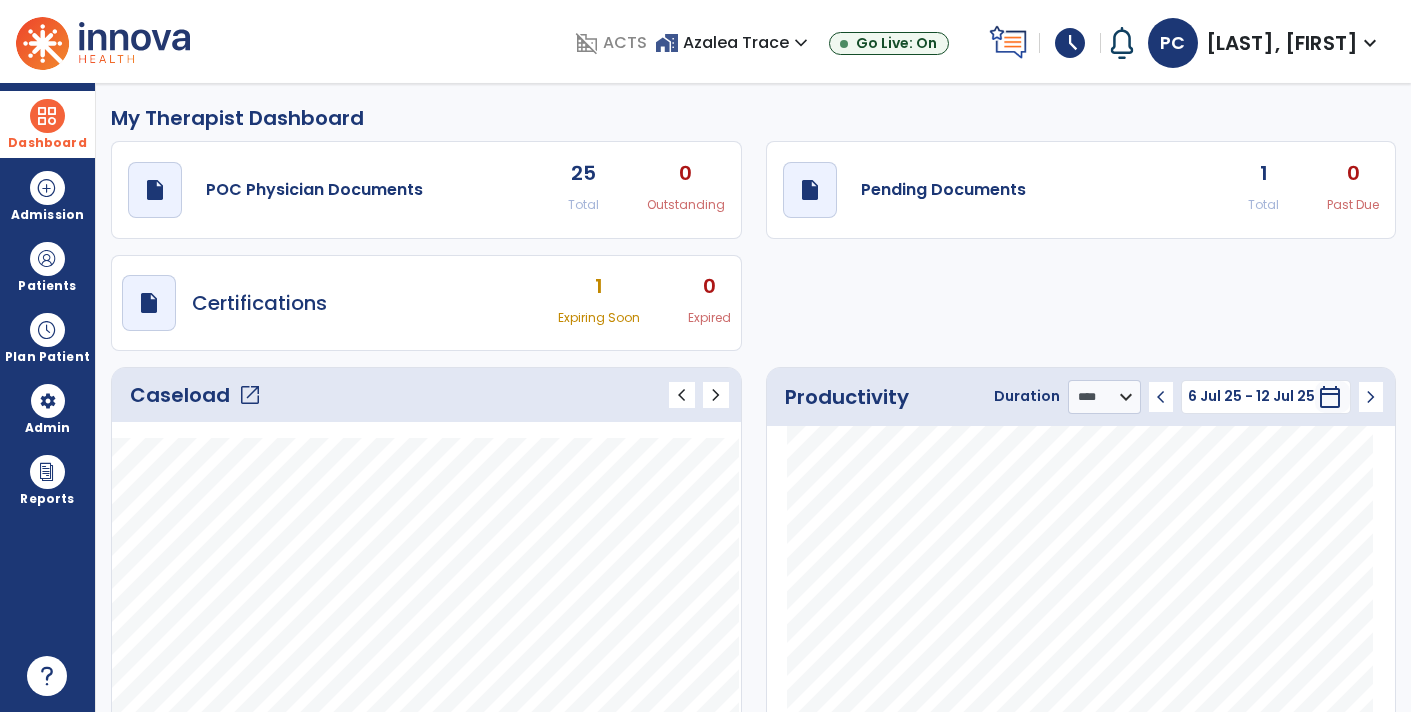 click on "draft   open_in_new  Pending Documents 1 Total 0 Past Due" 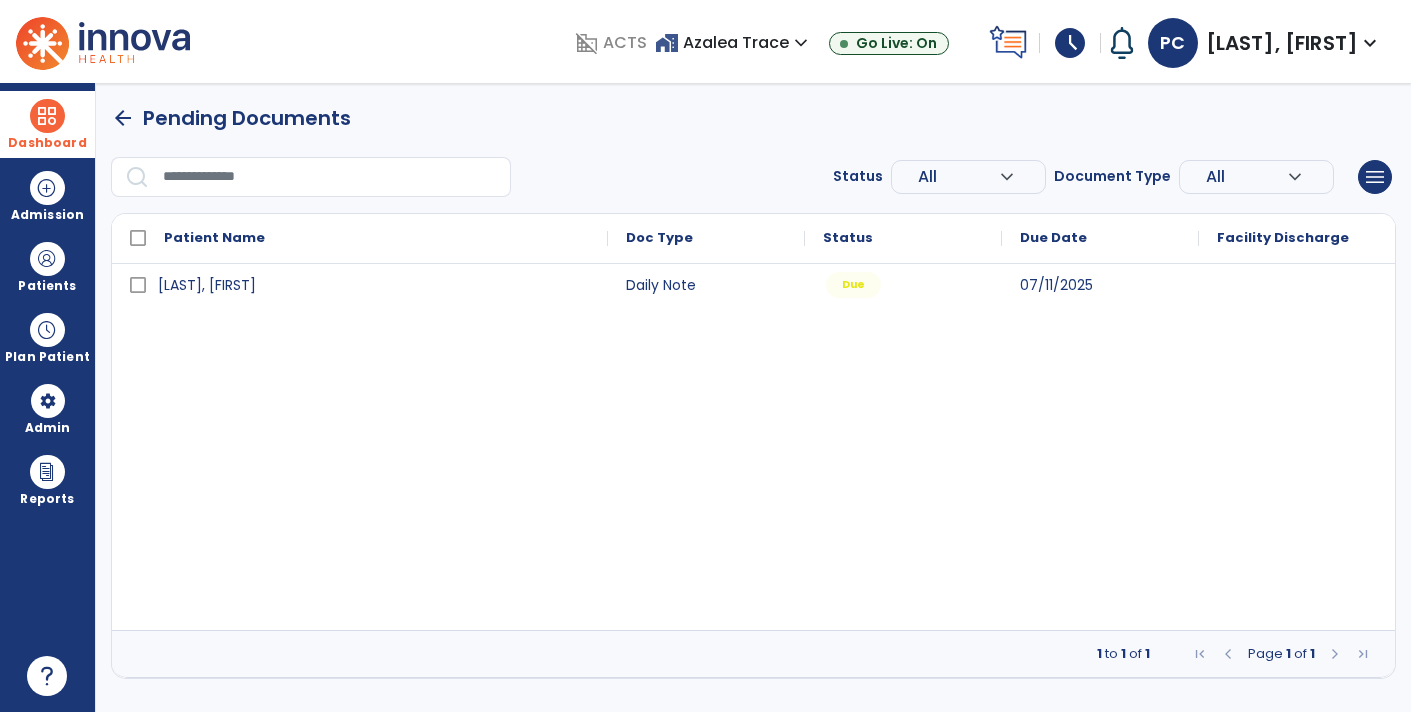 click on "Due" at bounding box center (903, 284) 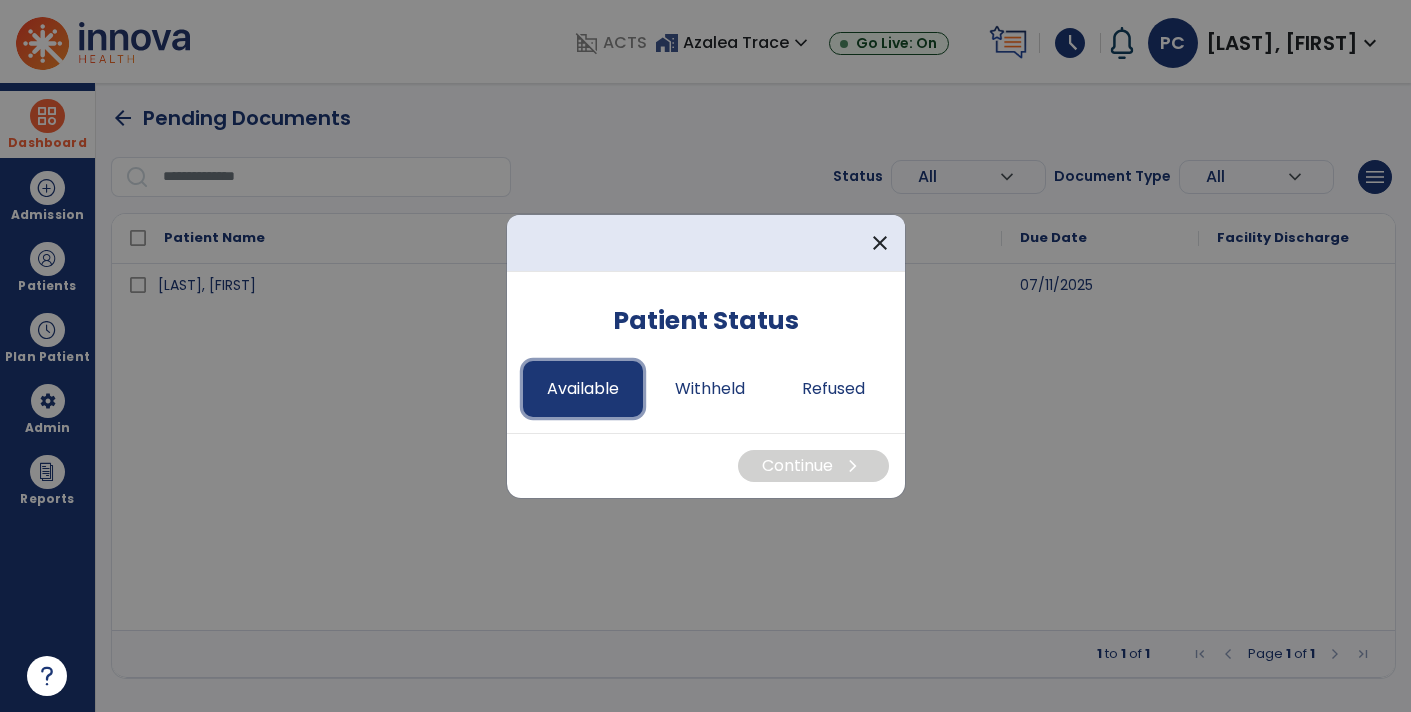click on "Available" at bounding box center [583, 389] 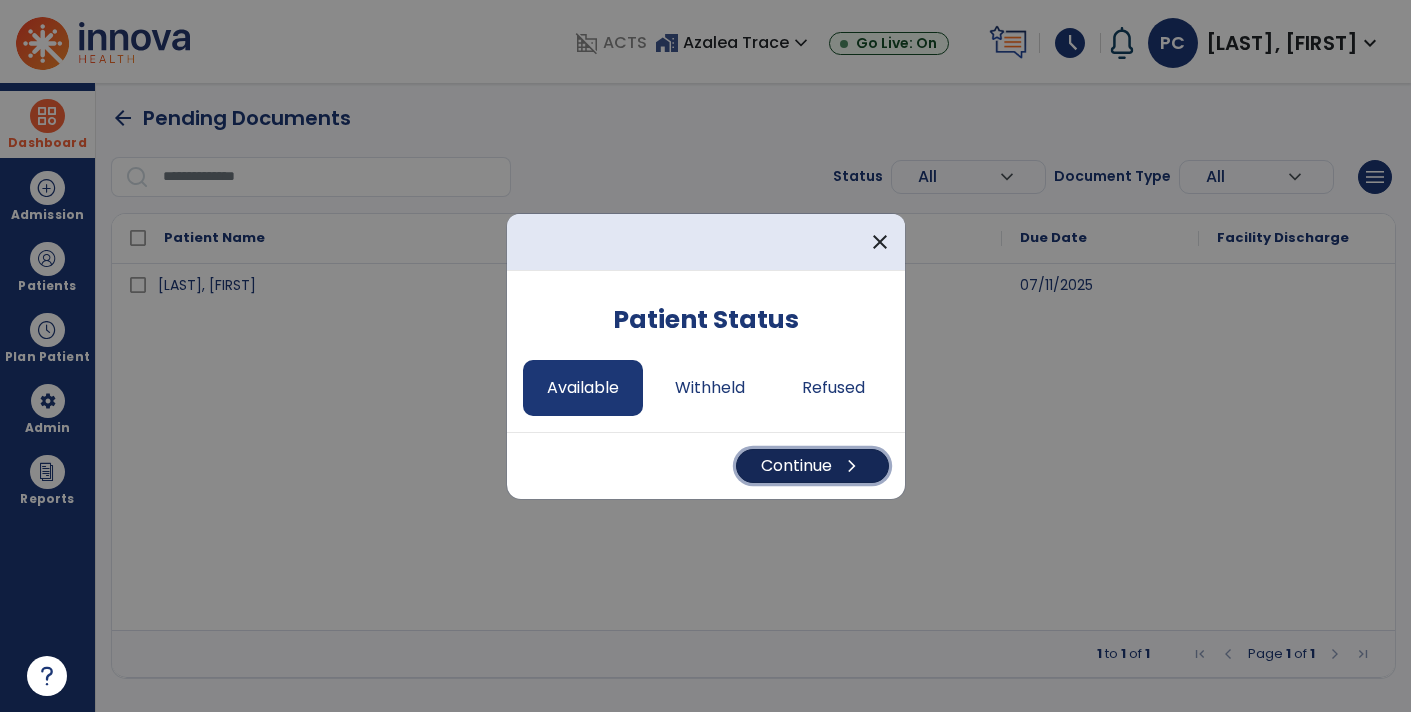 click on "chevron_right" at bounding box center (852, 466) 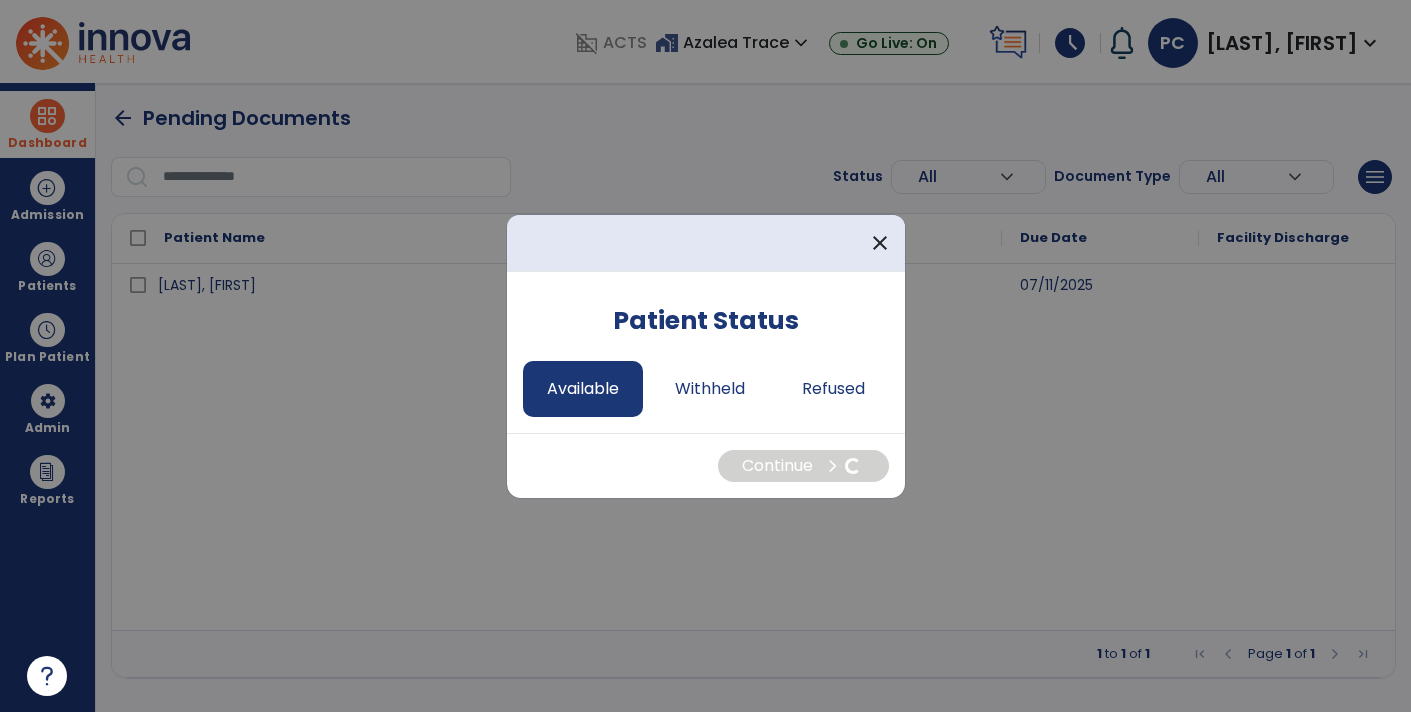 select on "*" 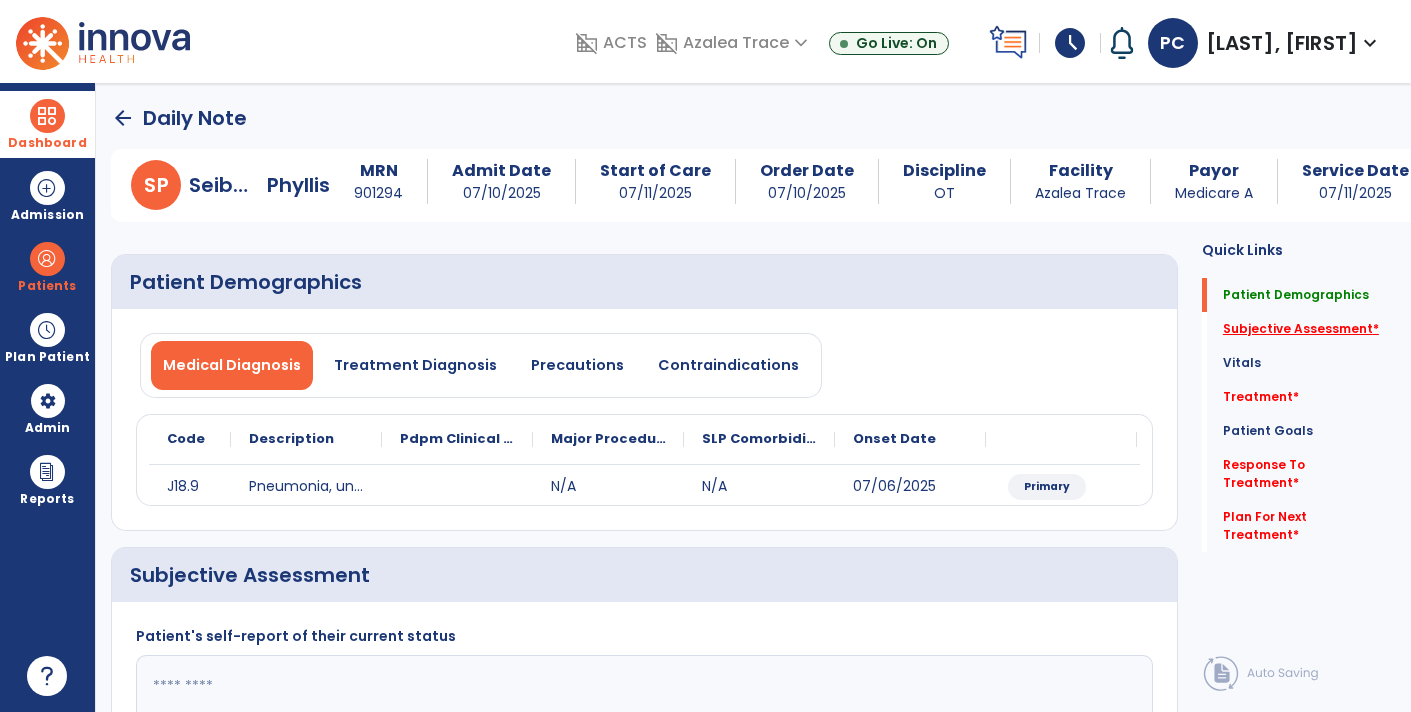 click on "Subjective Assessment   *" 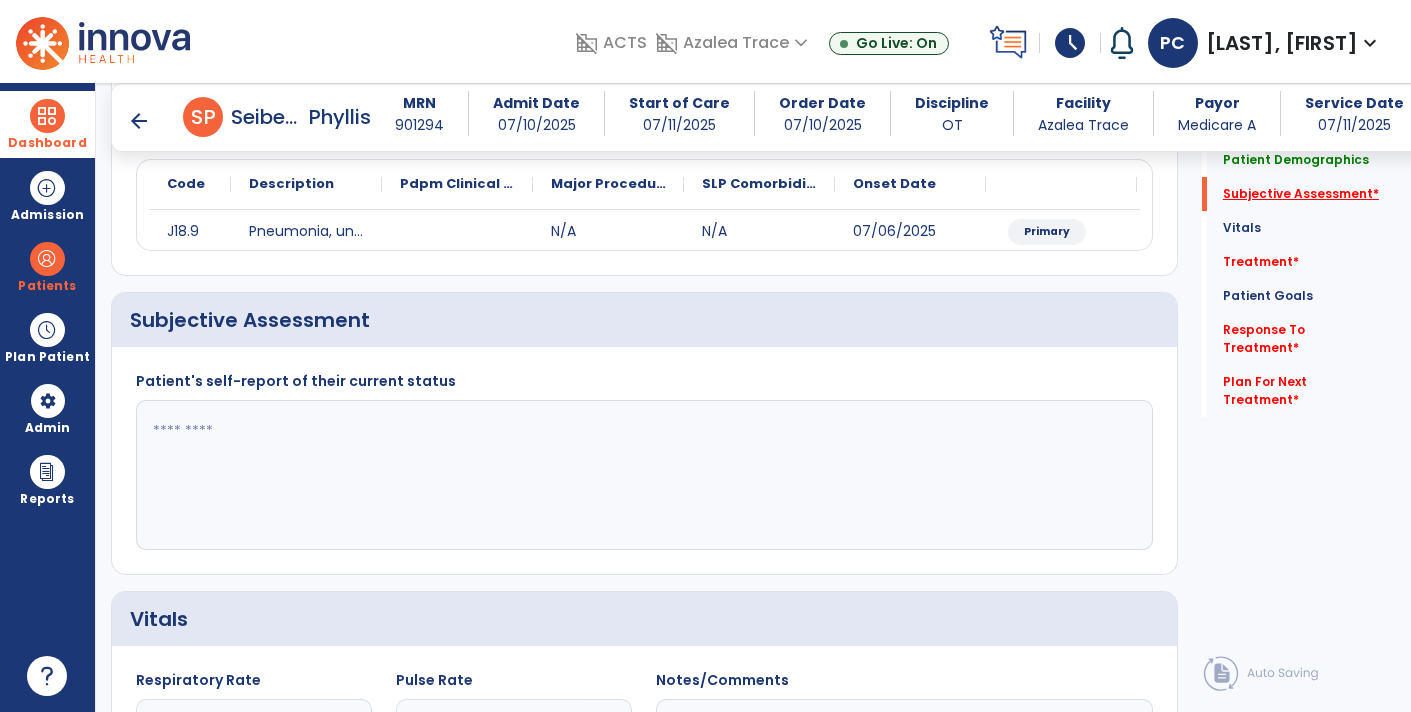 scroll, scrollTop: 288, scrollLeft: 0, axis: vertical 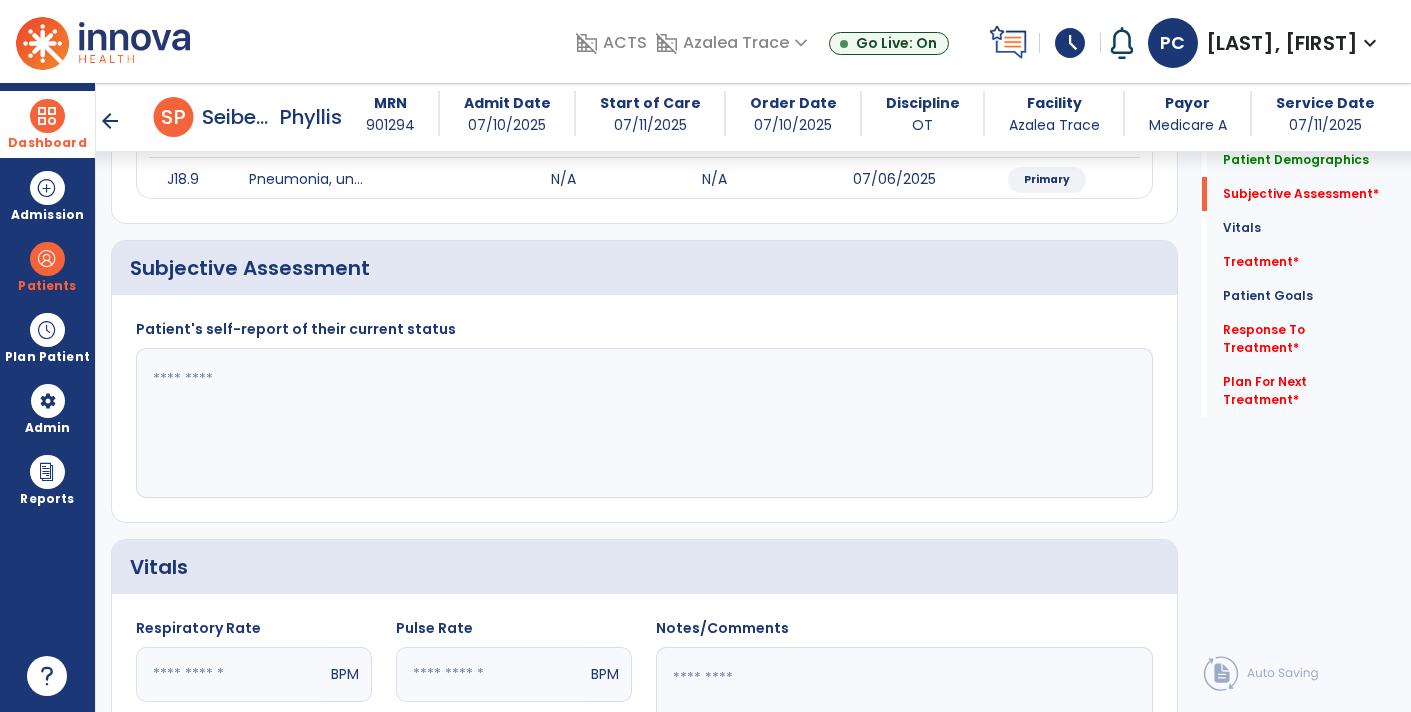 click 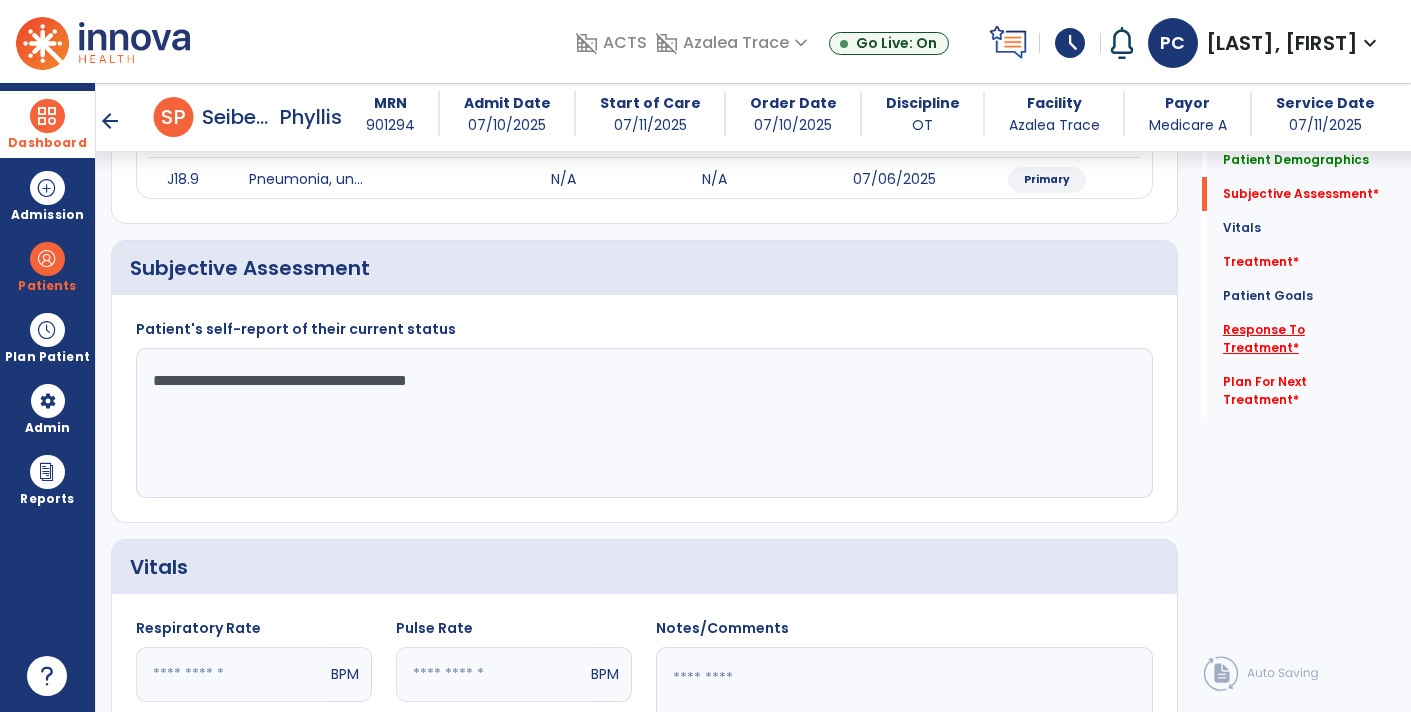 type on "**********" 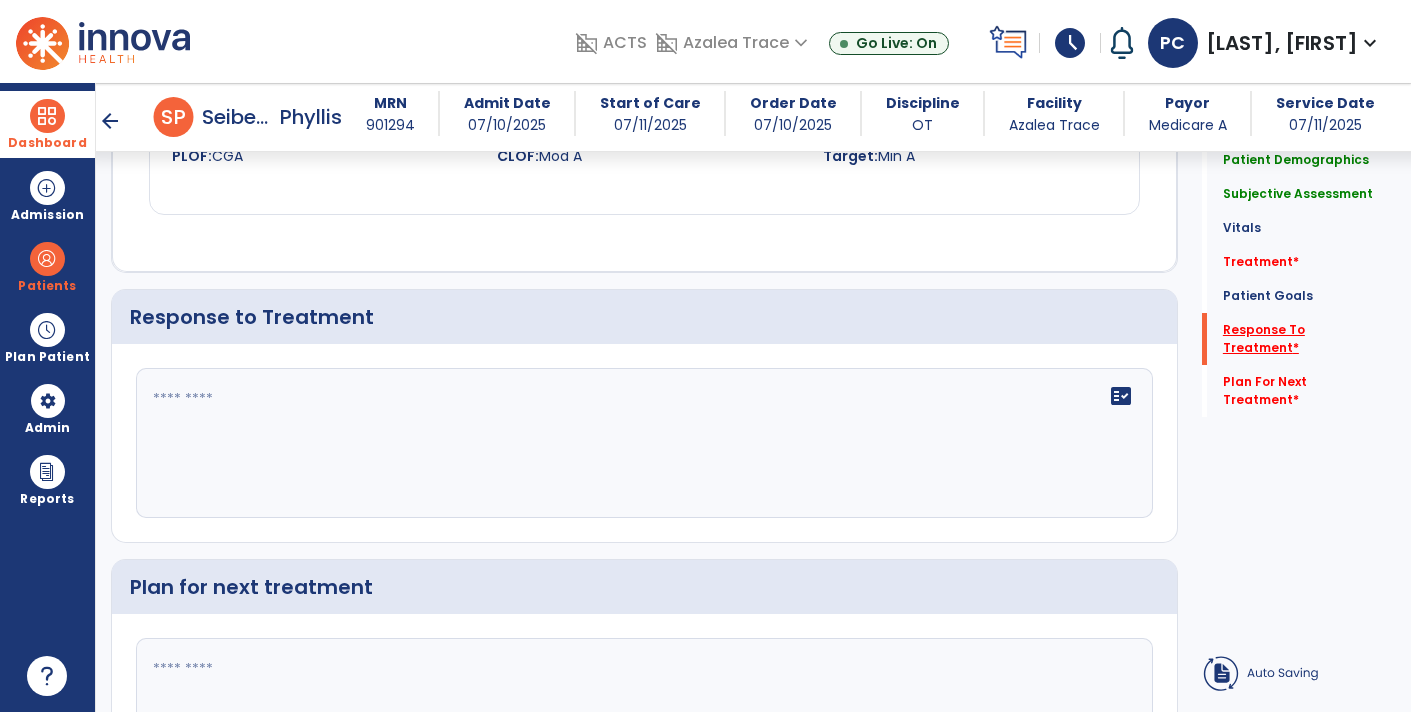 scroll, scrollTop: 2624, scrollLeft: 0, axis: vertical 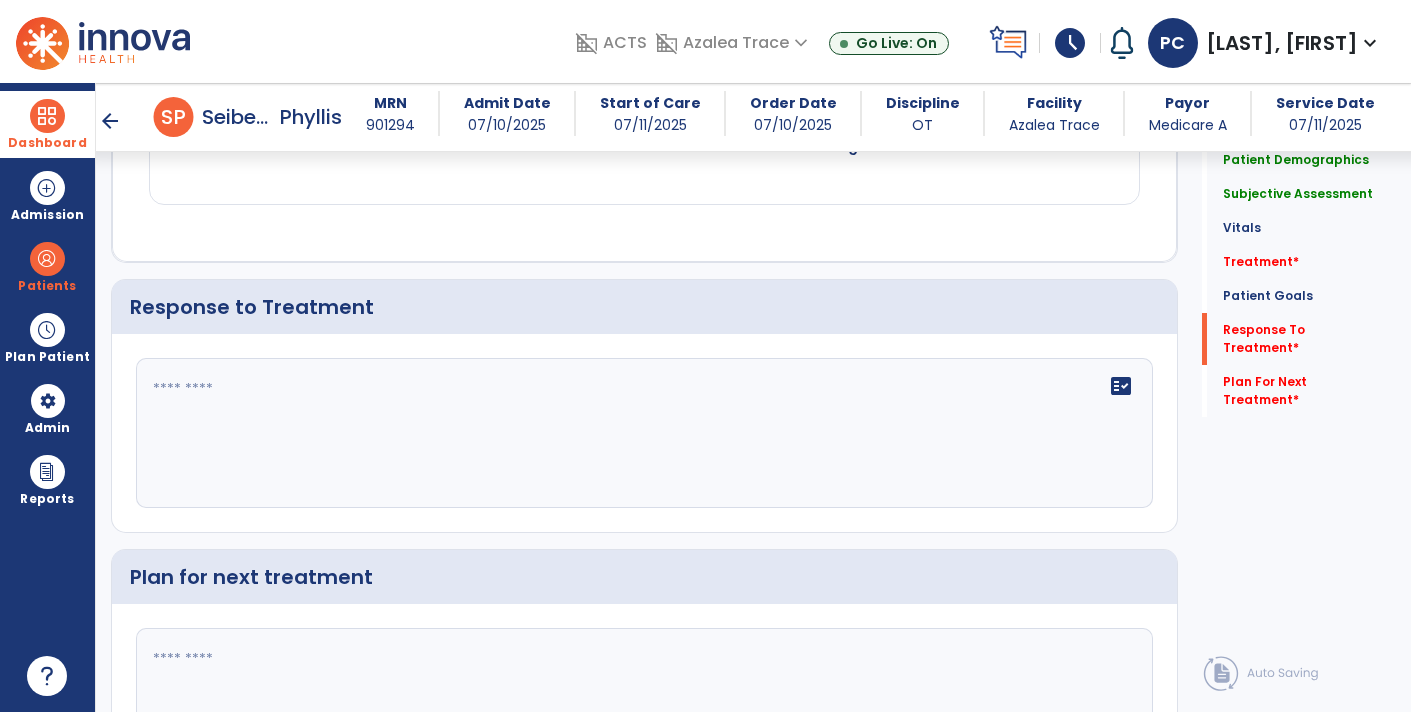 click 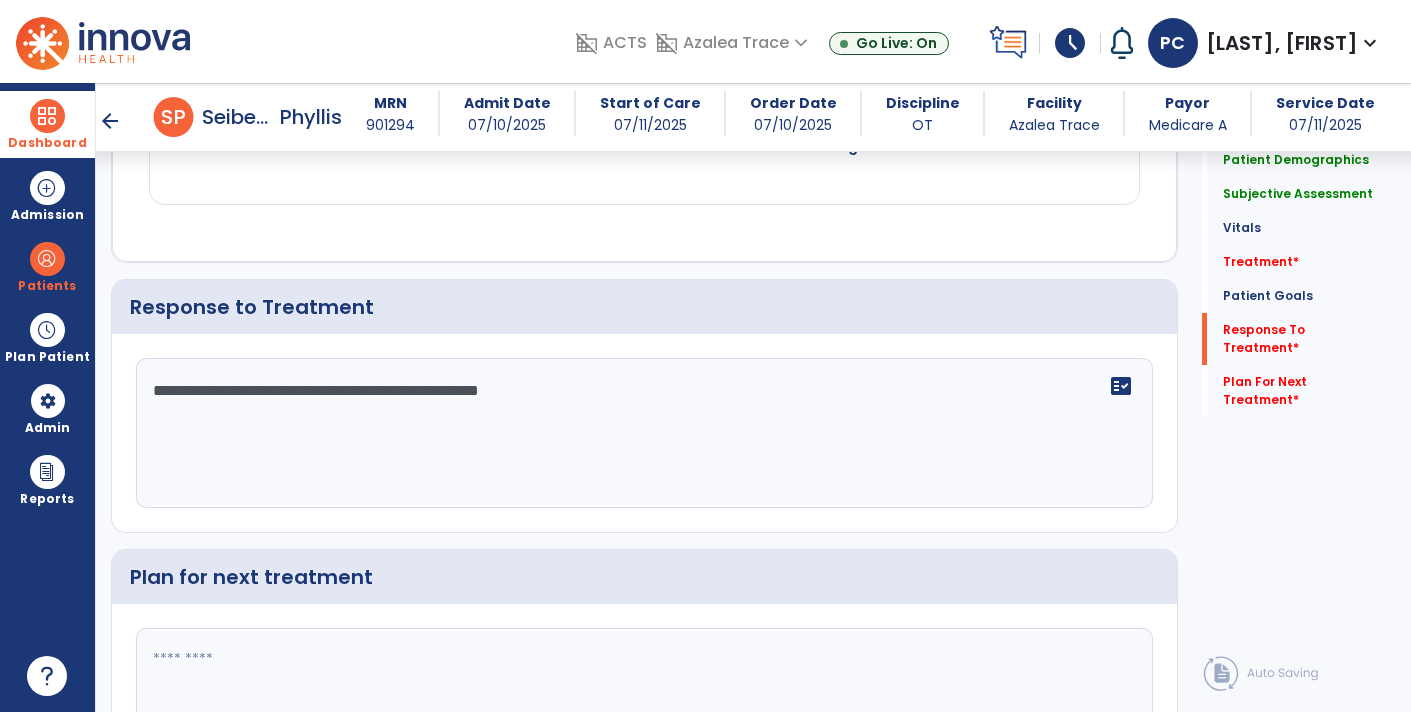 type on "**********" 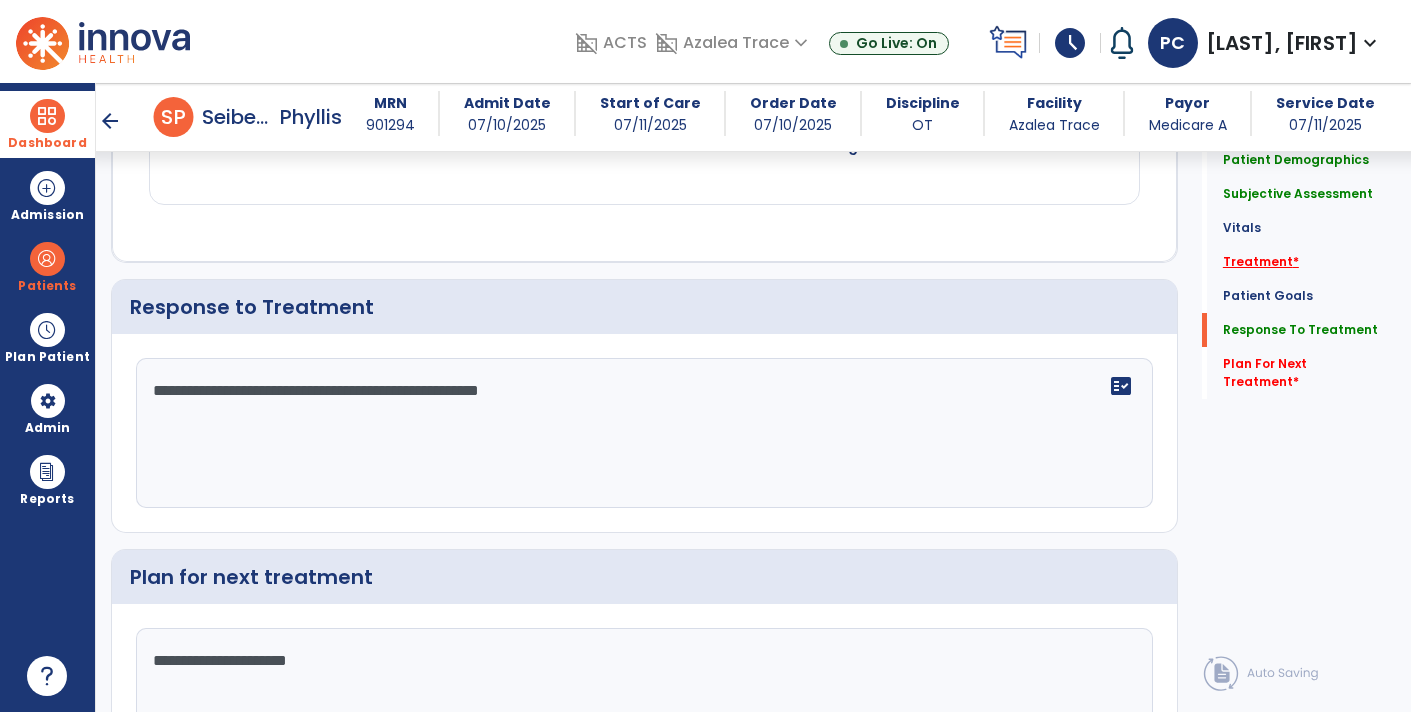 type on "**********" 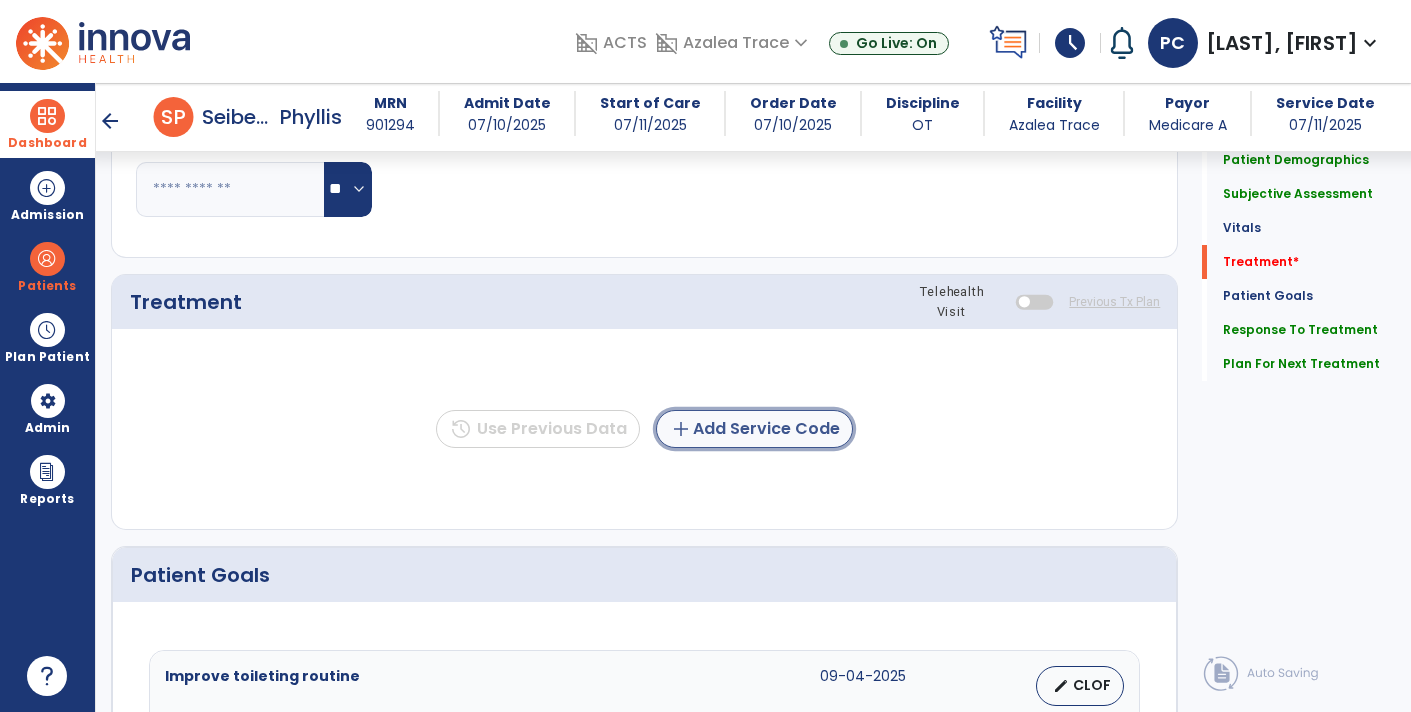 click on "add" 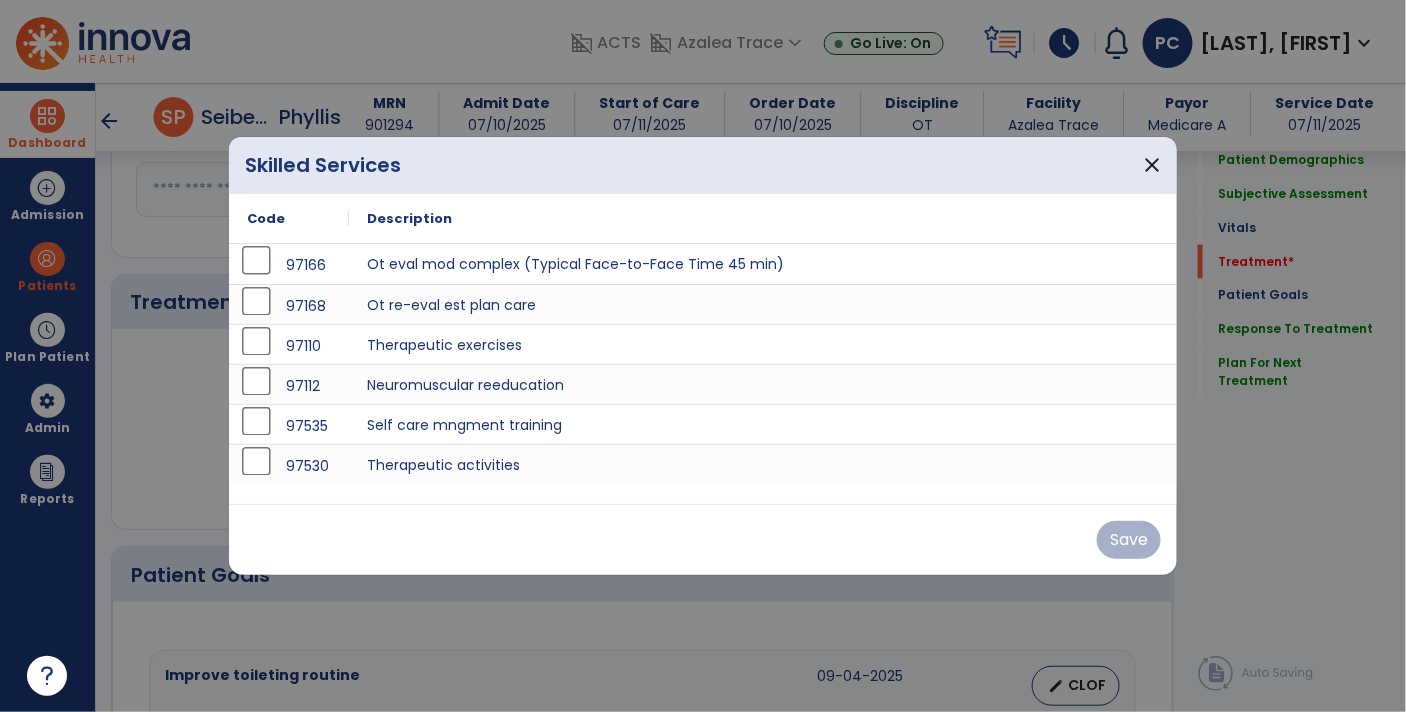 scroll, scrollTop: 975, scrollLeft: 0, axis: vertical 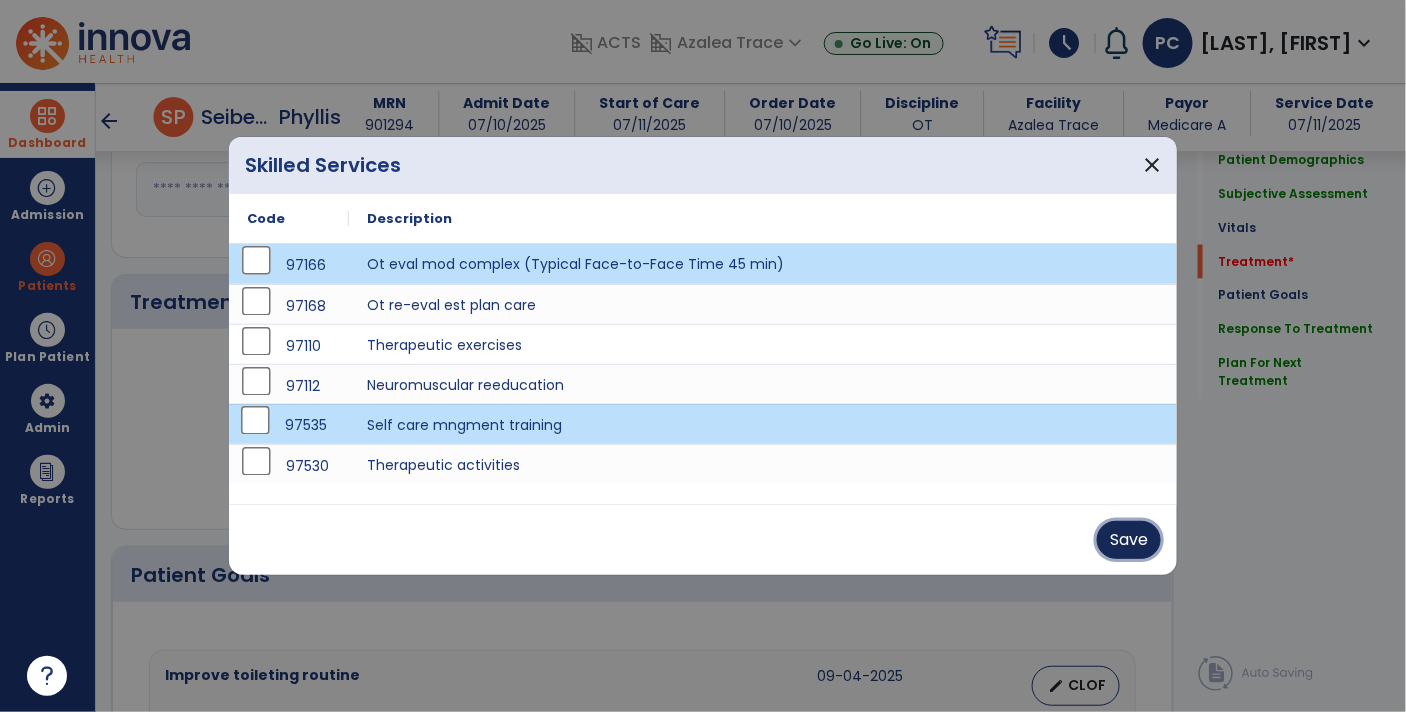 click on "Save" at bounding box center (1129, 540) 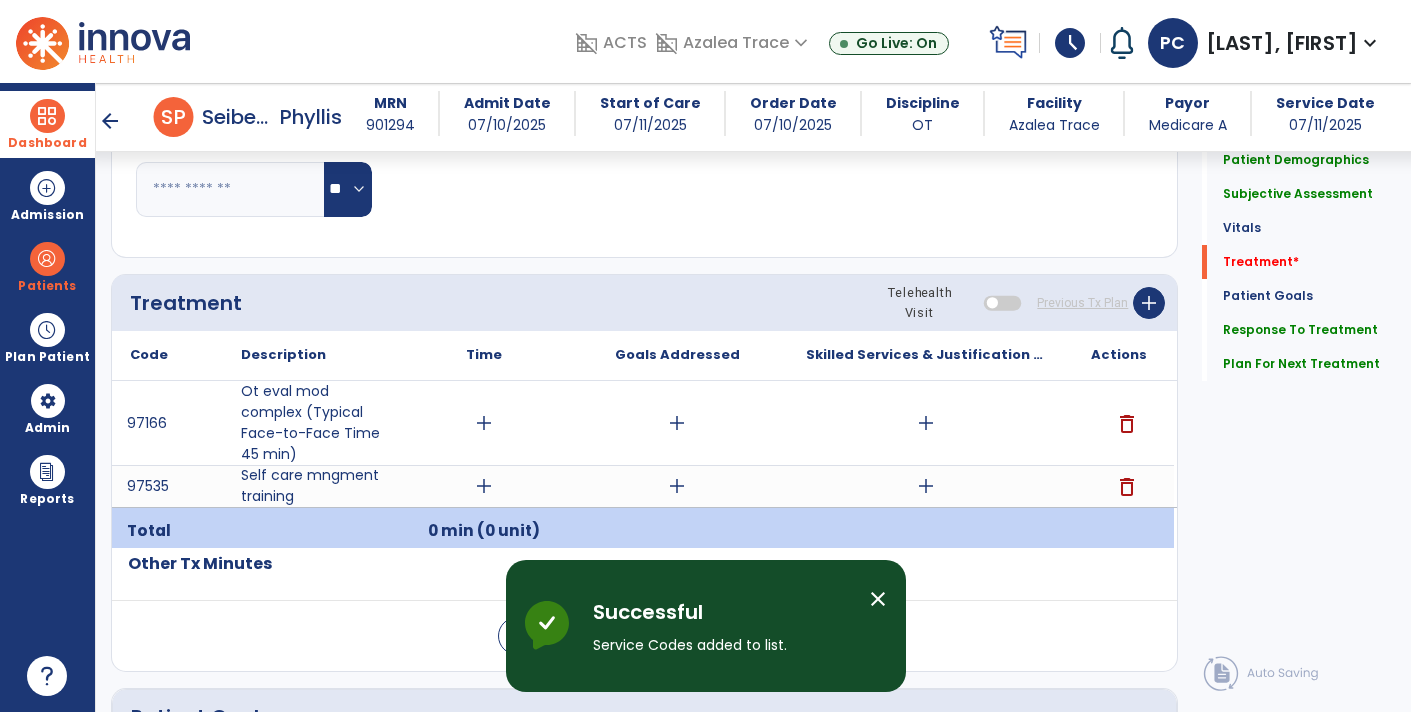 click on "add" at bounding box center [484, 423] 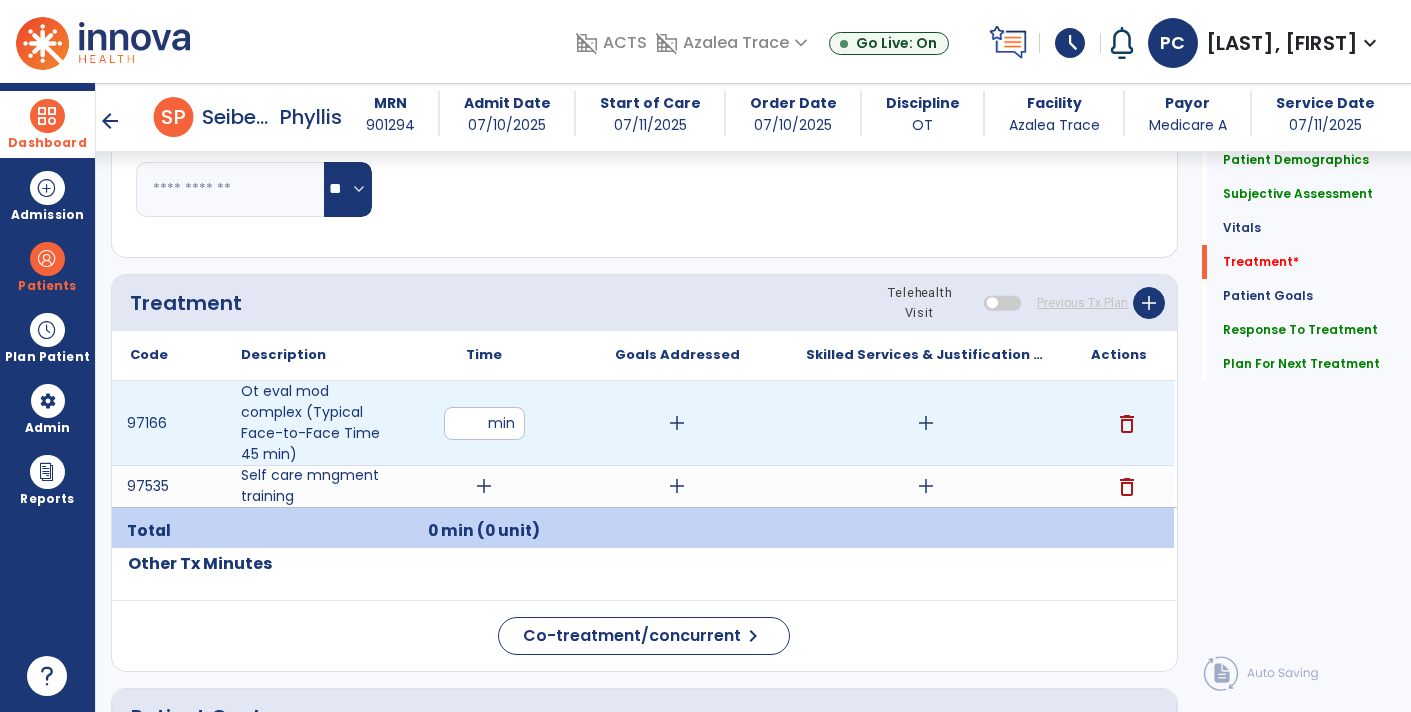 type on "**" 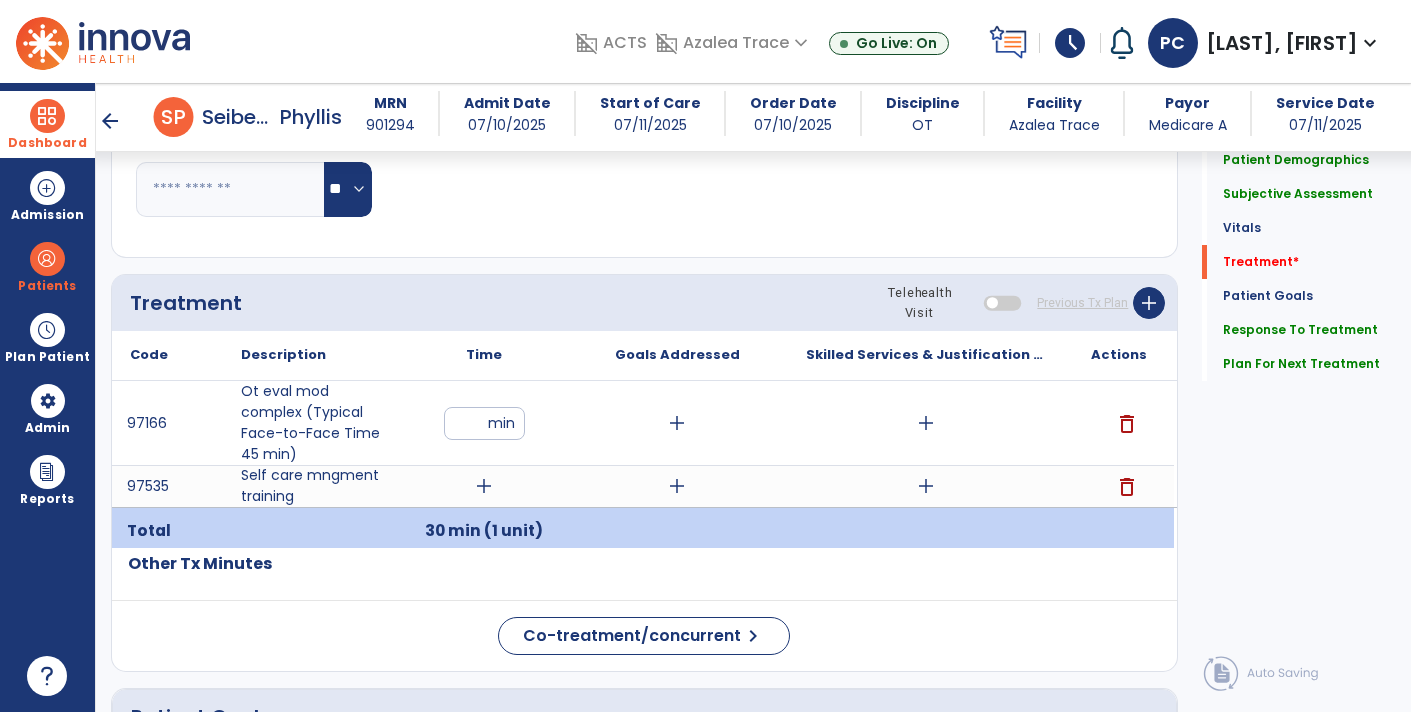 click on "add" at bounding box center [484, 486] 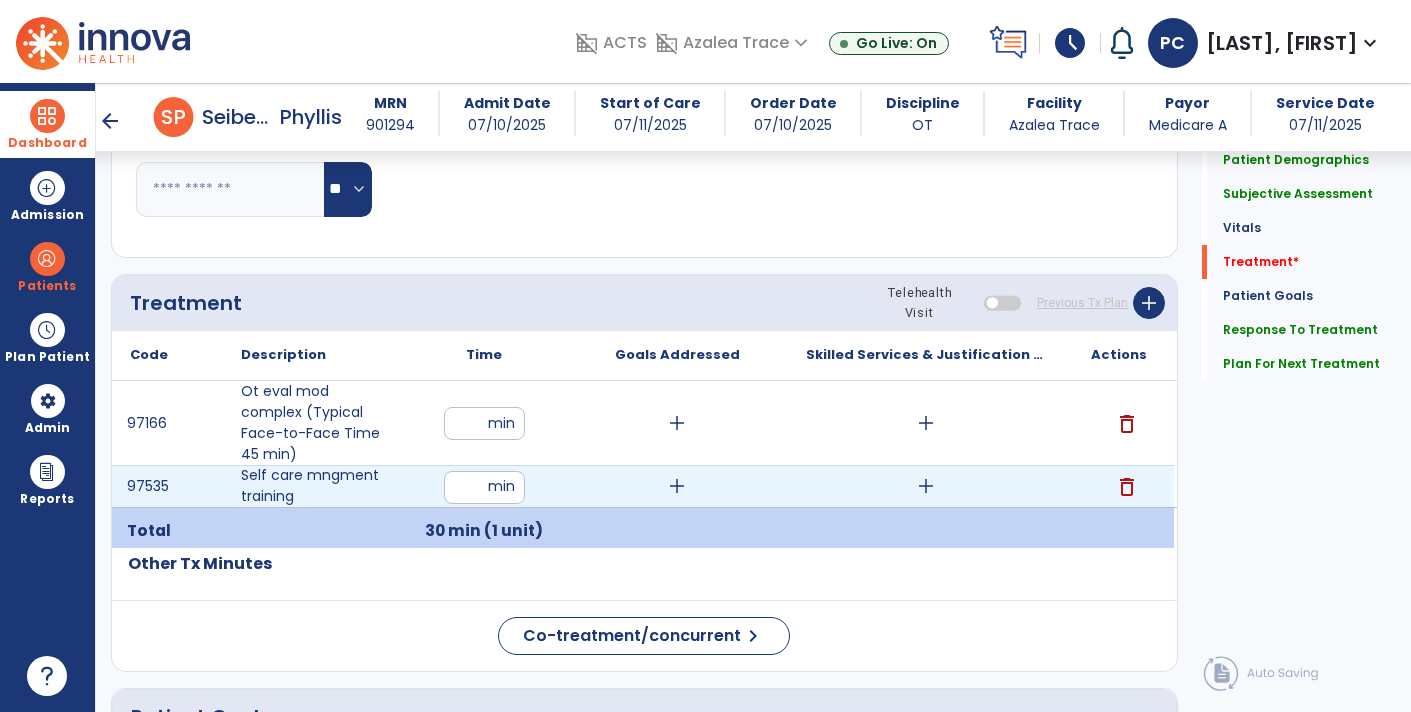 type on "**" 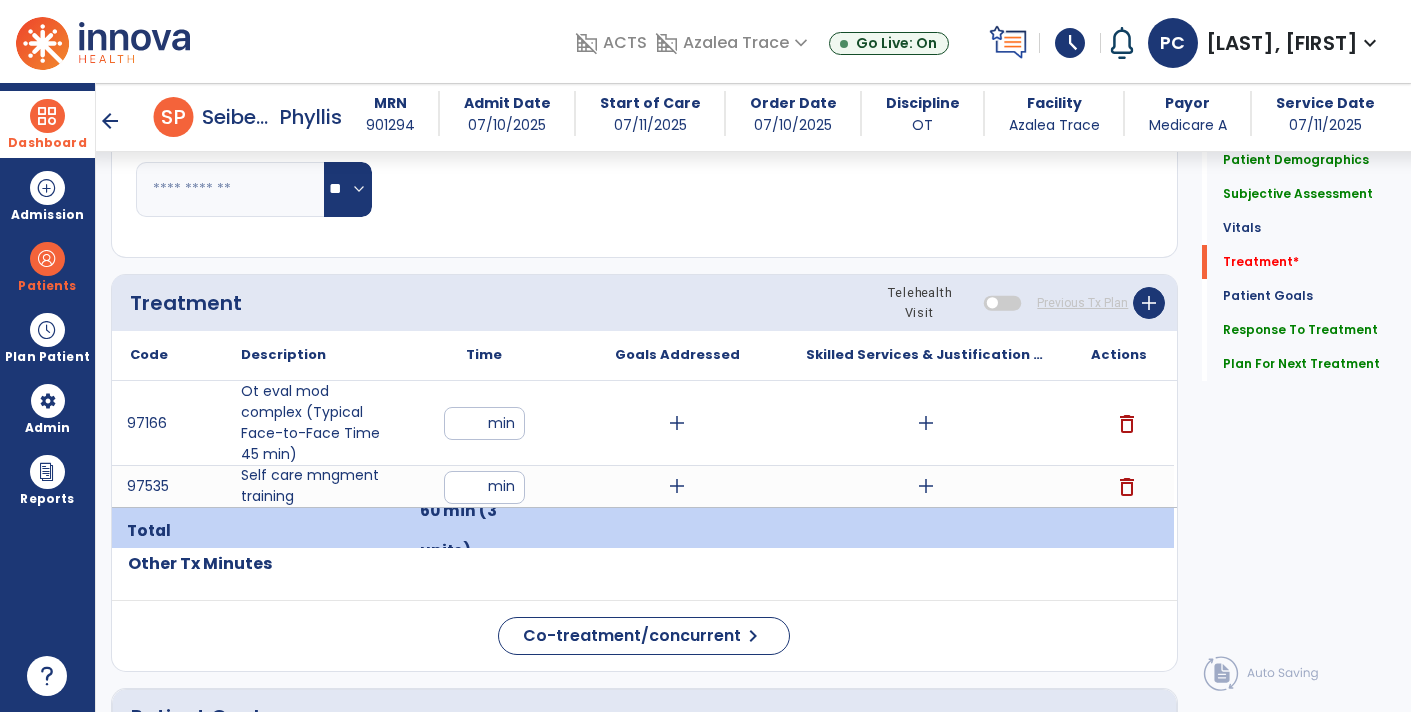 click on "add" at bounding box center [926, 423] 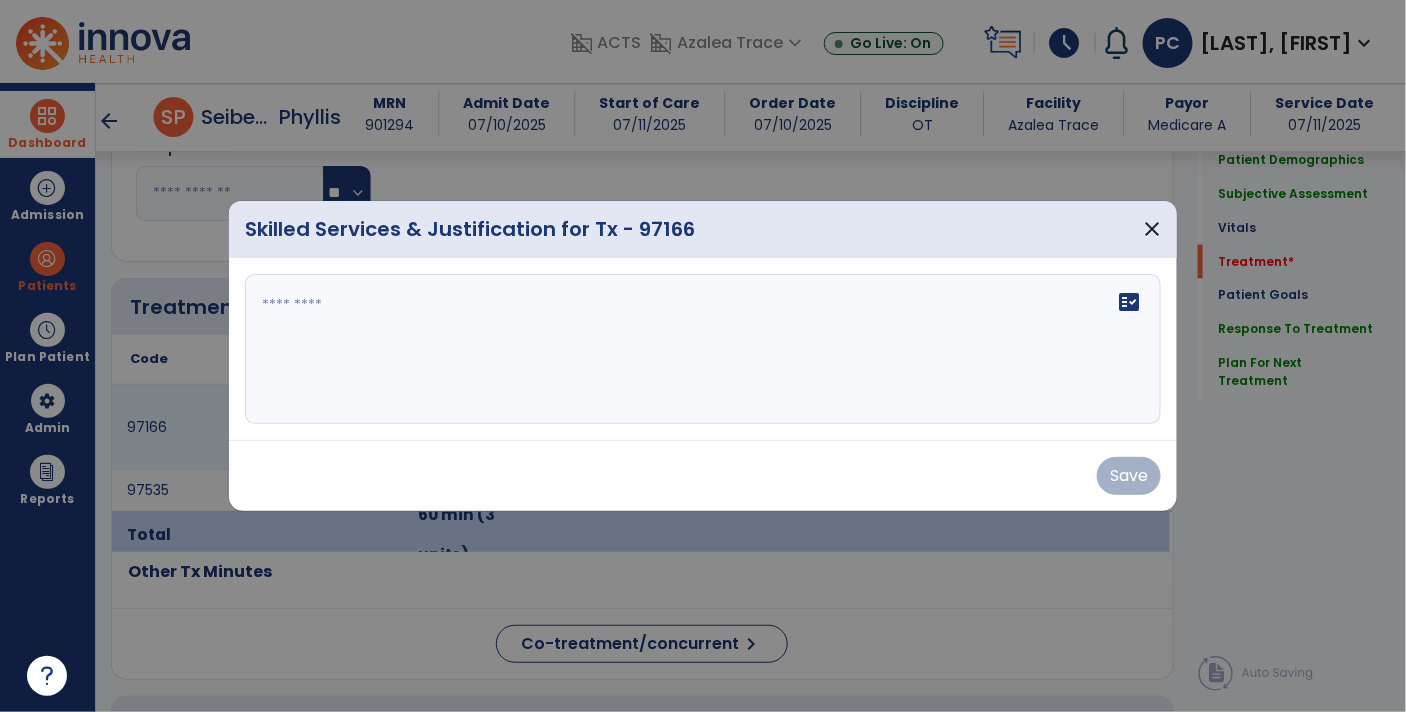 scroll, scrollTop: 975, scrollLeft: 0, axis: vertical 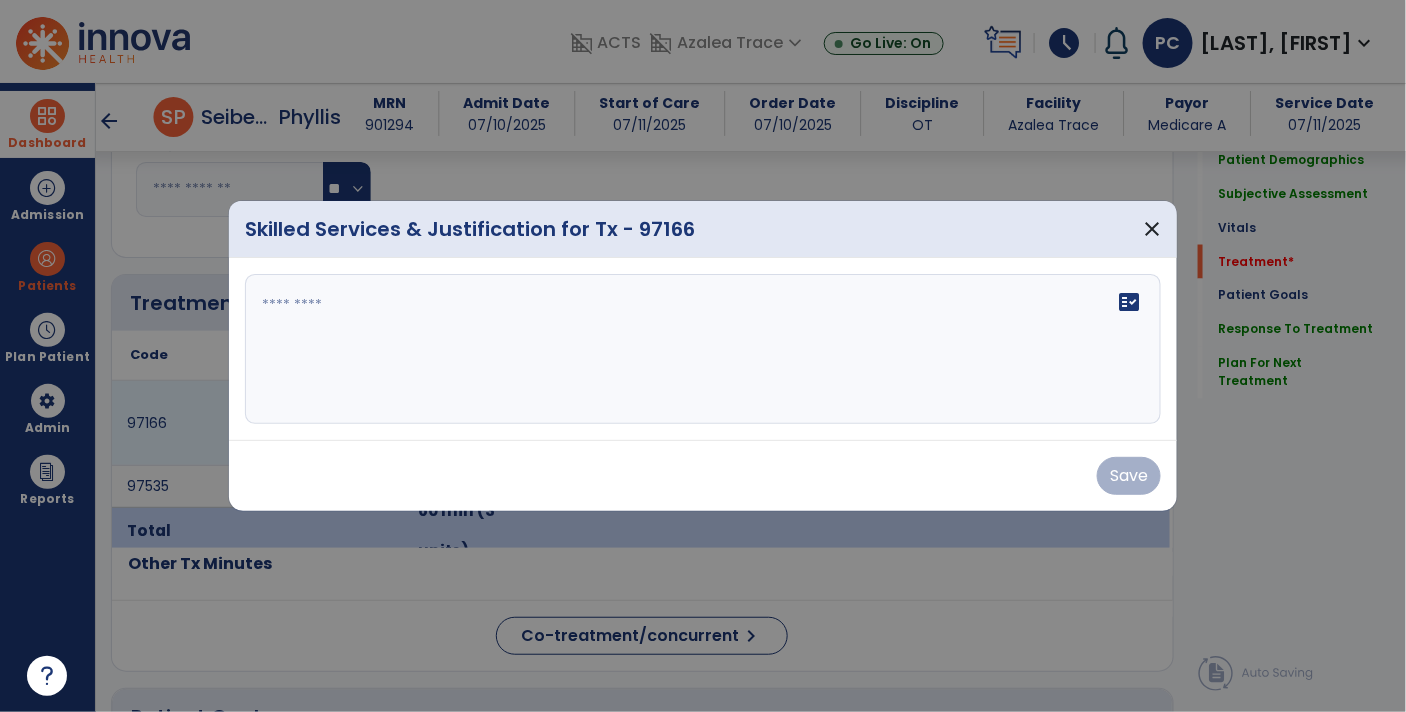 click on "fact_check" at bounding box center (1129, 302) 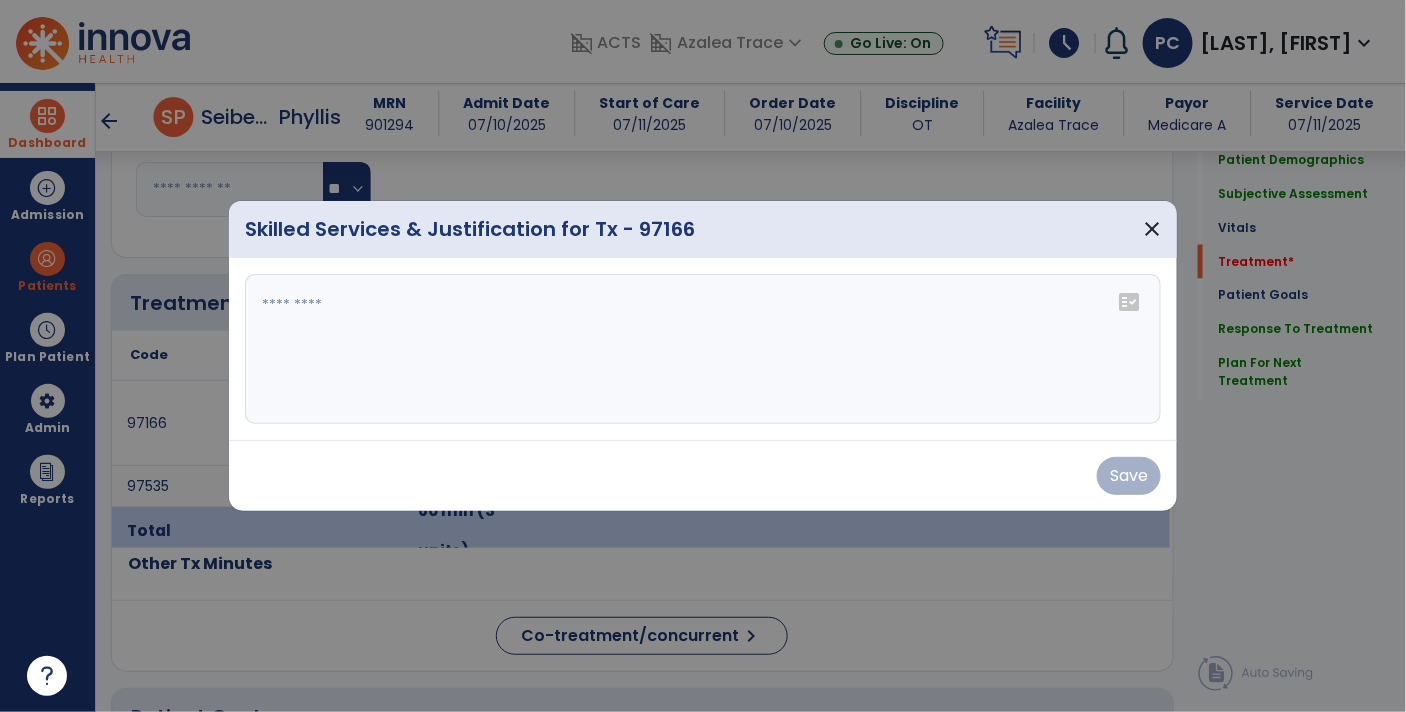 click at bounding box center (703, 349) 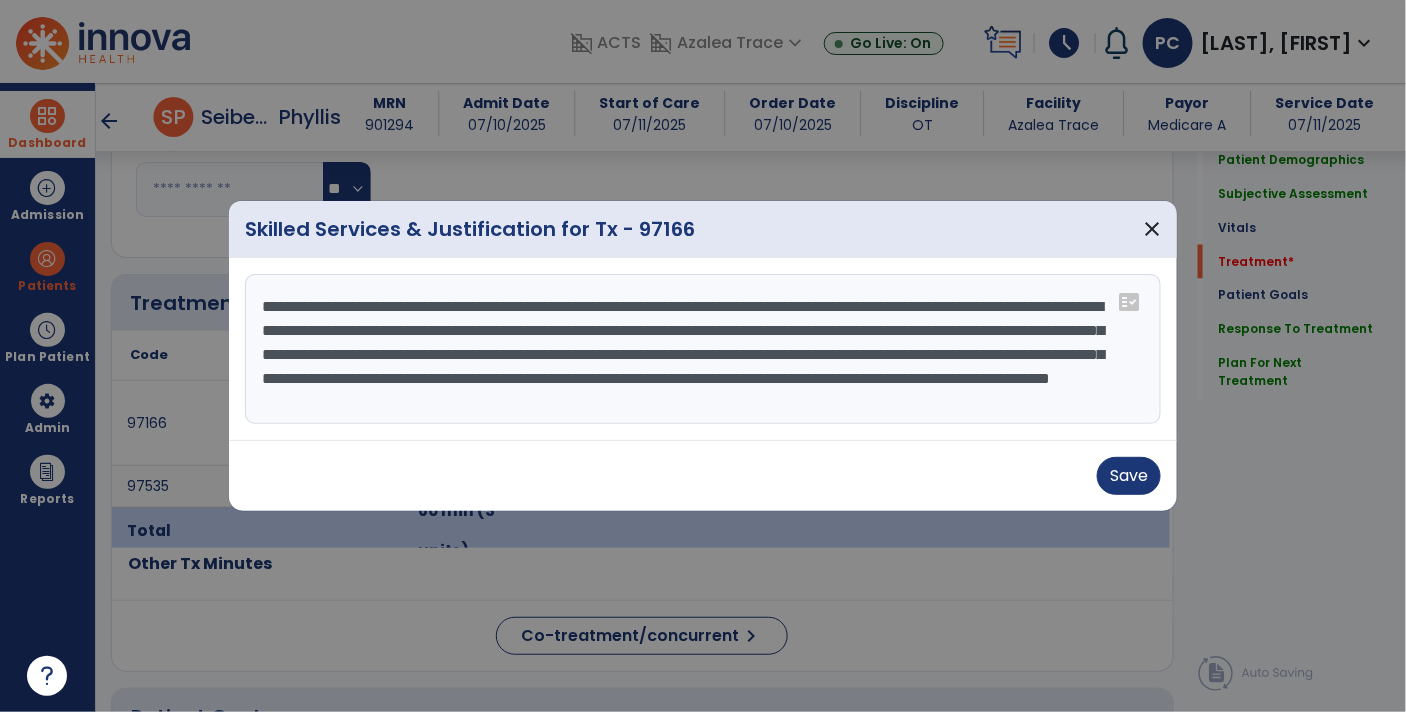 scroll, scrollTop: 15, scrollLeft: 0, axis: vertical 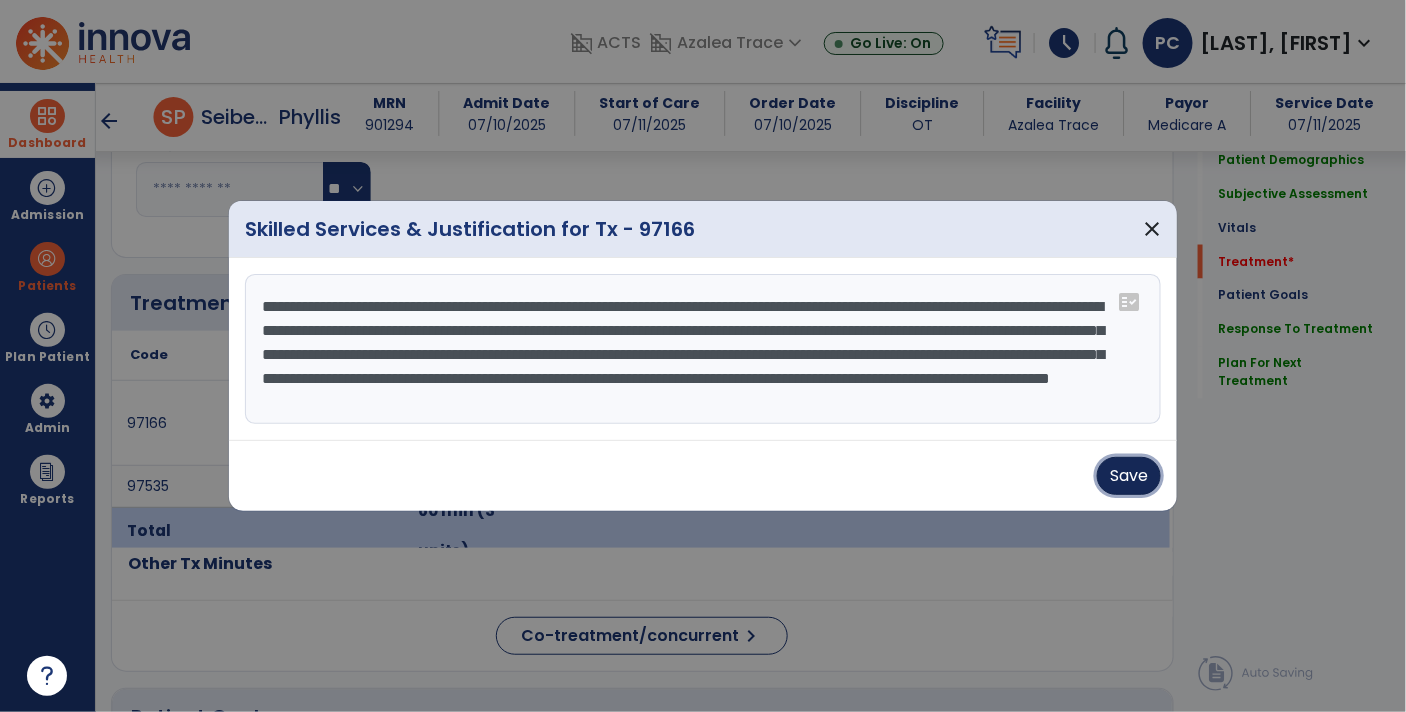click on "Save" at bounding box center [1129, 476] 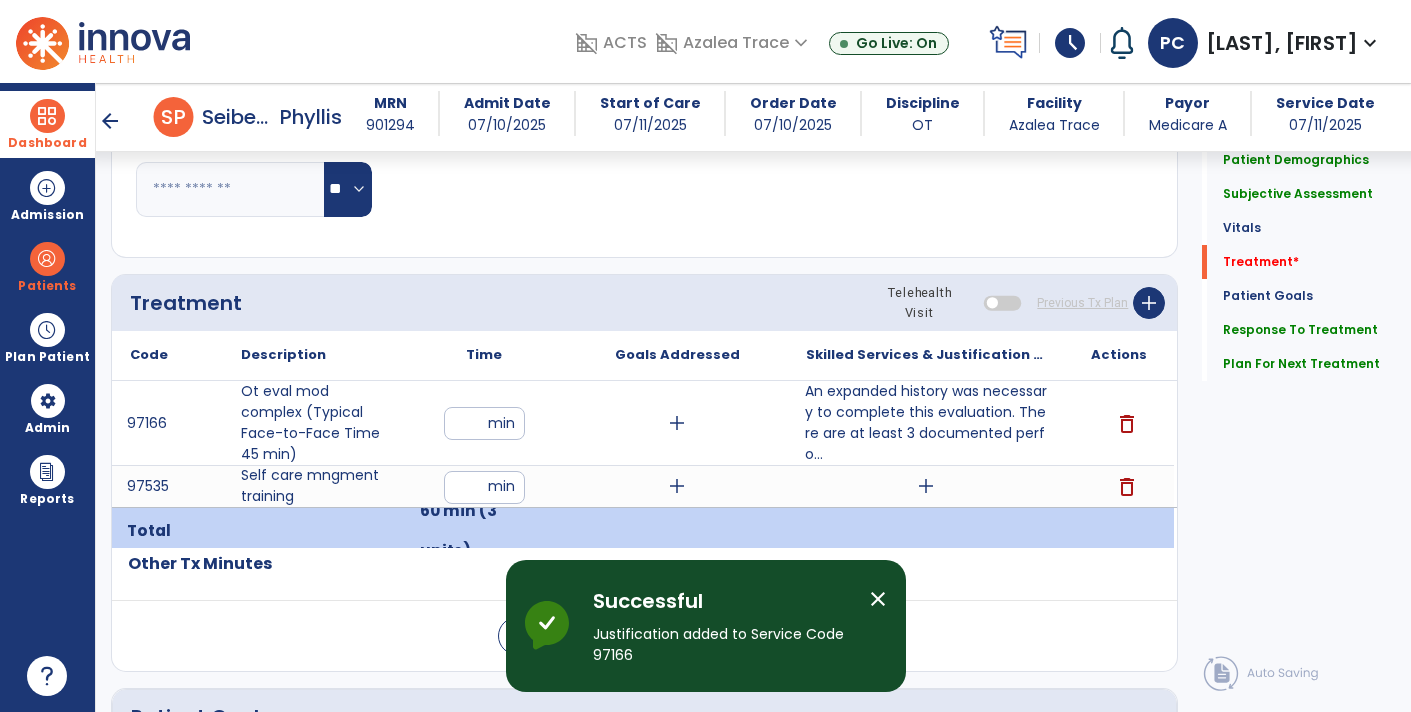 click on "add" at bounding box center (926, 486) 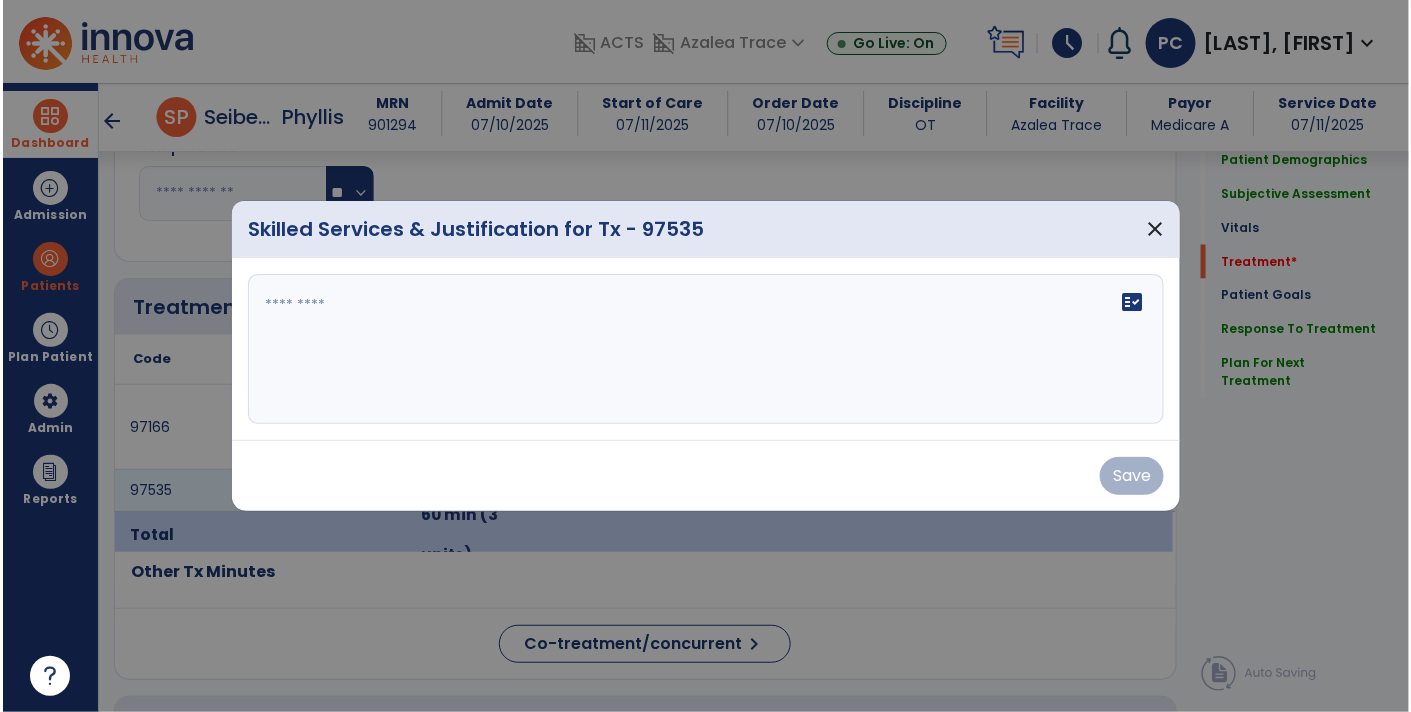 scroll, scrollTop: 975, scrollLeft: 0, axis: vertical 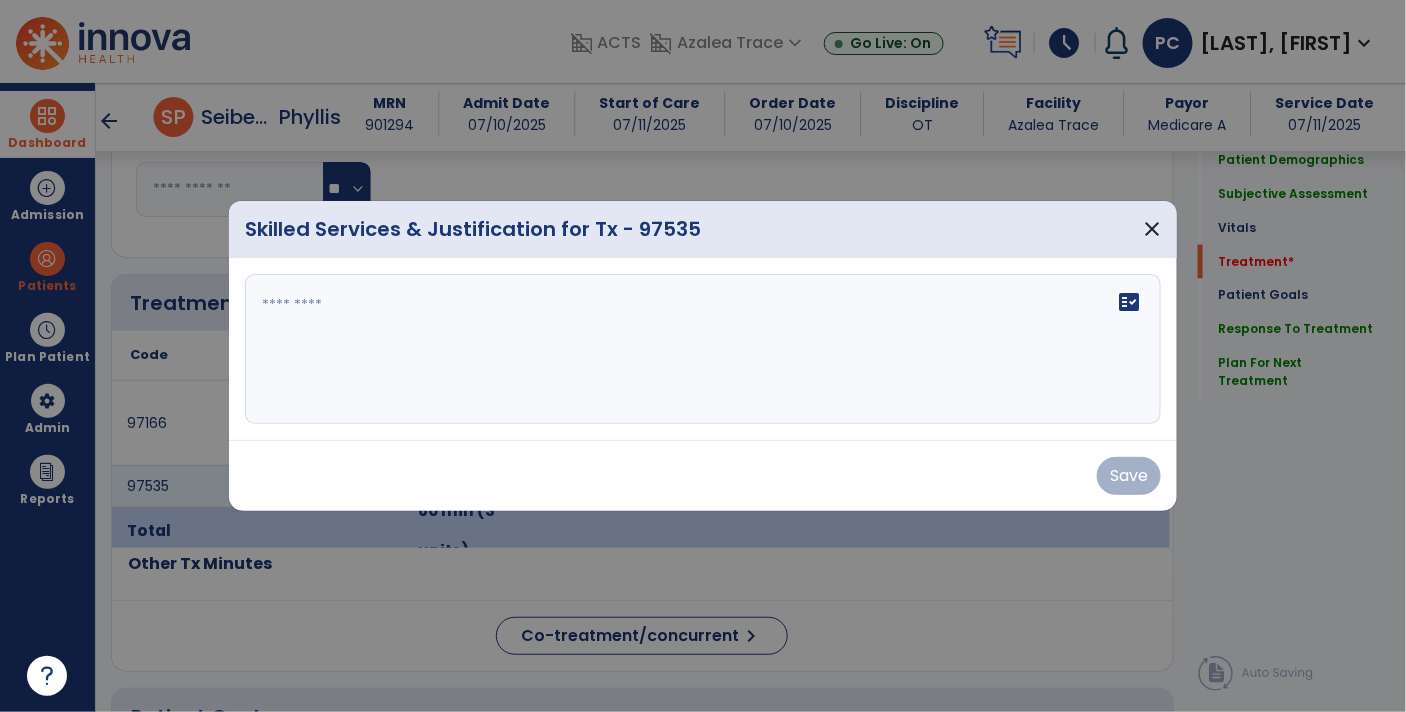 click on "fact_check" at bounding box center (1129, 302) 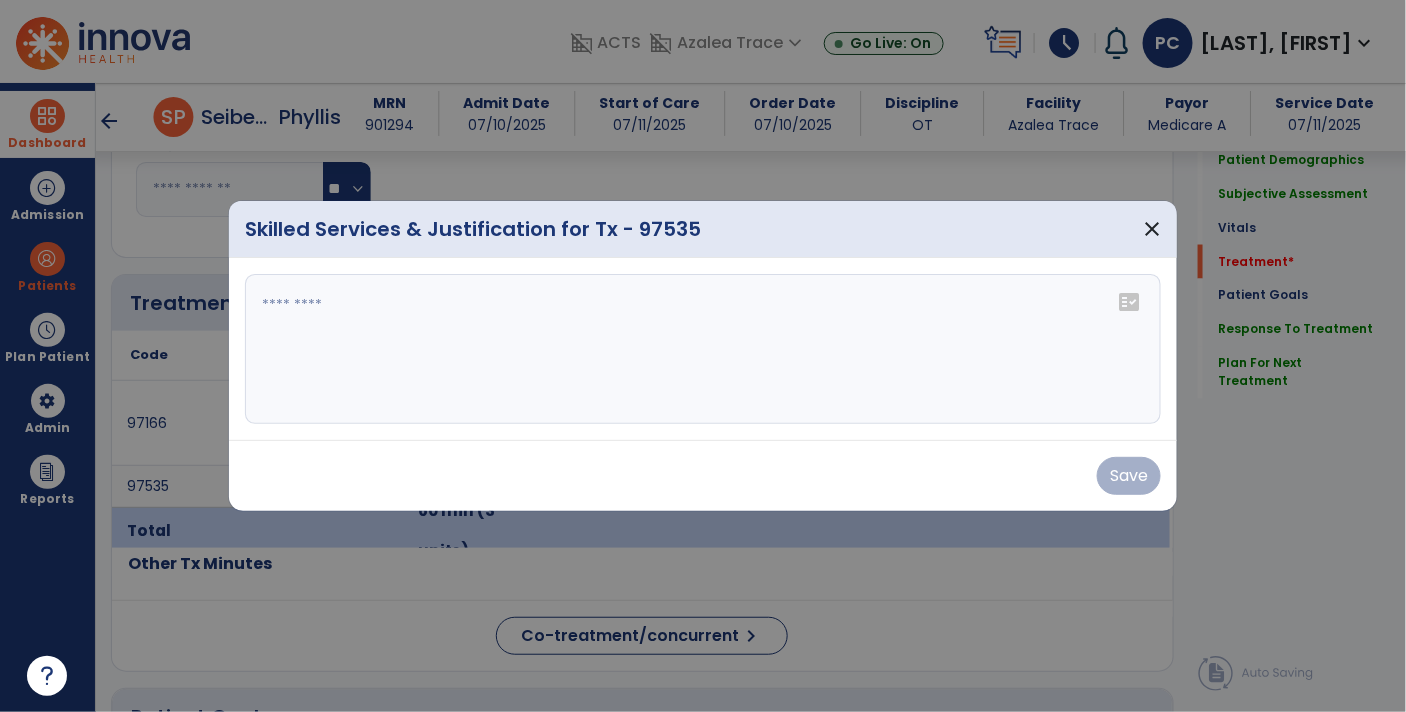 click at bounding box center [703, 349] 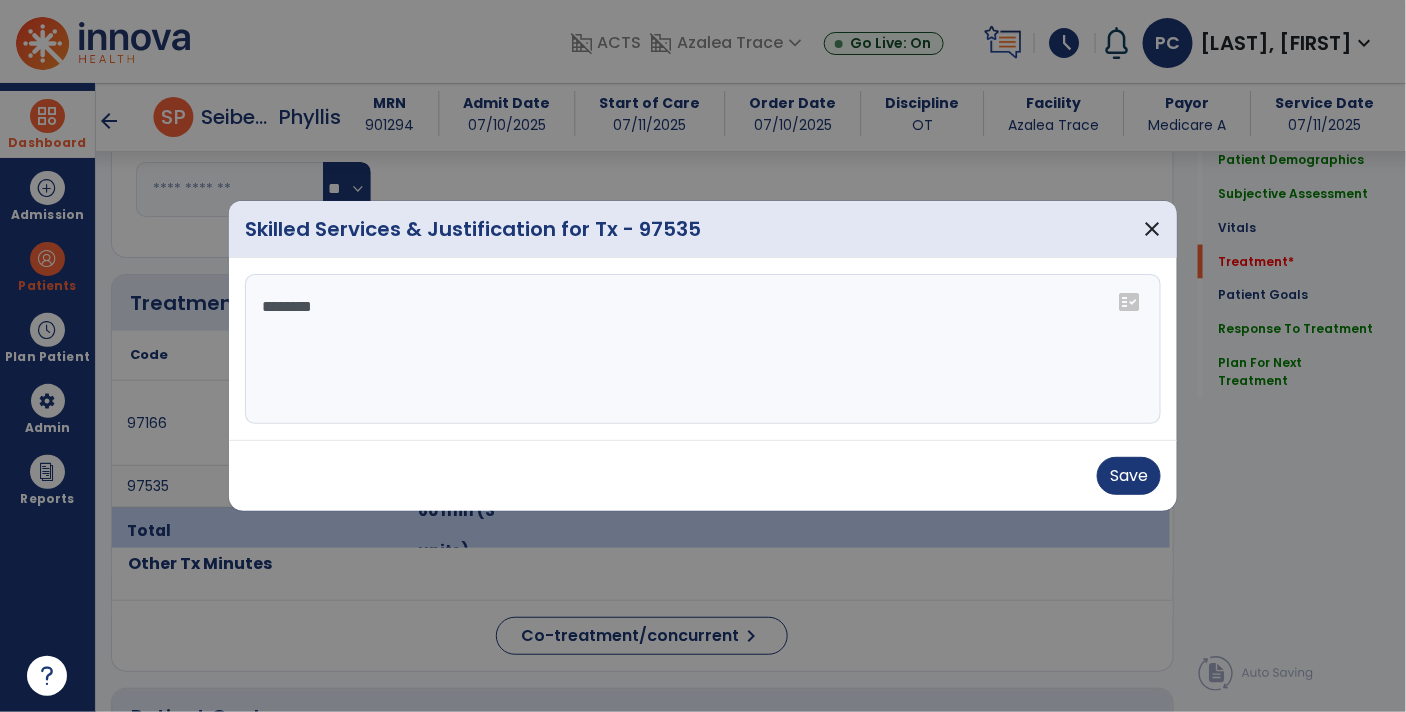 type on "*********" 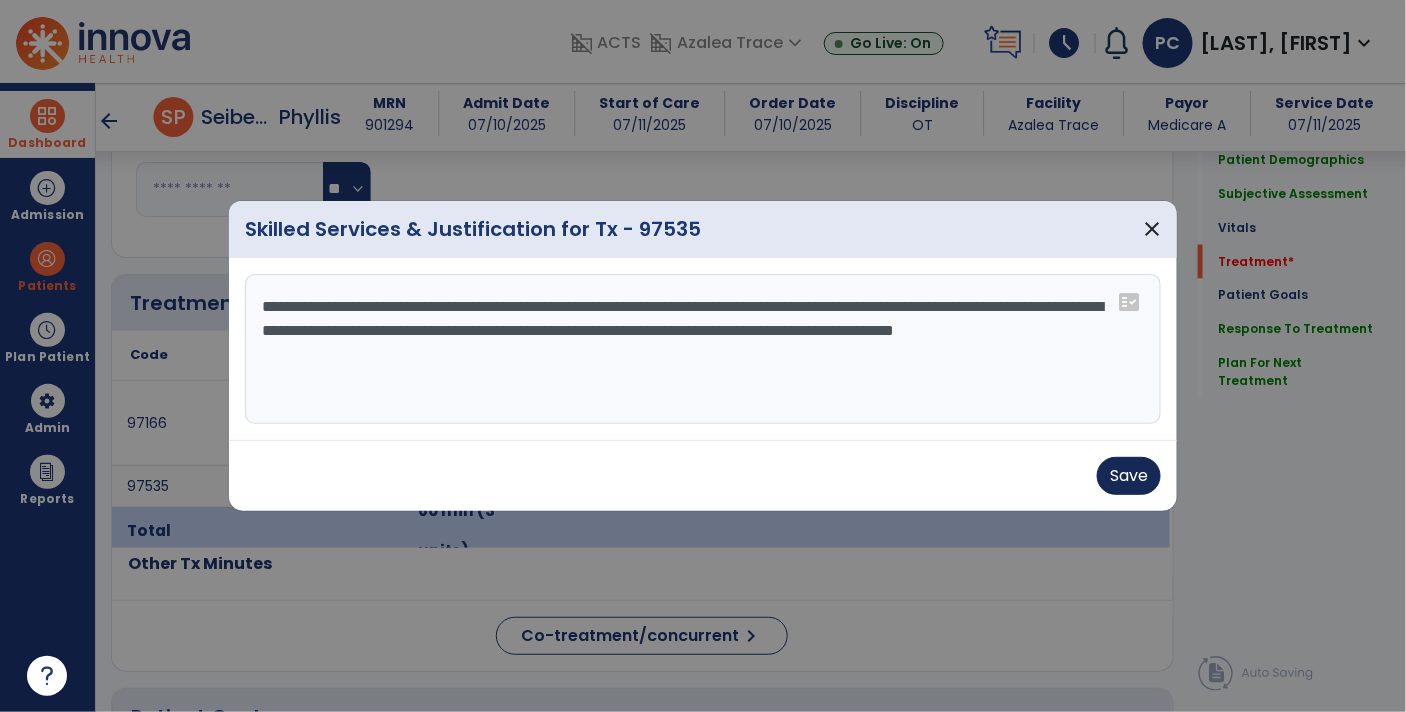 type on "**********" 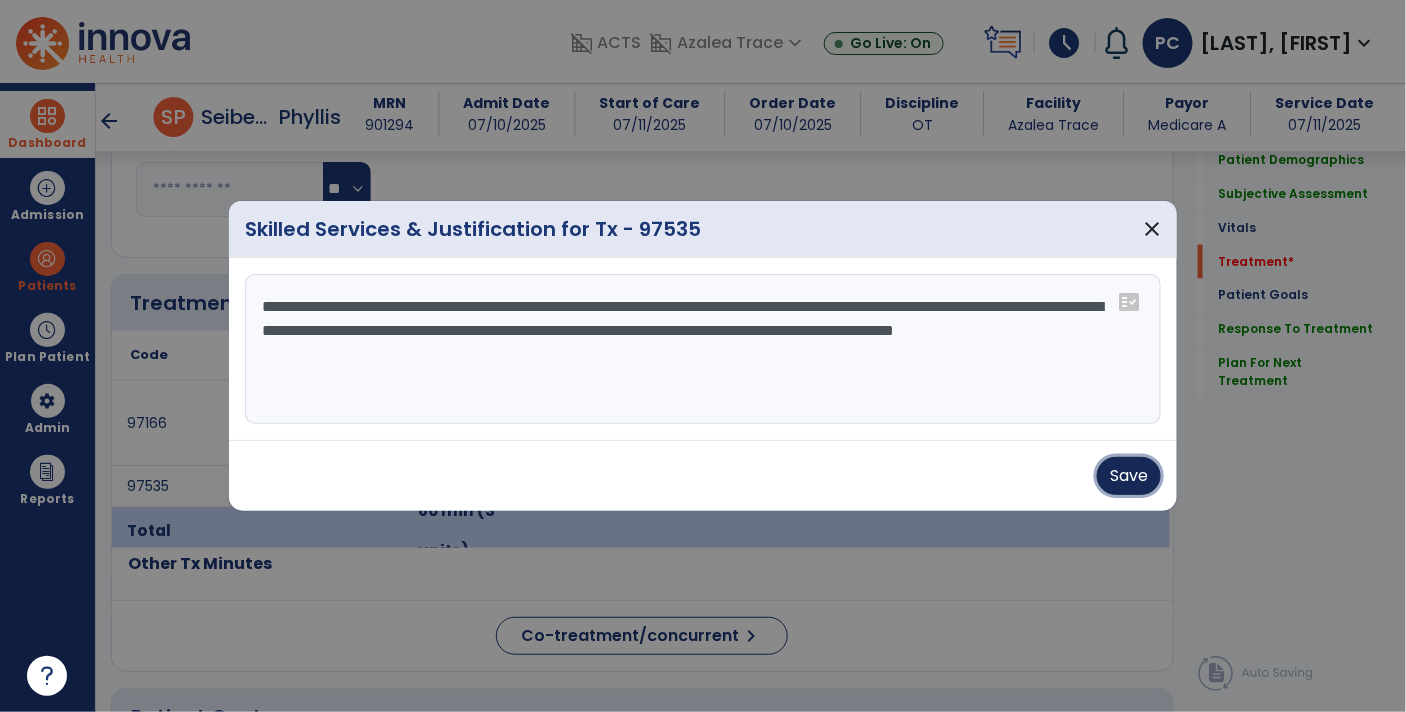 click on "Save" at bounding box center [1129, 476] 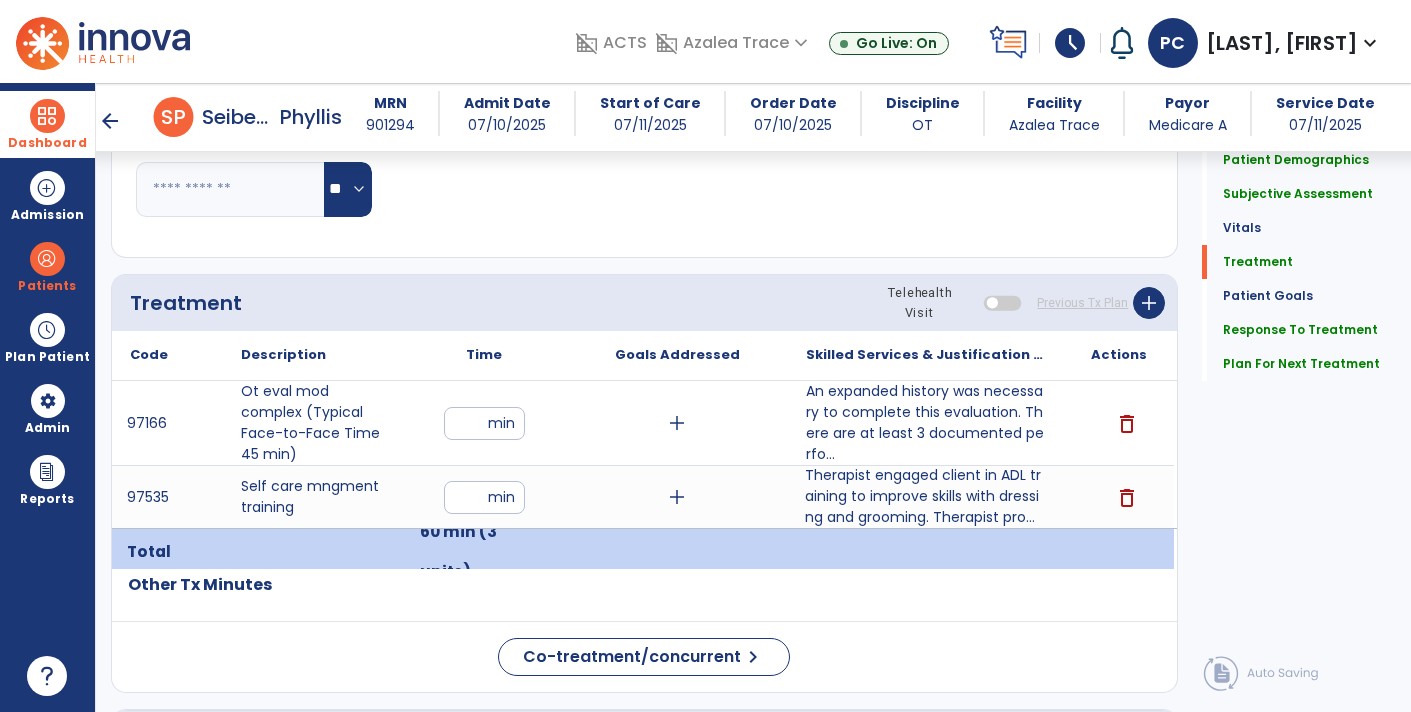 click on "**" at bounding box center (484, 423) 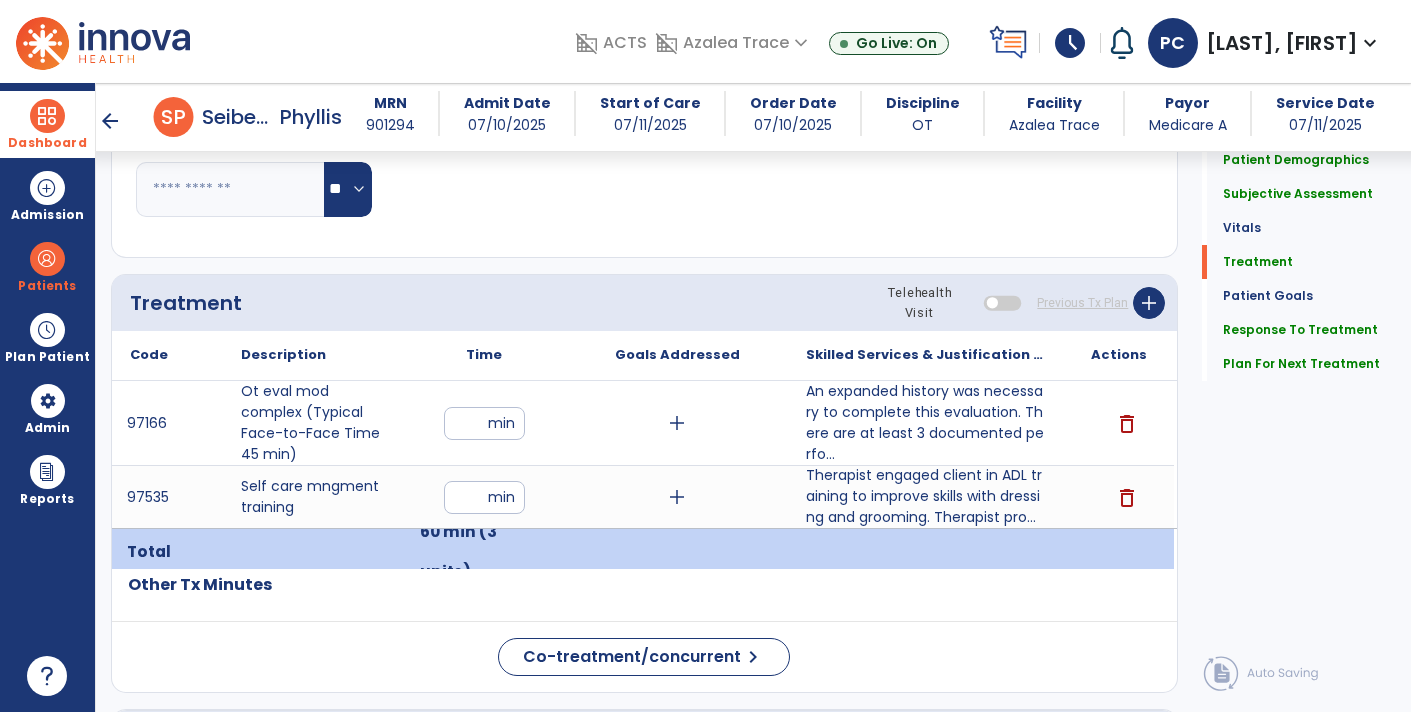 click on "**" at bounding box center (484, 497) 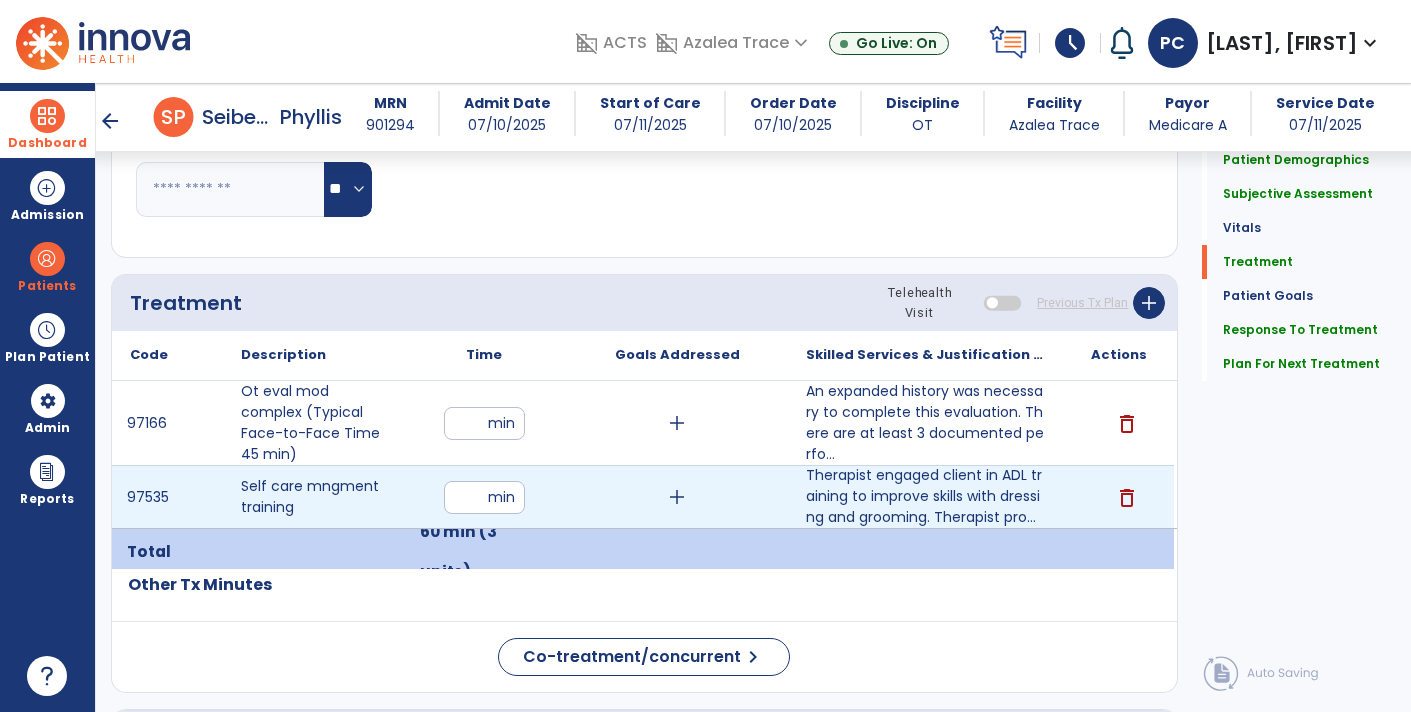 type on "*" 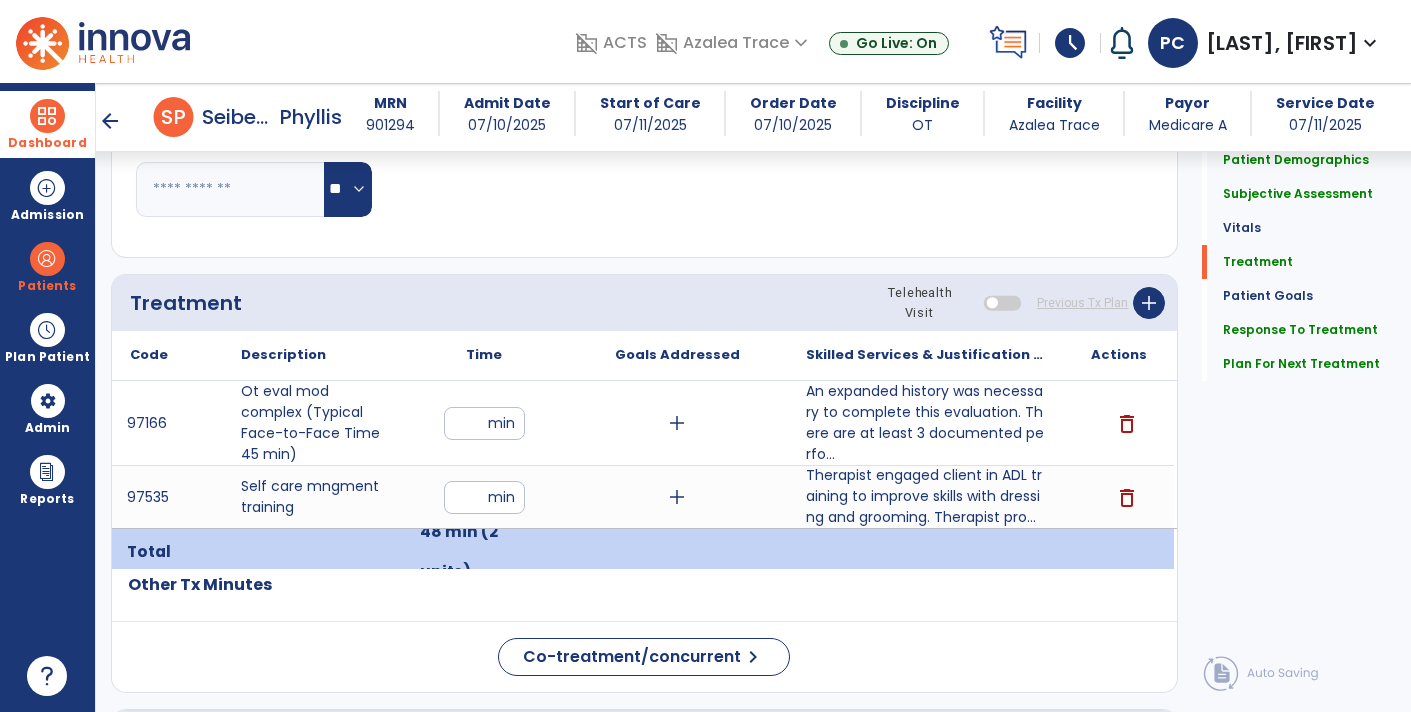 click on "**" at bounding box center [484, 423] 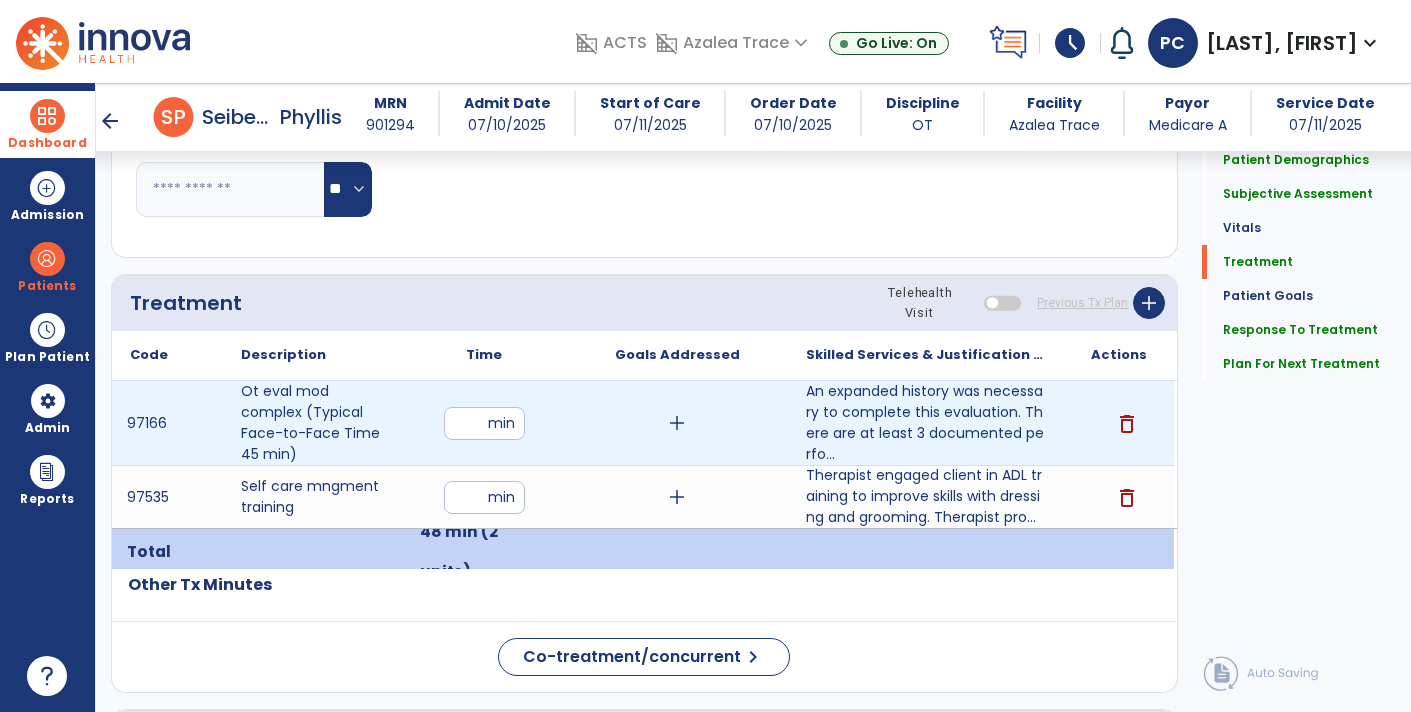 type on "*" 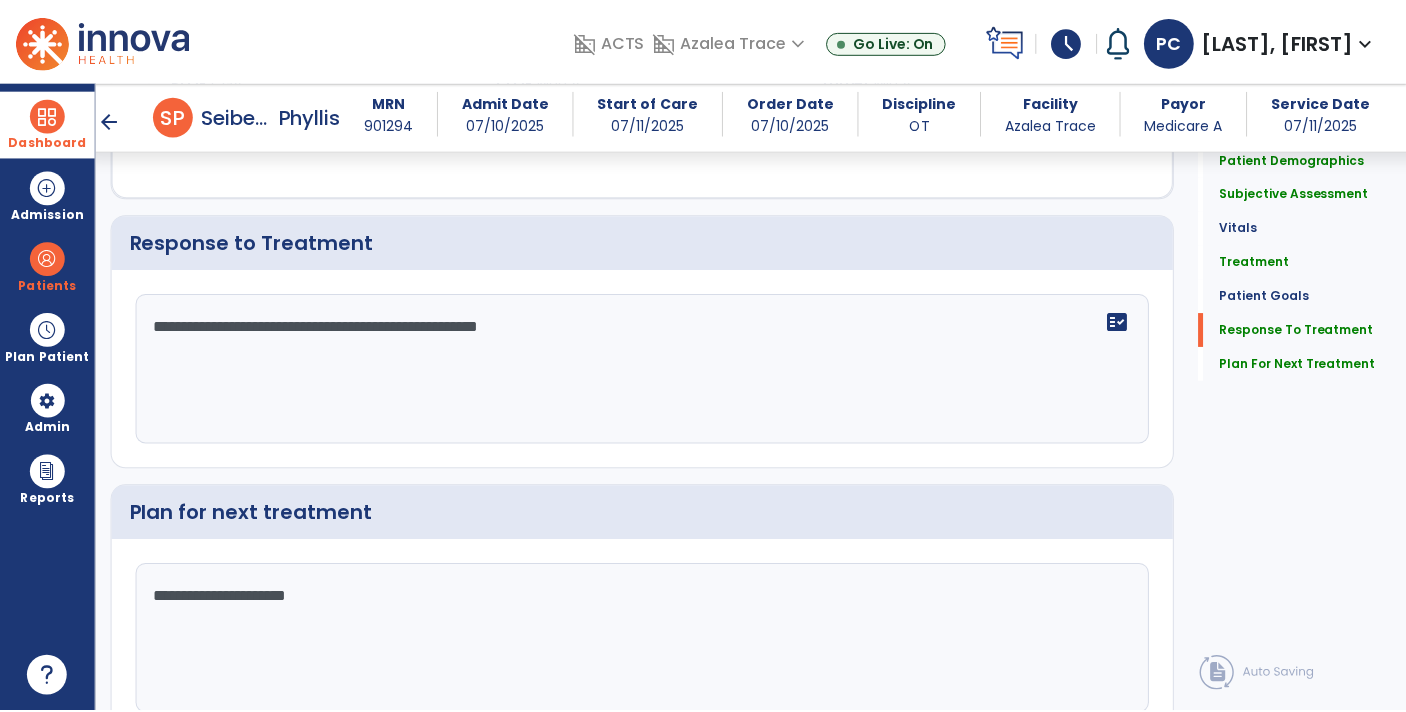 scroll, scrollTop: 2932, scrollLeft: 0, axis: vertical 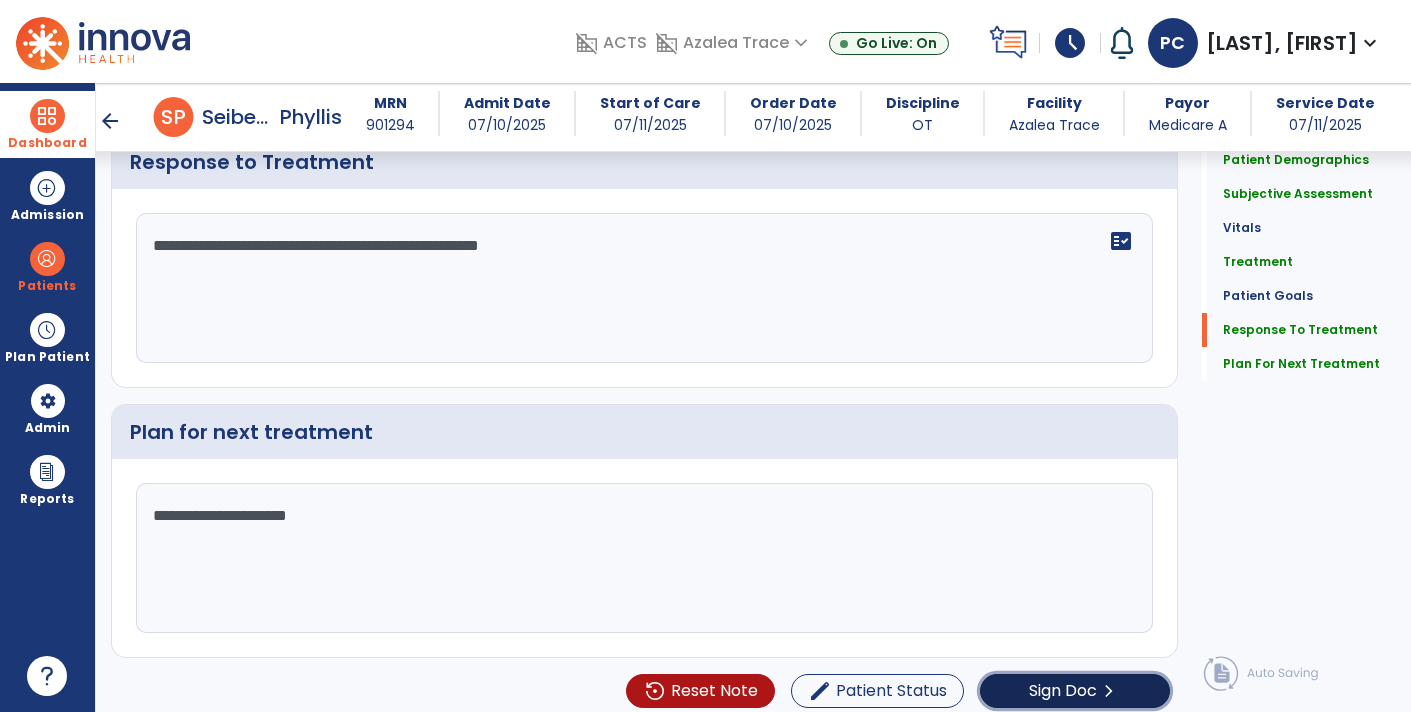 click on "Sign Doc  chevron_right" 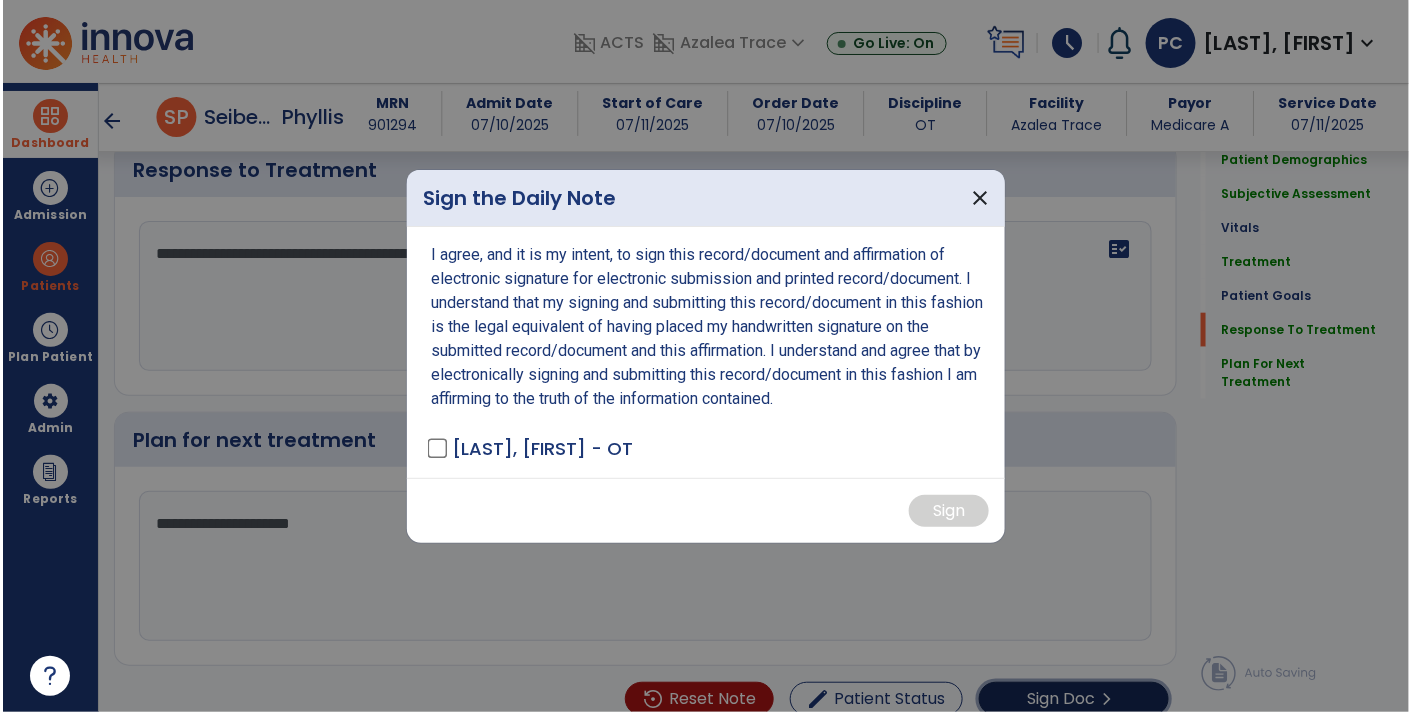 scroll, scrollTop: 2932, scrollLeft: 0, axis: vertical 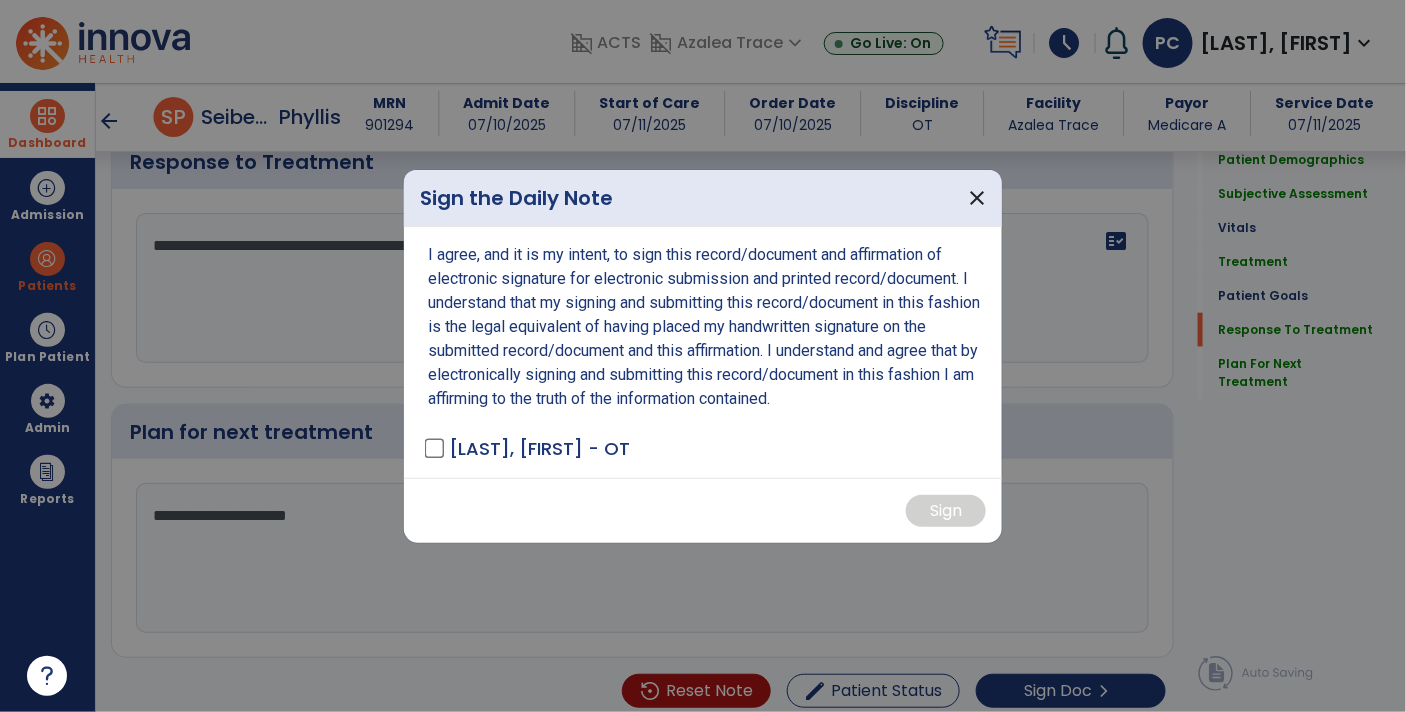 click on "[LAST], [FIRST]  - OT" at bounding box center [539, 448] 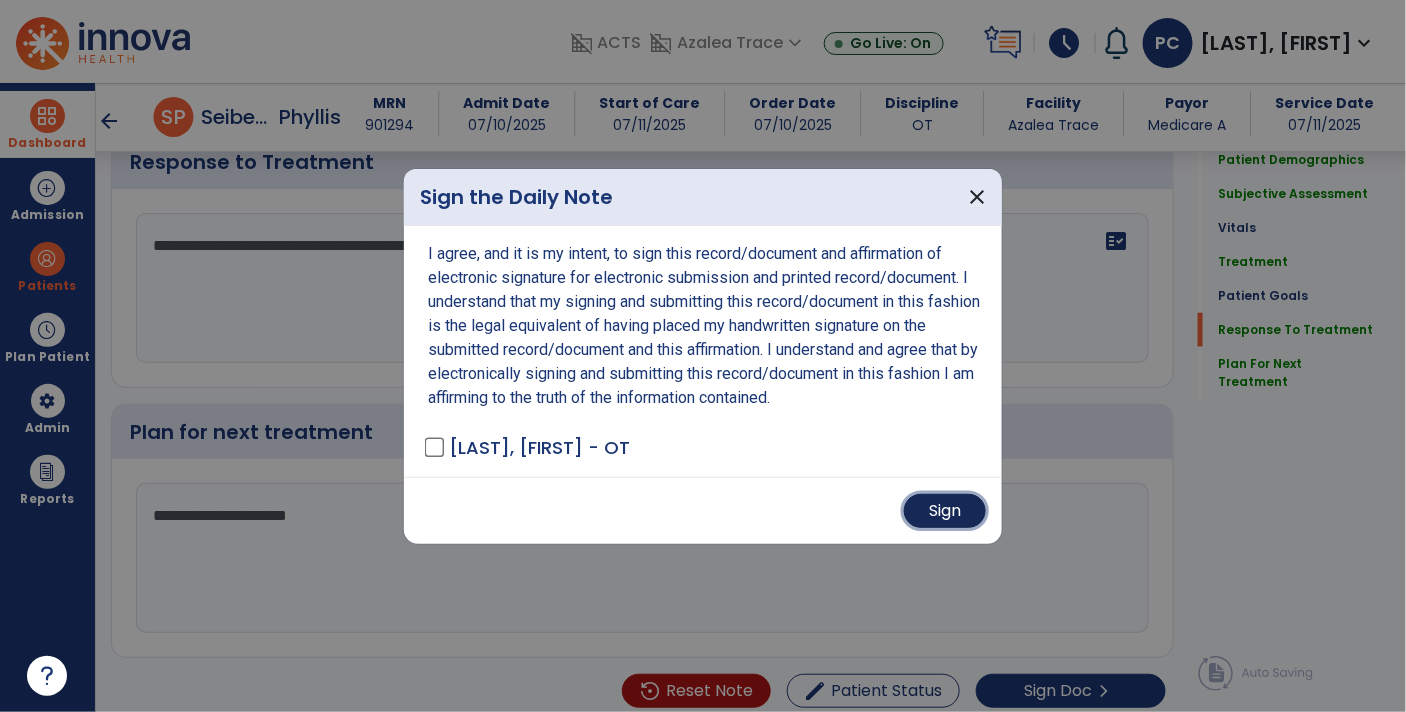 click on "Sign" at bounding box center [945, 511] 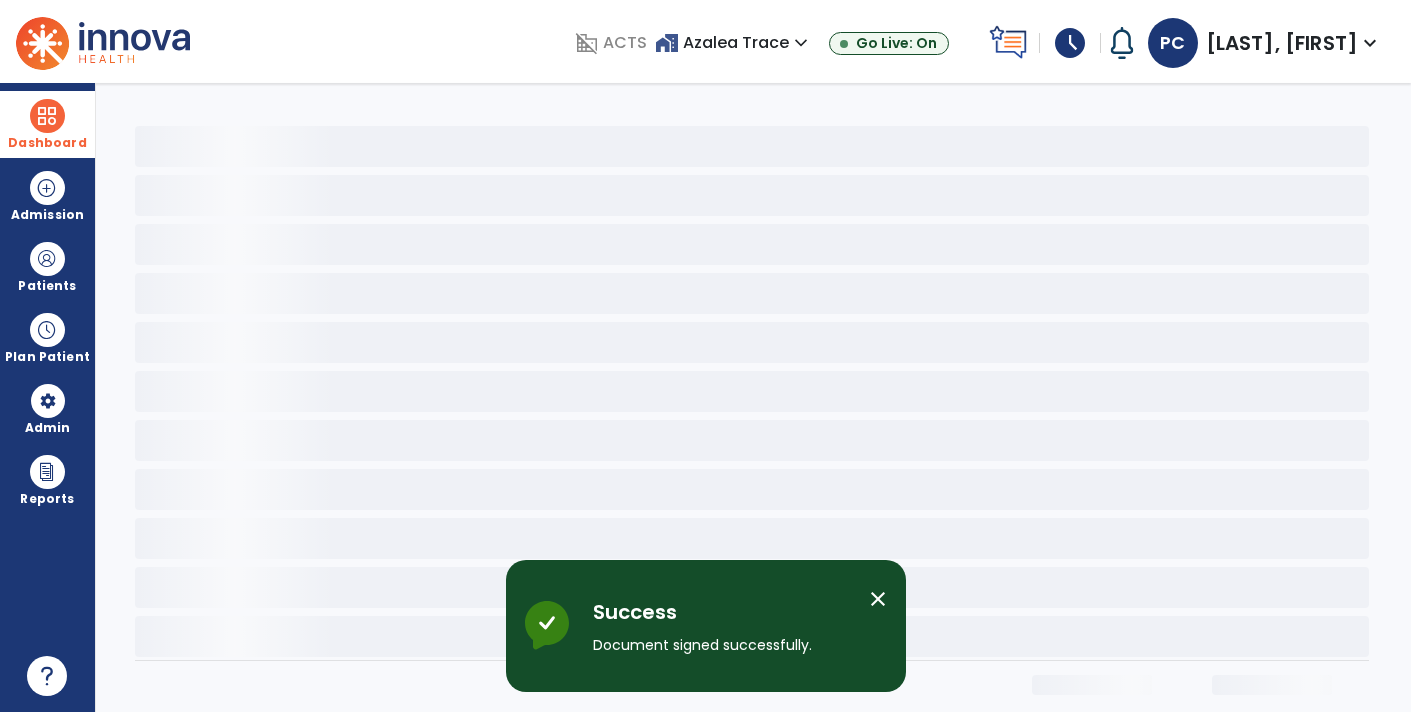scroll, scrollTop: 0, scrollLeft: 0, axis: both 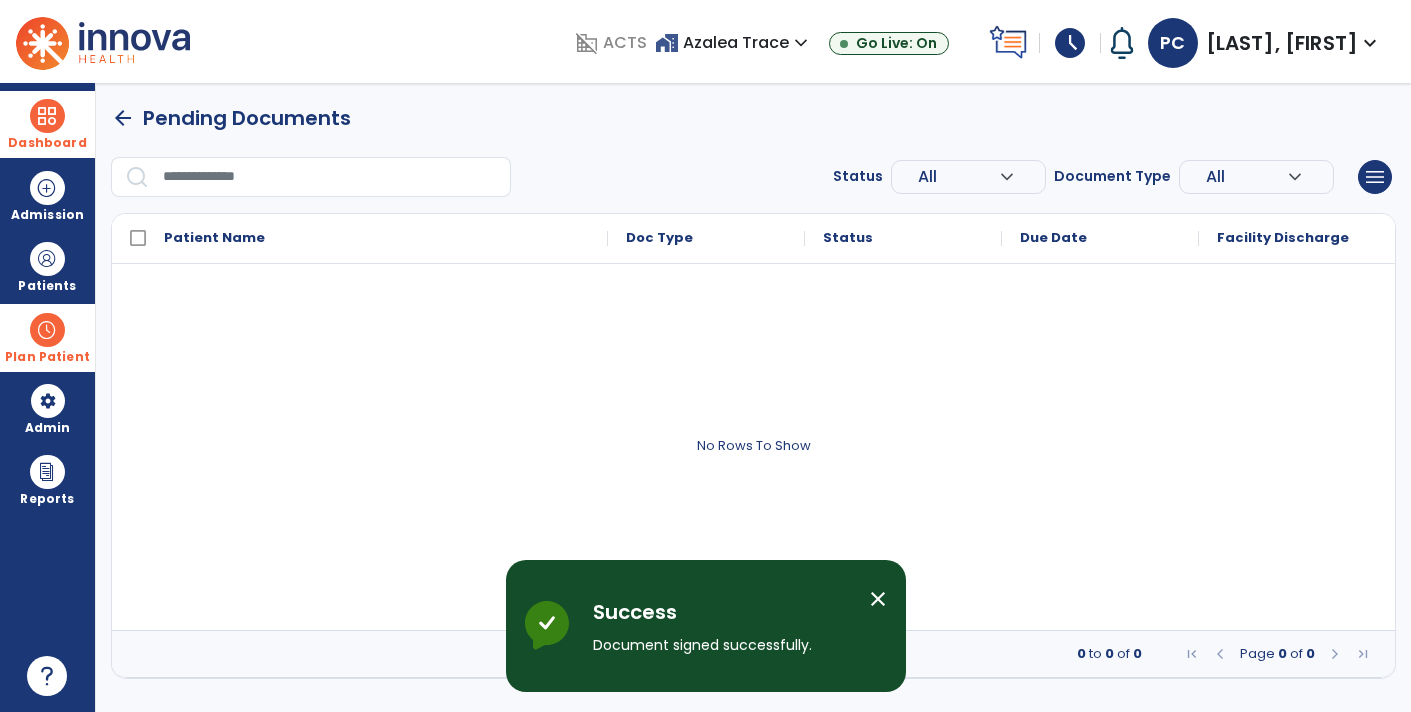 click at bounding box center (47, 330) 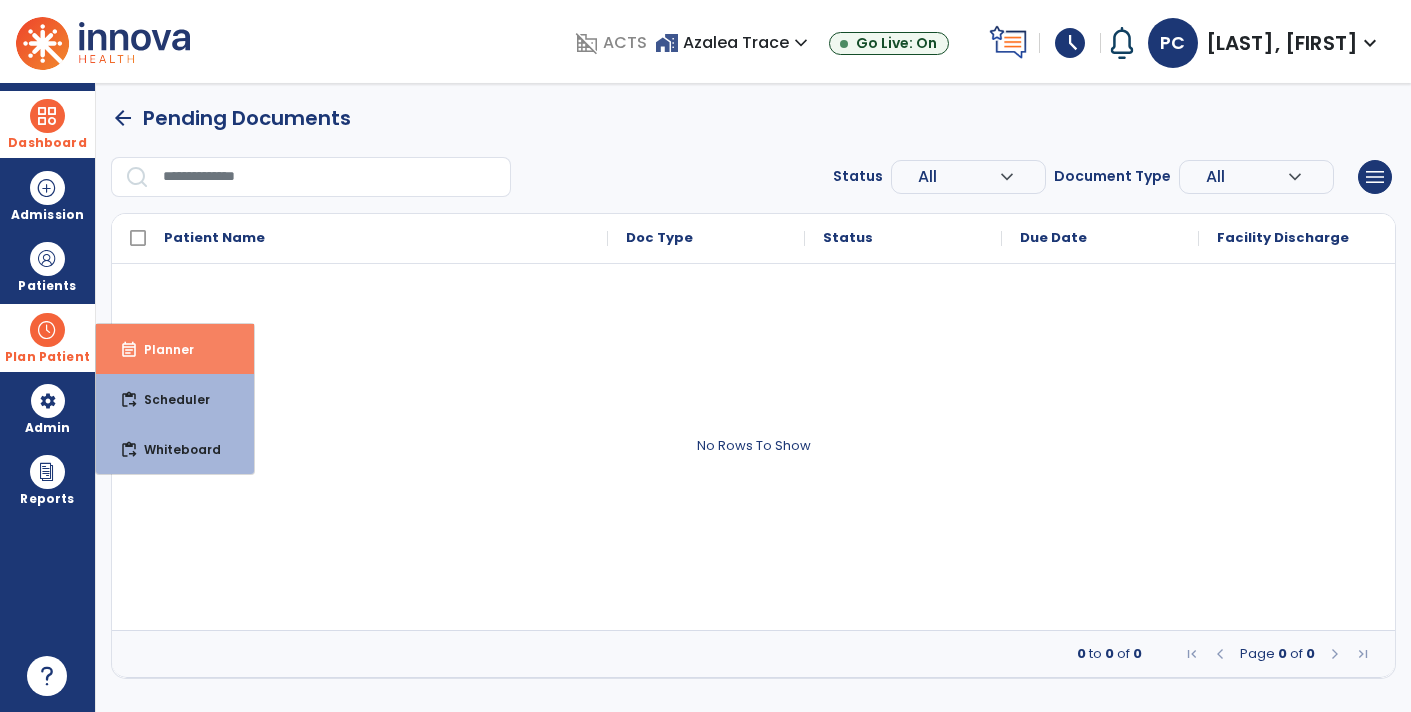 click on "Planner" at bounding box center (161, 349) 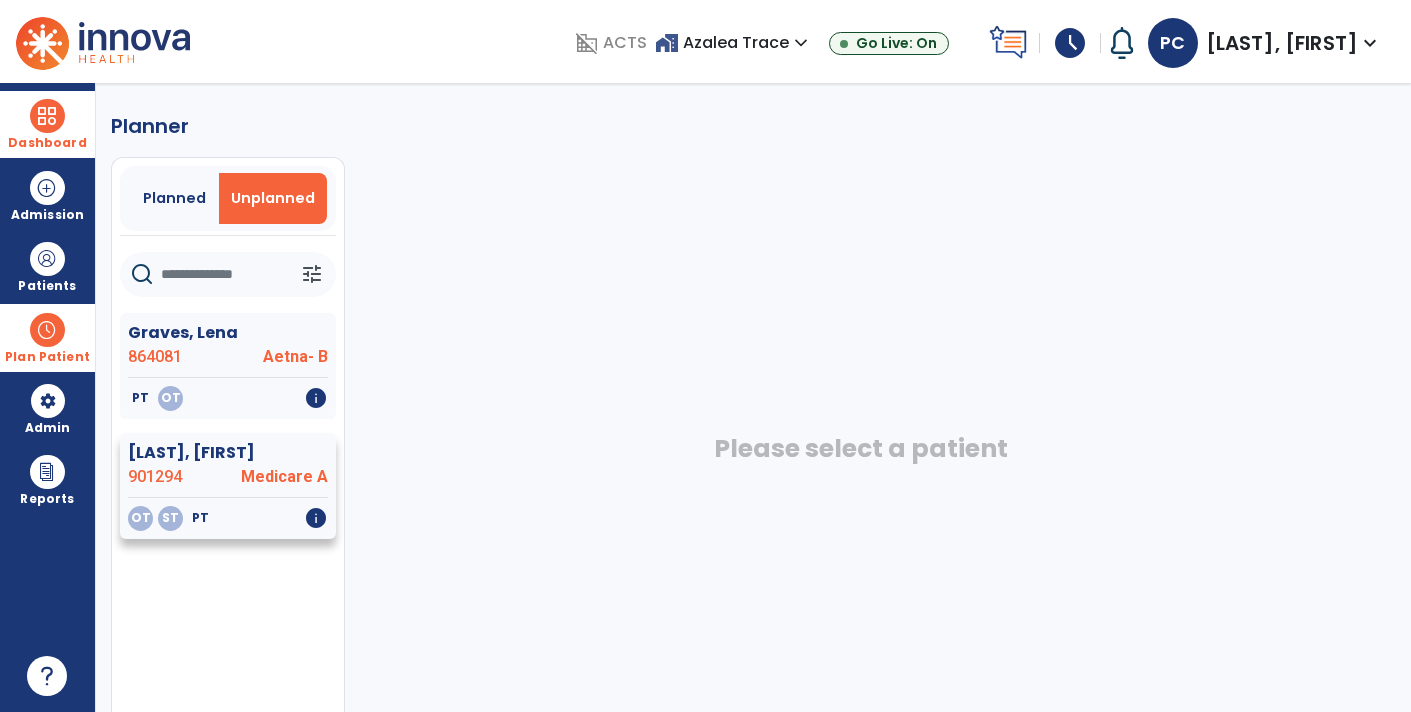 click on "[LAST], [FIRST]" 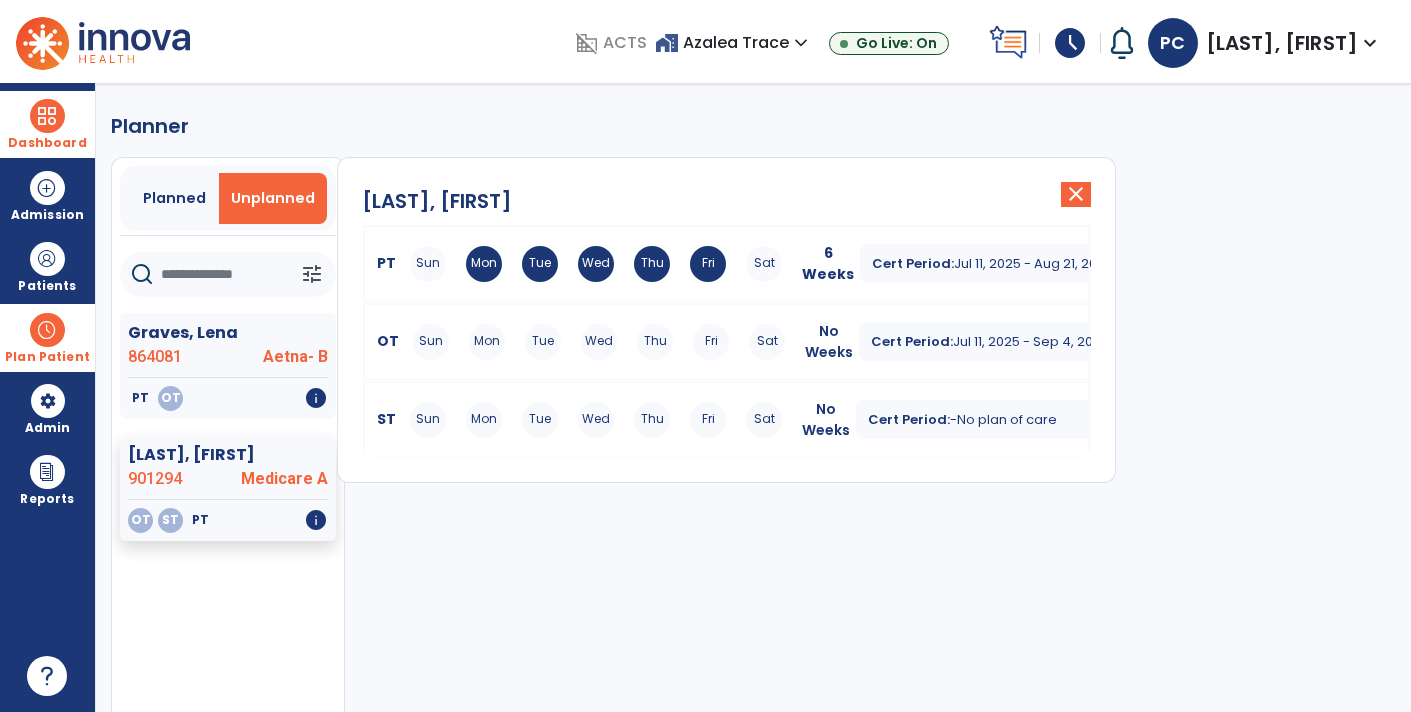 click on "Wed" at bounding box center (599, 342) 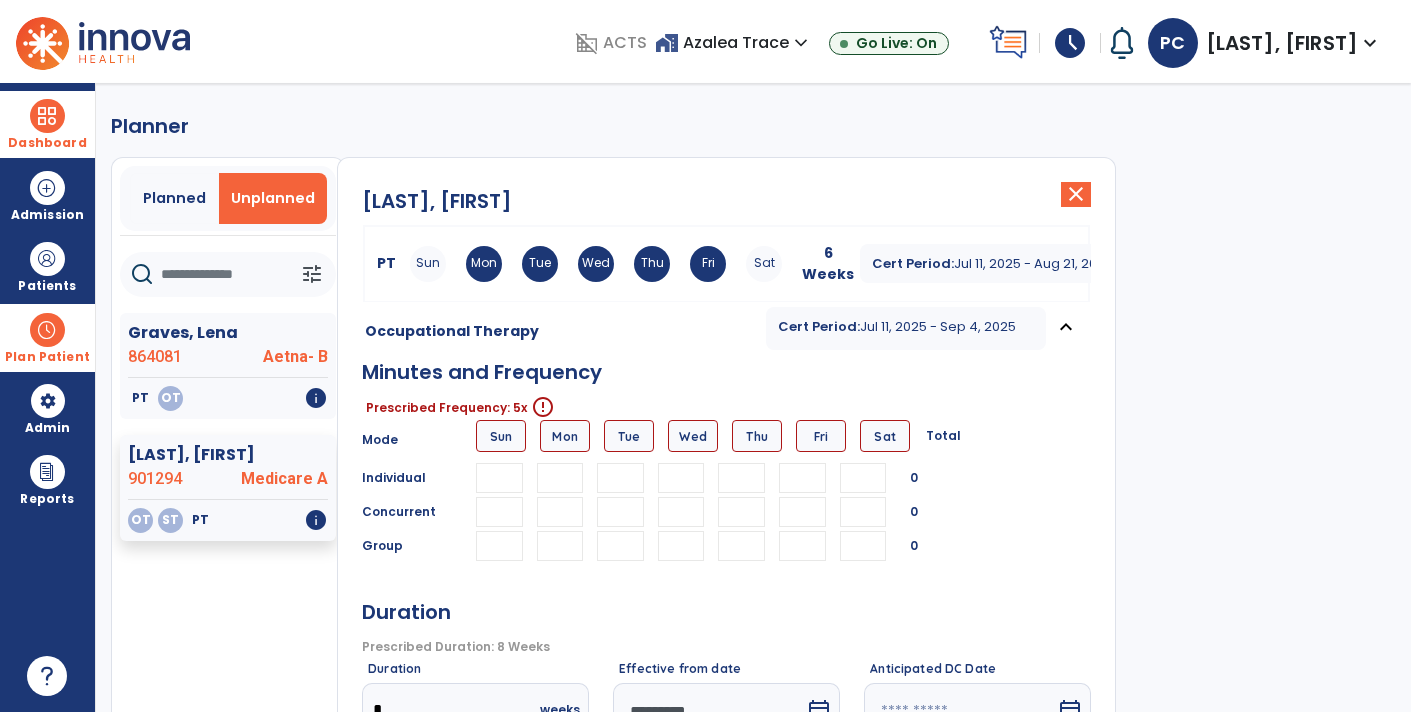 click at bounding box center (560, 478) 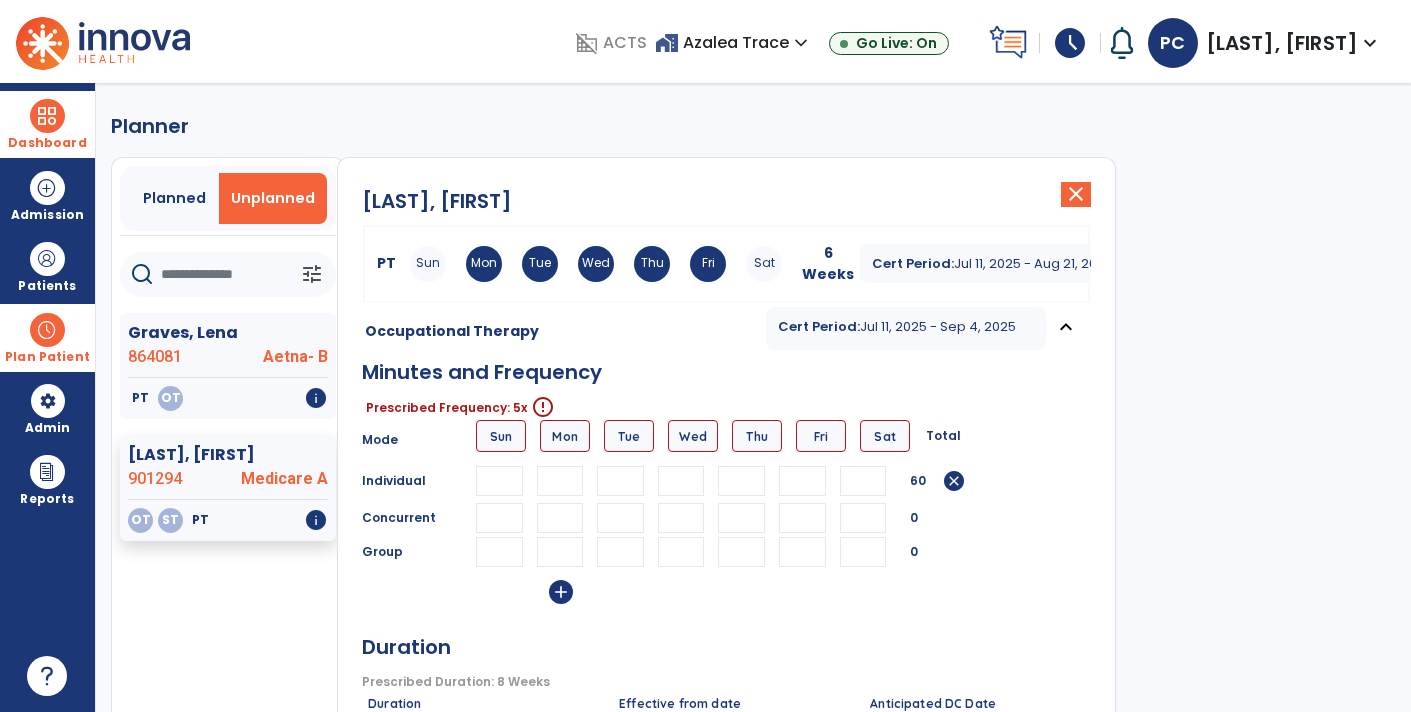 type on "**" 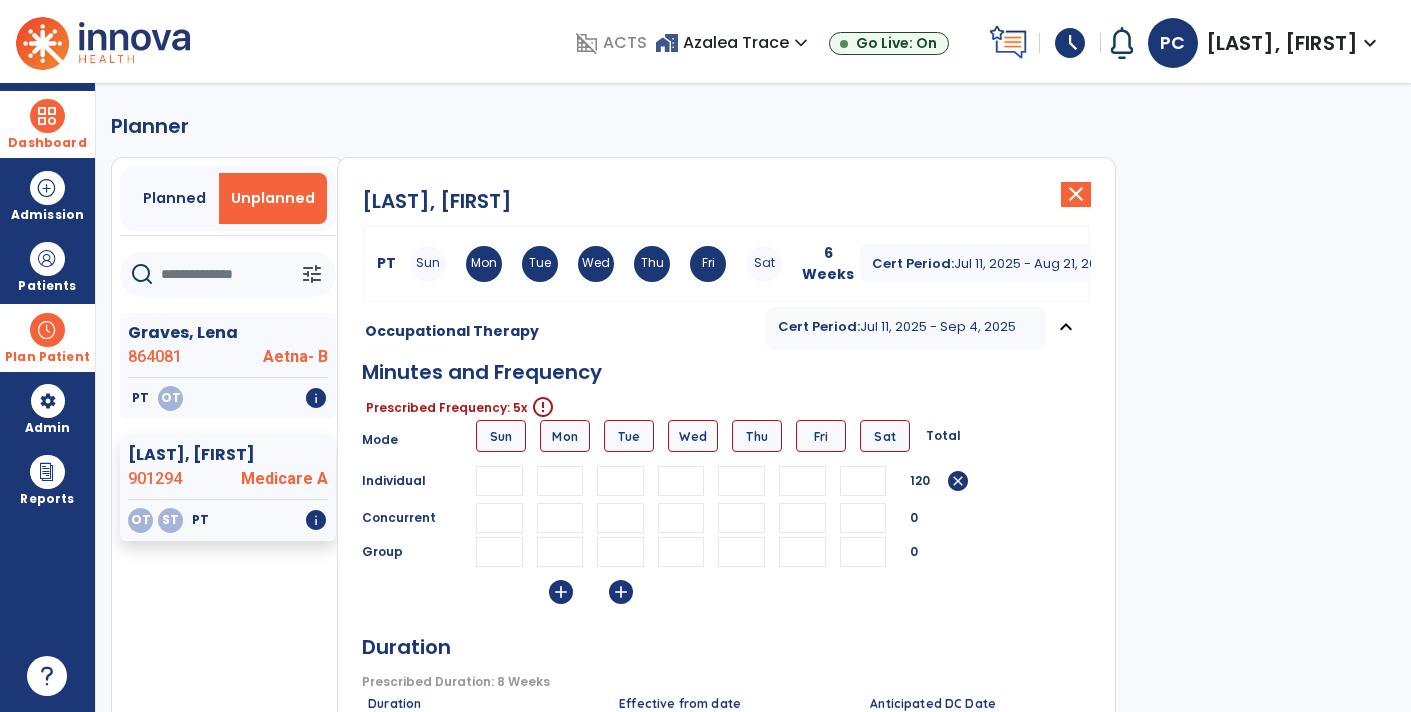 type on "**" 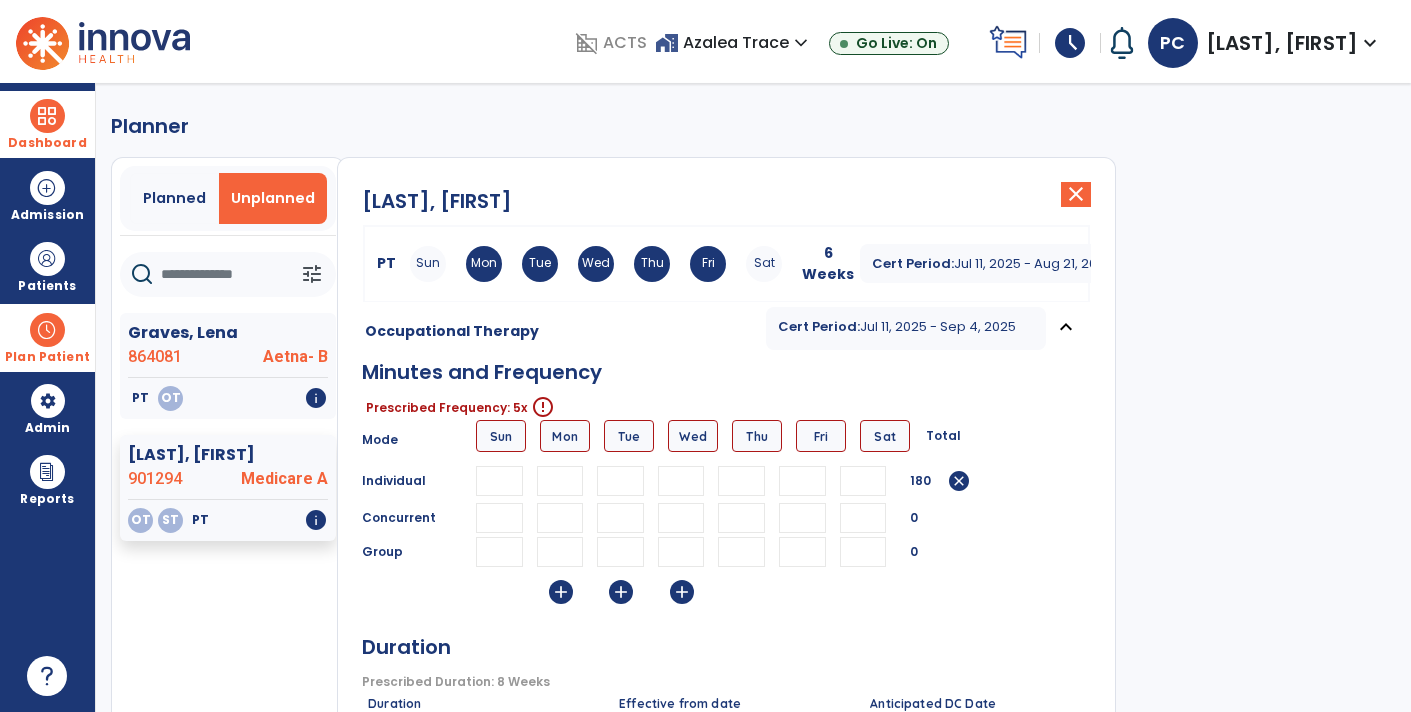 type on "**" 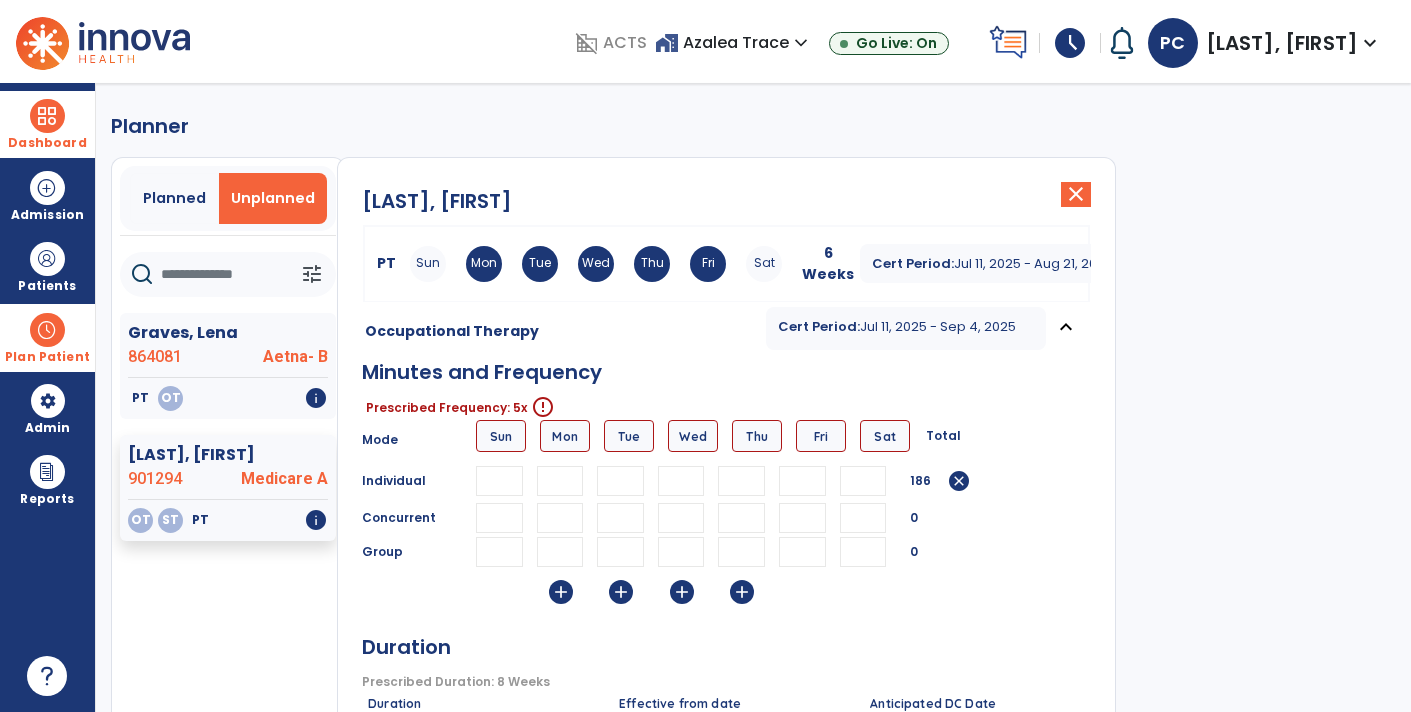 type on "**" 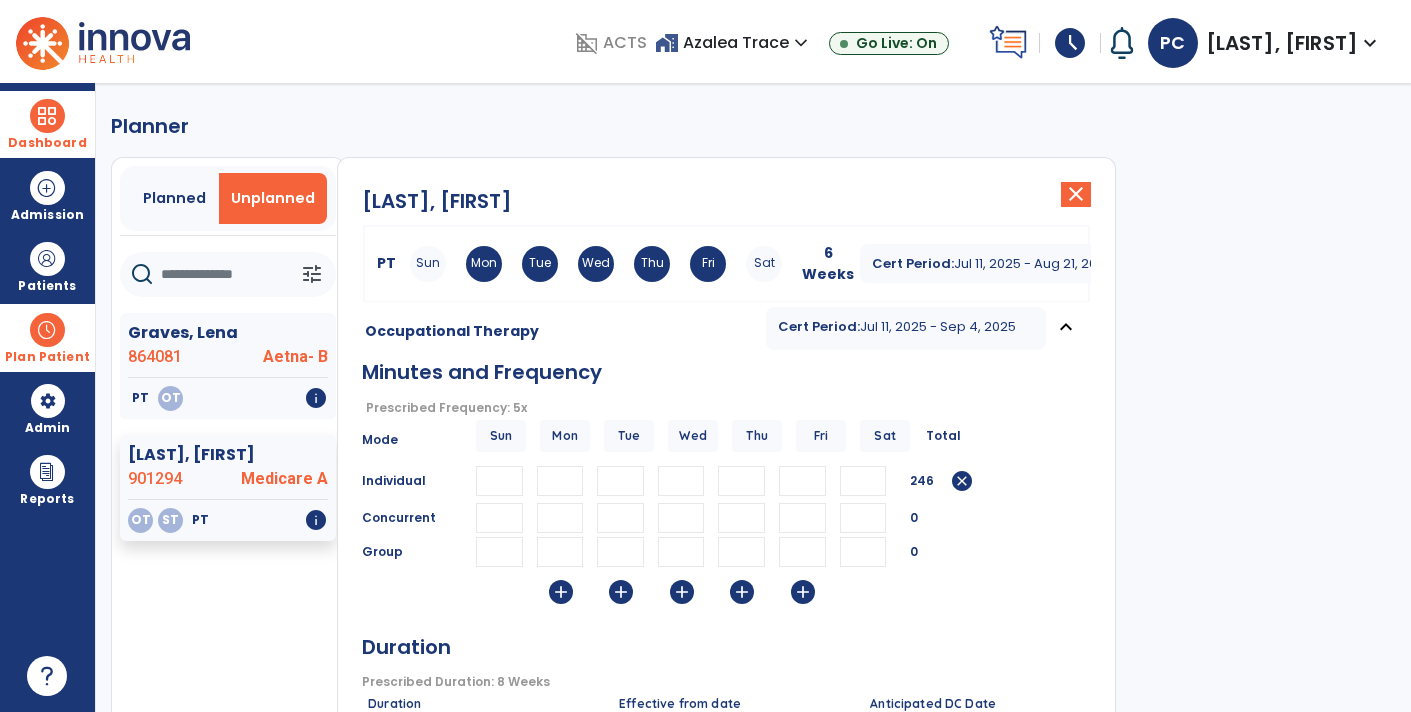 type on "**" 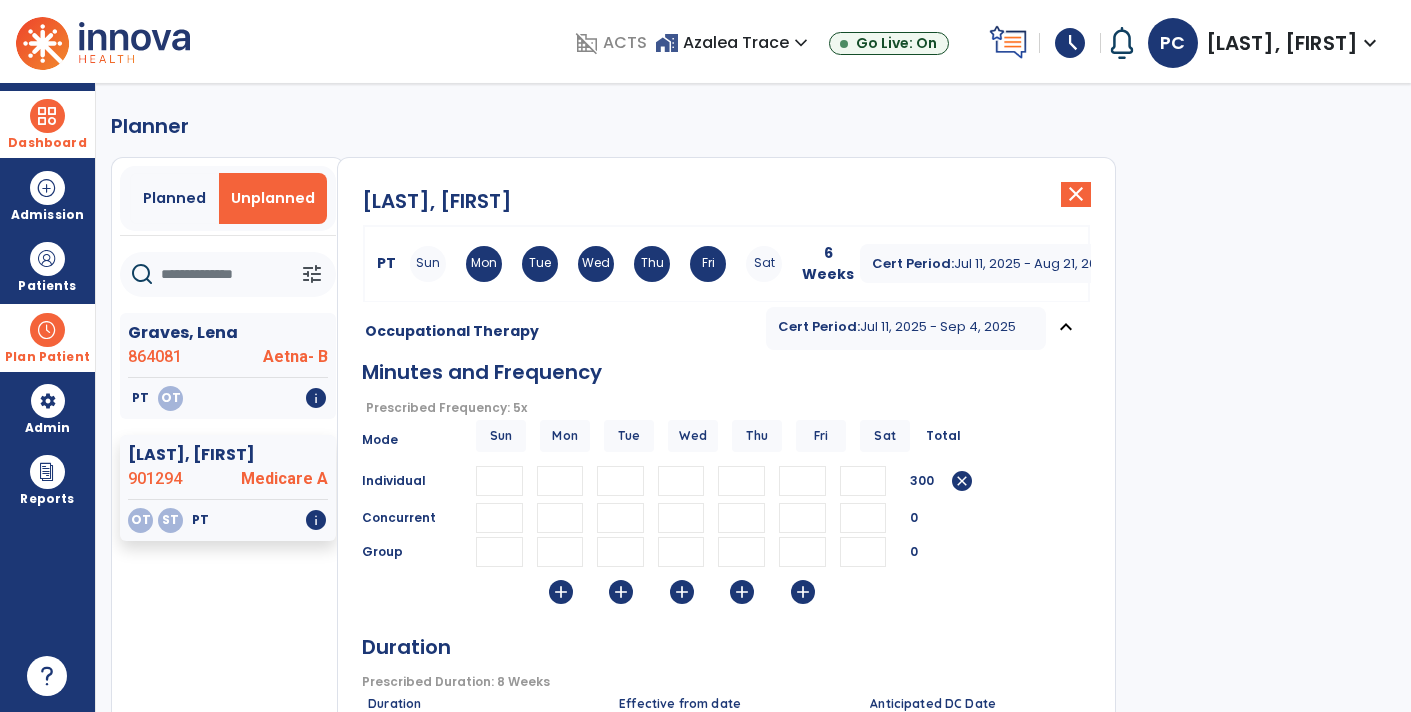 click on "add" at bounding box center (561, 592) 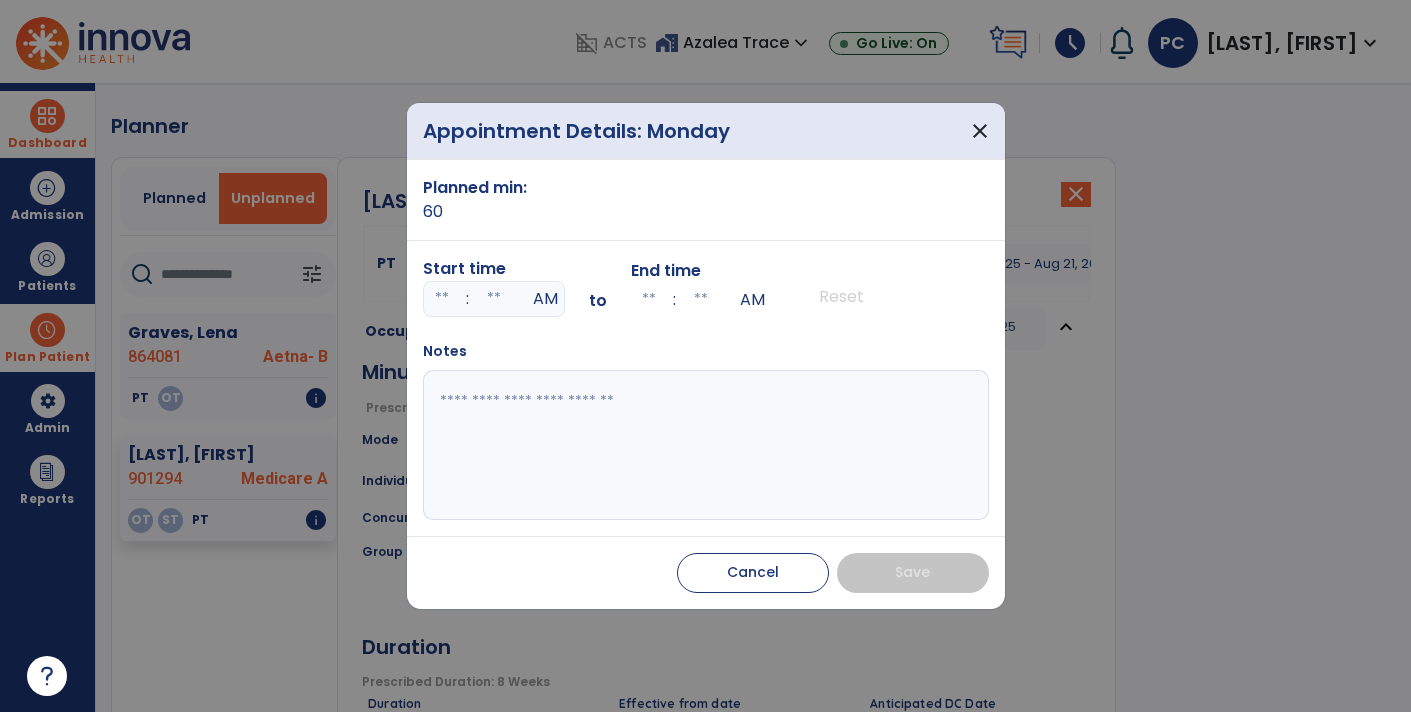 click at bounding box center (442, 299) 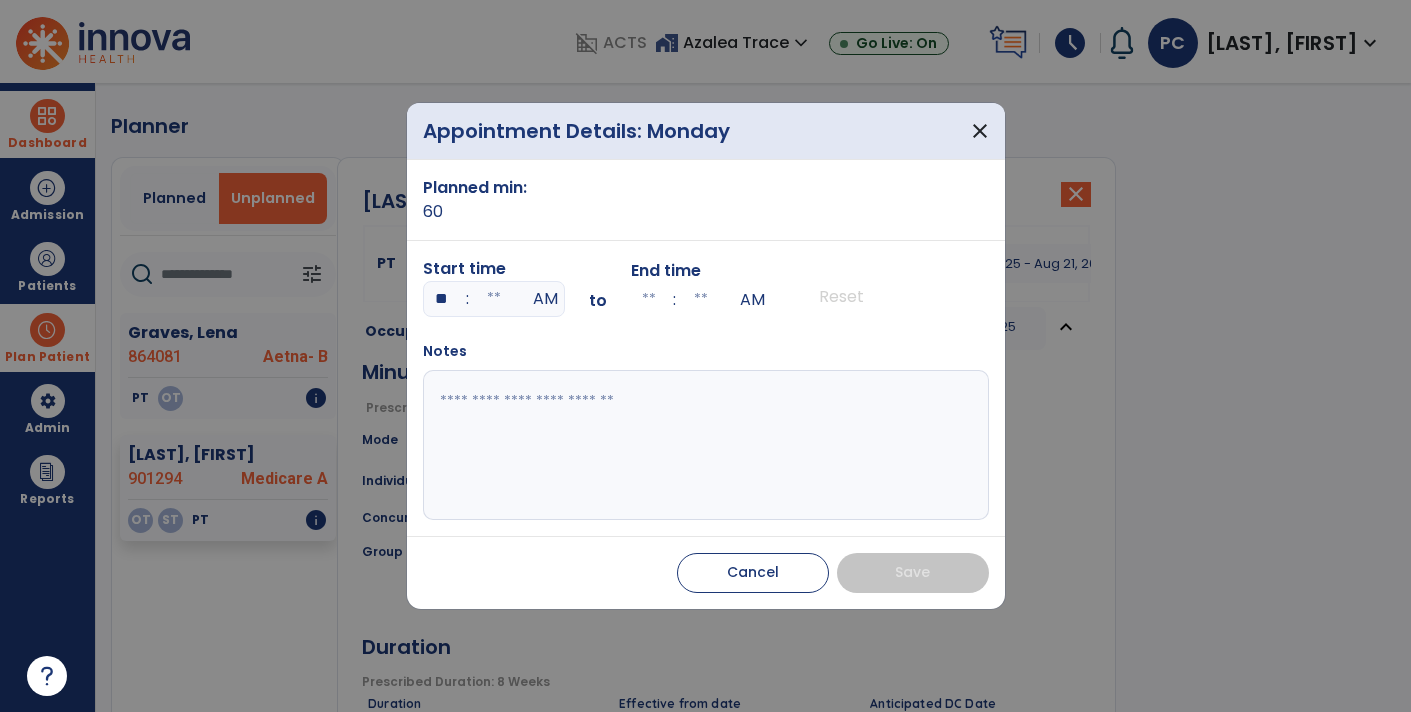 type on "**" 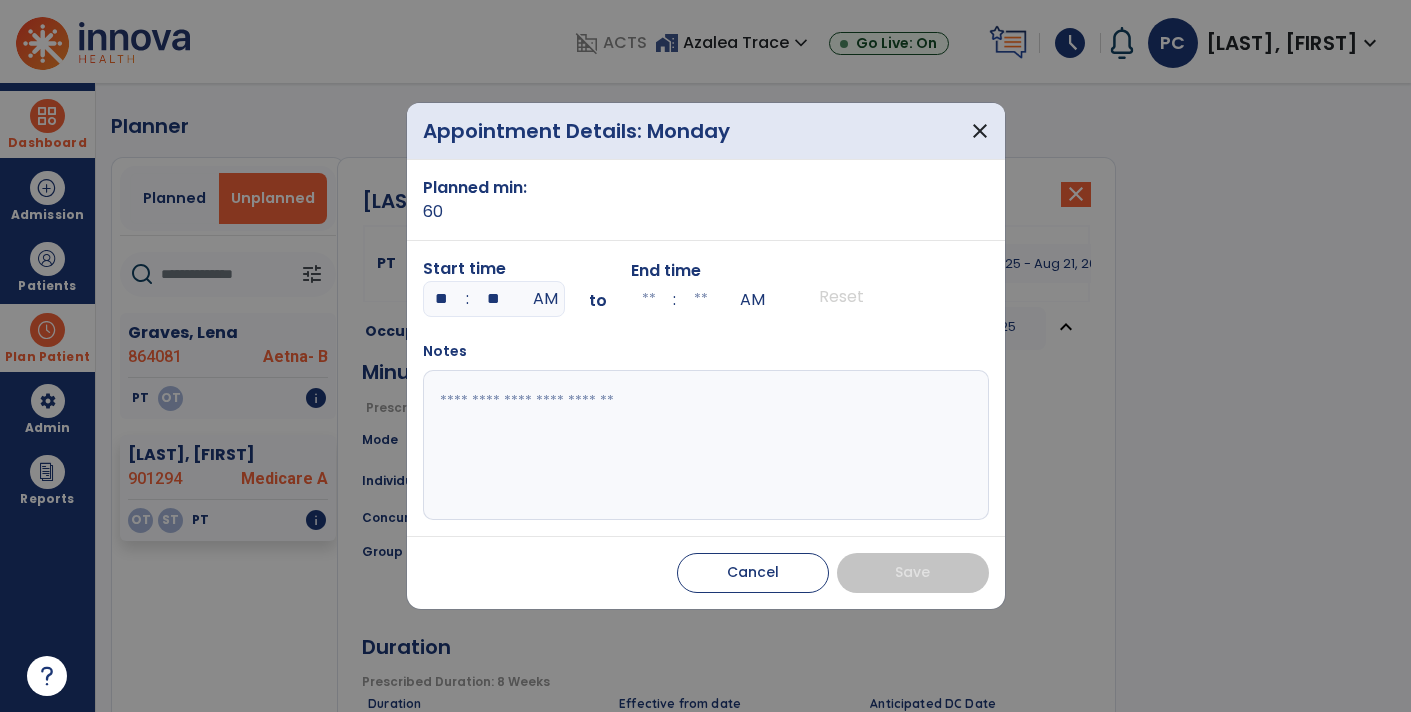 type on "**" 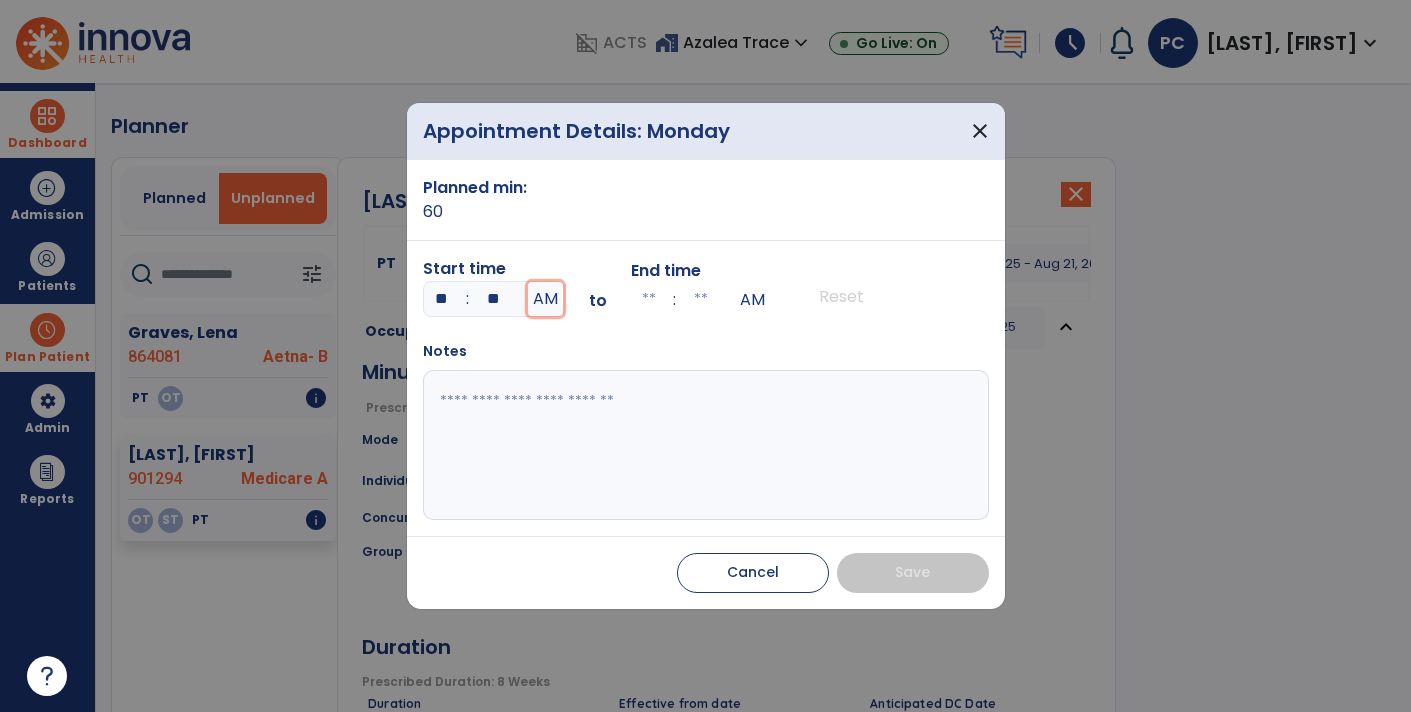 type on "**" 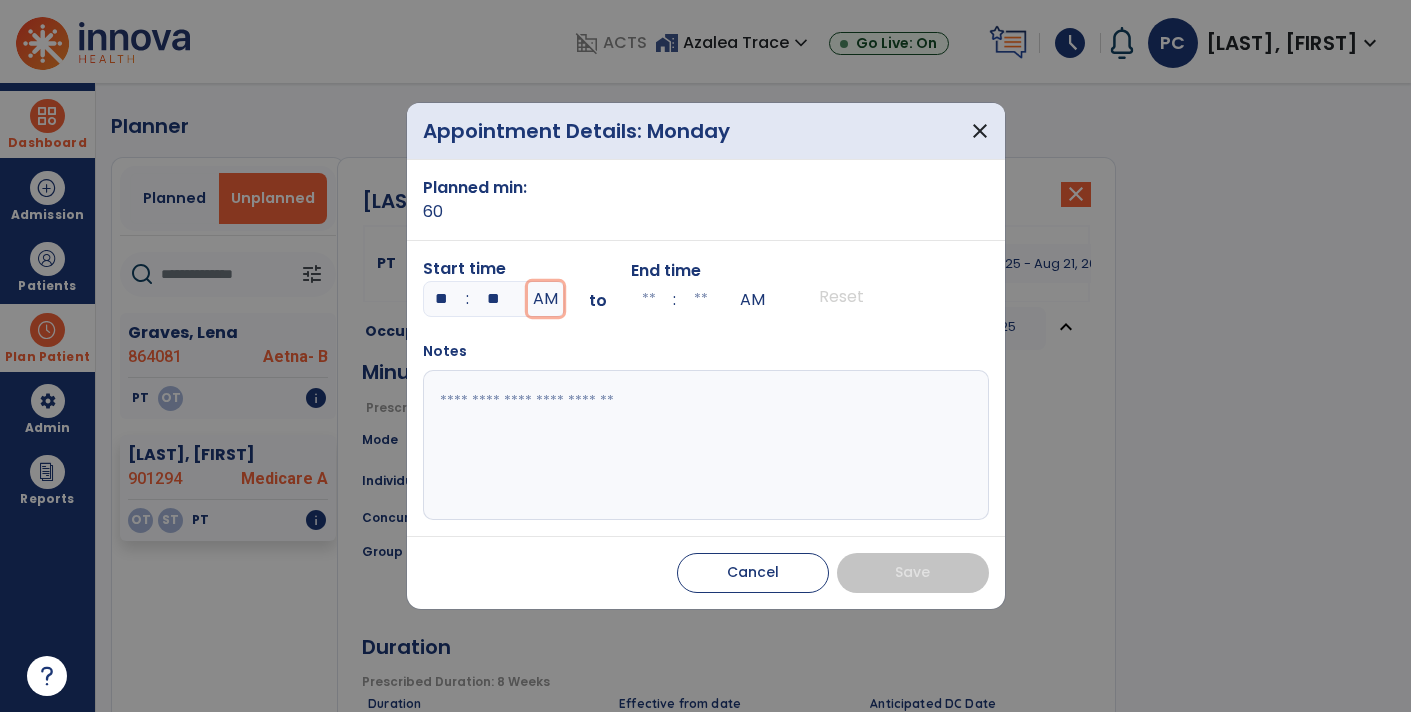 type on "**" 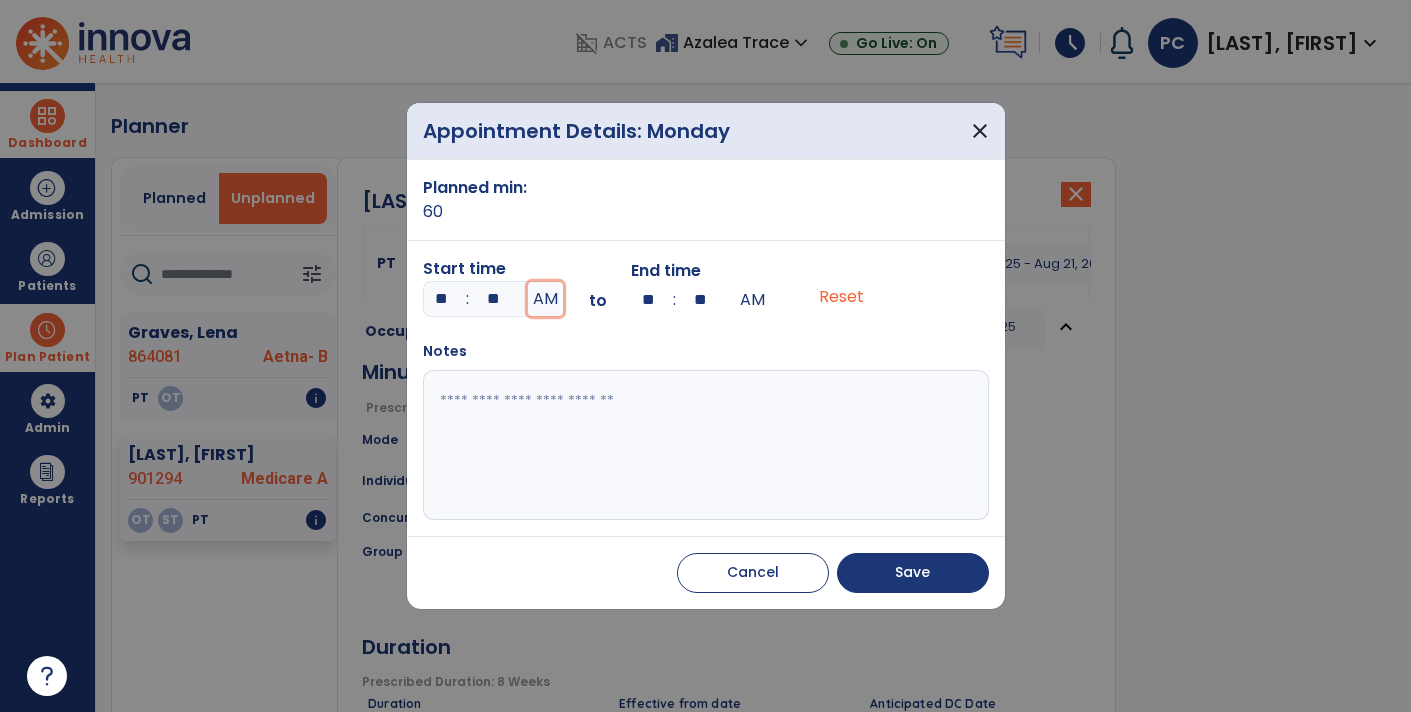 type 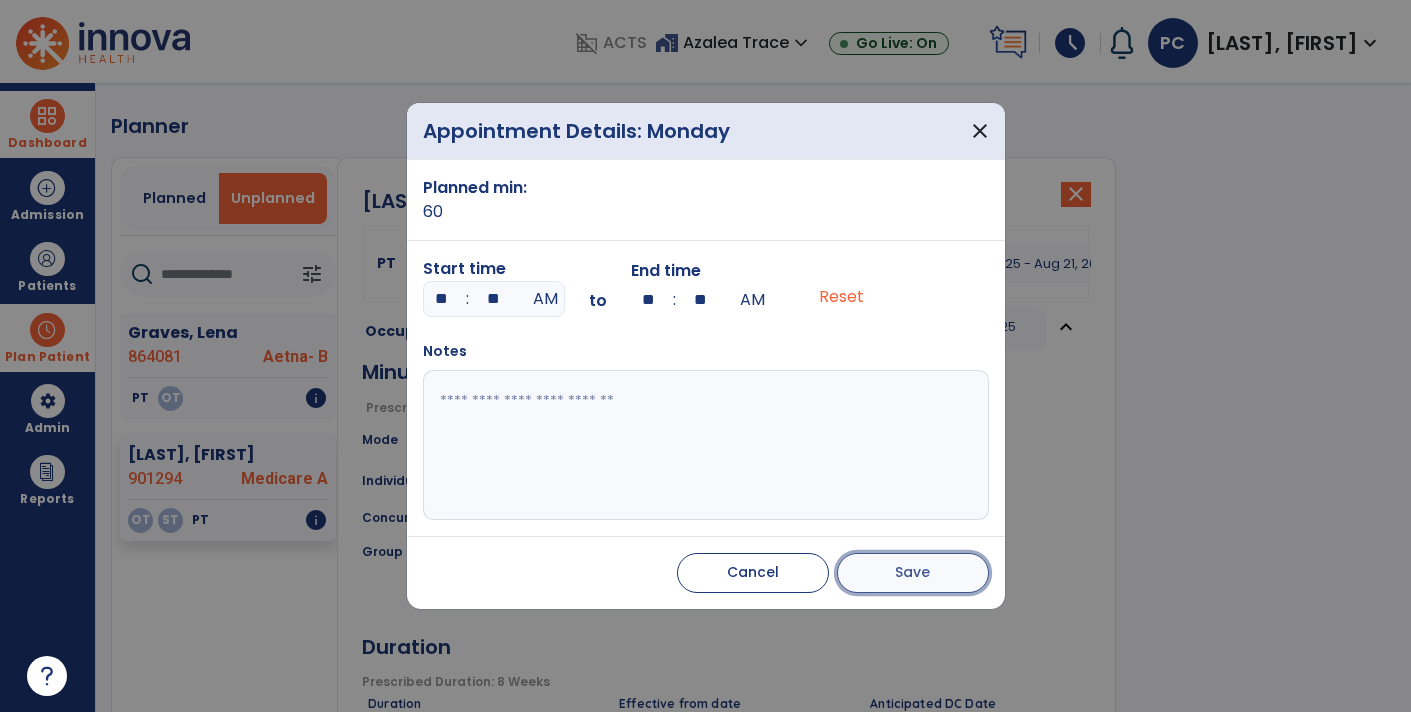 click on "Save" at bounding box center (913, 573) 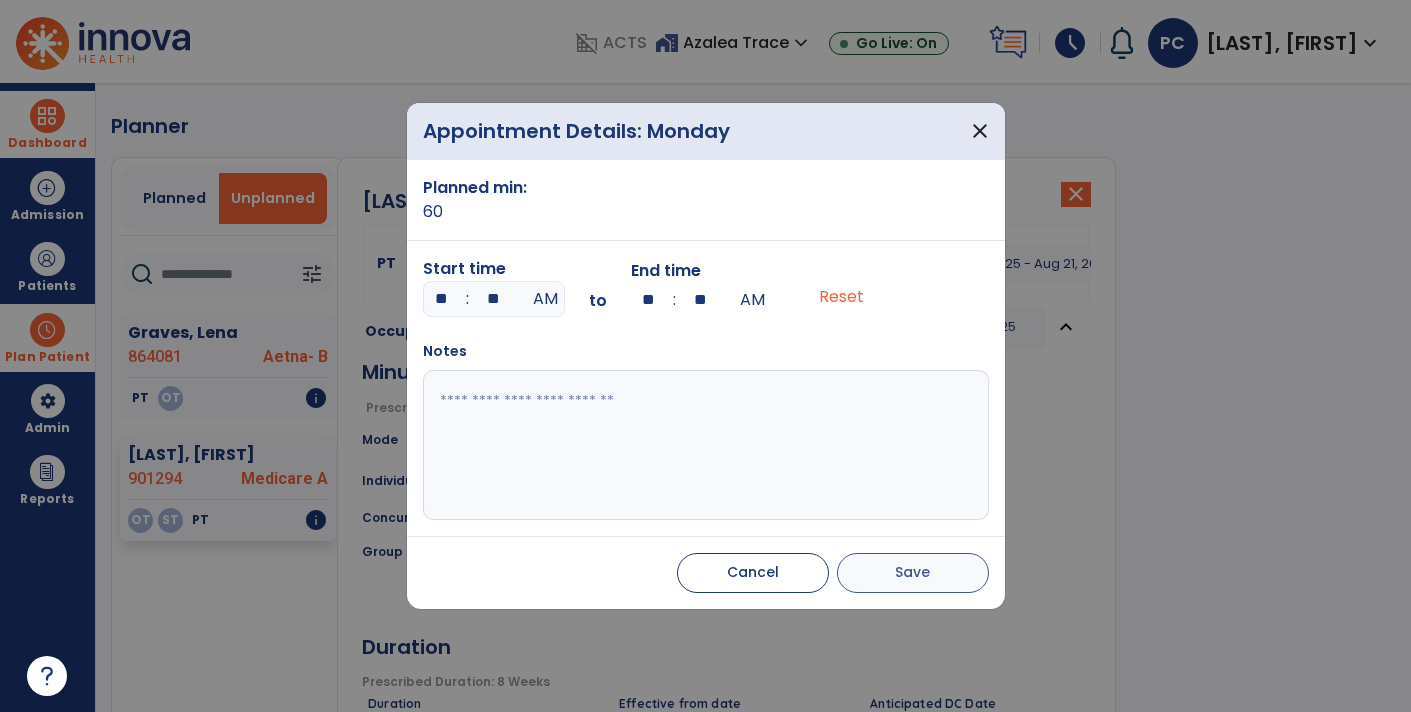 type 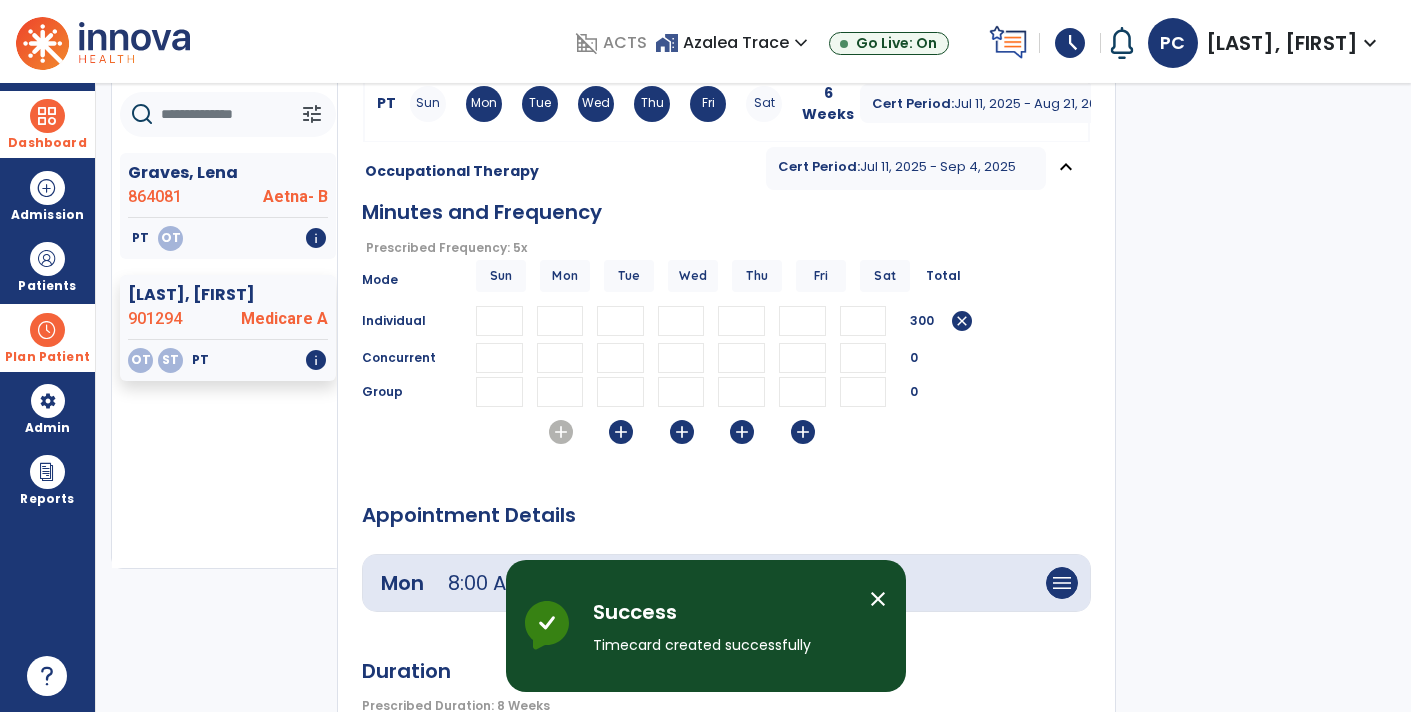 scroll, scrollTop: 163, scrollLeft: 0, axis: vertical 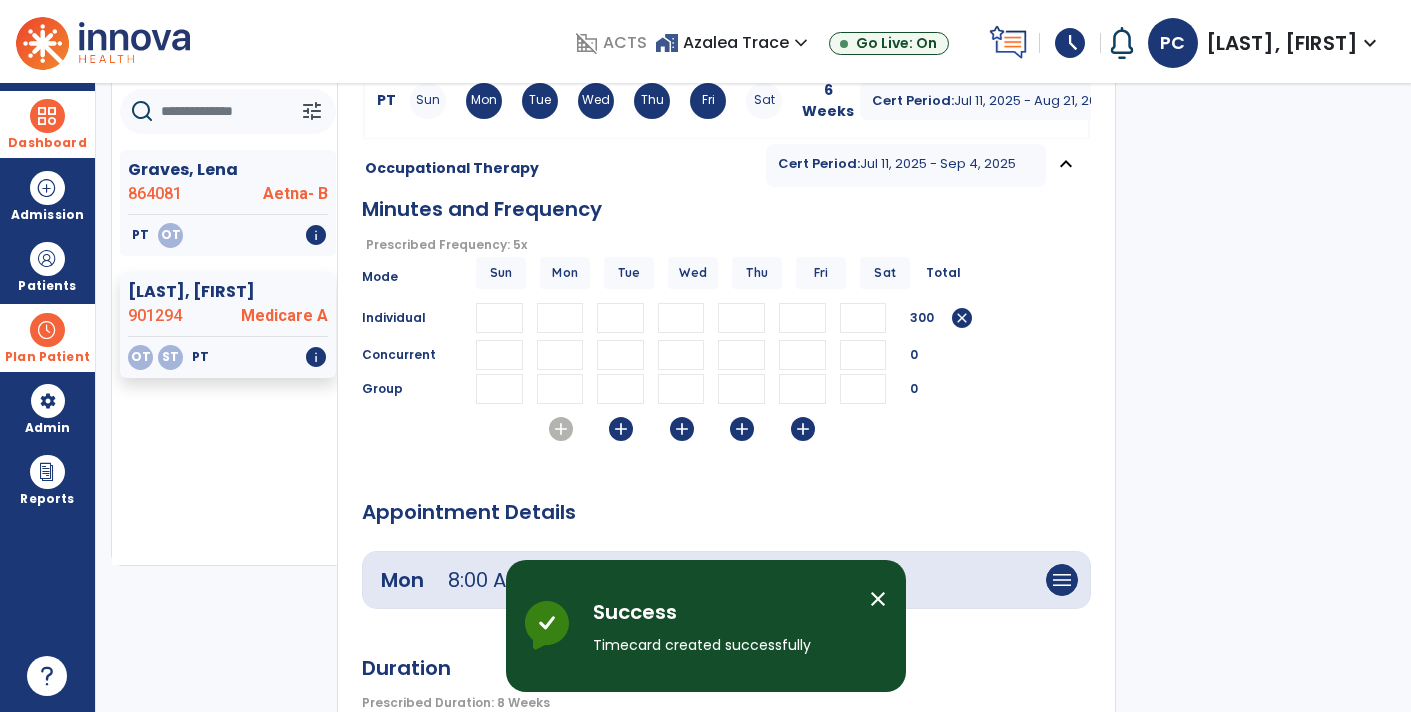 click on "add" at bounding box center [621, 429] 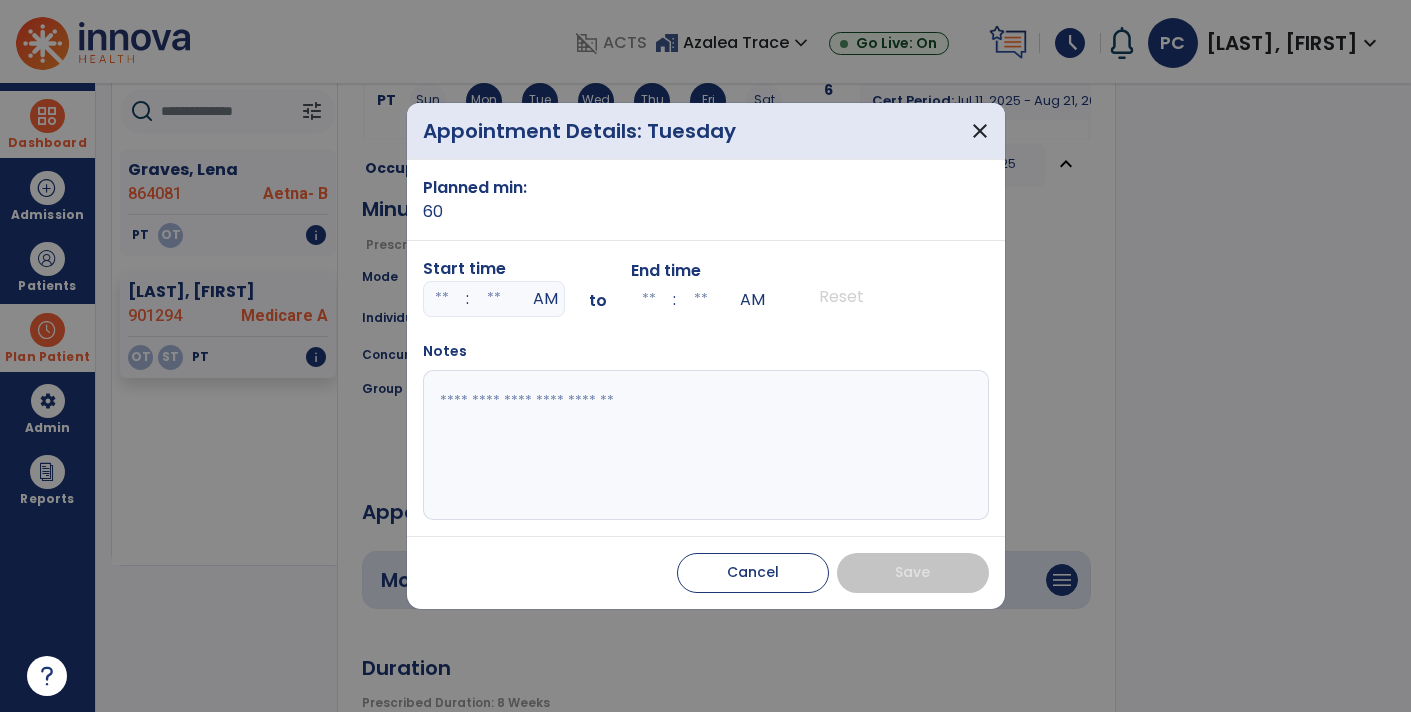 click at bounding box center (442, 299) 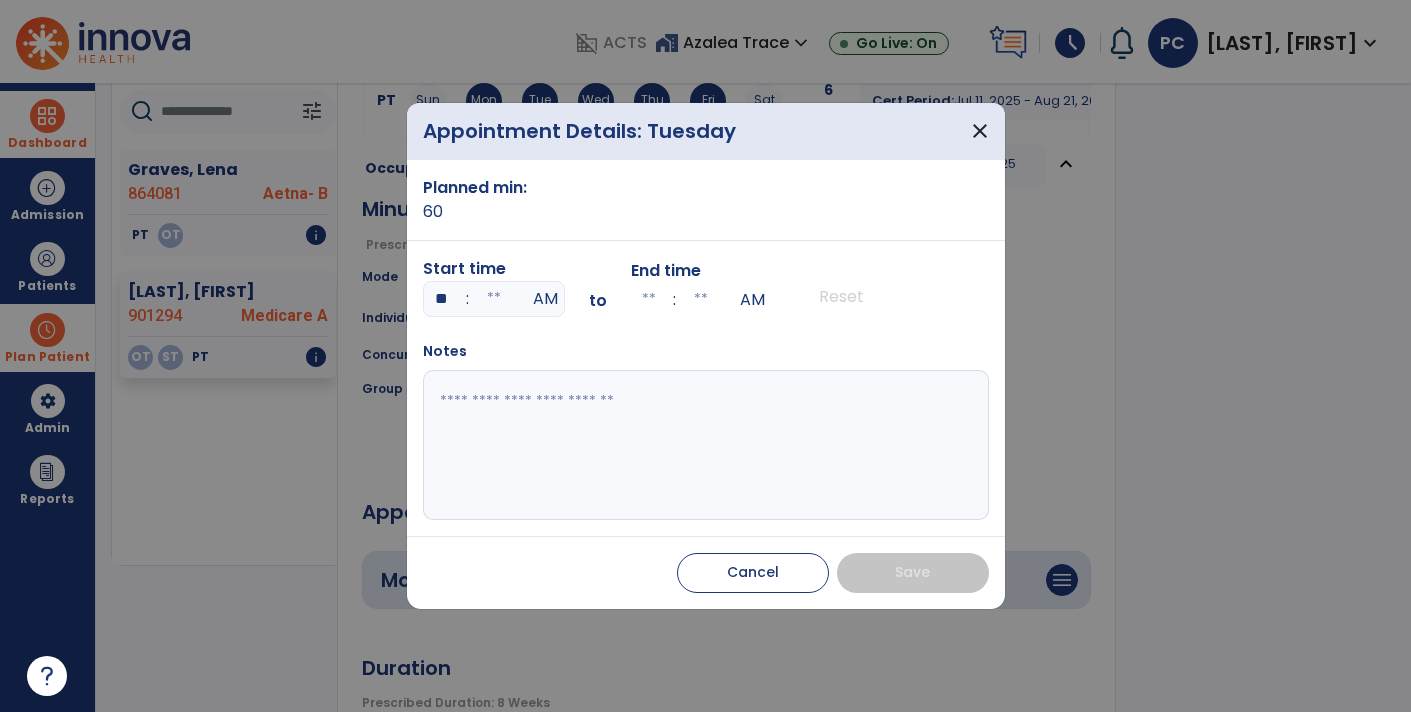 type on "**" 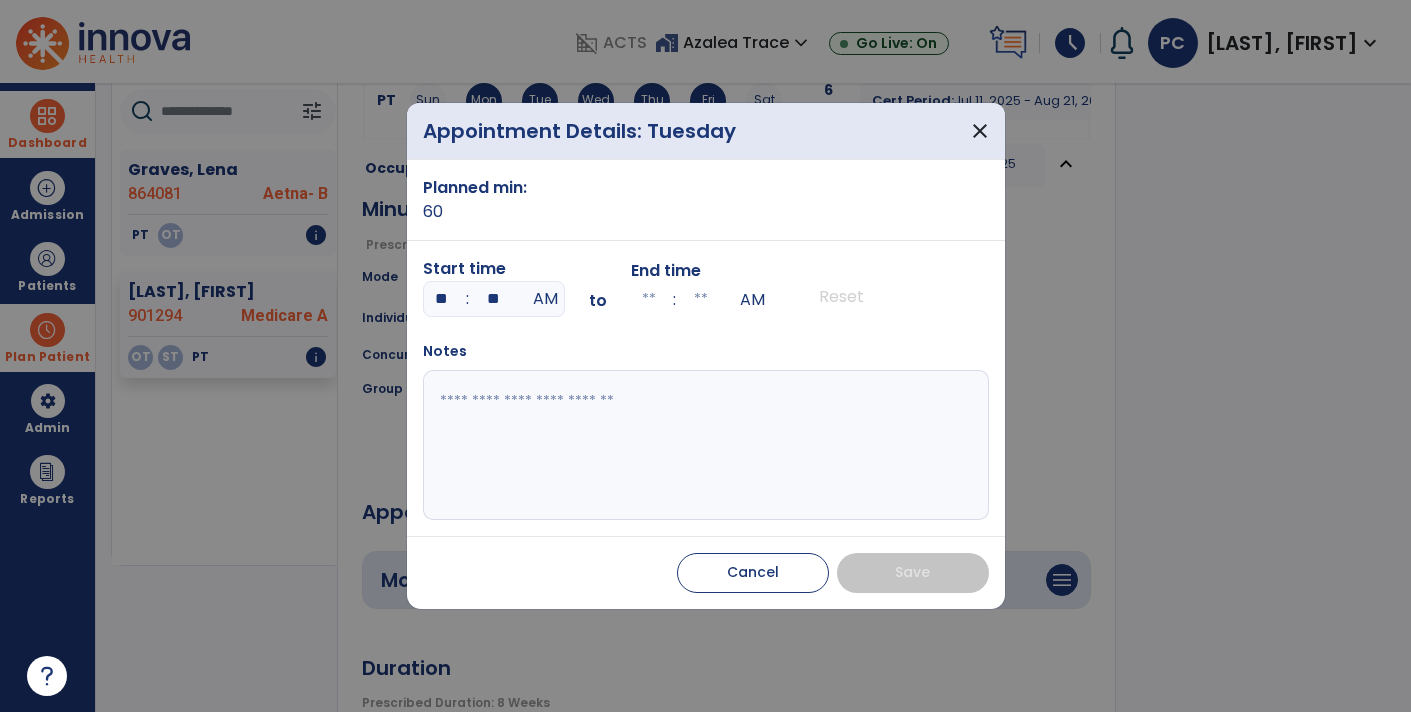 type on "**" 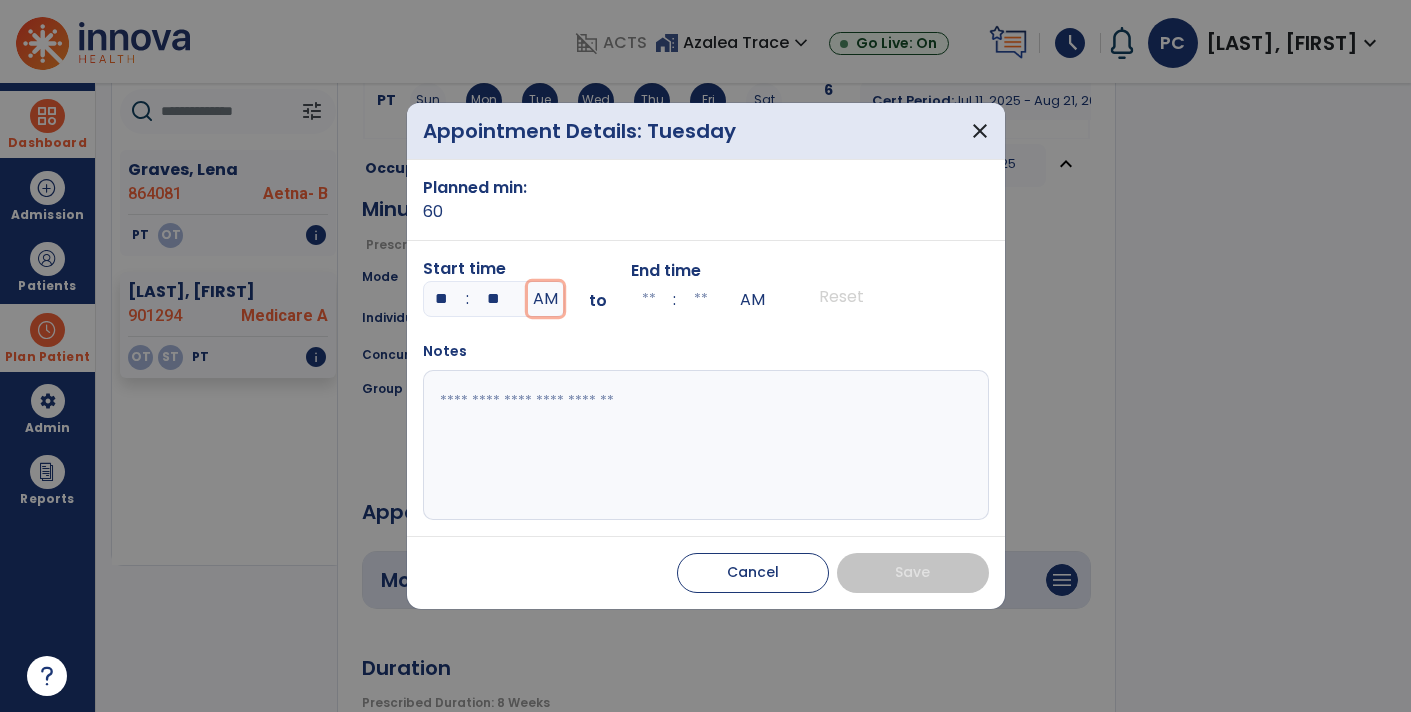 type on "**" 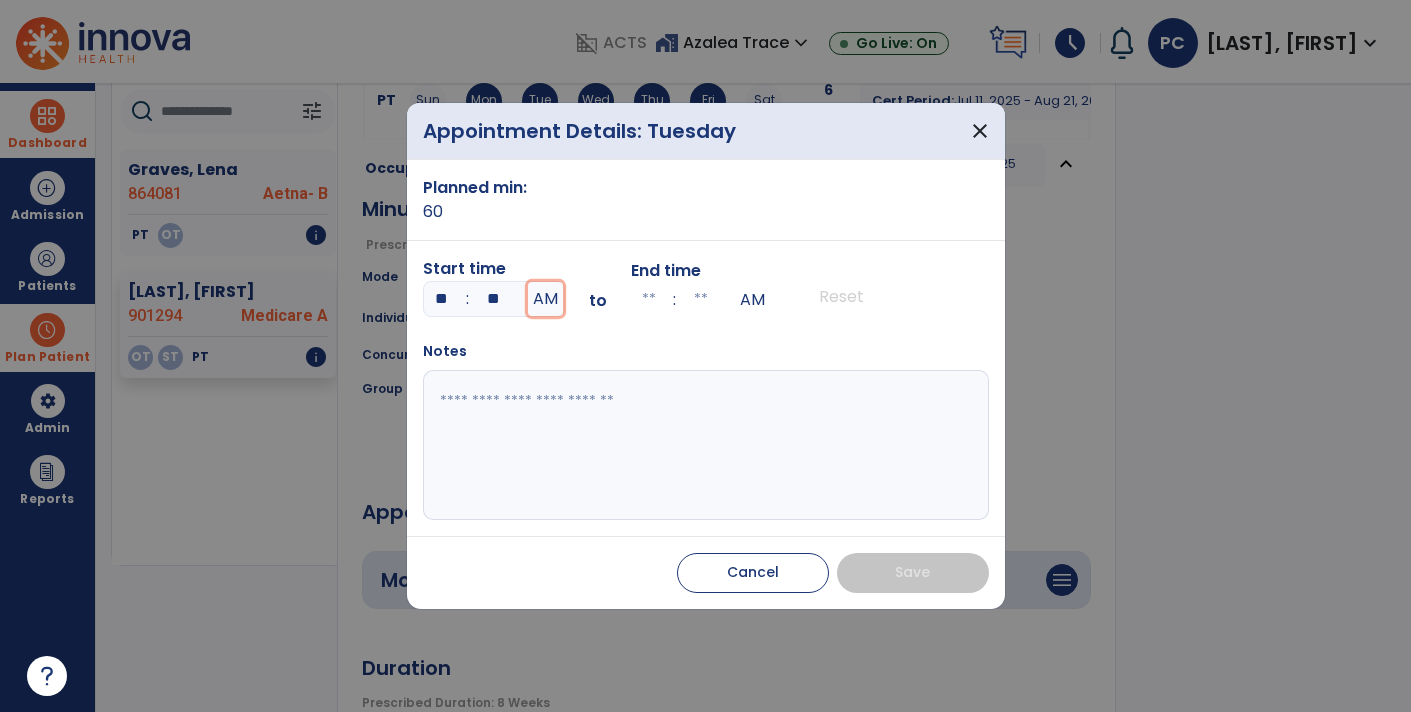 type on "**" 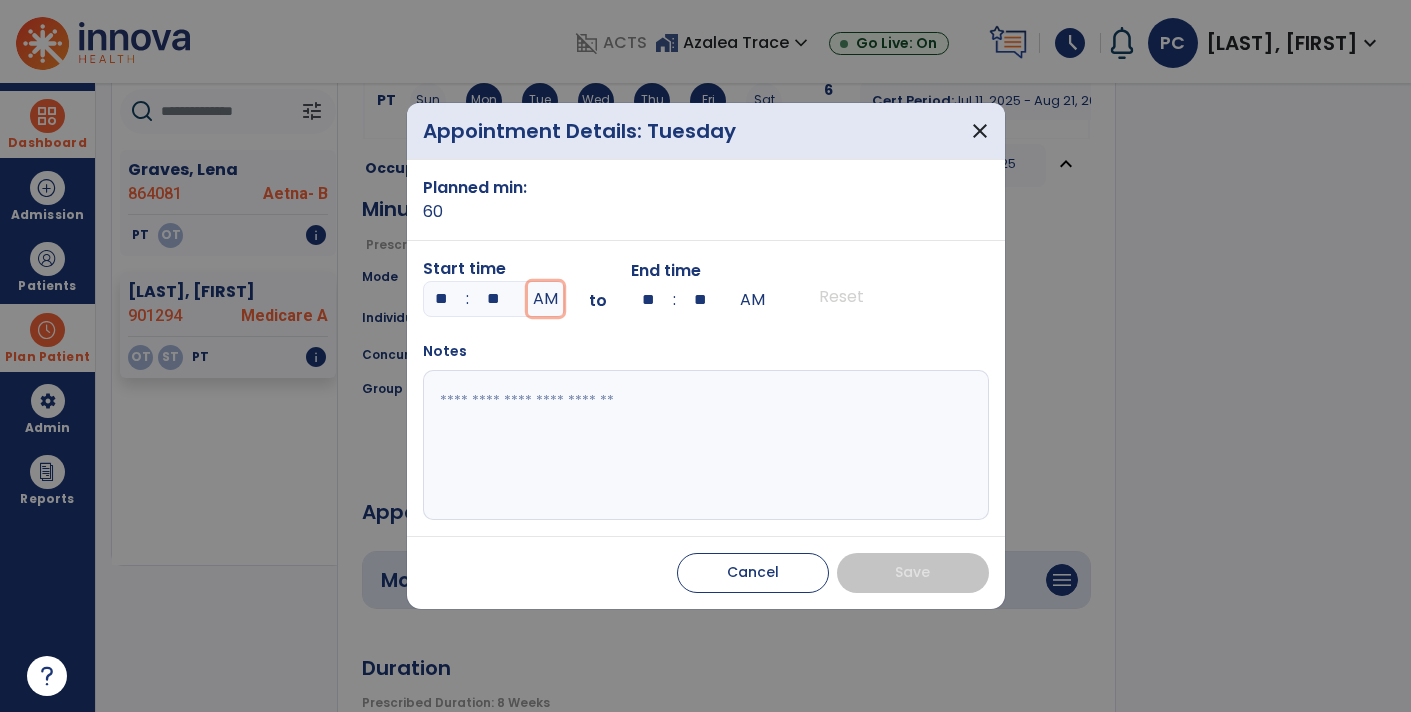 type 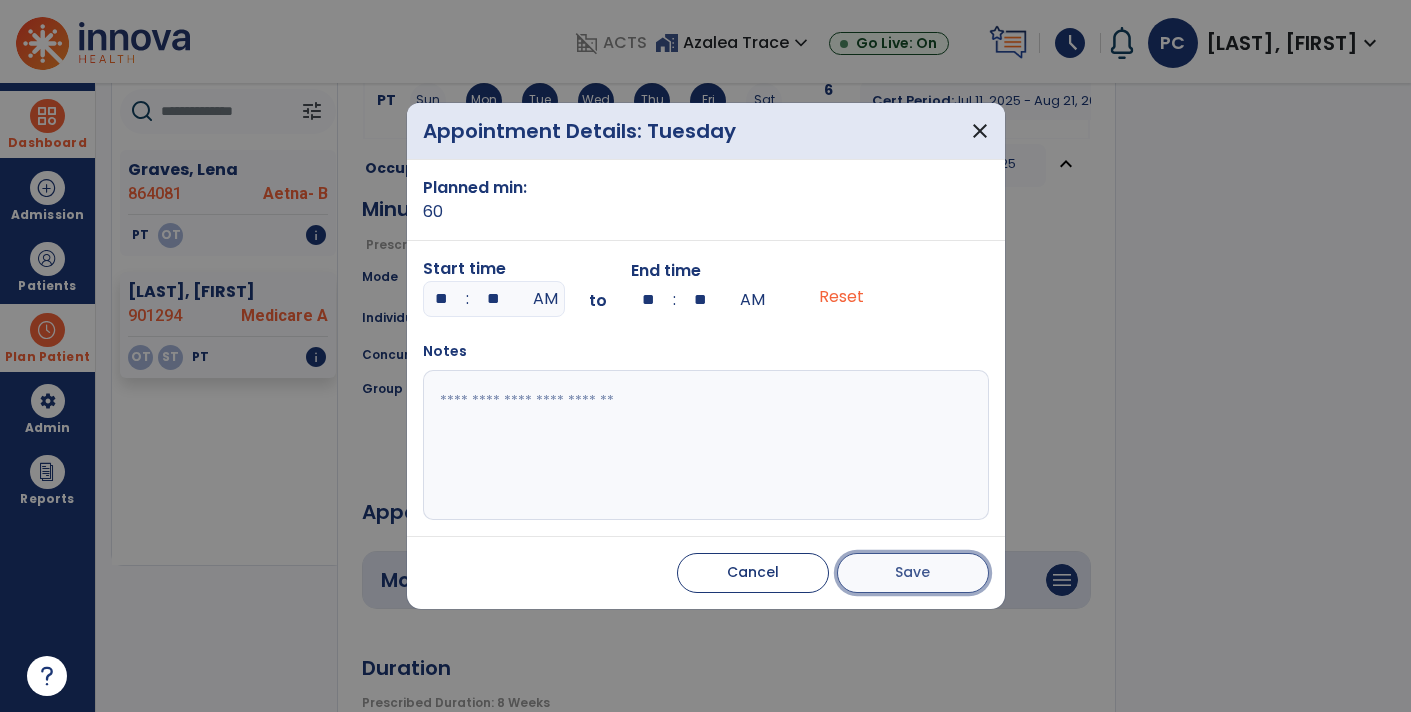 click on "Save" at bounding box center (912, 572) 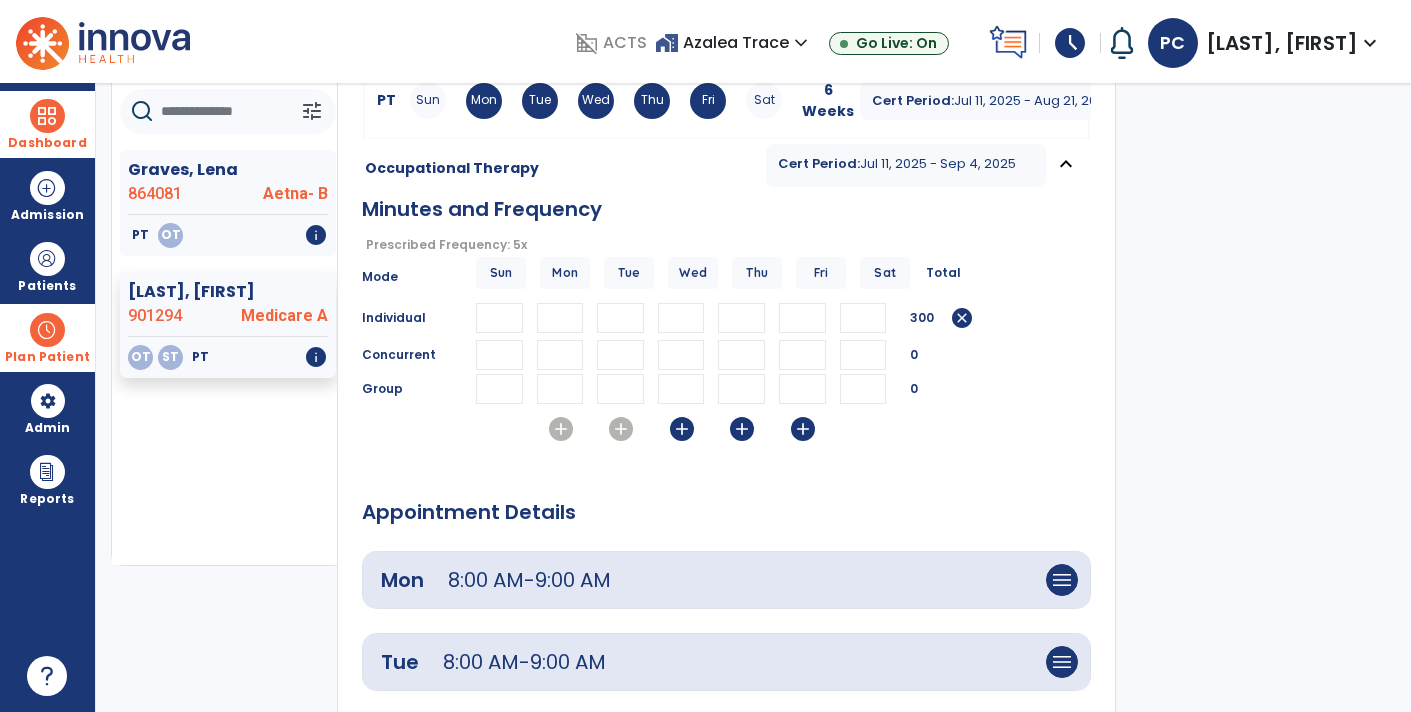 click on "add" at bounding box center (682, 429) 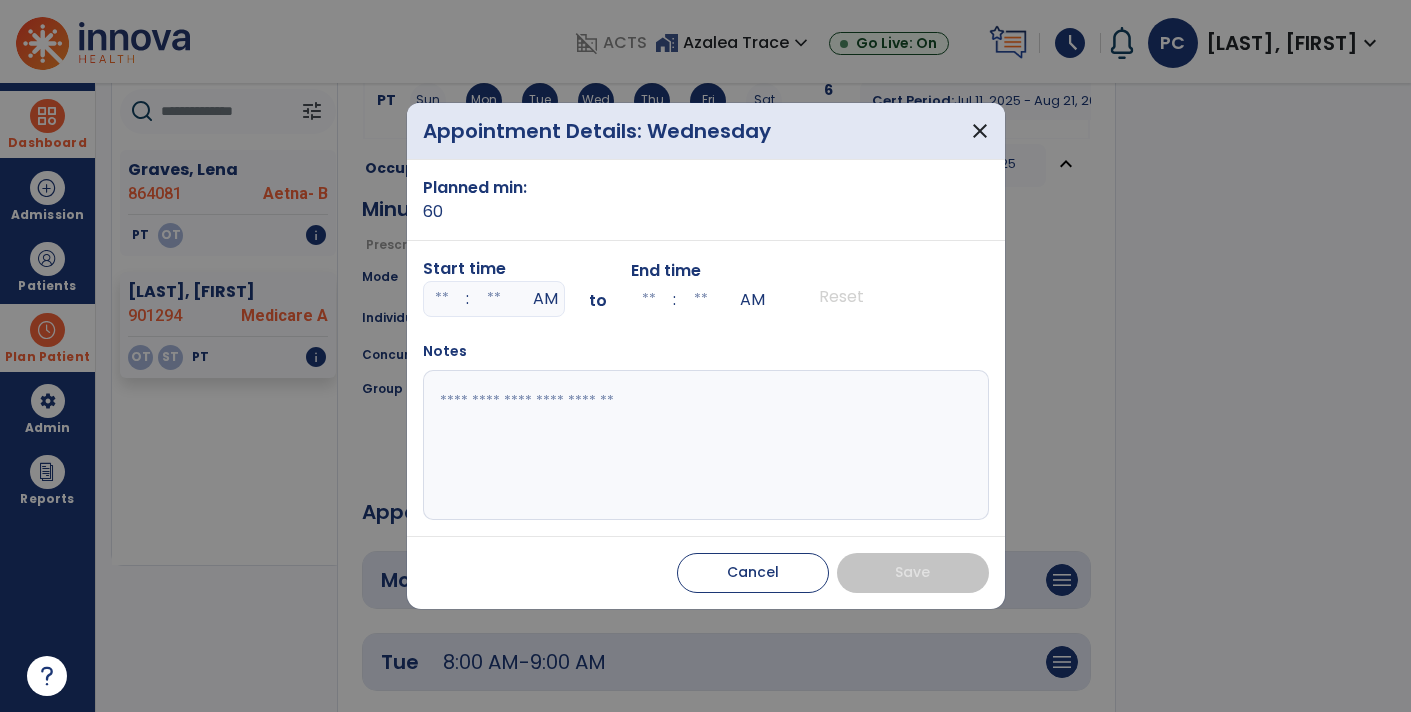 click at bounding box center (442, 299) 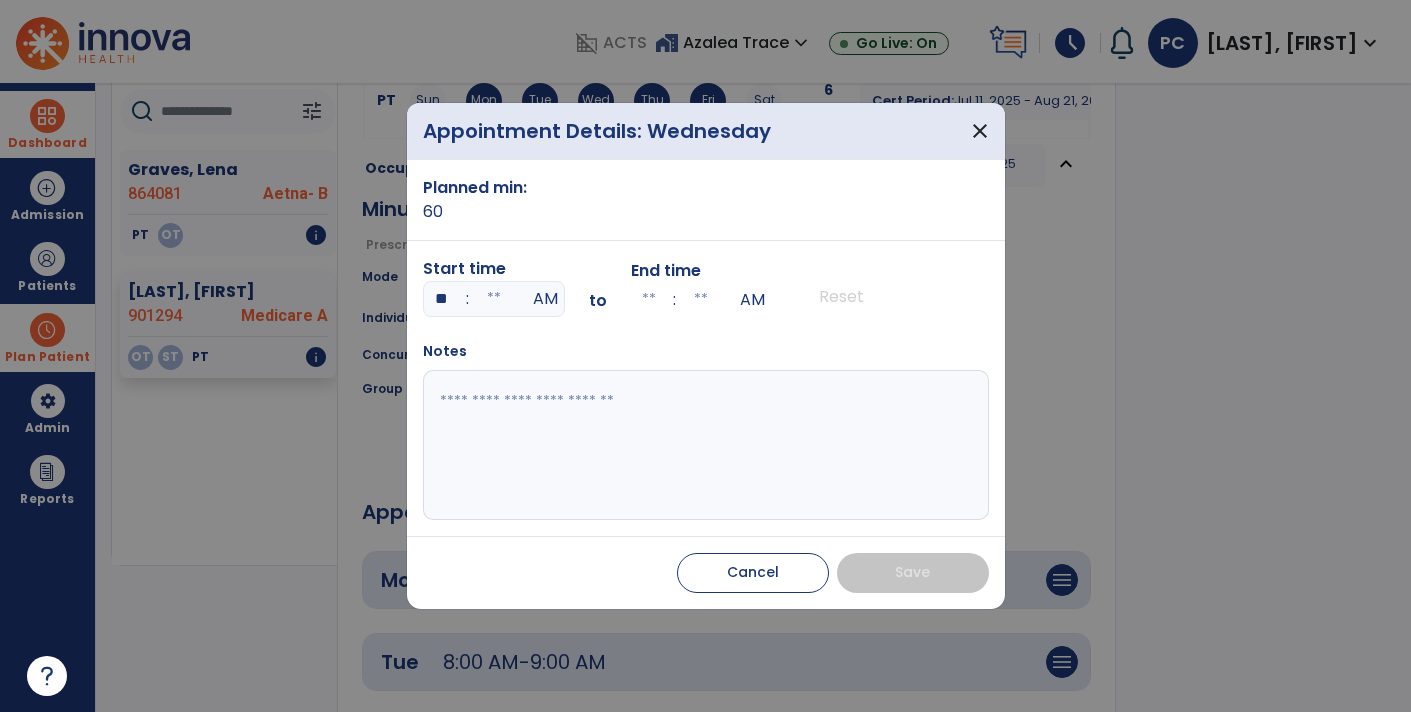 type on "**" 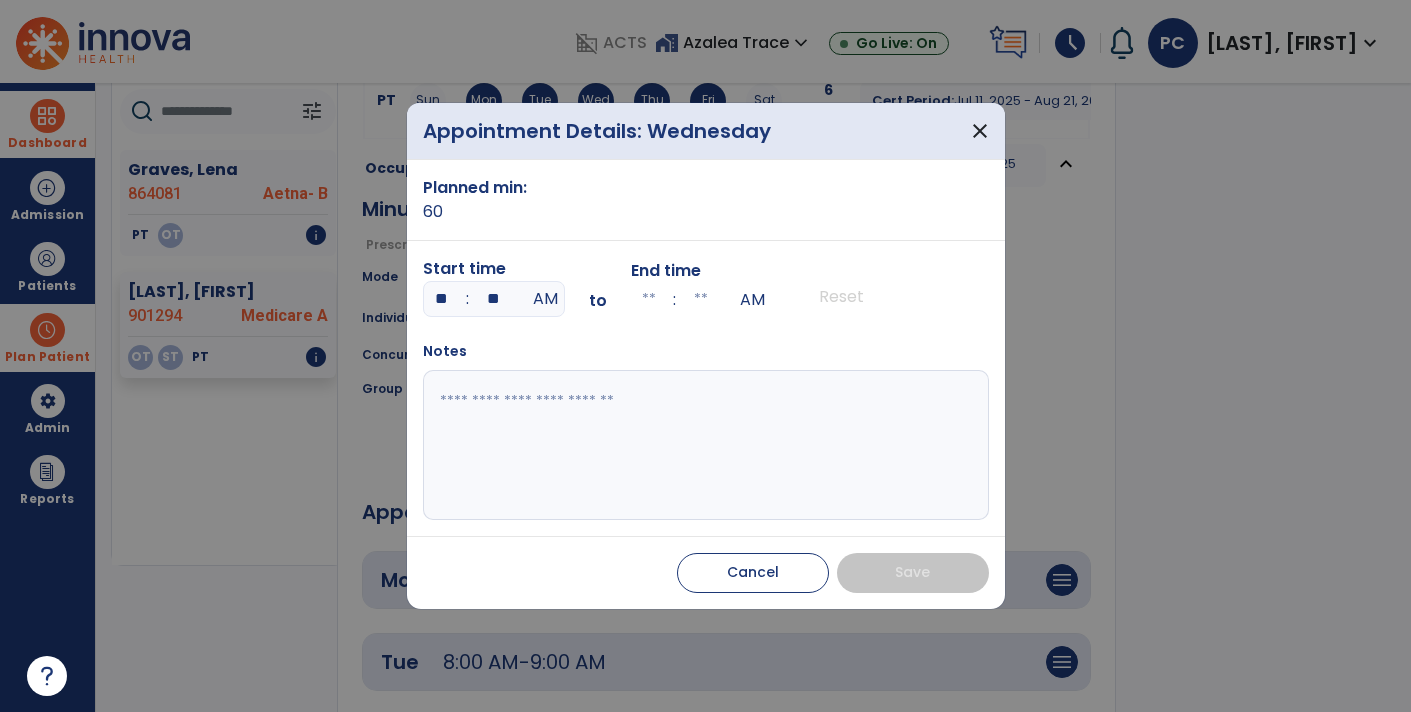 type on "**" 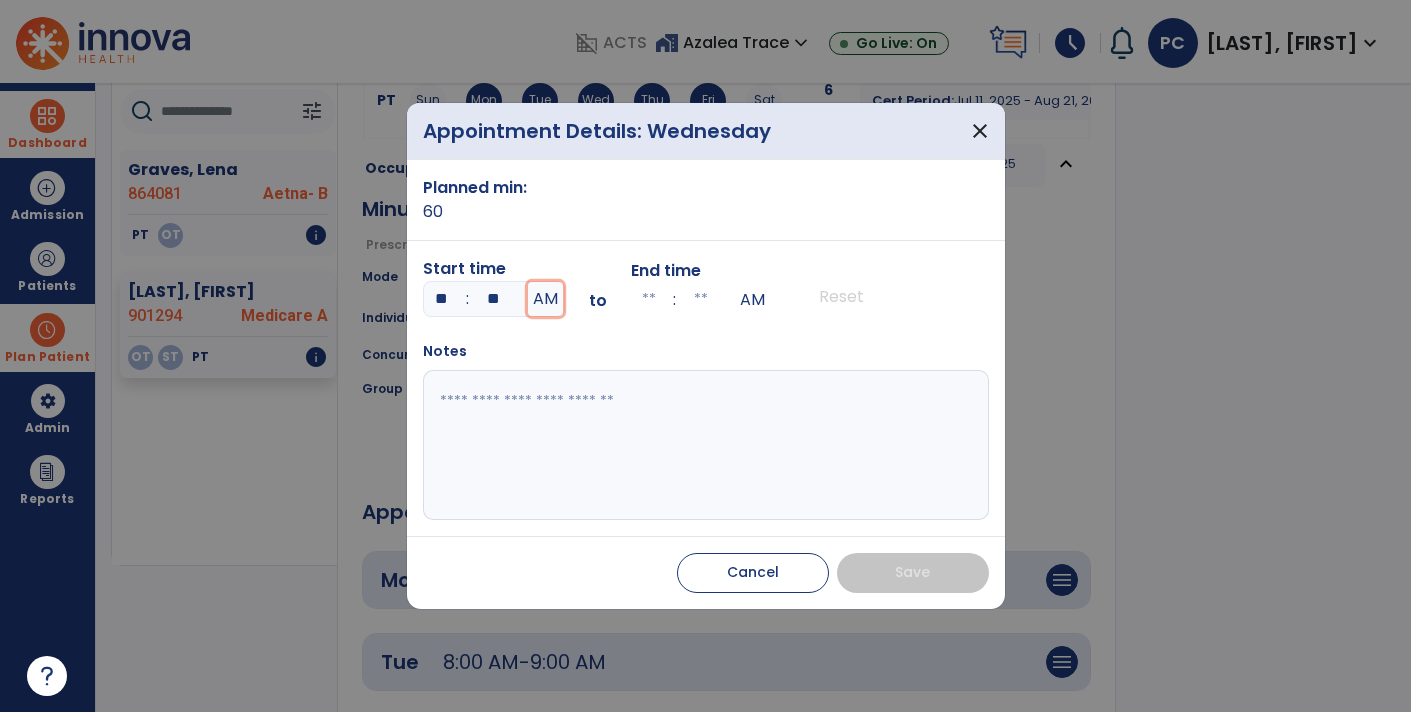 type on "**" 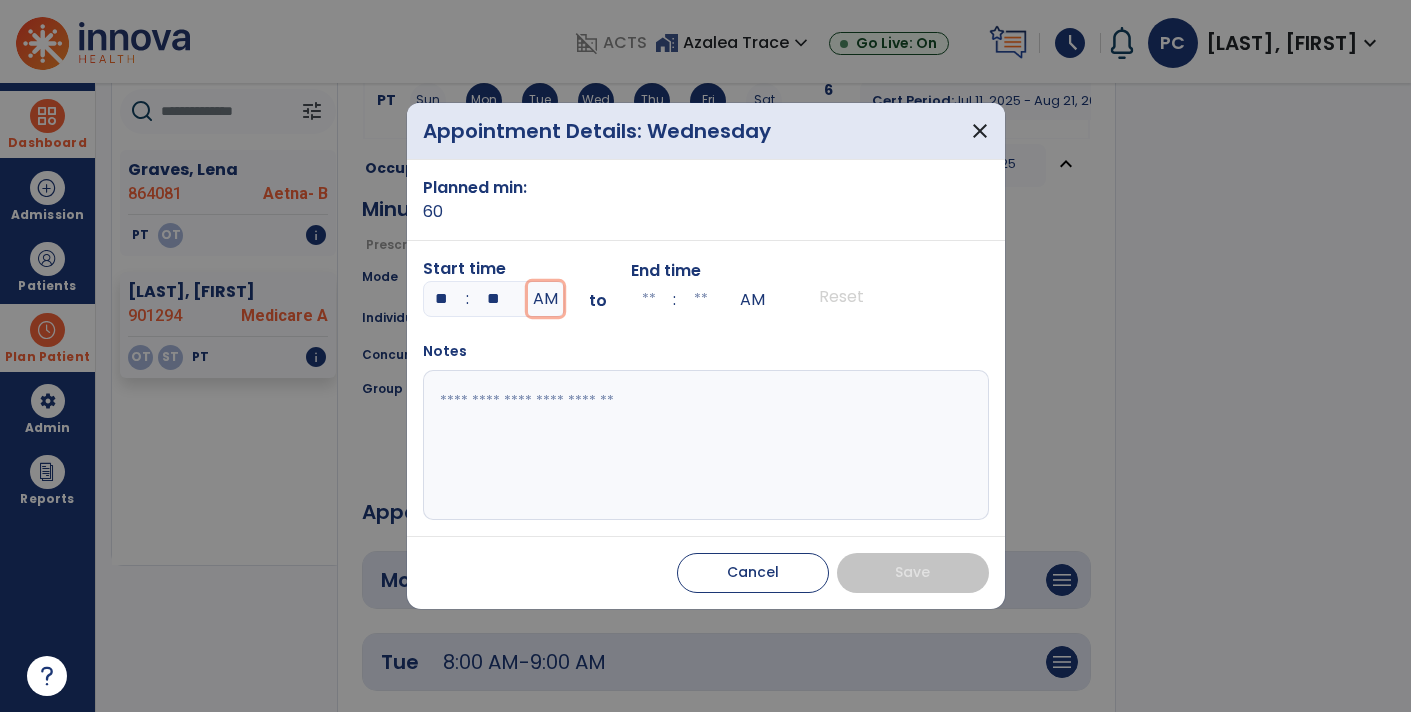 type on "**" 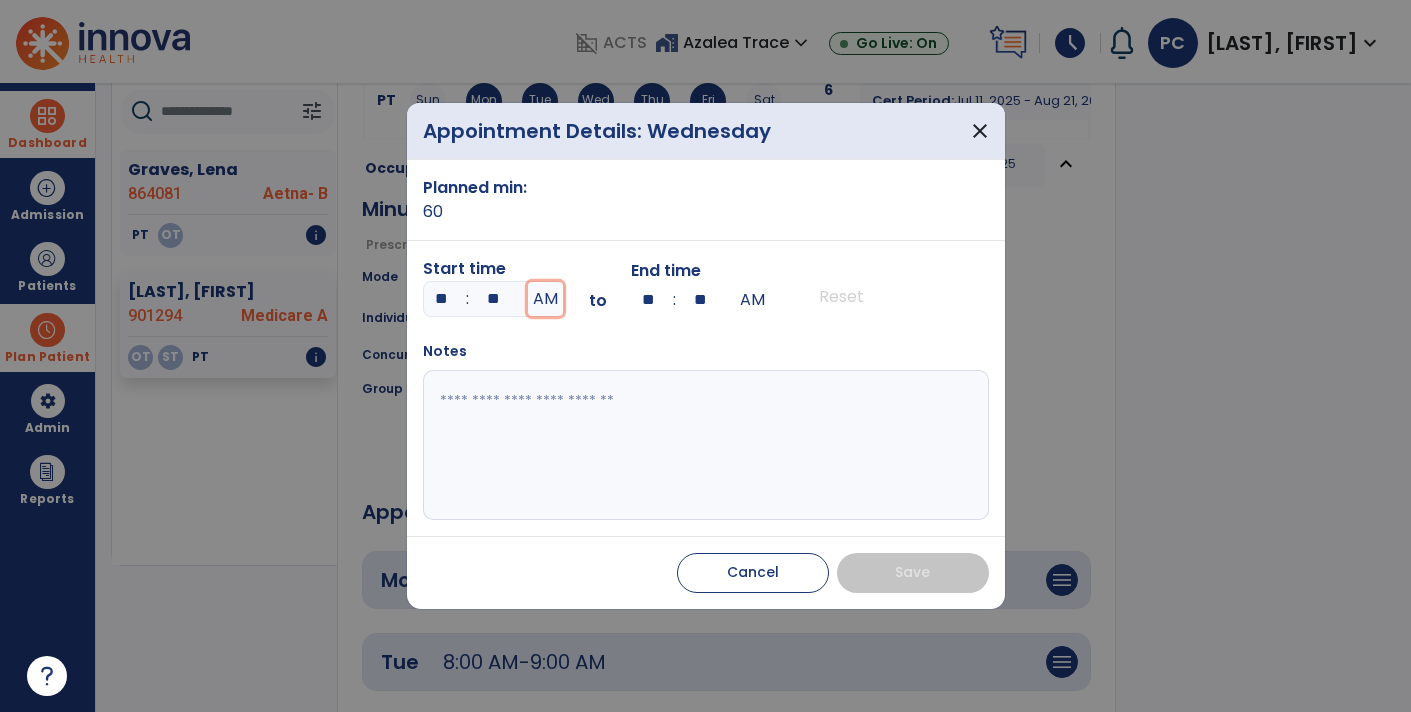 type 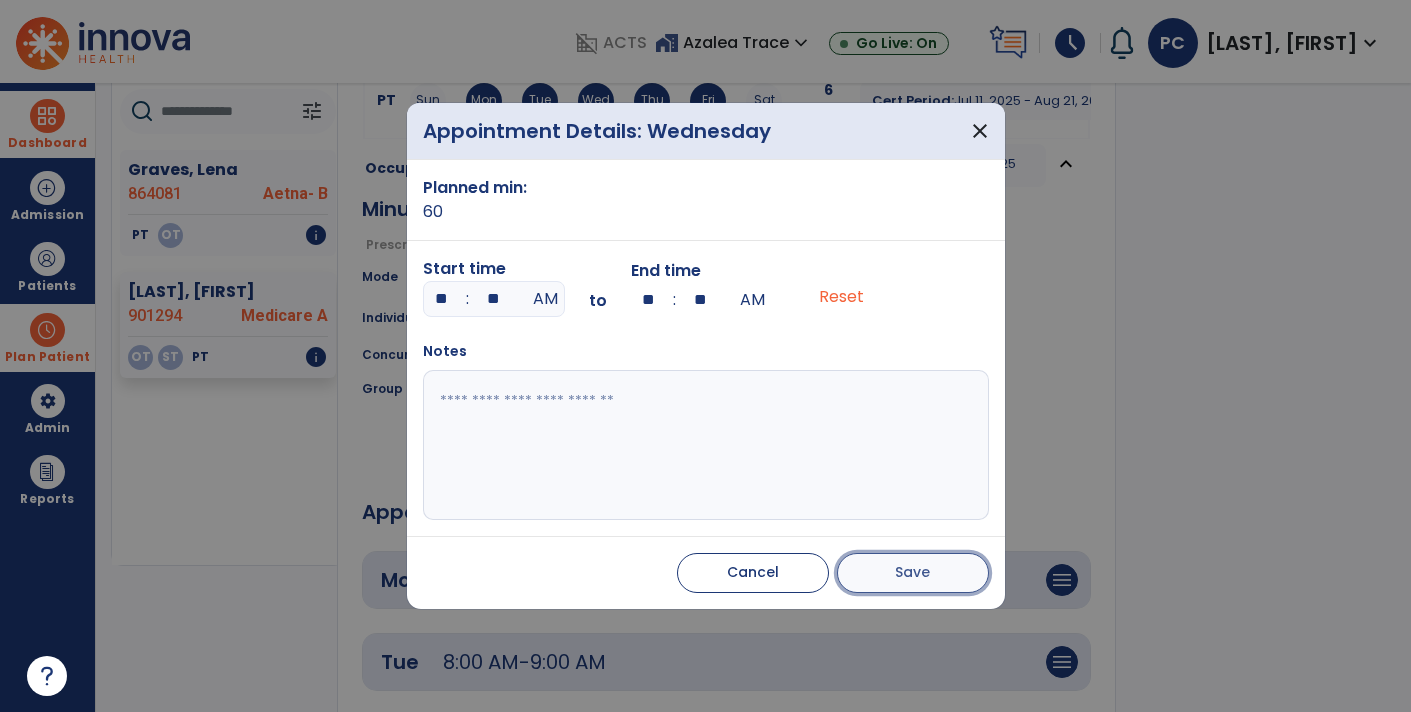 click on "Save" at bounding box center [913, 573] 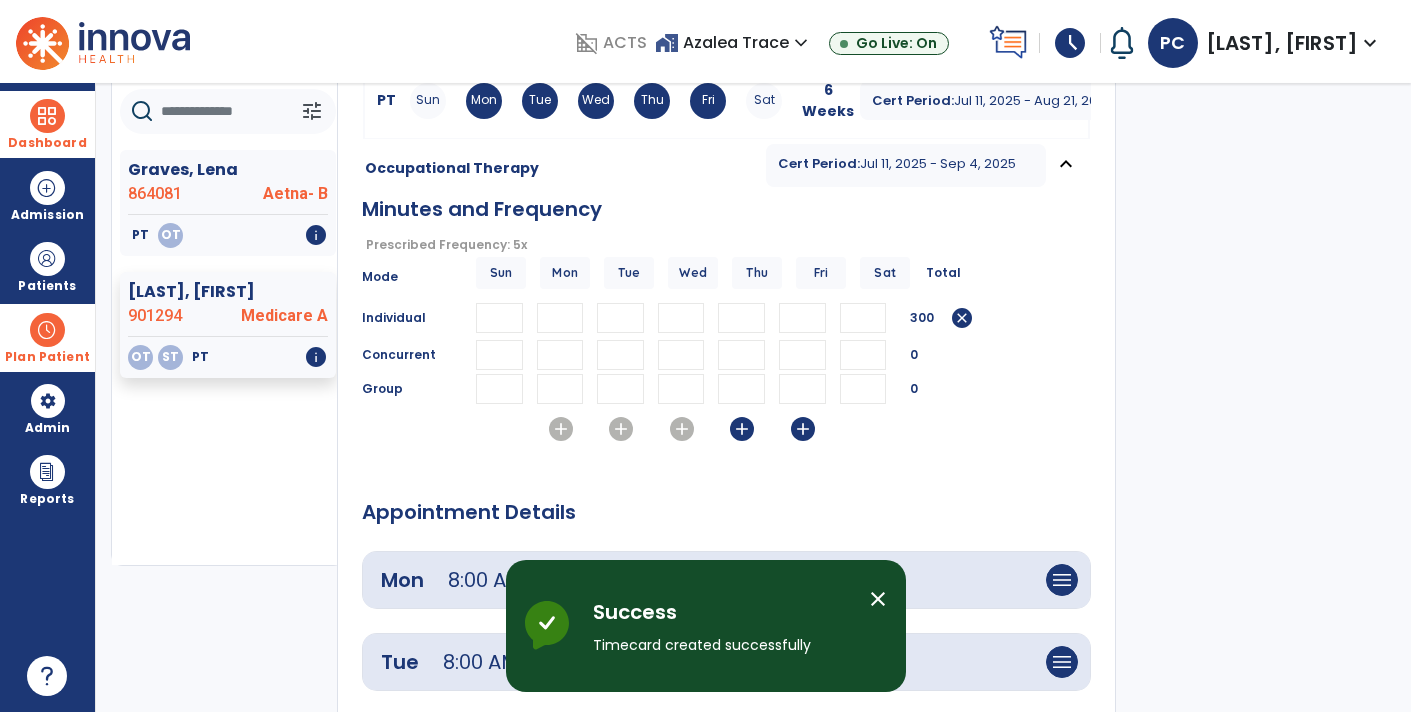 click on "add" at bounding box center (742, 429) 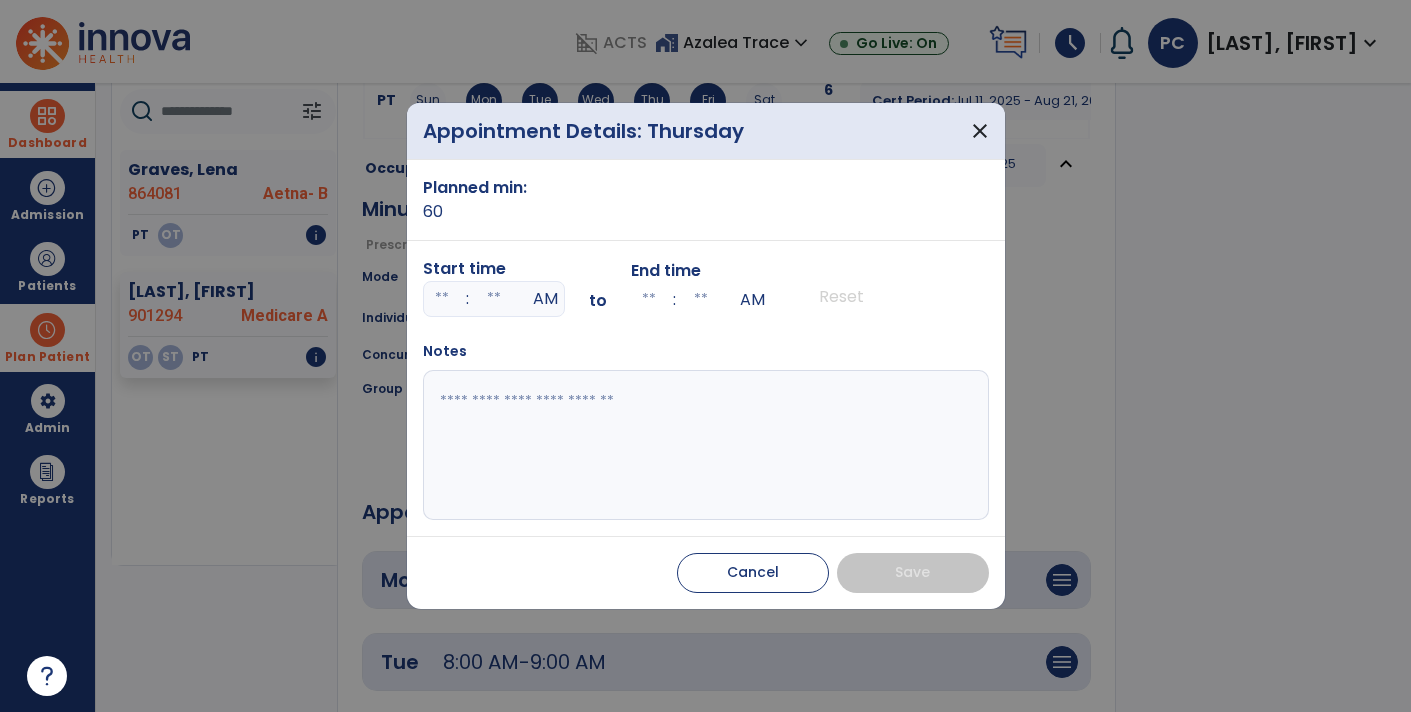 click at bounding box center [442, 299] 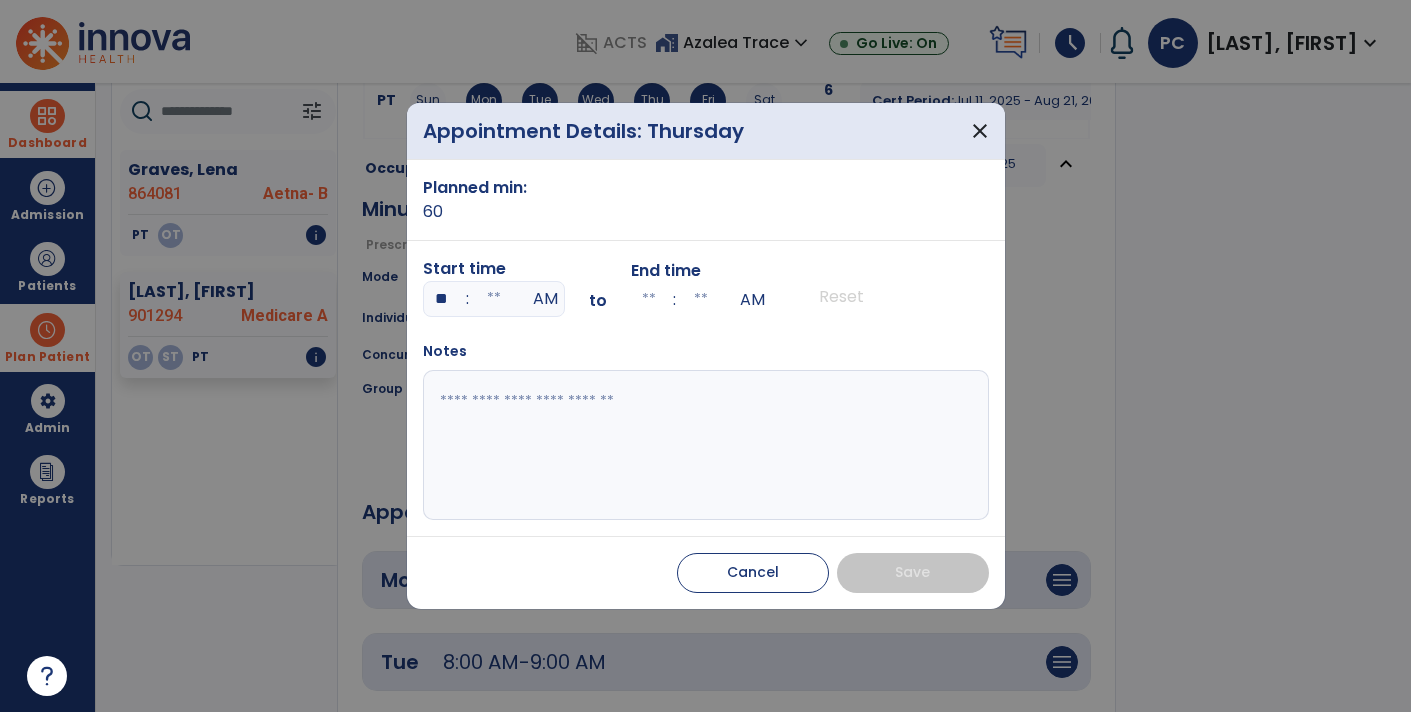 type on "**" 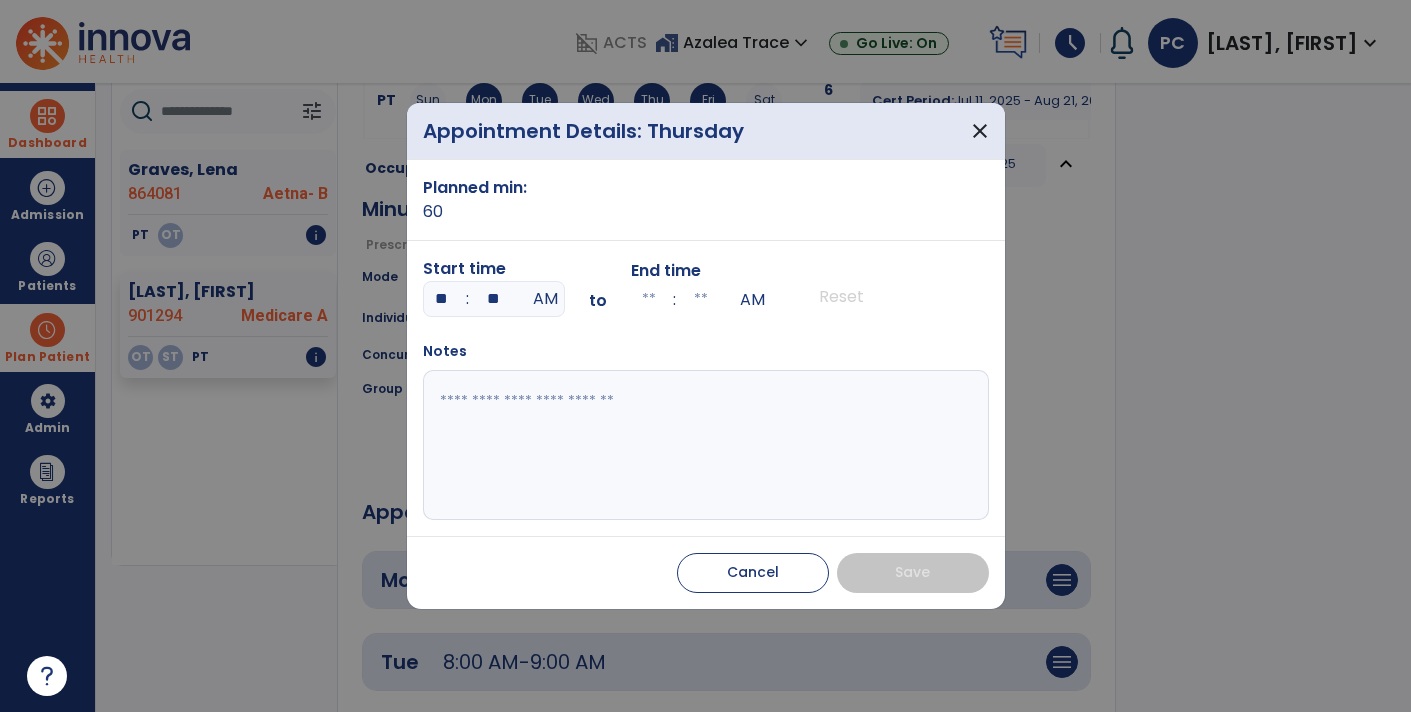 type on "**" 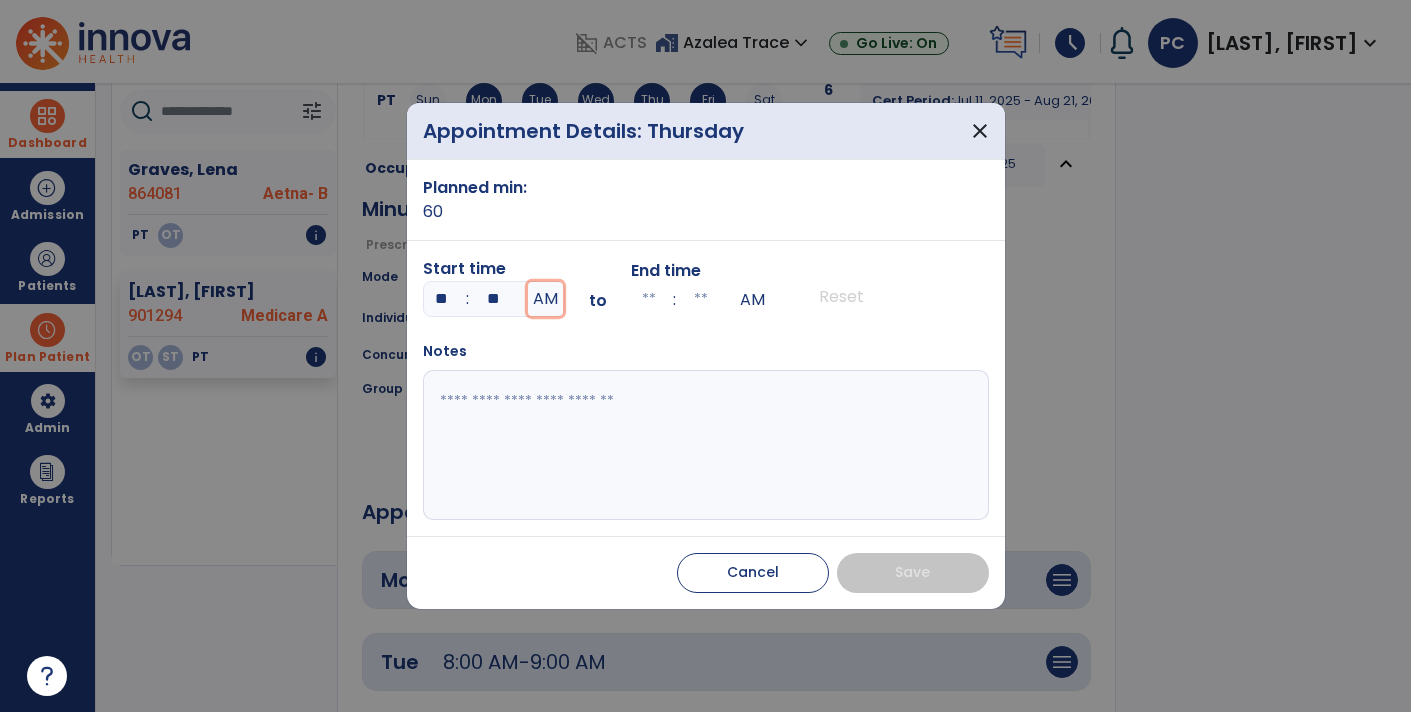 type on "**" 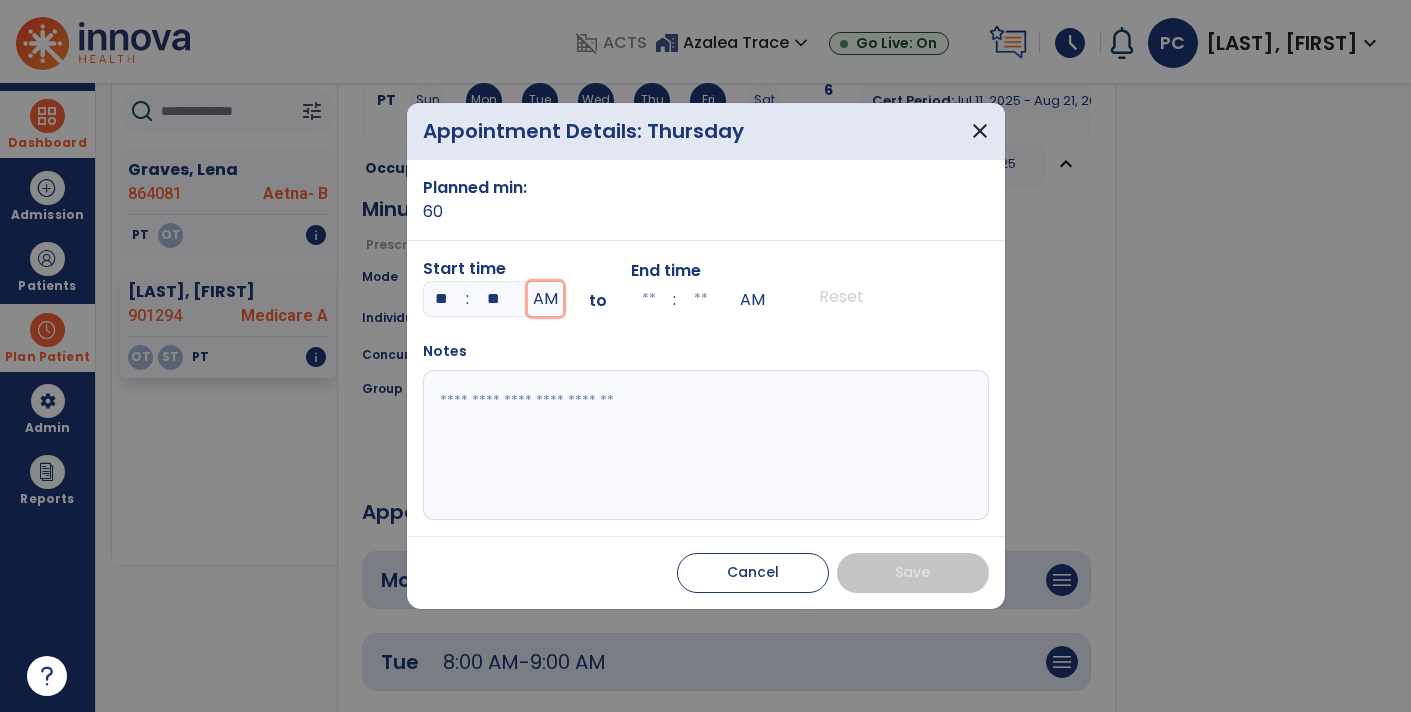 type on "**" 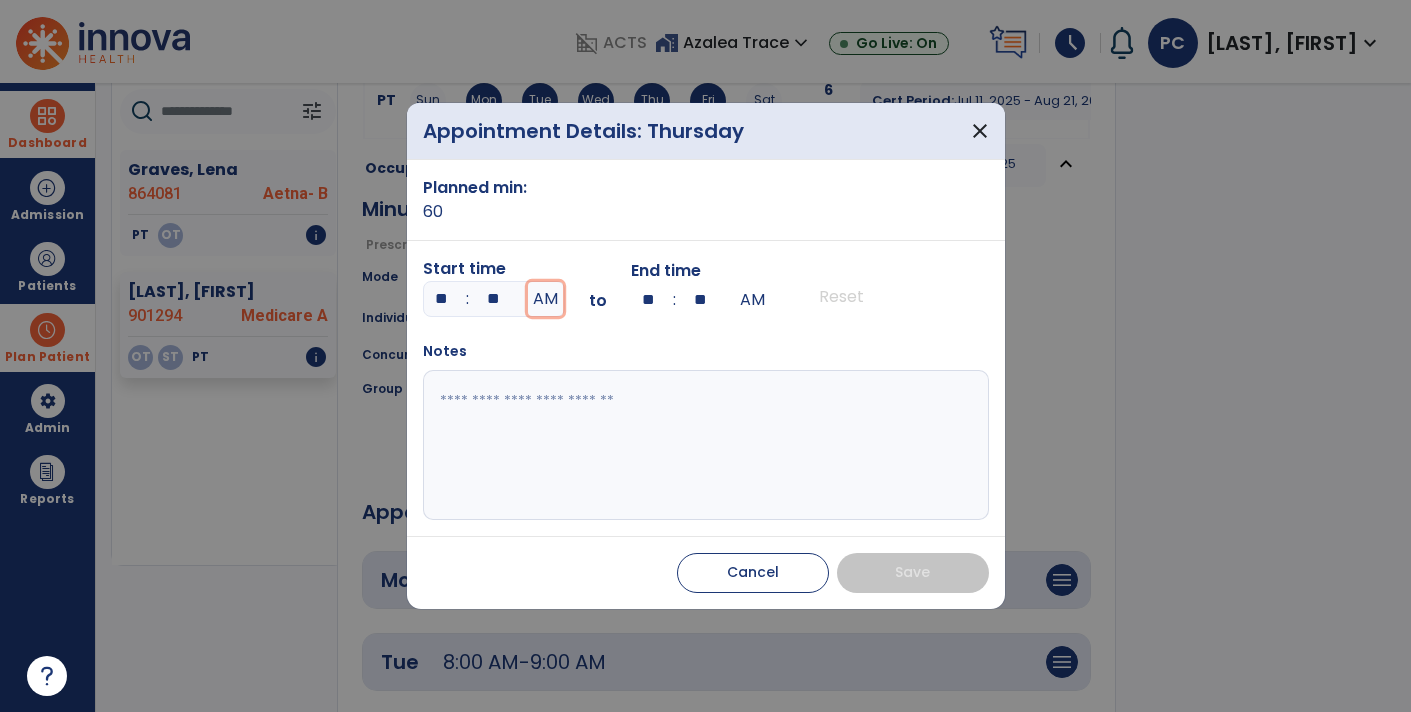 type 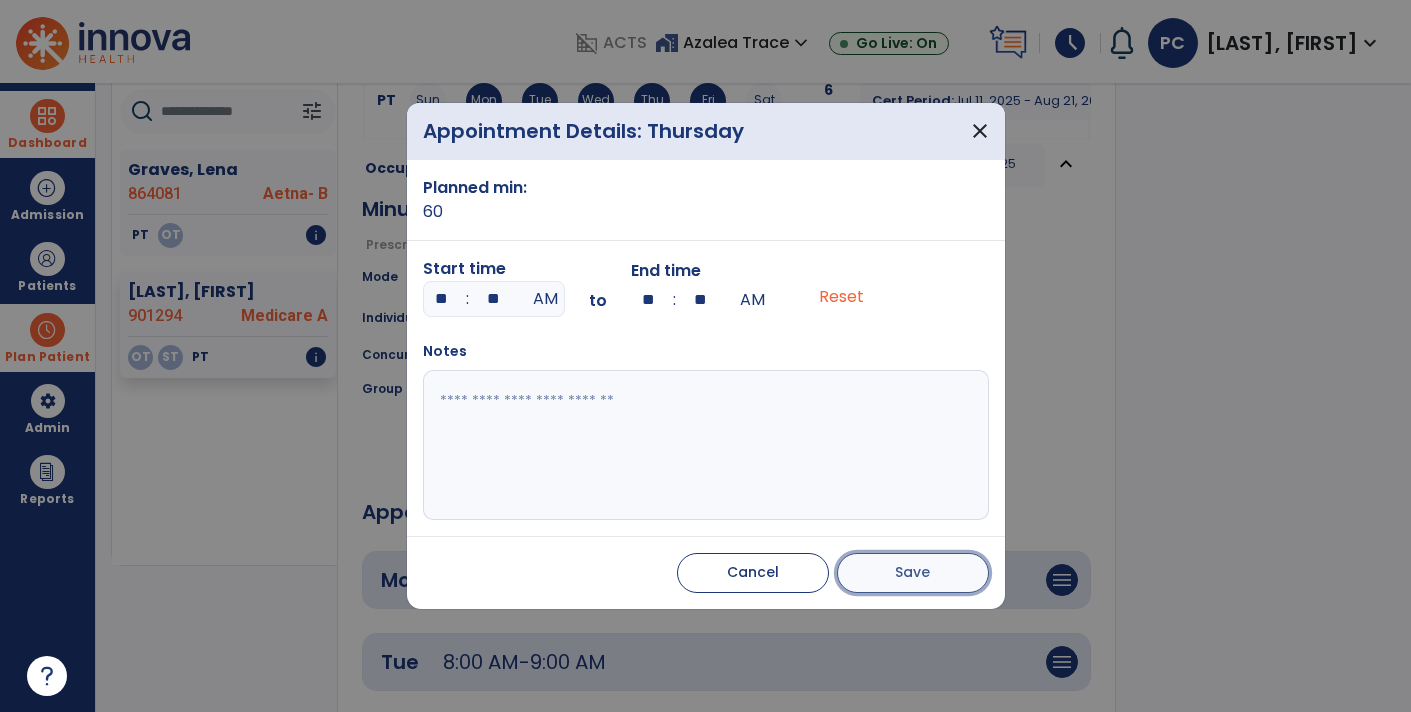 click on "Save" at bounding box center (913, 573) 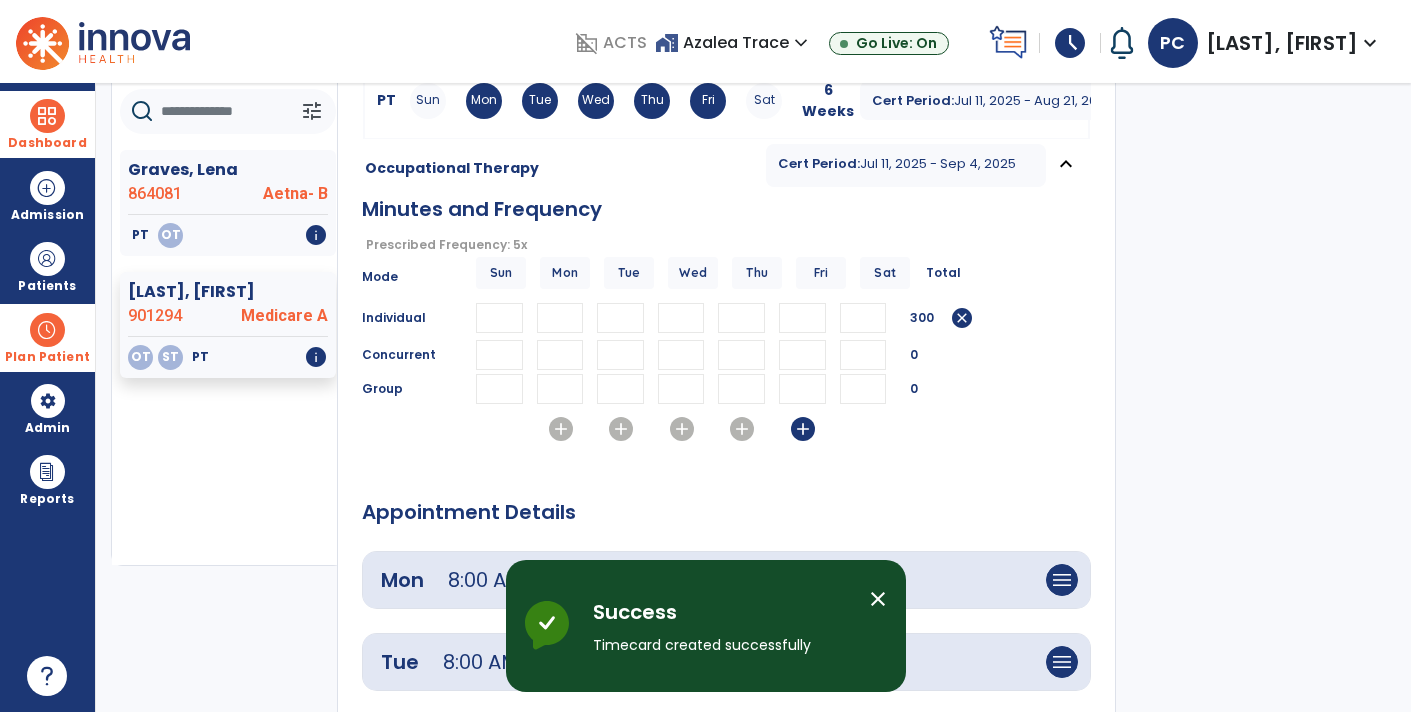 click on "add" at bounding box center [803, 429] 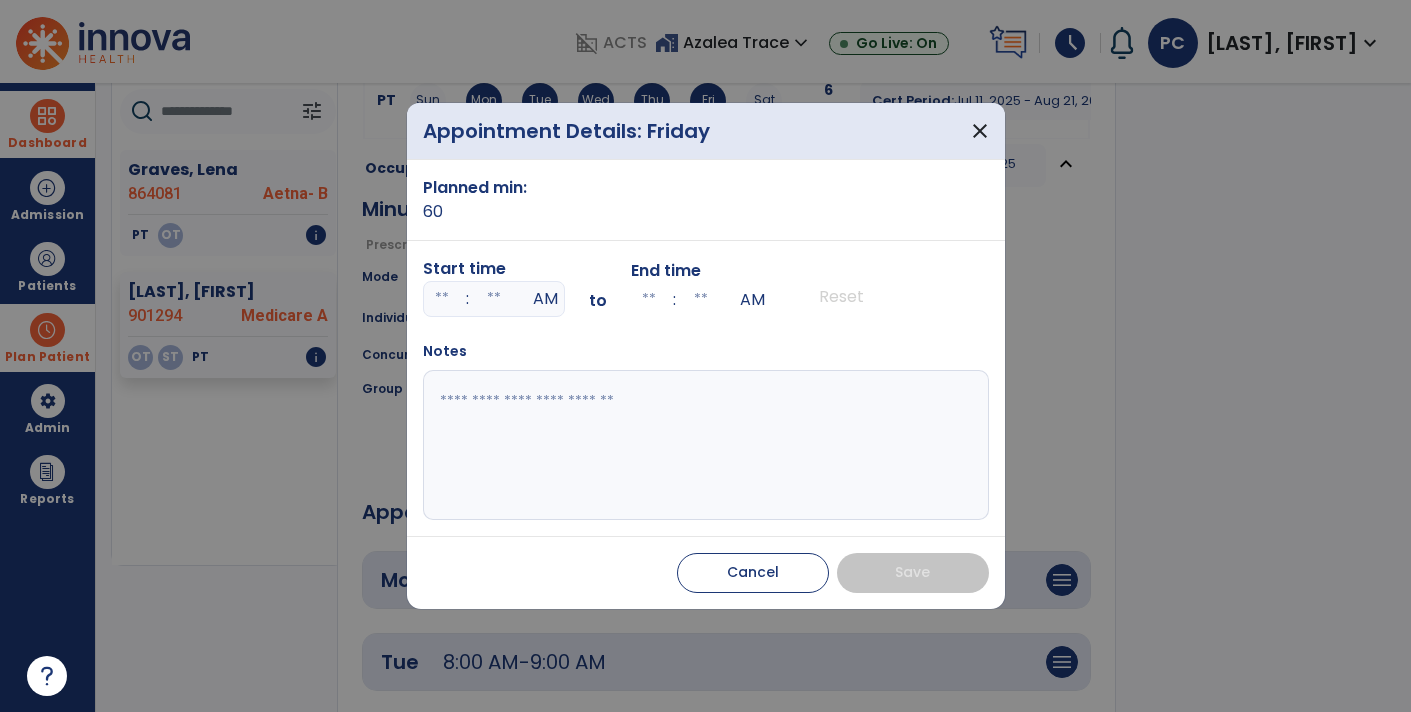 click at bounding box center (442, 299) 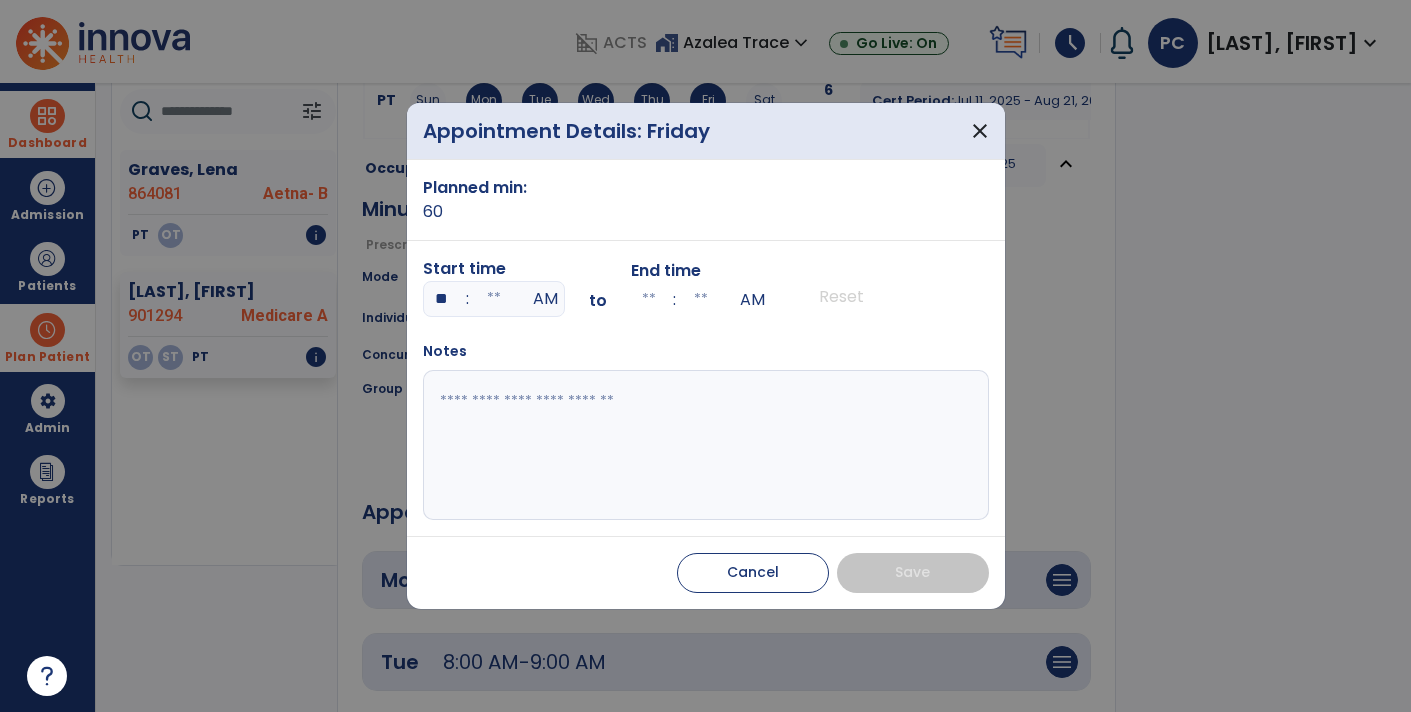 type on "**" 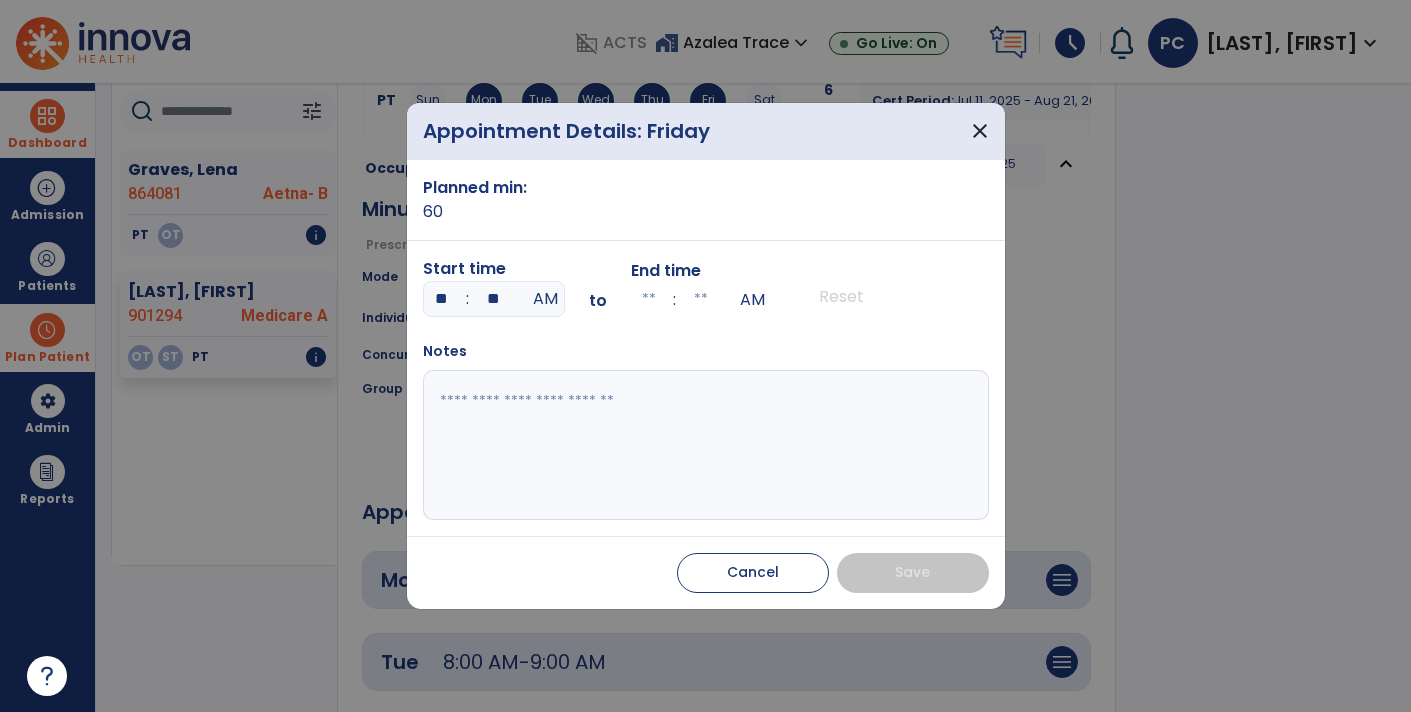 type on "**" 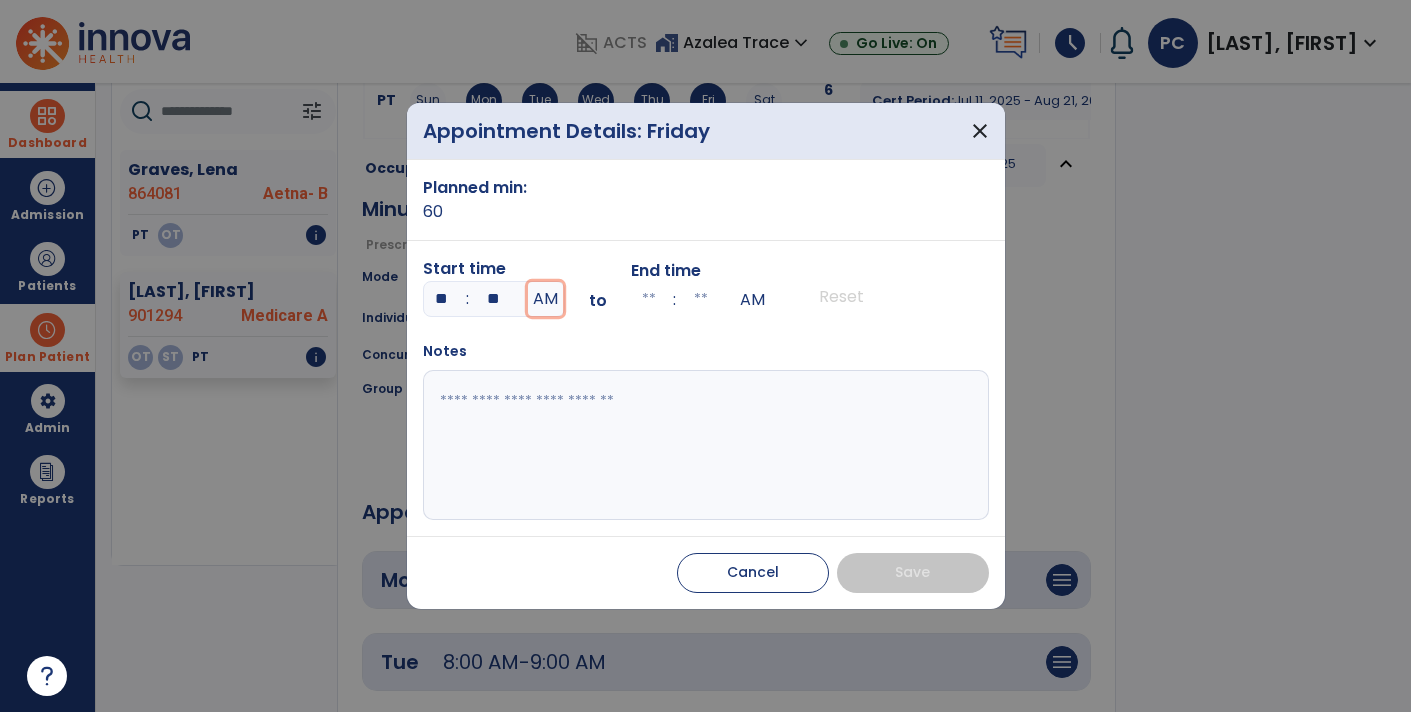 type on "**" 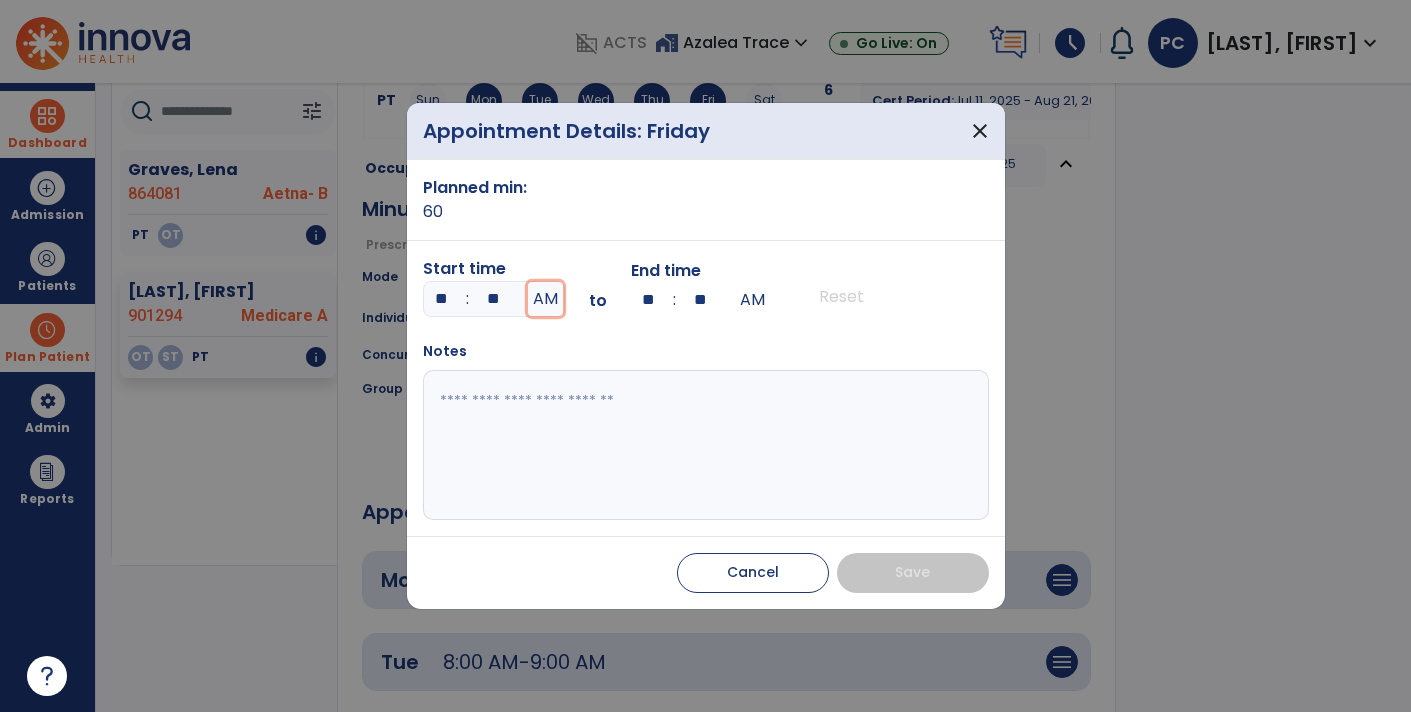 type 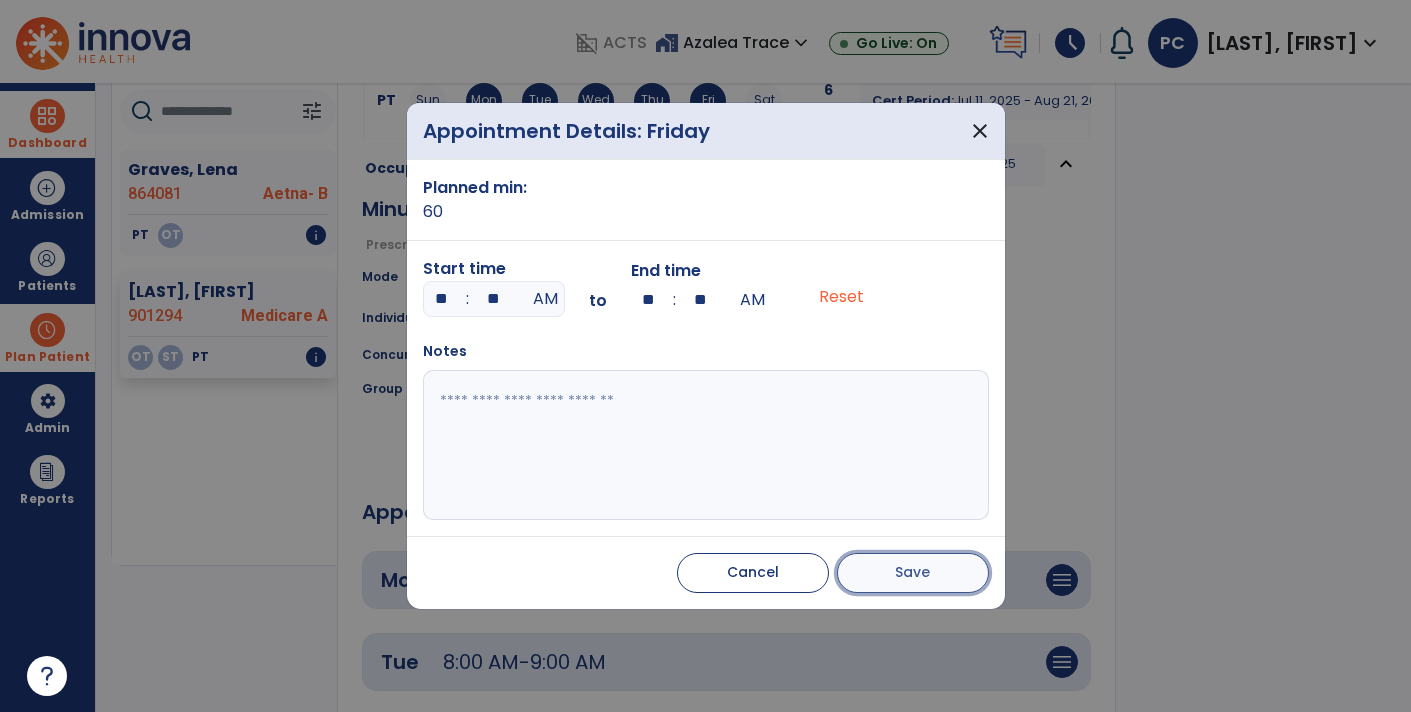 click on "Save" at bounding box center [913, 573] 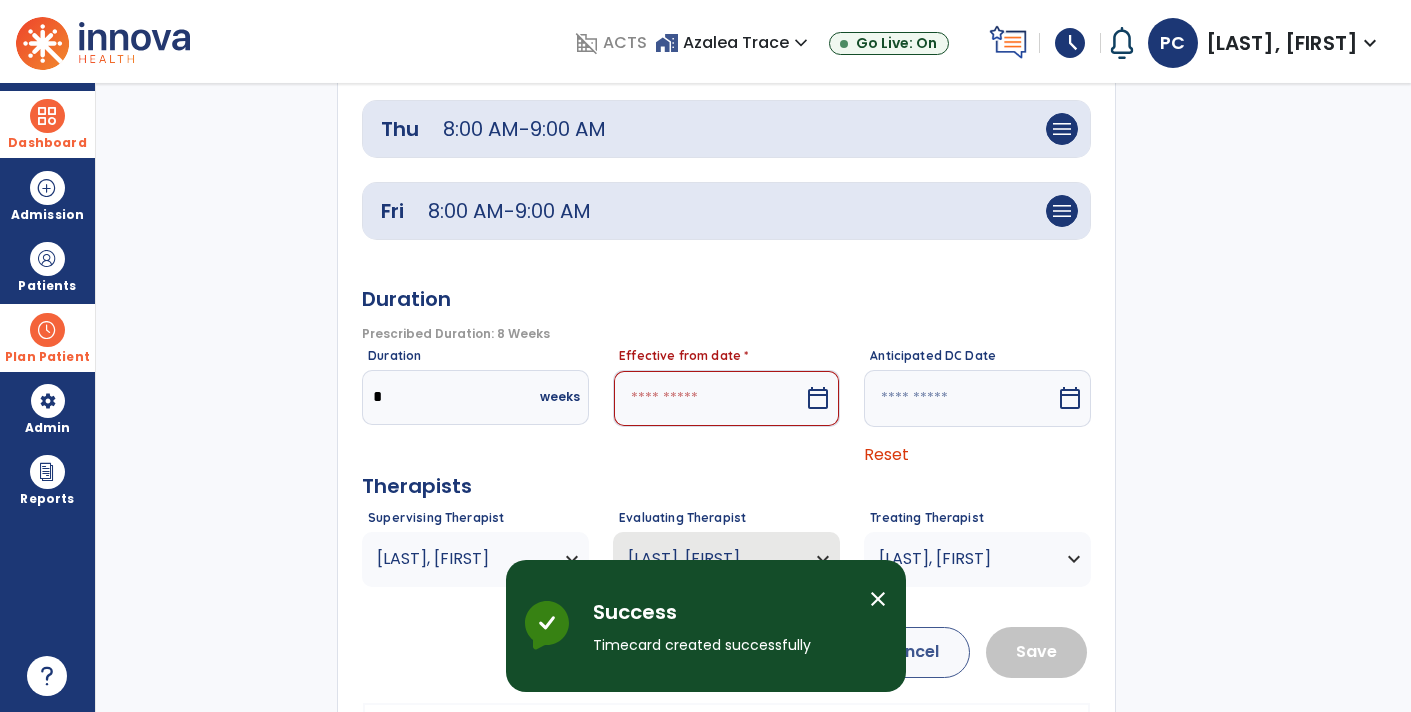 scroll, scrollTop: 863, scrollLeft: 0, axis: vertical 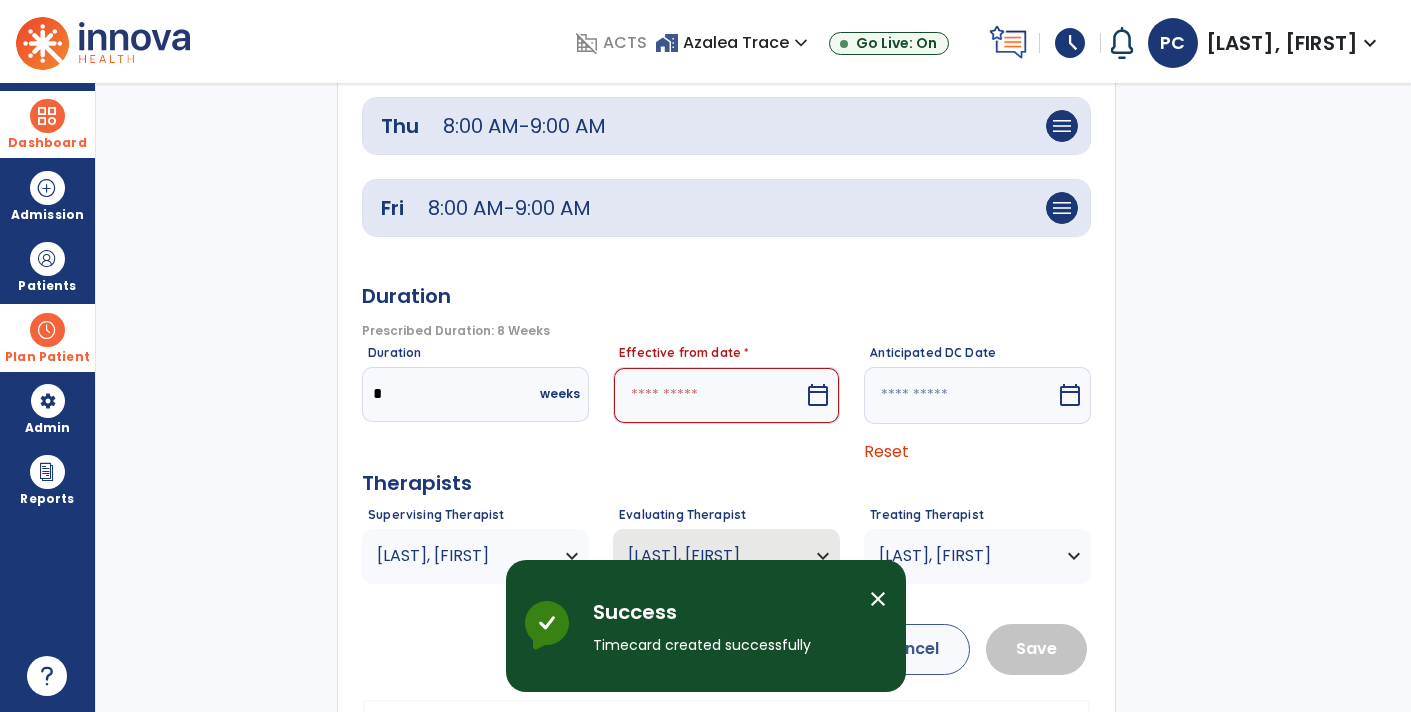 click on "calendar_today" at bounding box center (818, 395) 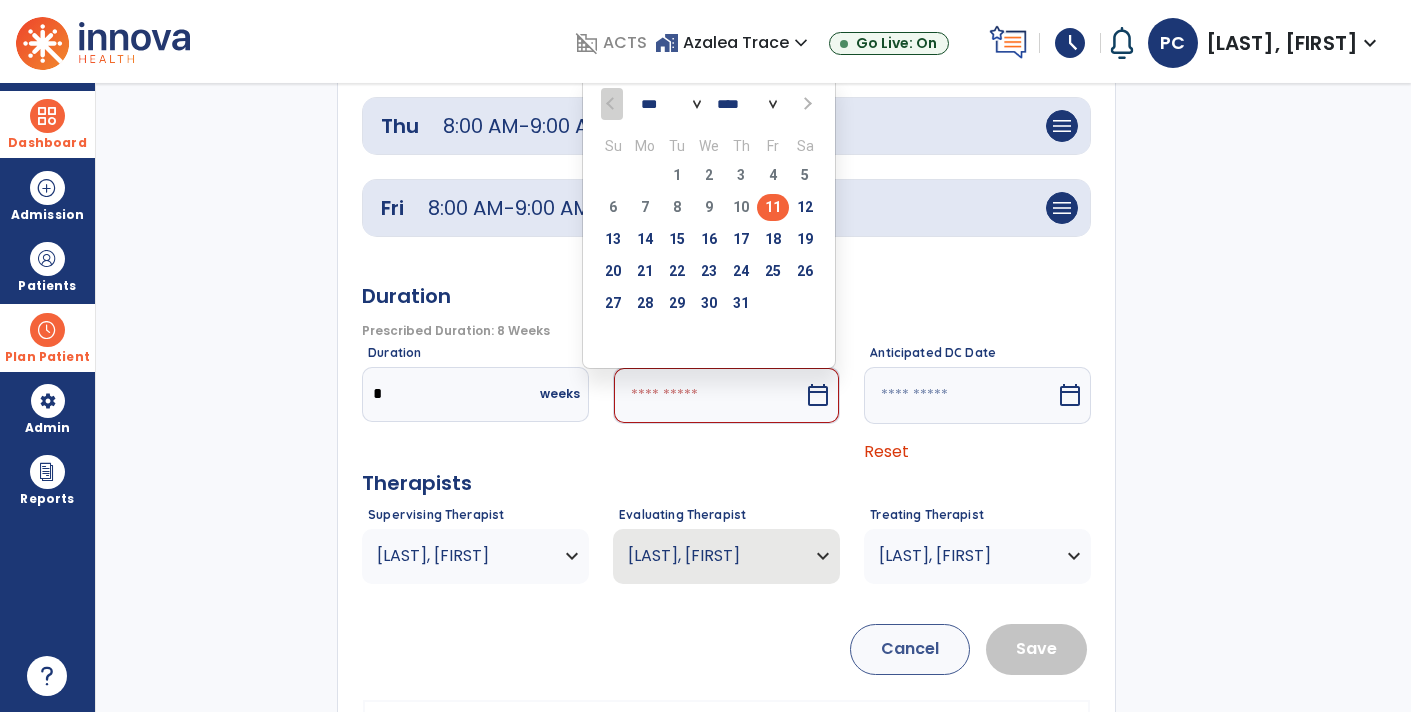 click on "11" at bounding box center (773, 207) 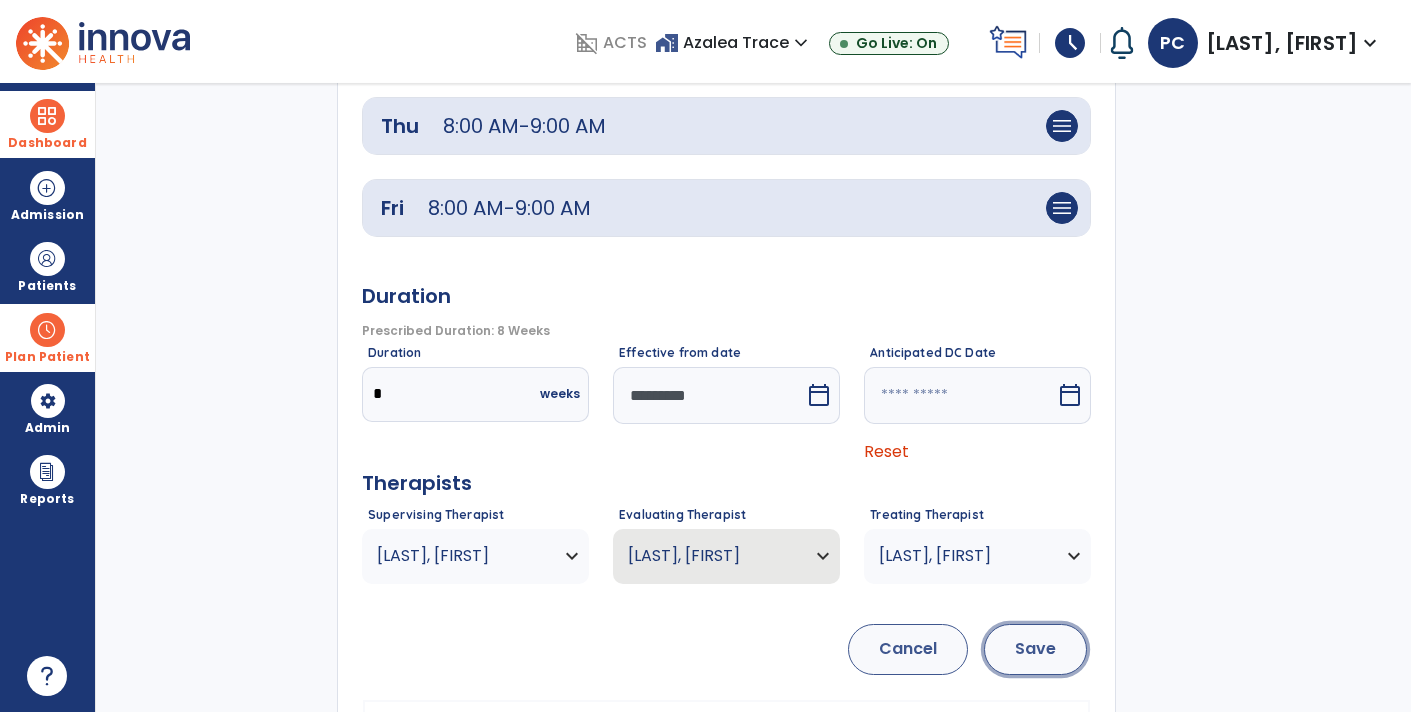 click on "Save" at bounding box center (1035, 649) 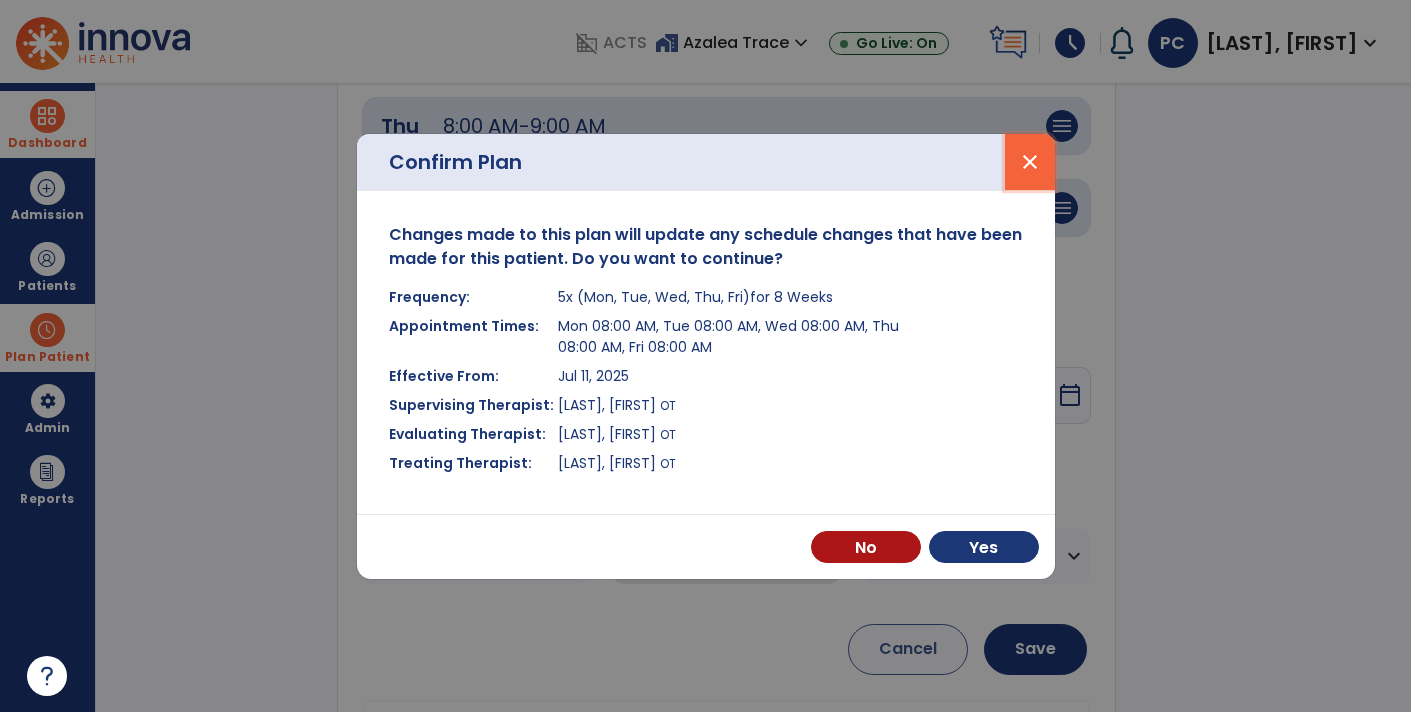click on "close" at bounding box center [1030, 162] 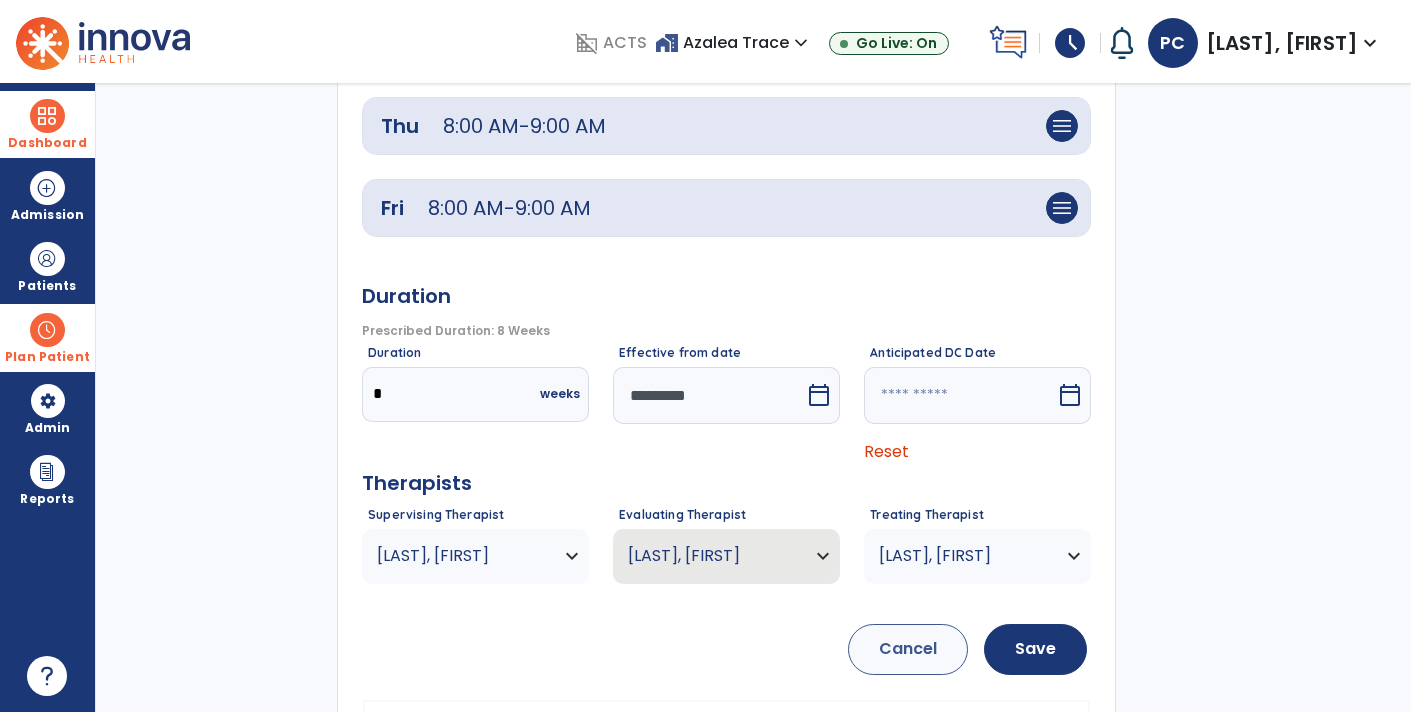 click on "[LAST], [FIRST]" at bounding box center [475, 556] 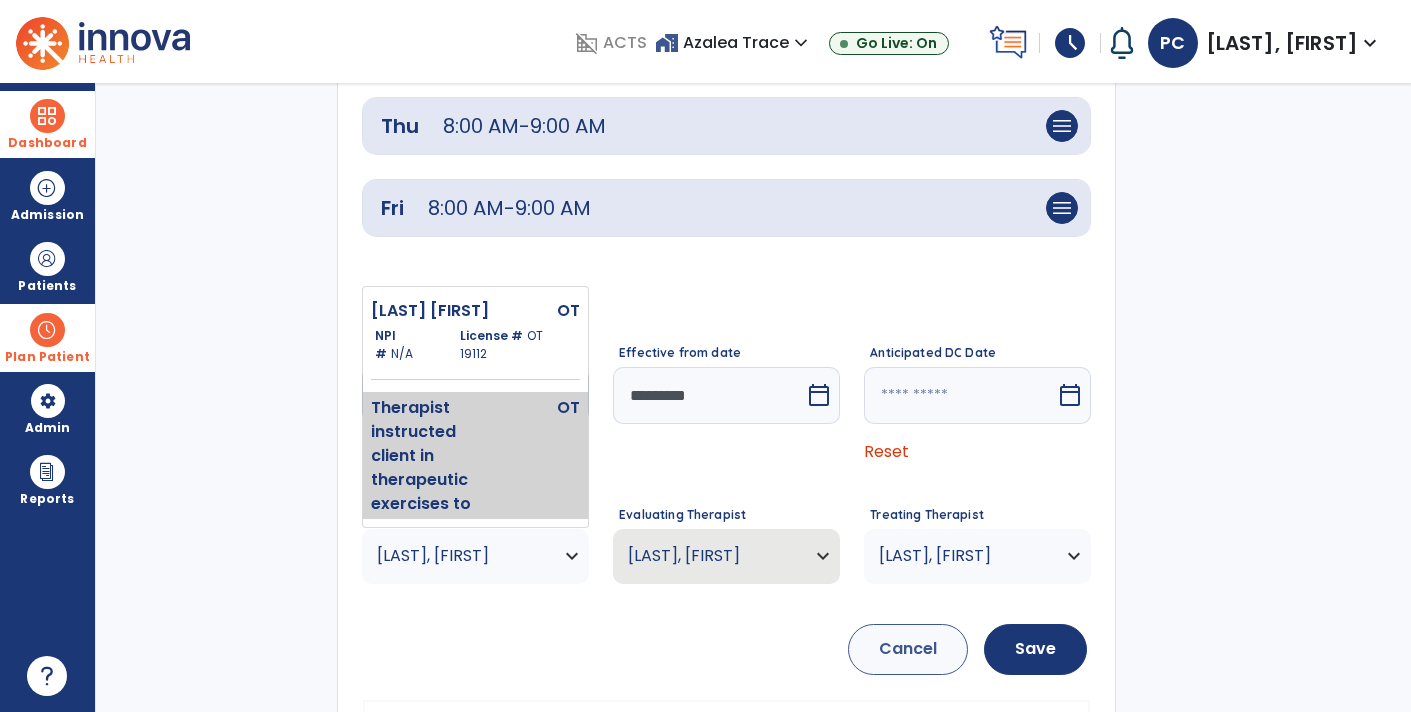 click on "OT19373" at bounding box center (499, 762) 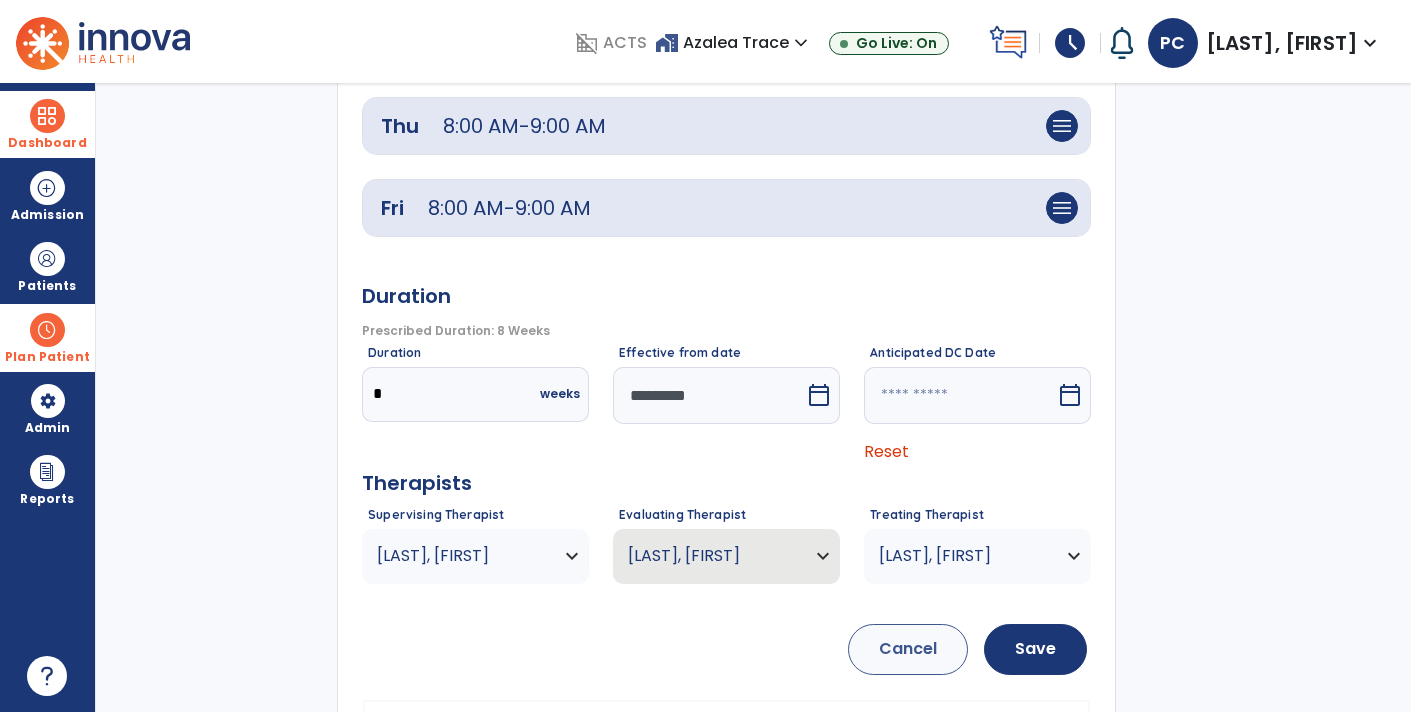 click on "[LAST], [FIRST]" at bounding box center (965, 556) 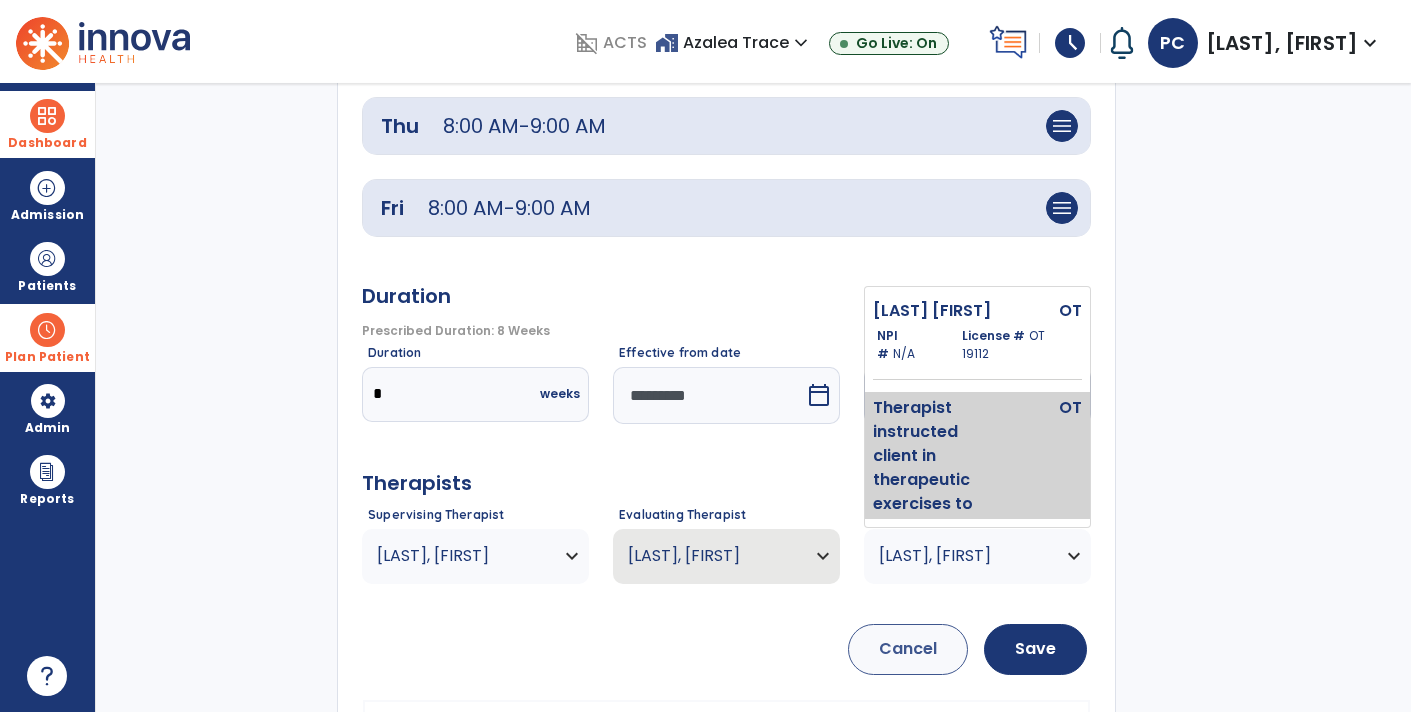 click on "Therapist instructed client in therapeutic exercises to maintain right upper extremity movement. Exercises completed via AAROM. Therapist provided Max" at bounding box center (938, 564) 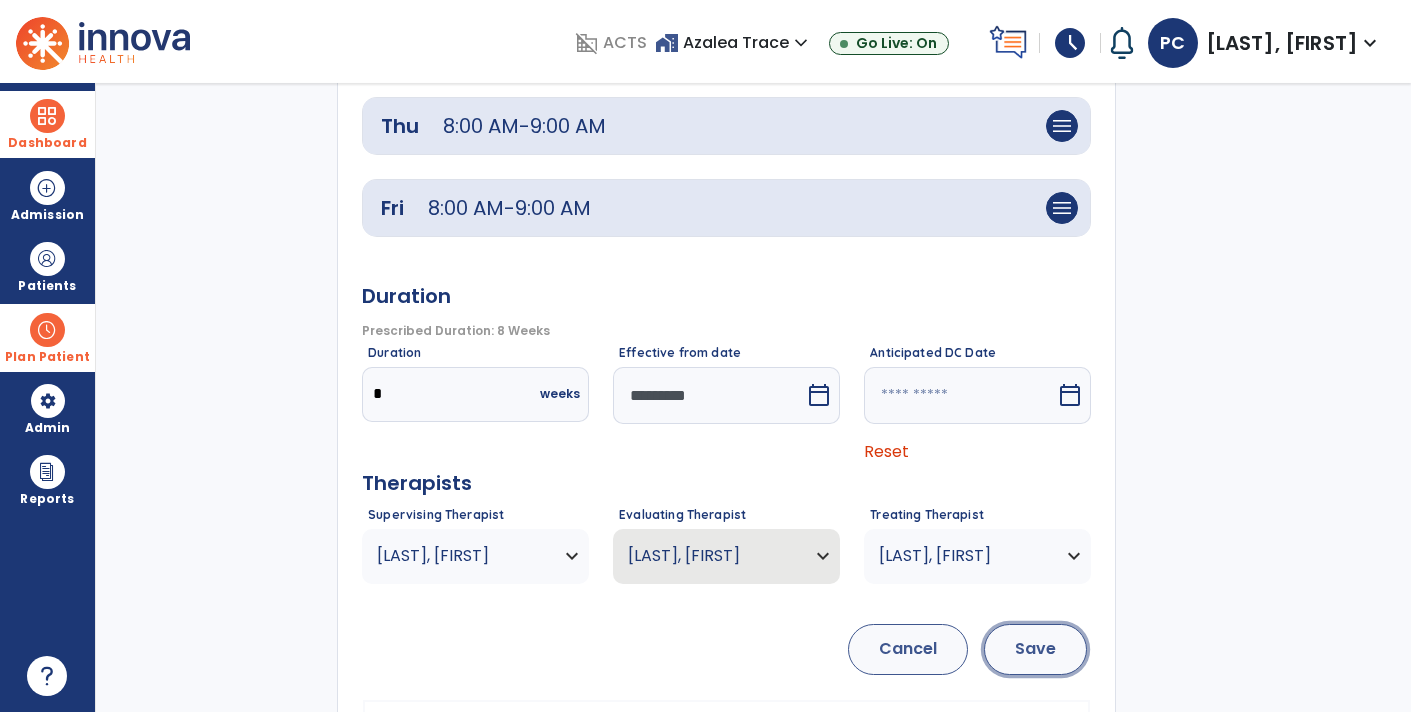 click on "Save" at bounding box center [1035, 649] 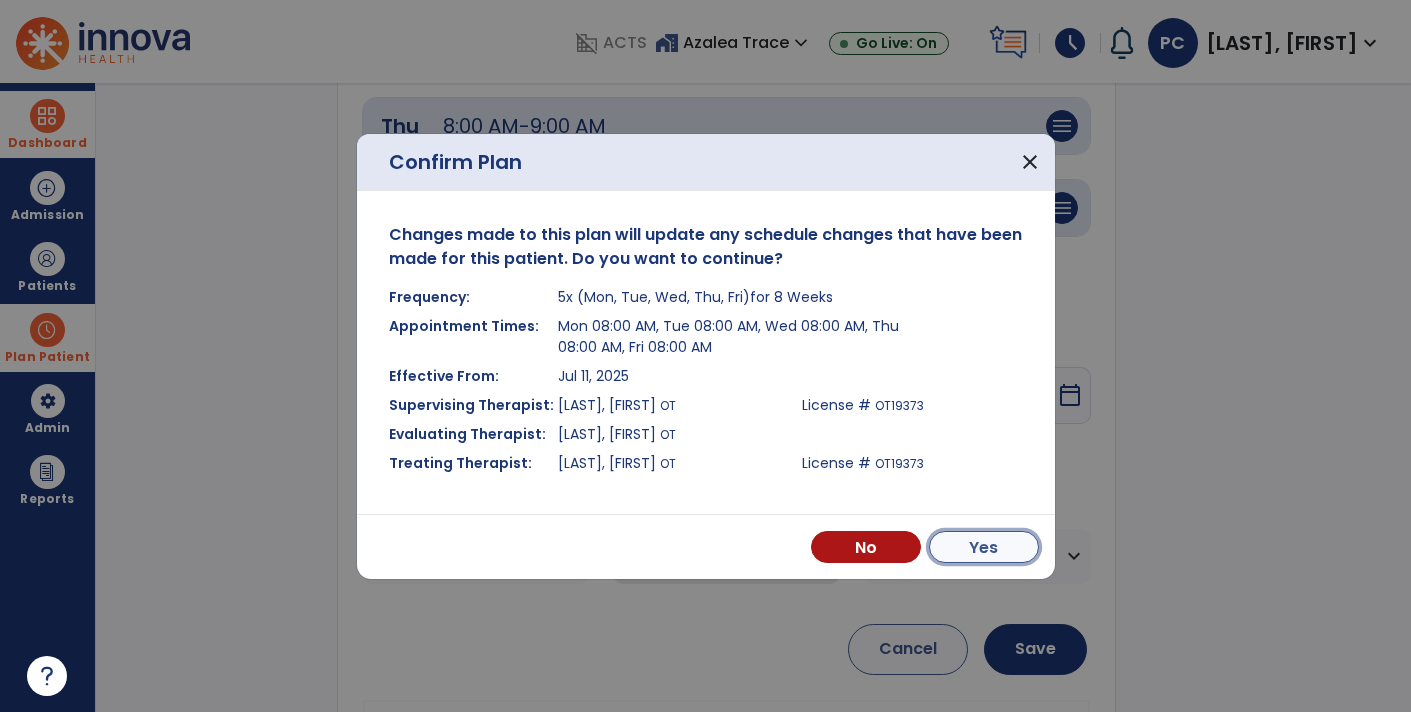 click on "Yes" at bounding box center (984, 547) 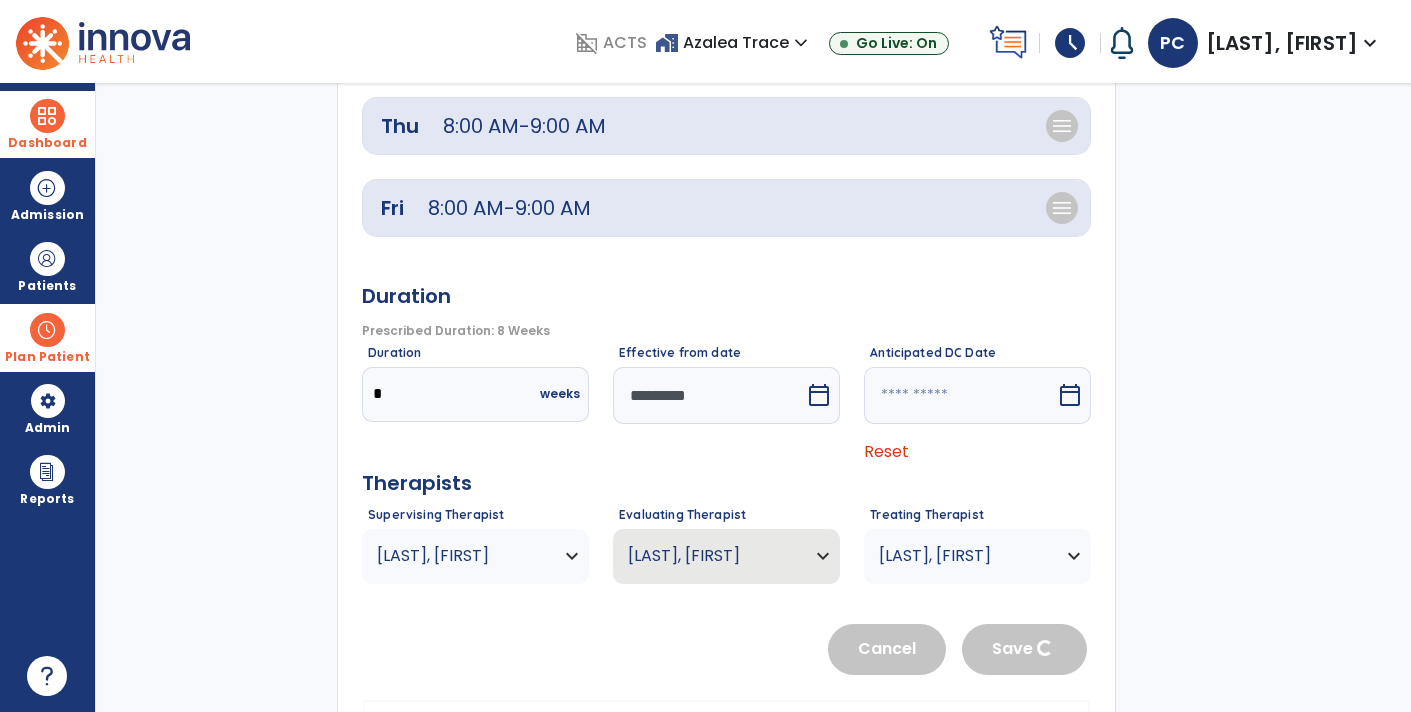 type 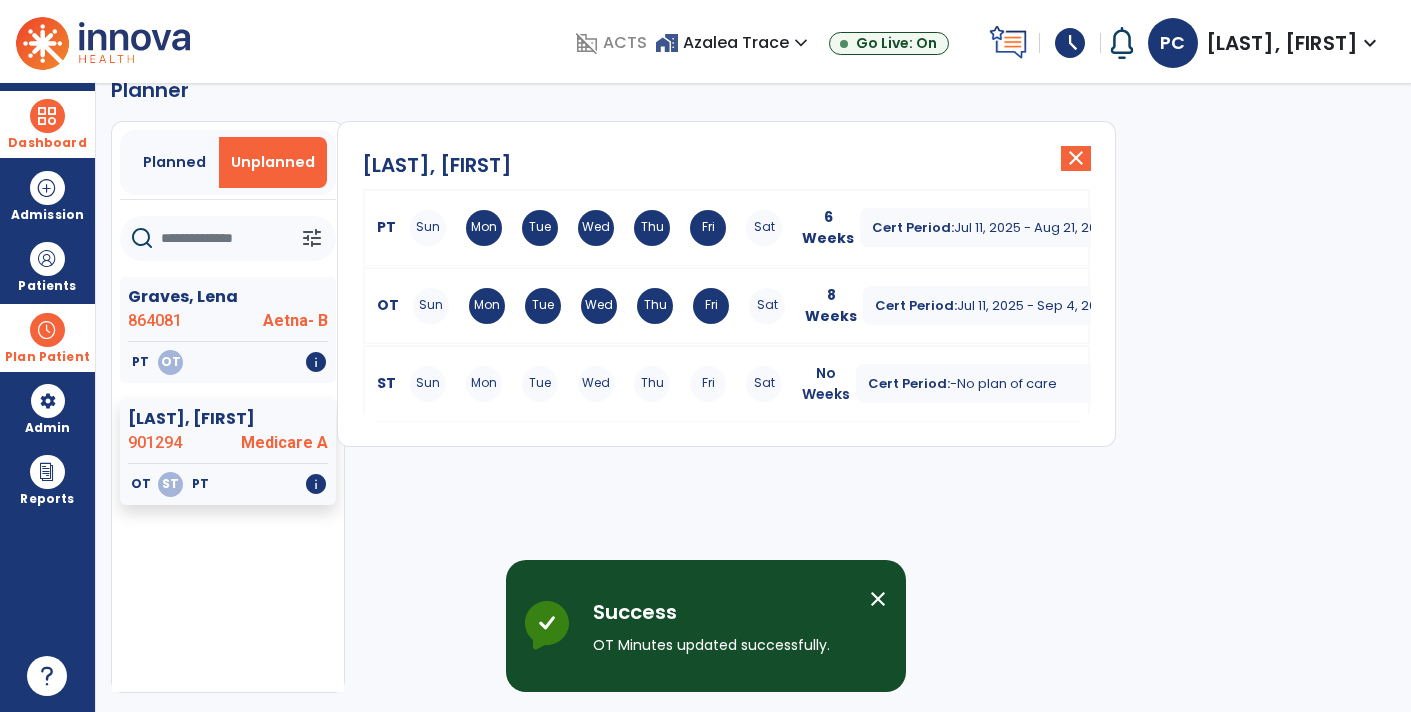 scroll, scrollTop: 36, scrollLeft: 0, axis: vertical 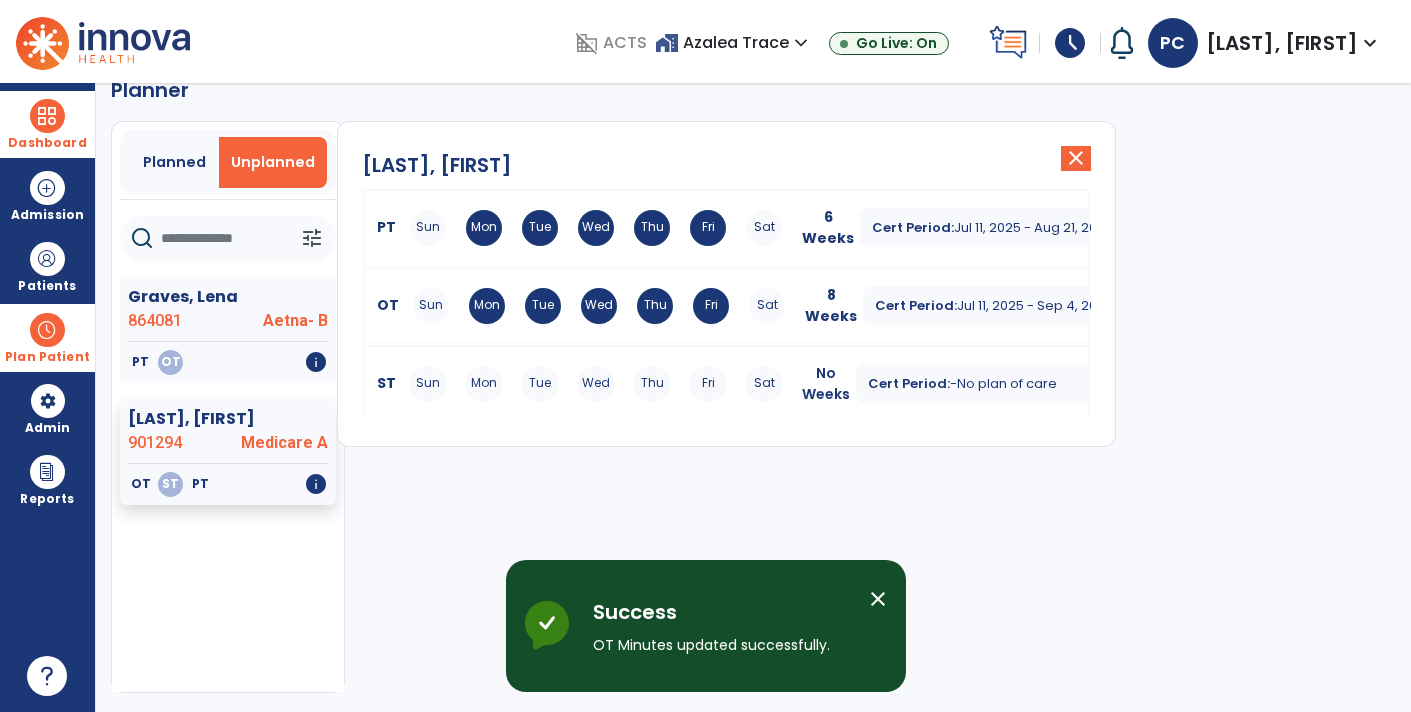 click at bounding box center [47, 330] 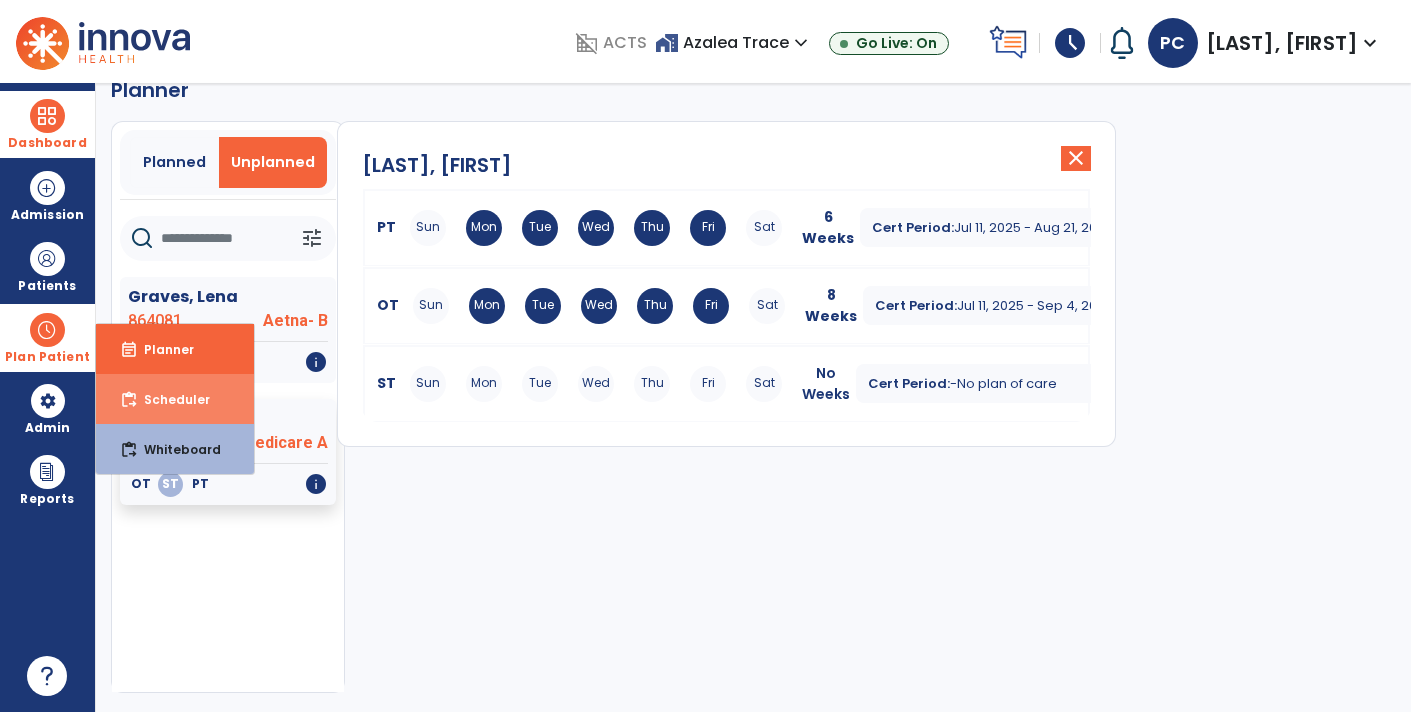 click on "Scheduler" at bounding box center [169, 399] 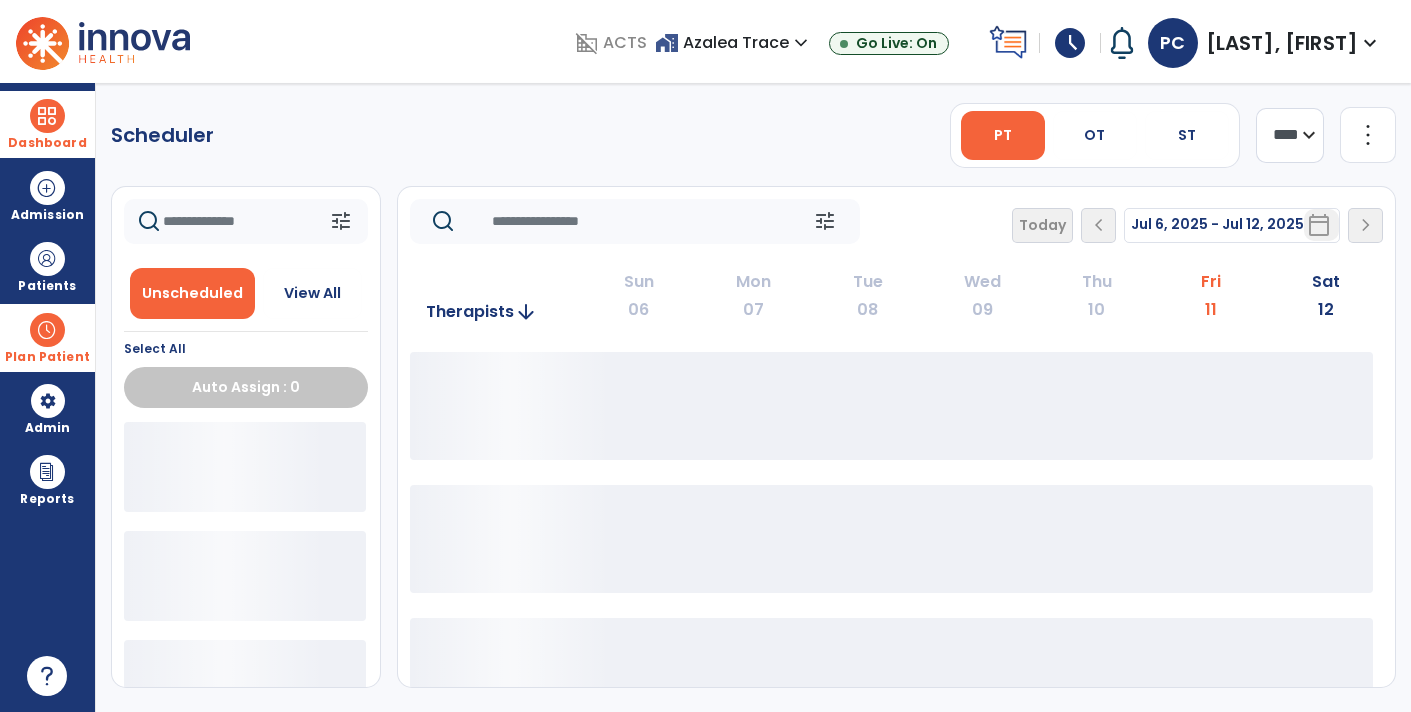 scroll, scrollTop: 0, scrollLeft: 0, axis: both 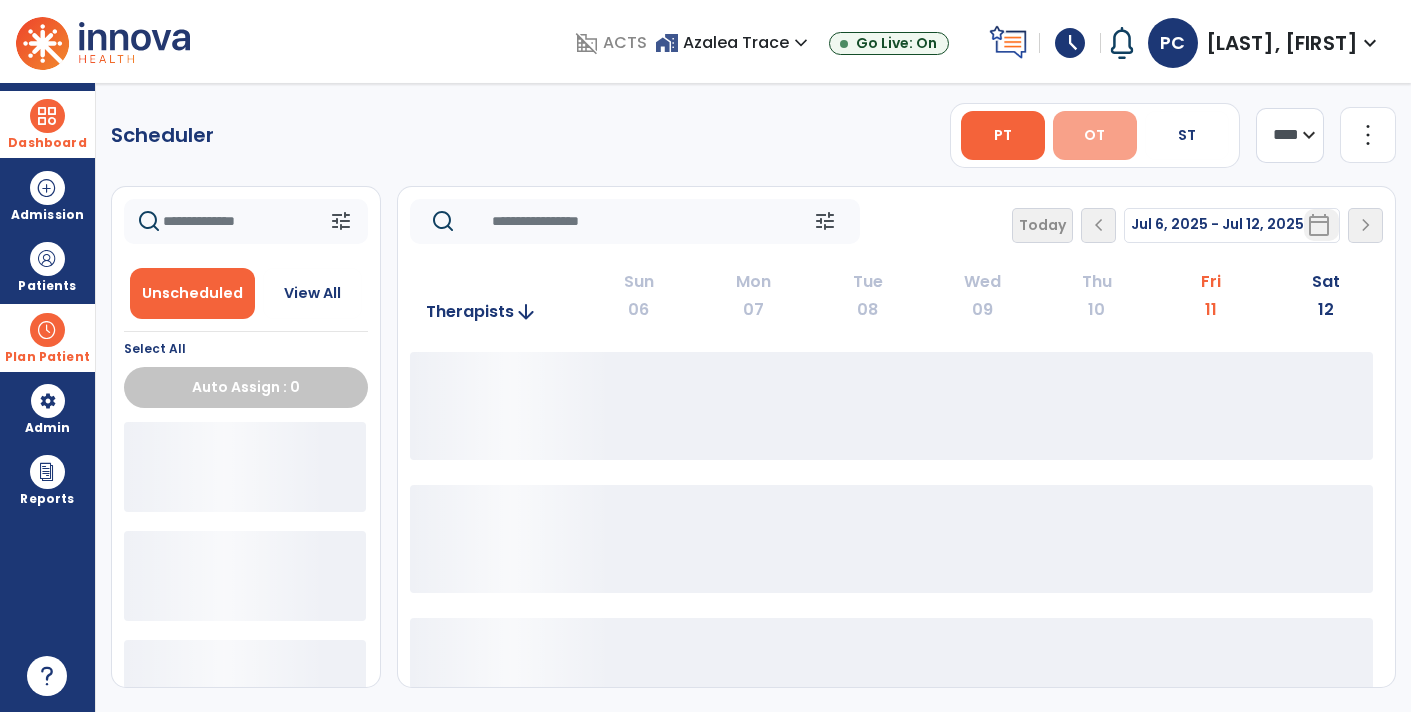 click on "OT" at bounding box center [1094, 135] 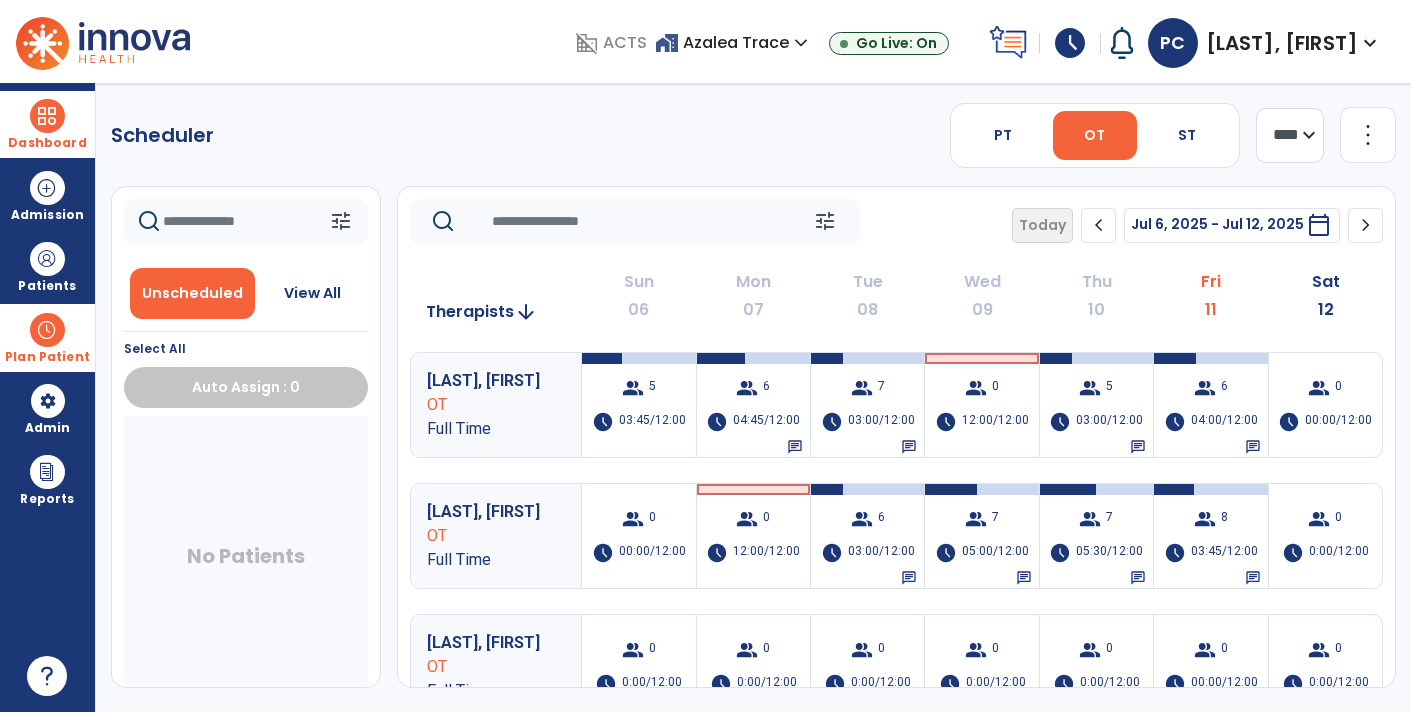 click on "chevron_right" 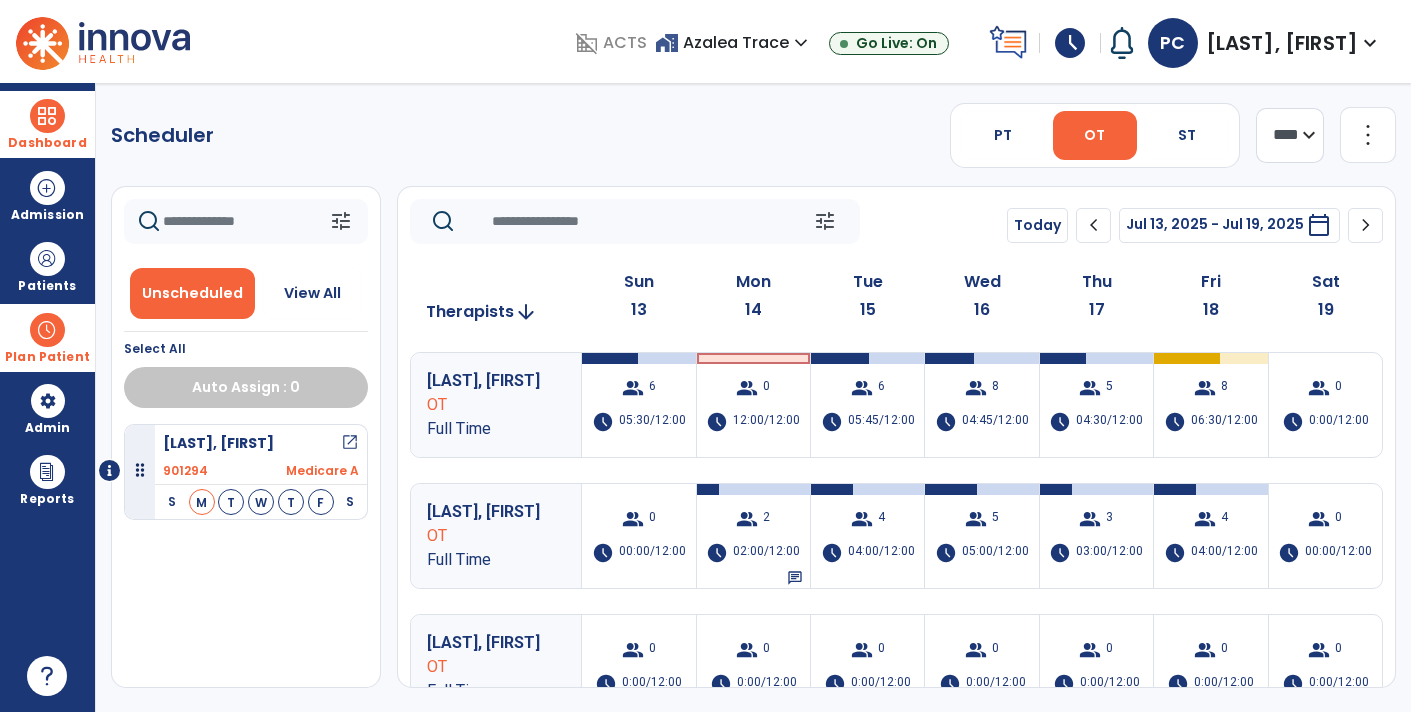 click on "open_in_new" at bounding box center [350, 443] 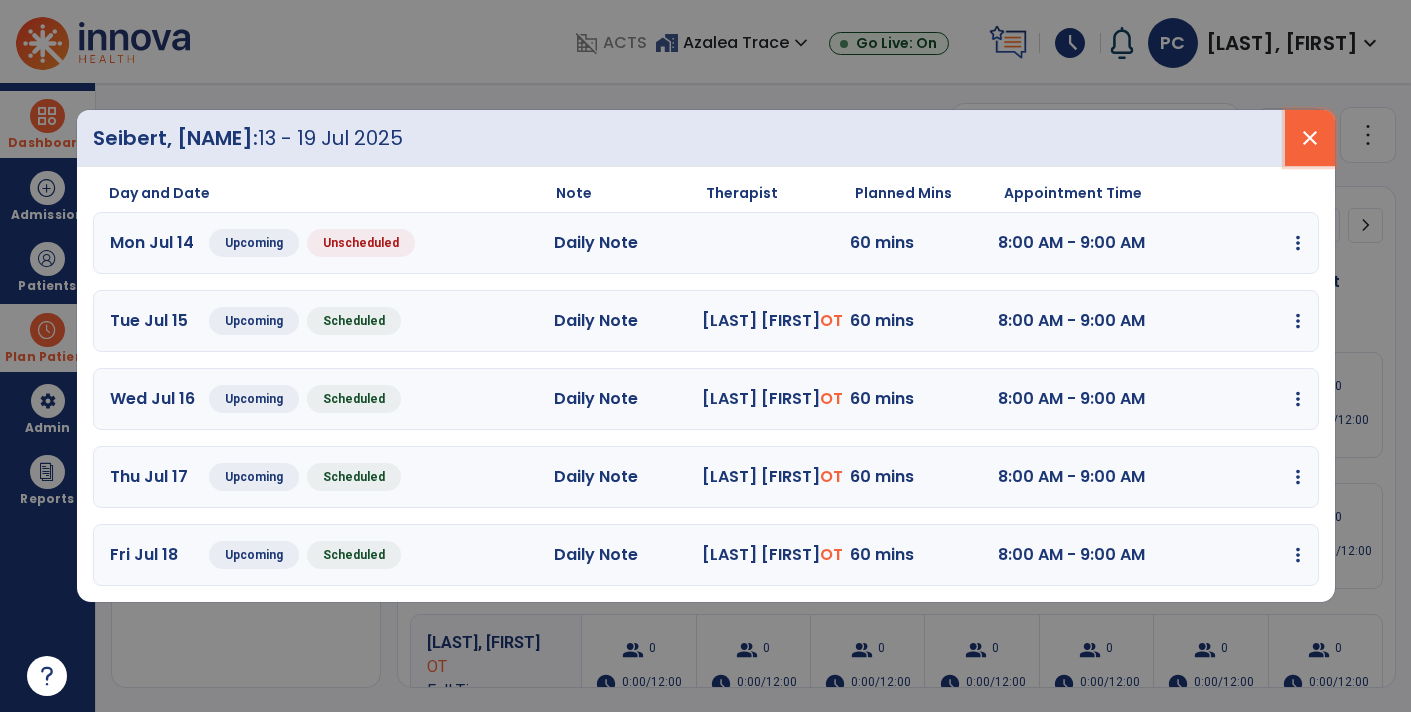 click on "close" at bounding box center [1310, 138] 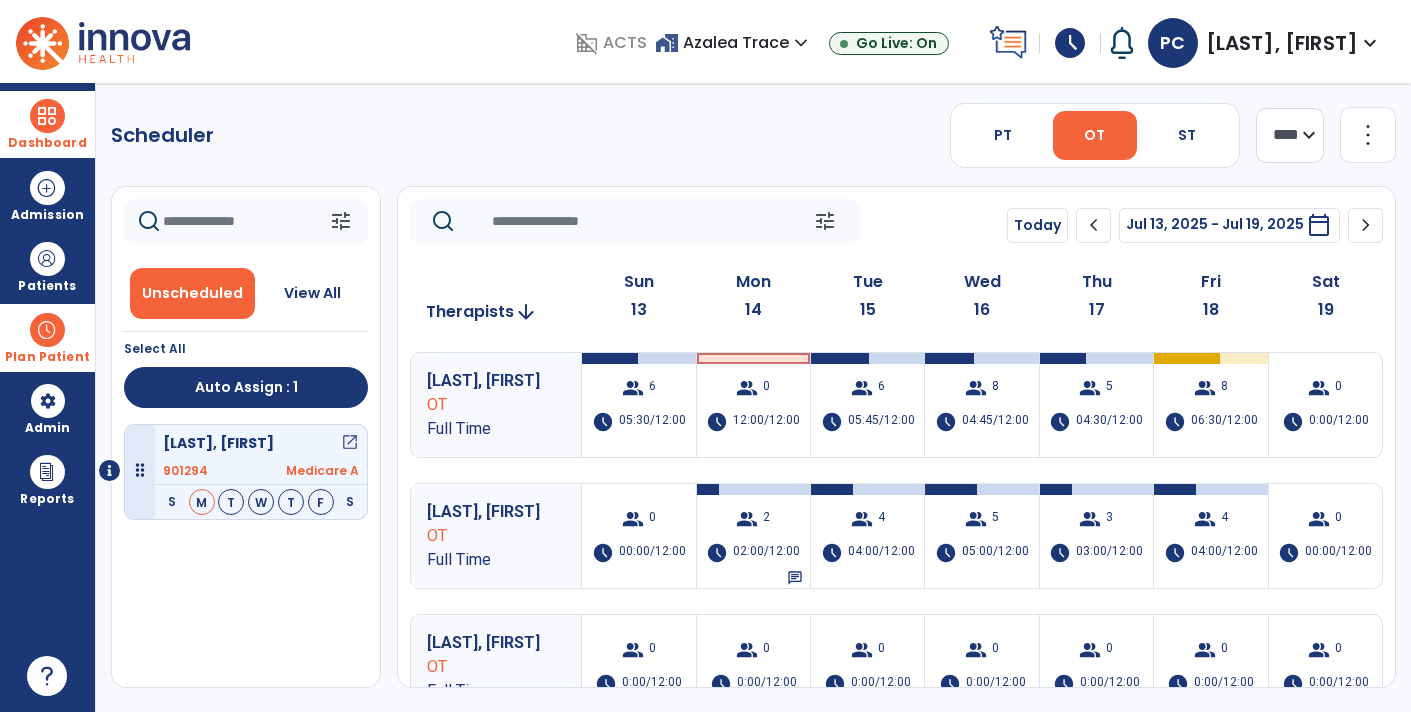 click at bounding box center (140, 471) 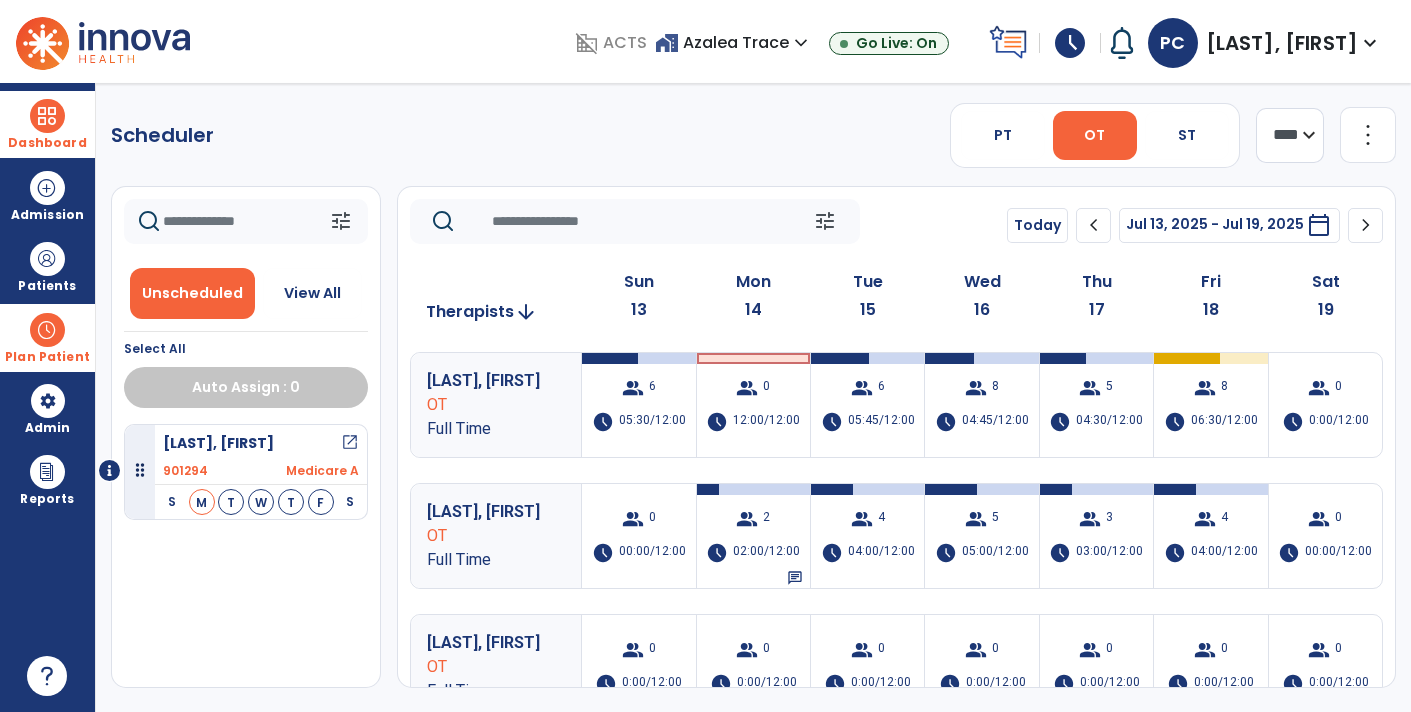 click at bounding box center (109, 470) 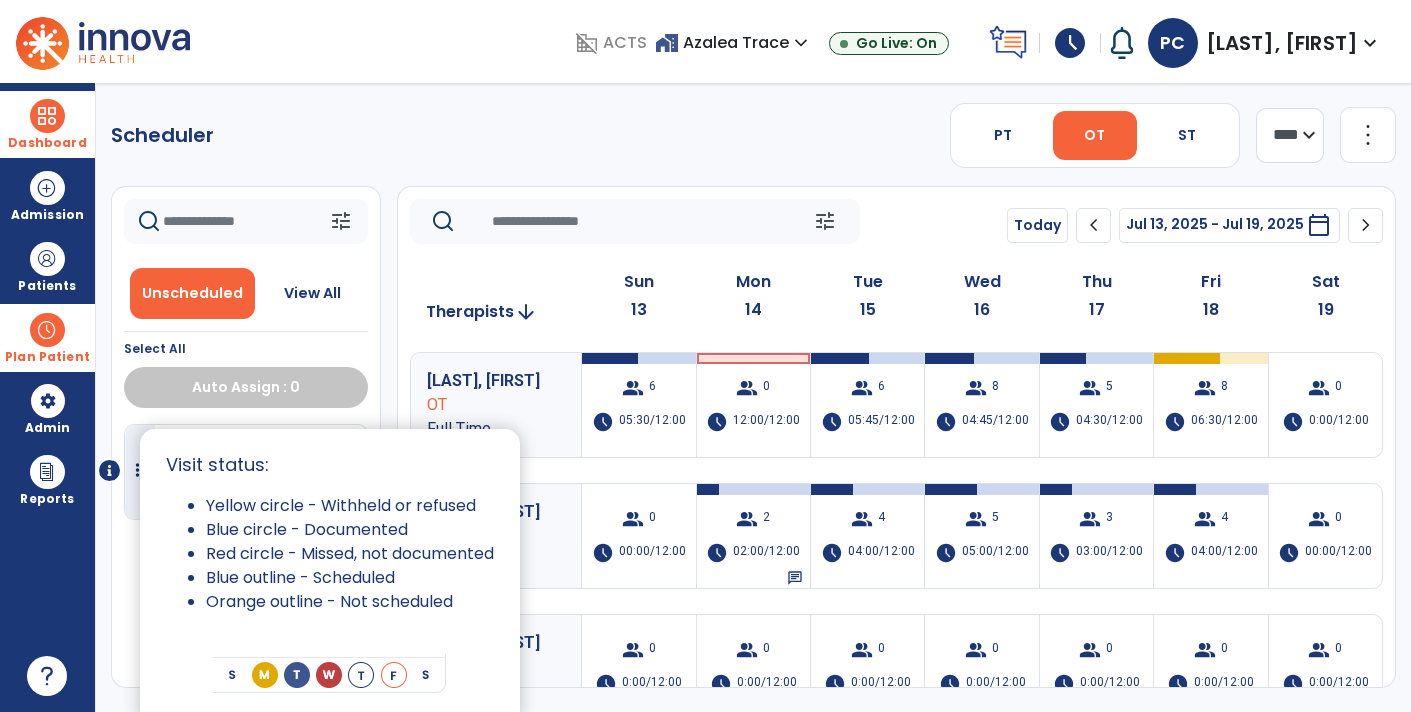 click at bounding box center [705, 356] 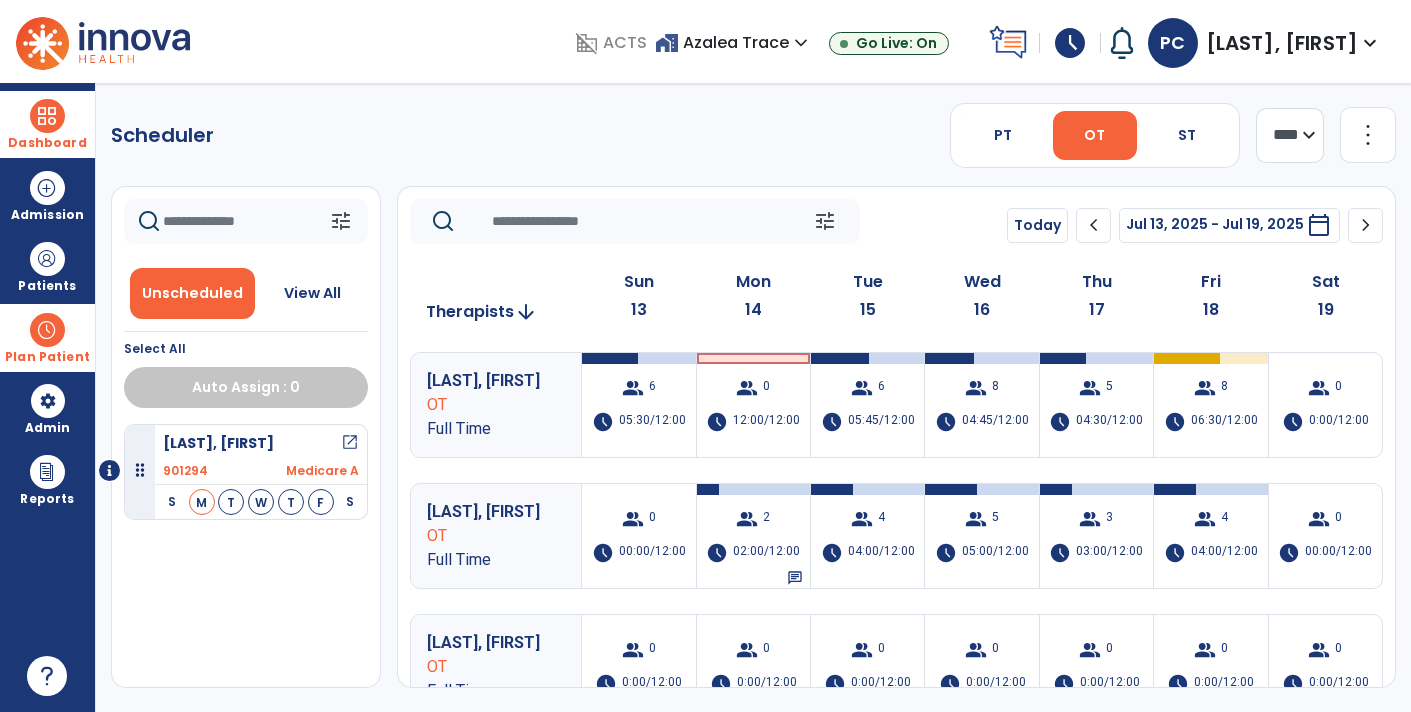 click at bounding box center [47, 330] 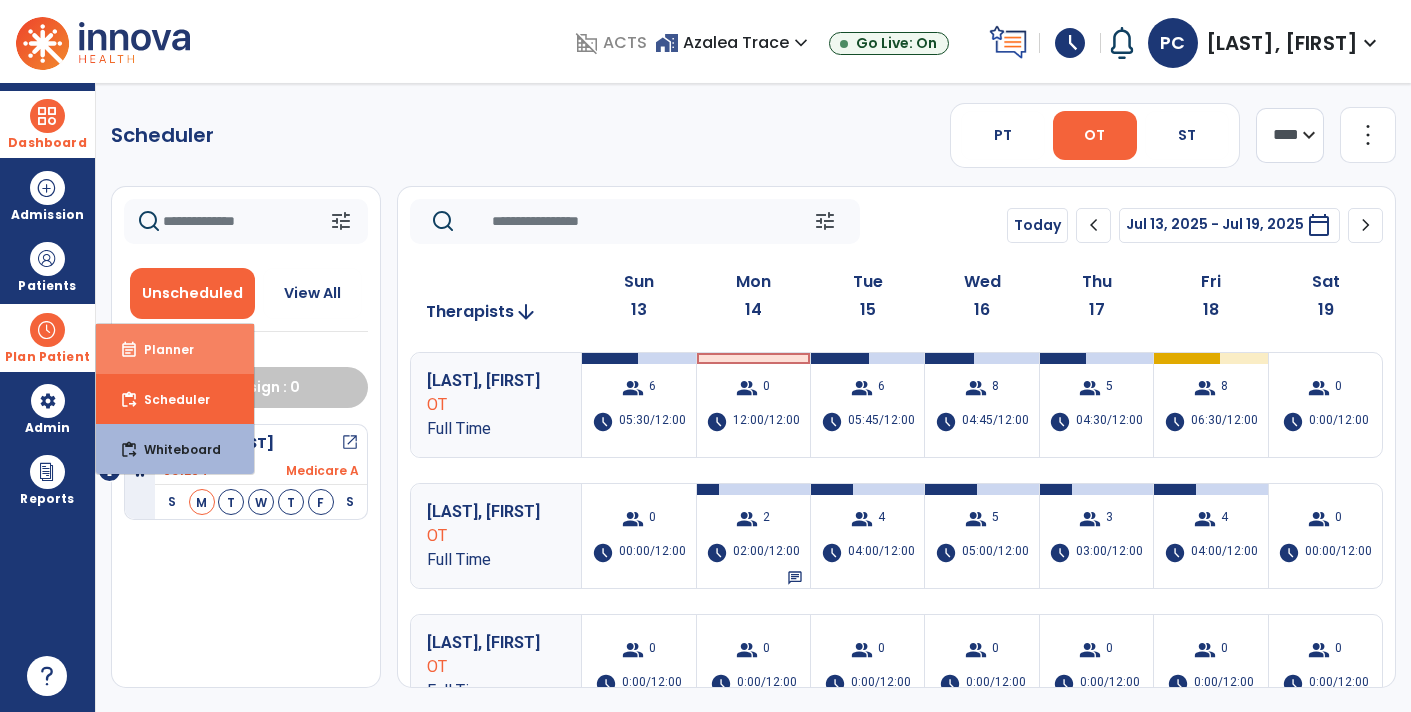 click on "event_note  Planner" at bounding box center (175, 349) 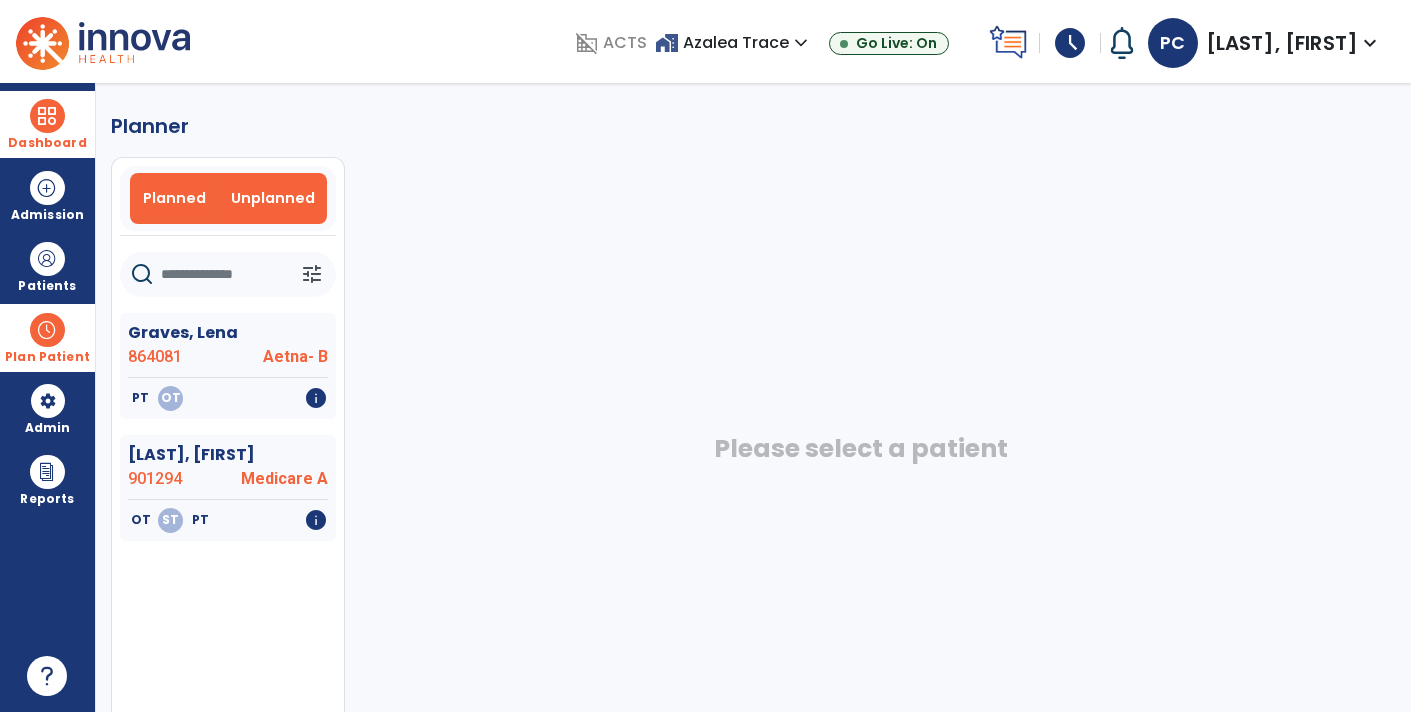 click on "Planned" at bounding box center (174, 198) 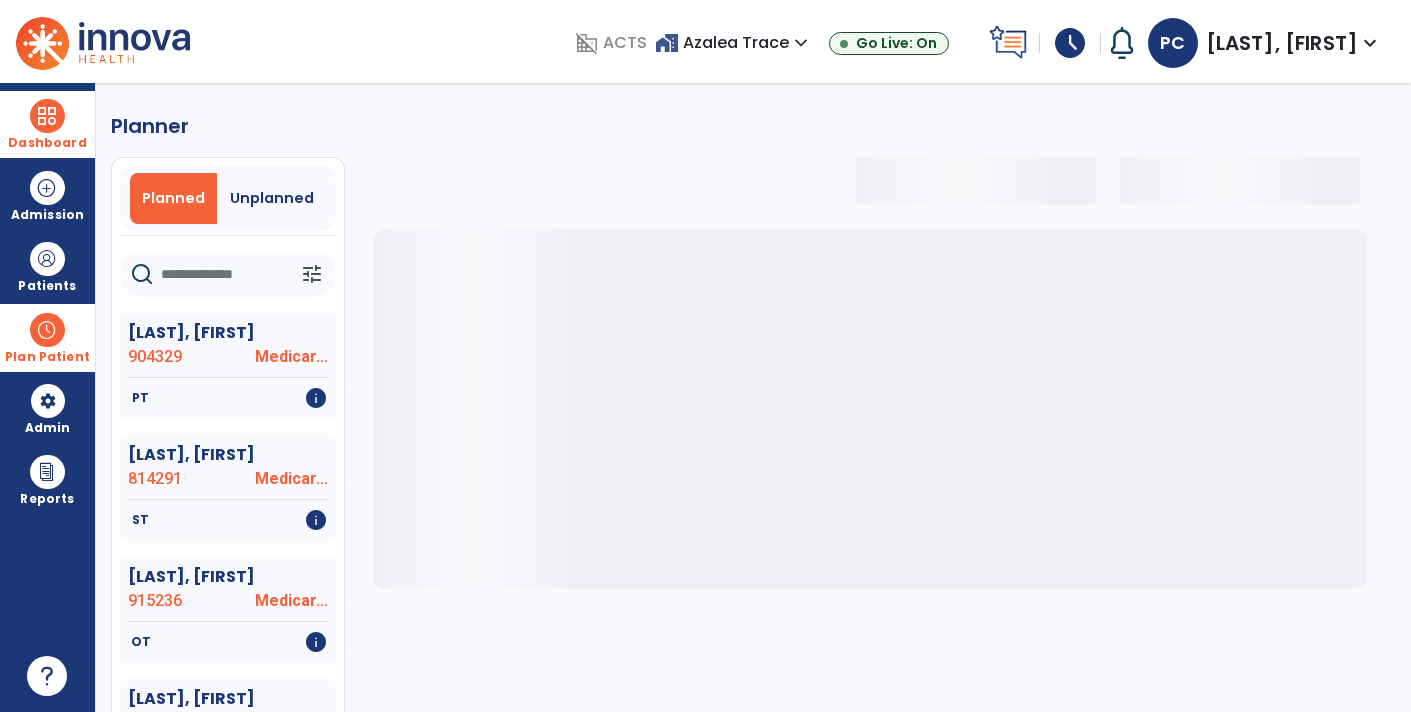 select on "***" 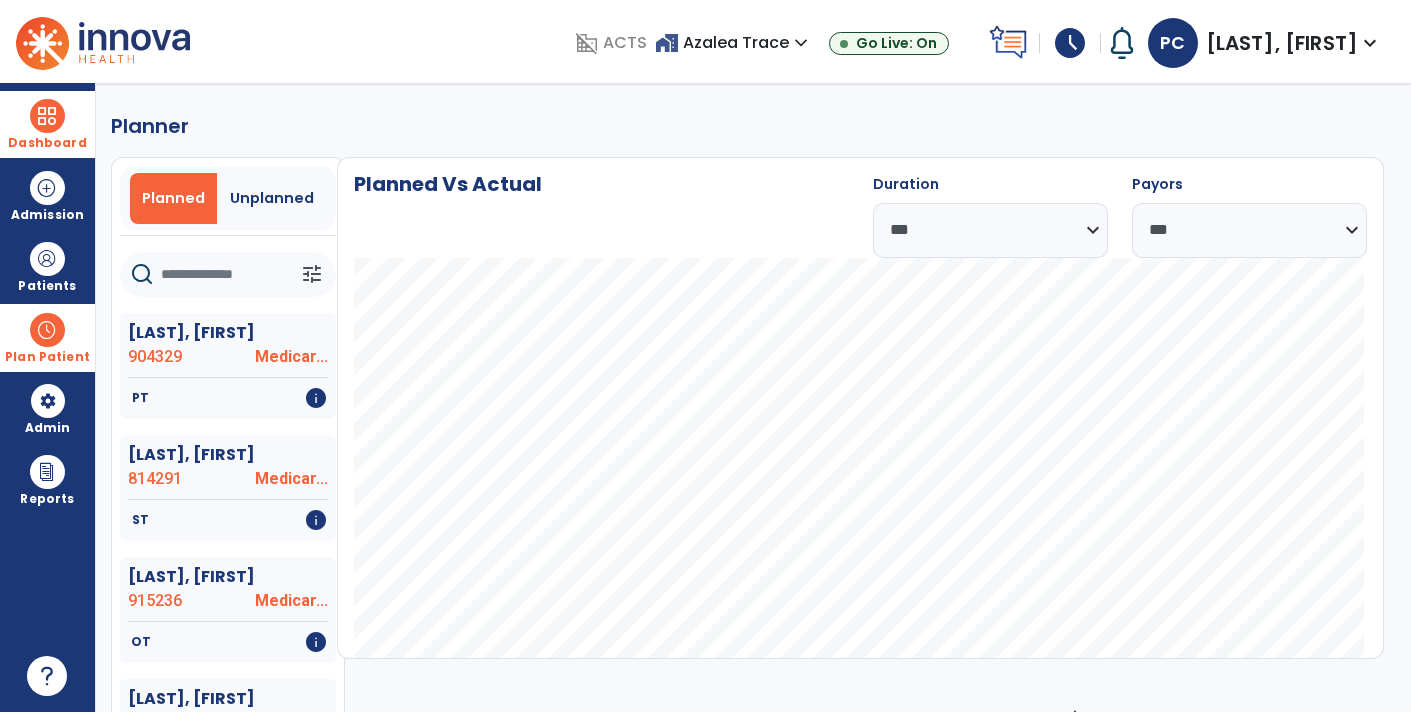 click 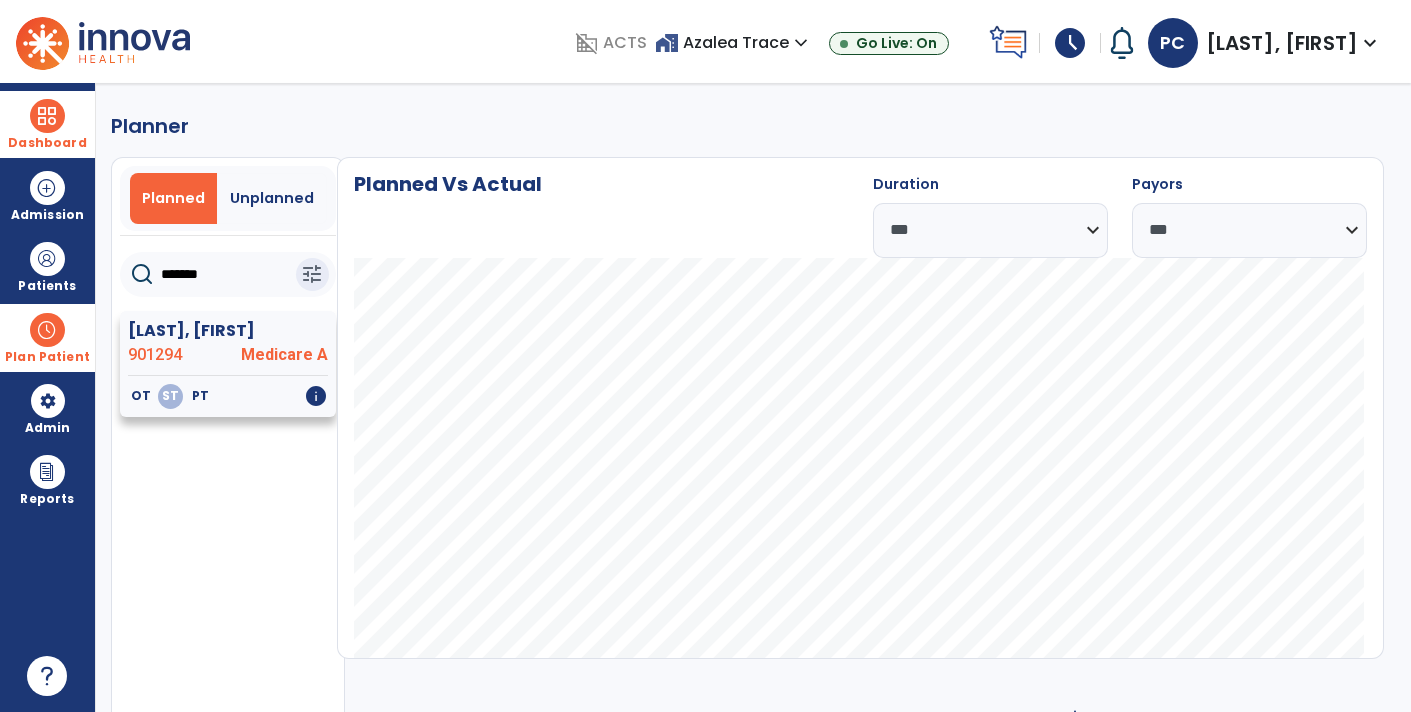 type on "*******" 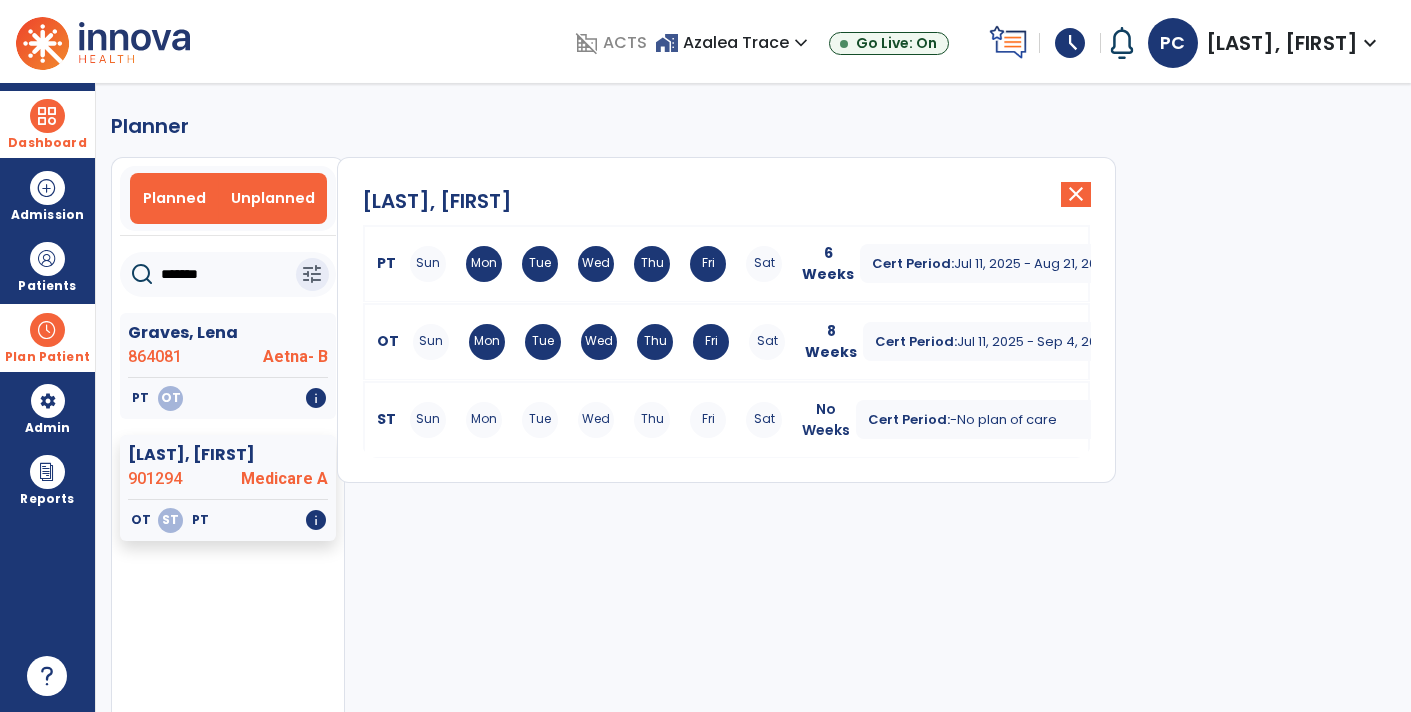 click on "Planned" at bounding box center (174, 198) 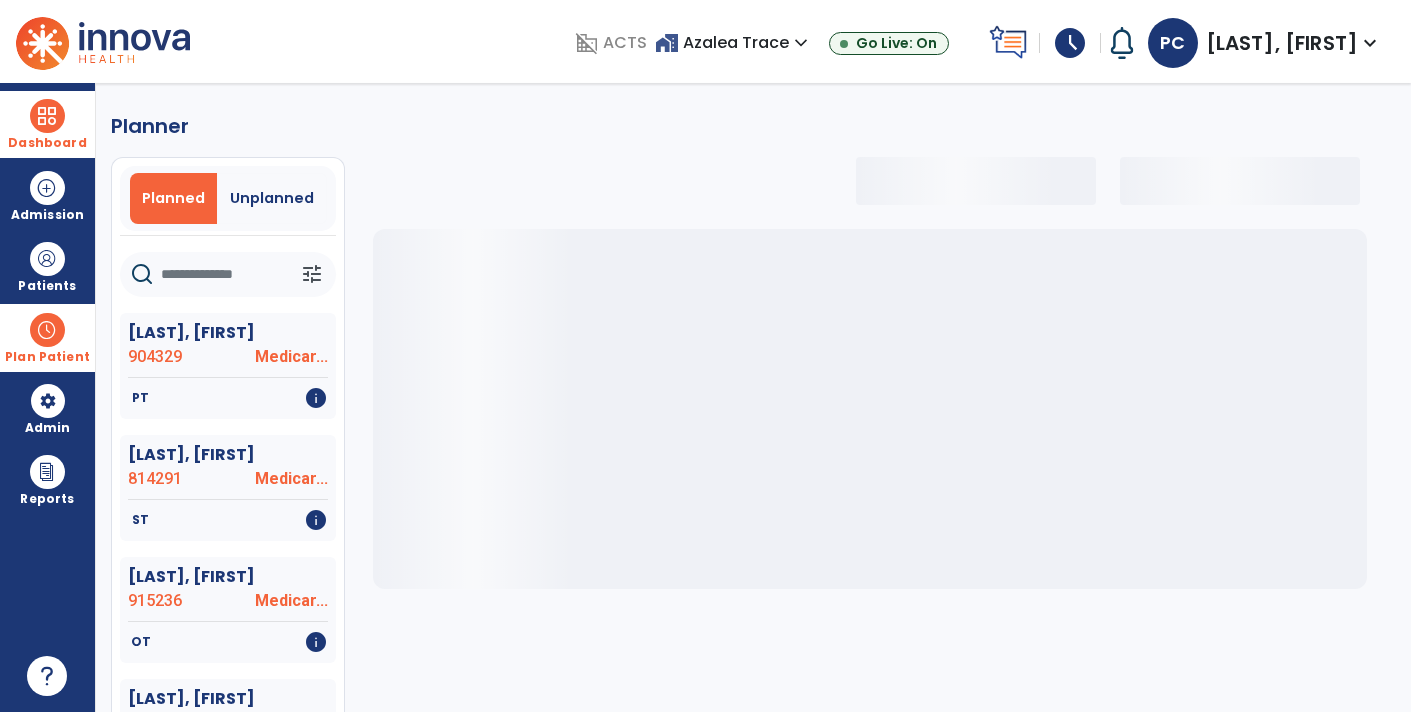click 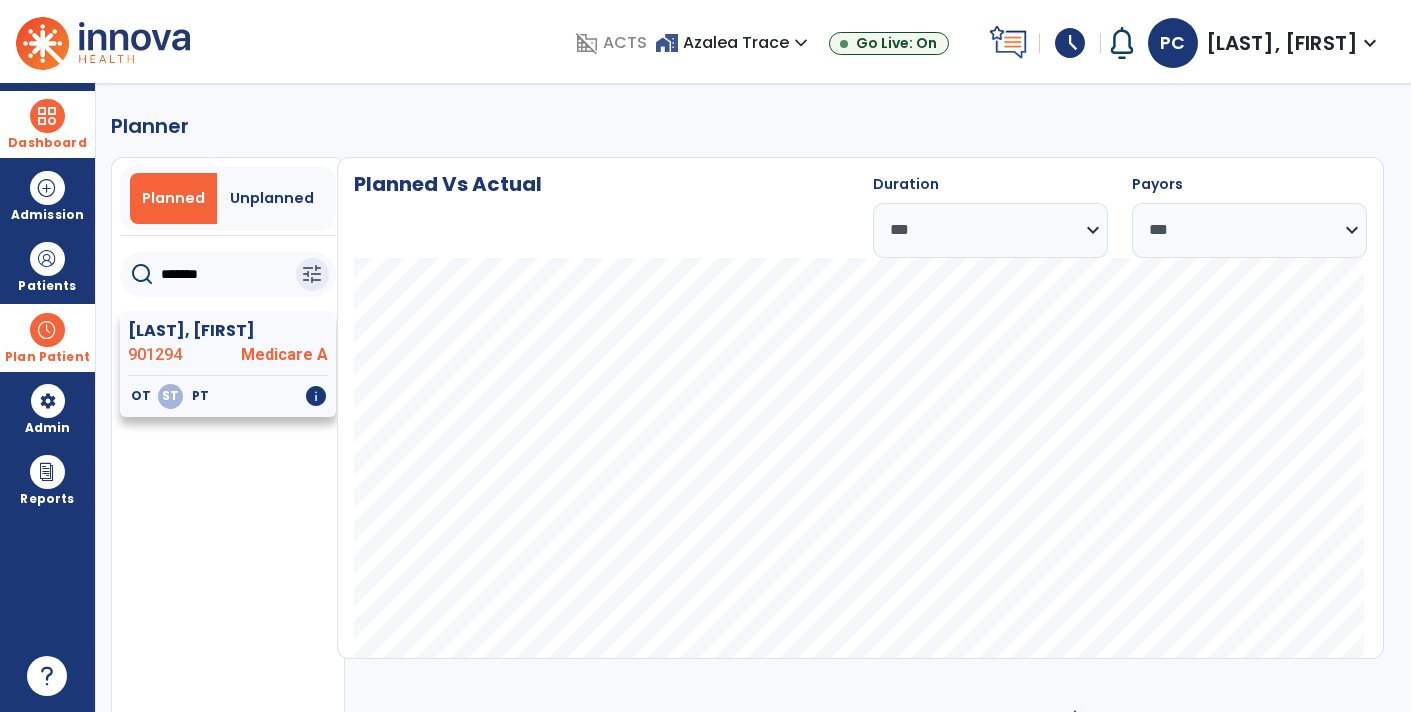 type on "*******" 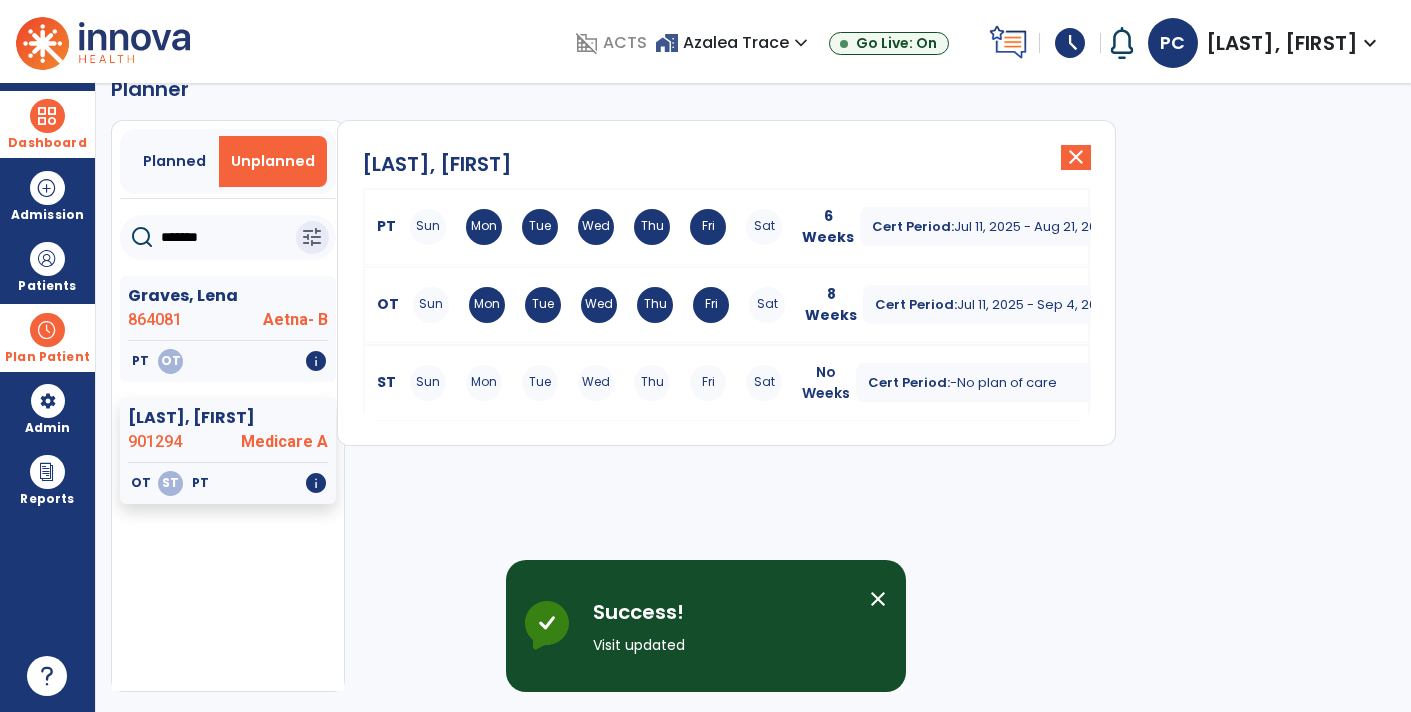 scroll, scrollTop: 36, scrollLeft: 0, axis: vertical 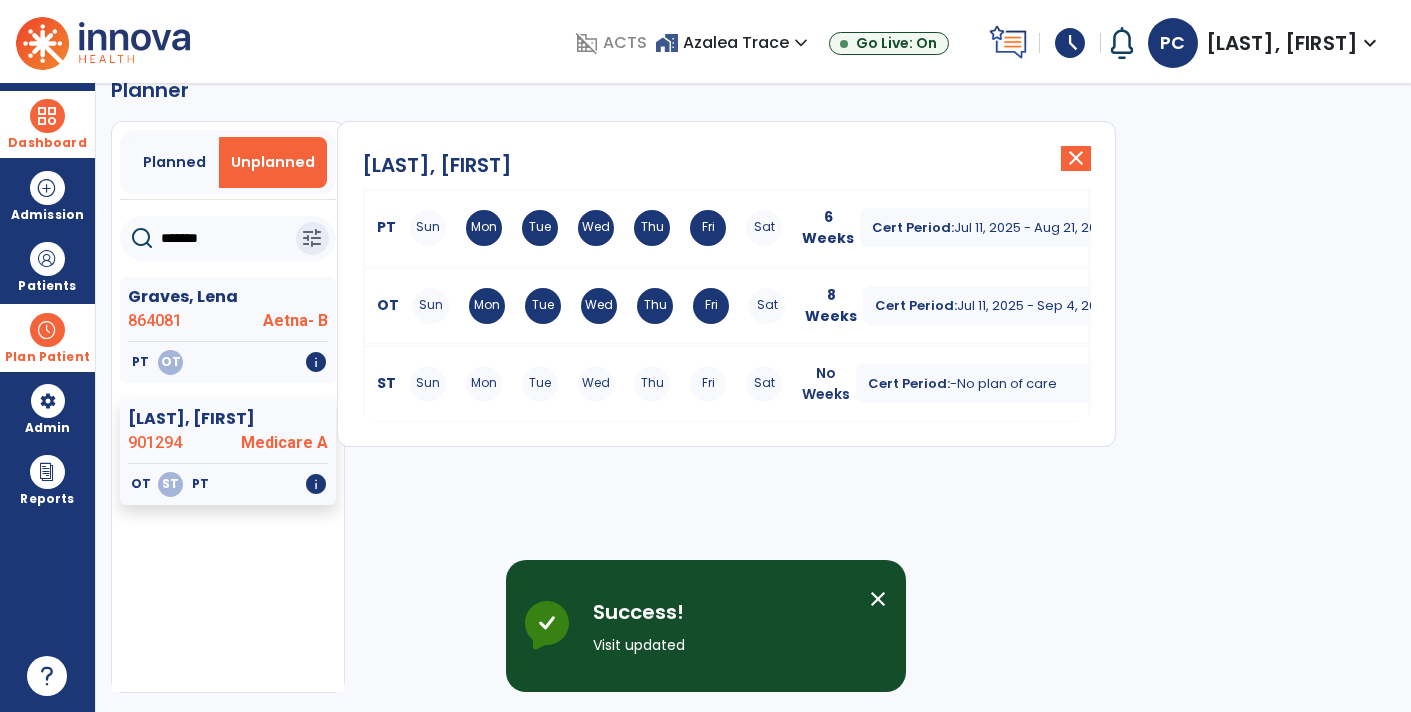 click at bounding box center (47, 330) 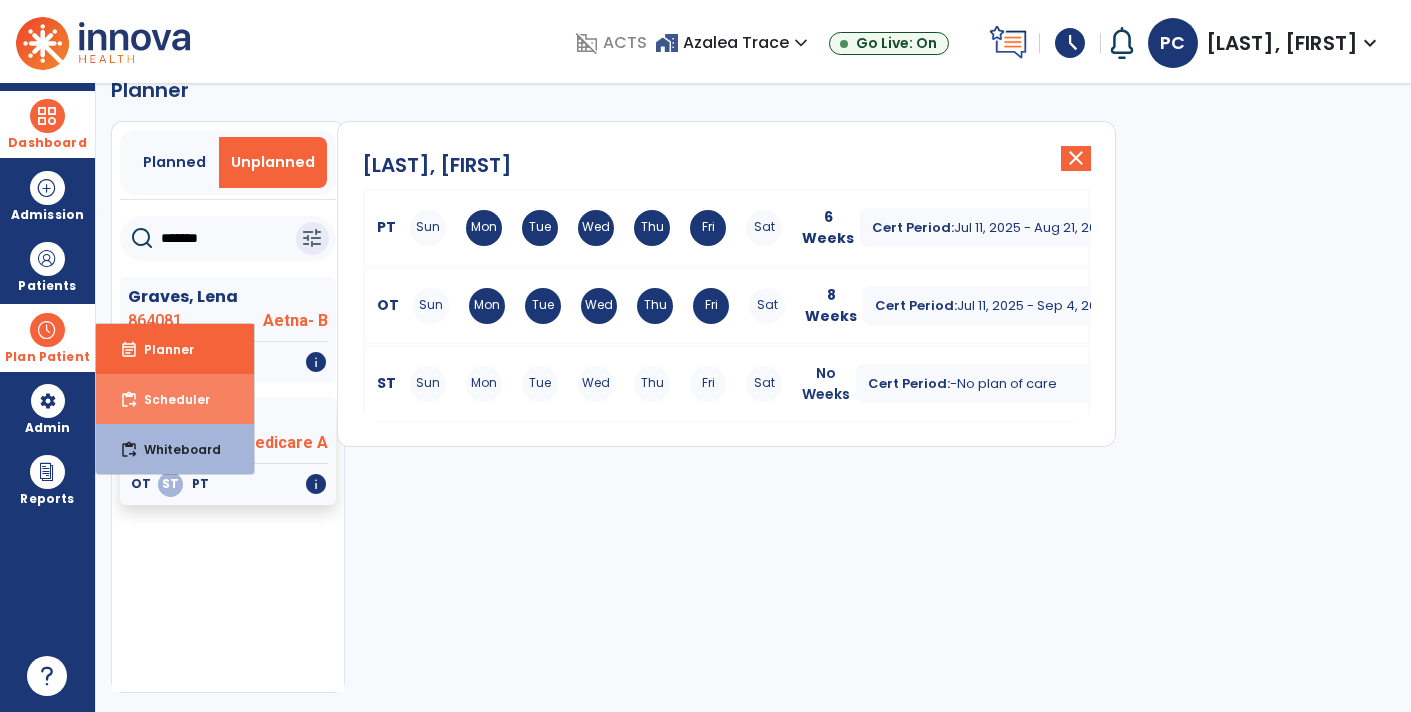 click on "Scheduler" at bounding box center [169, 399] 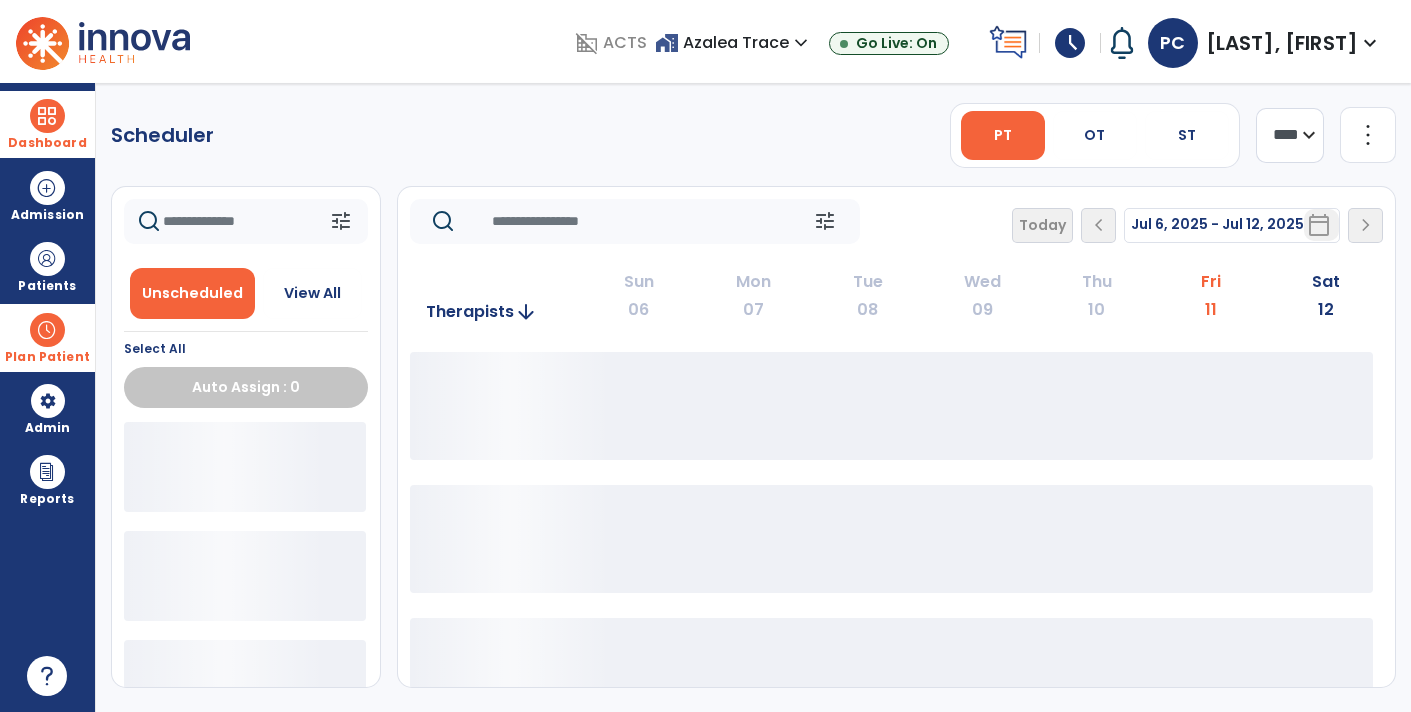 scroll, scrollTop: 0, scrollLeft: 0, axis: both 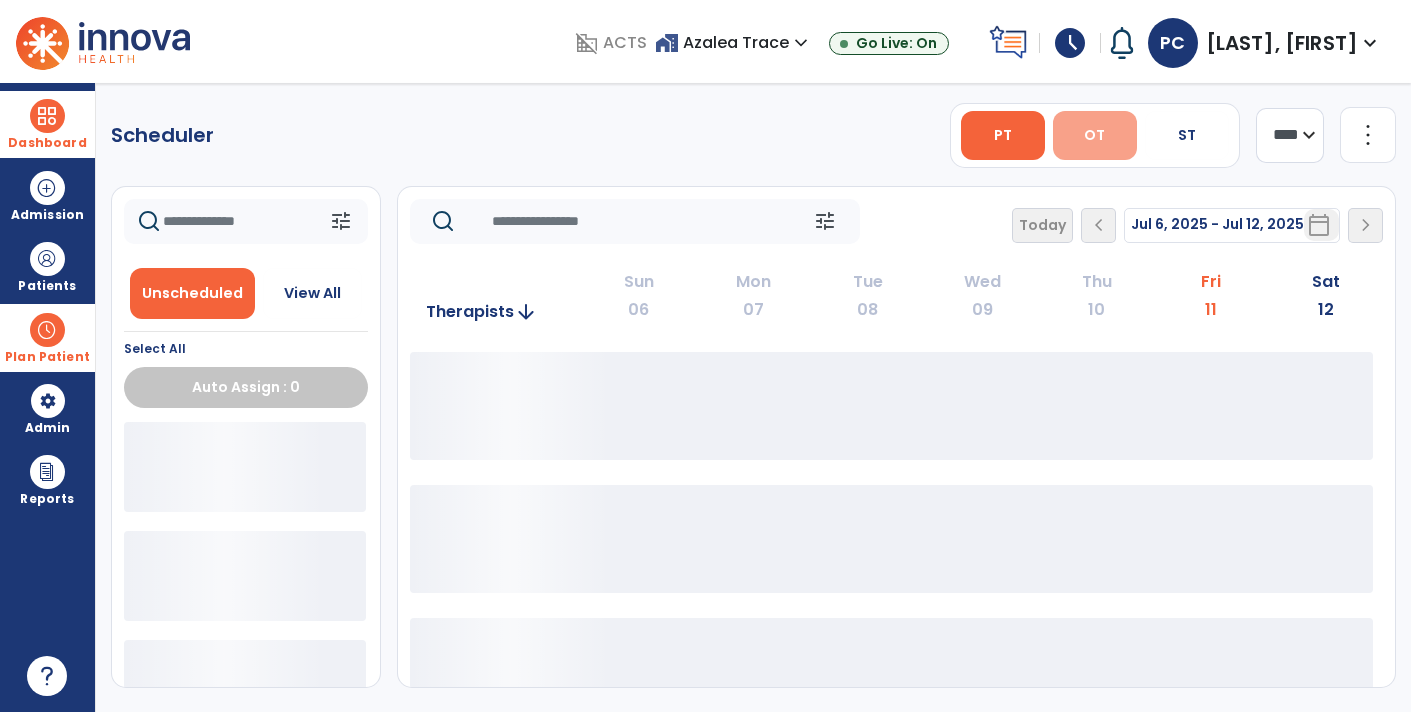 click on "OT" at bounding box center [1095, 135] 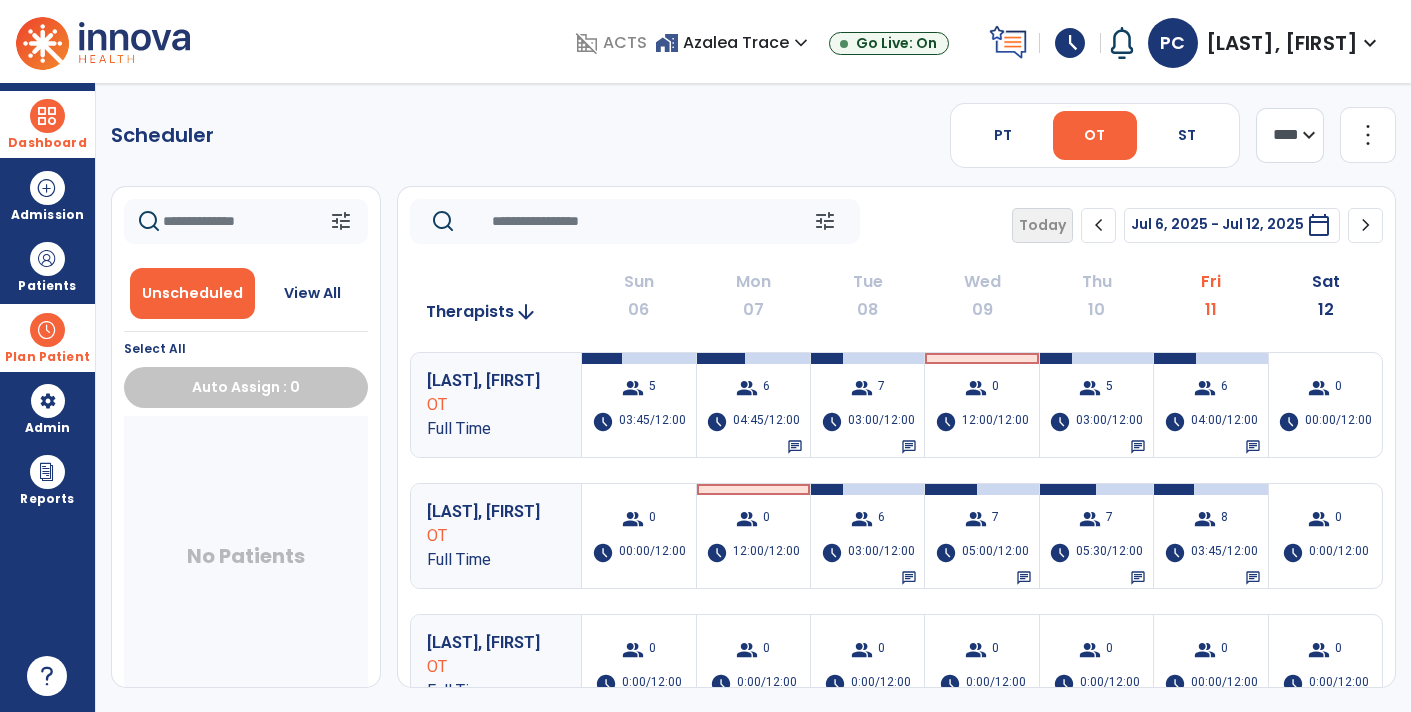 click on "chevron_right" 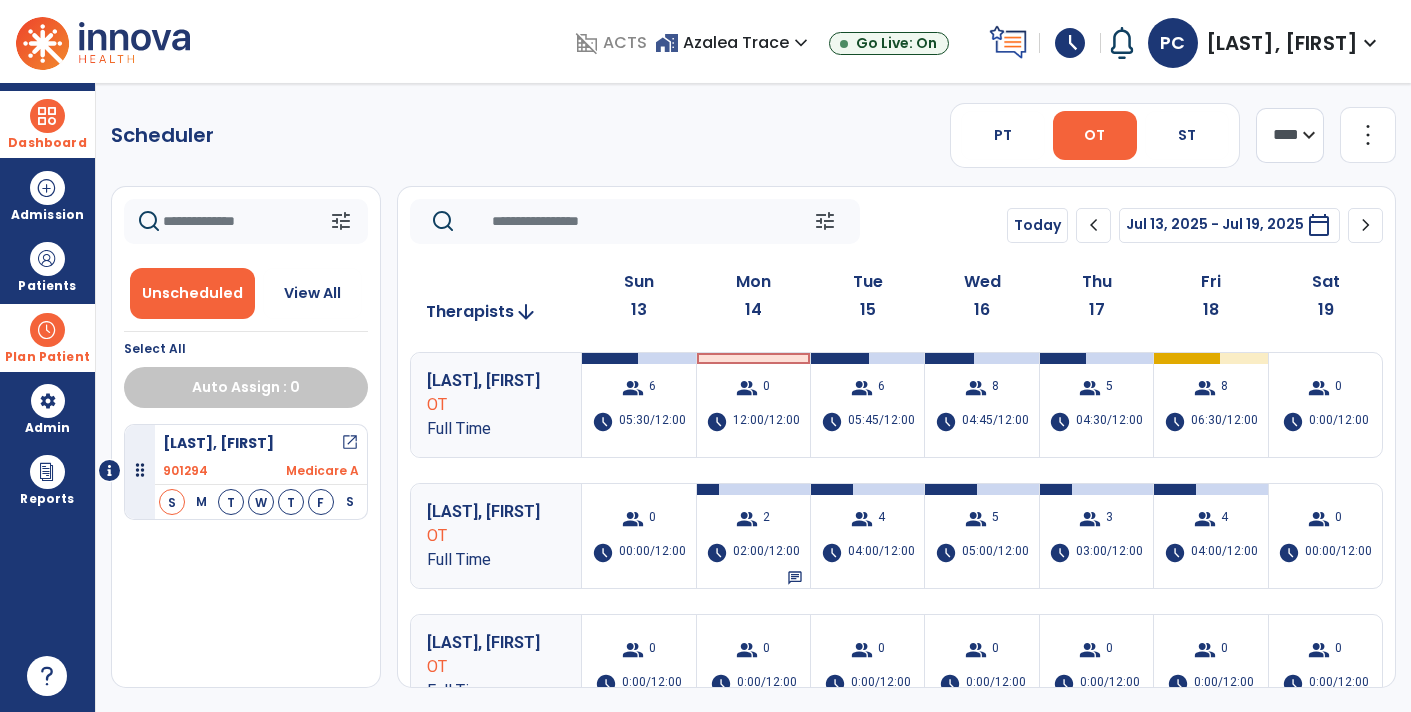 click on "schedule" at bounding box center [1070, 43] 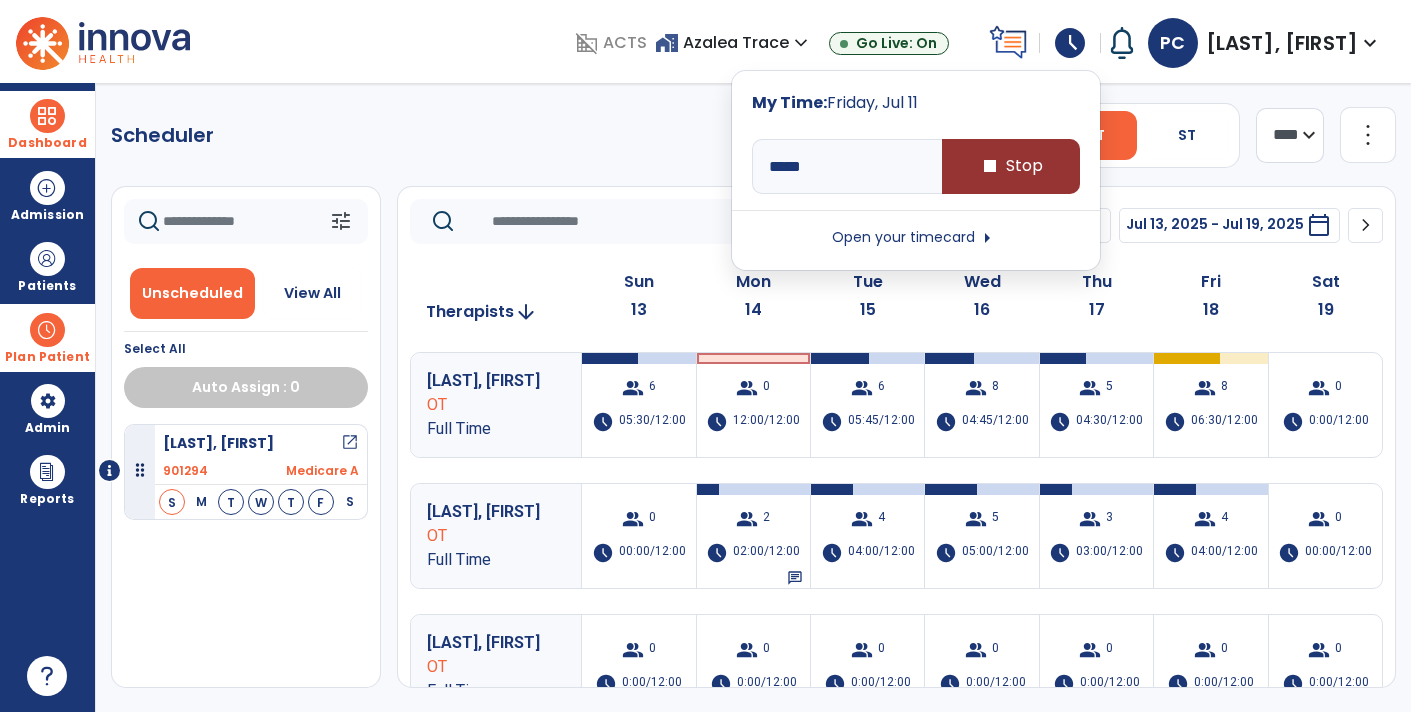 click on "stop  Stop" at bounding box center (1011, 166) 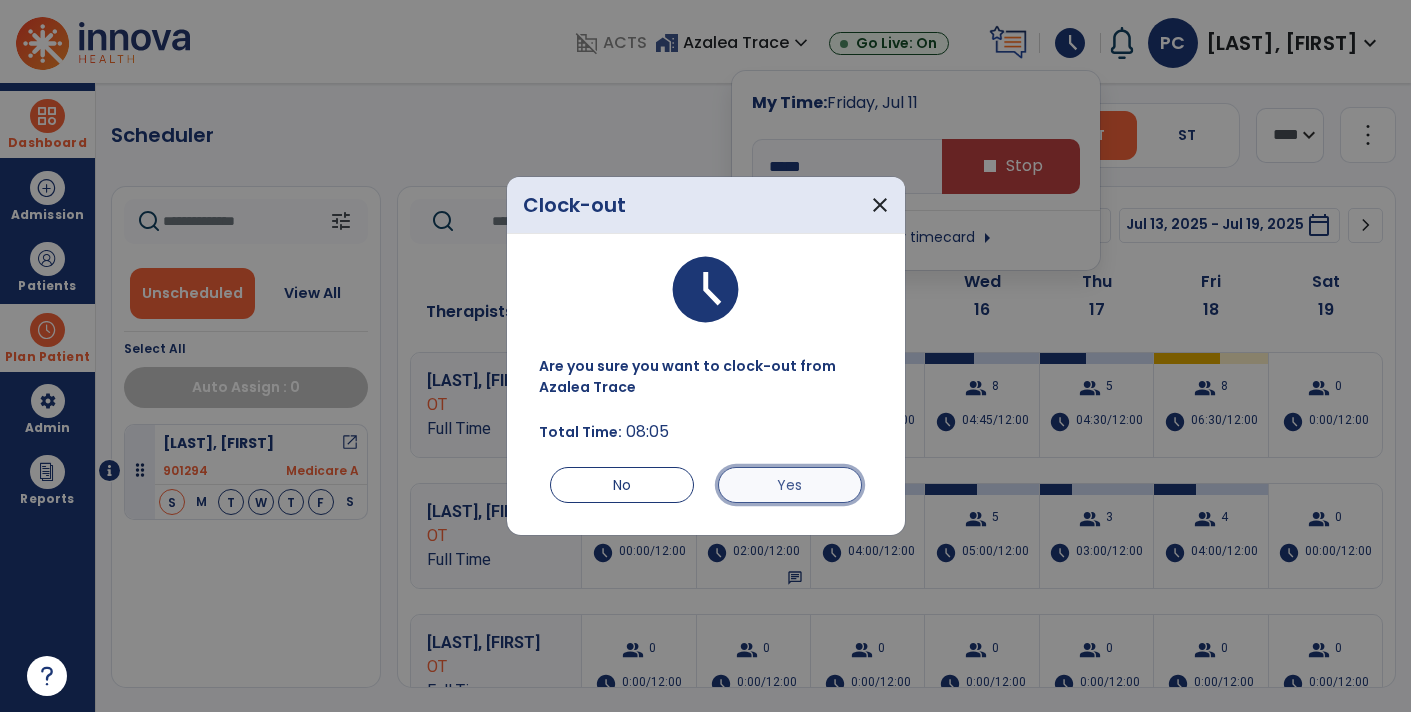 click on "Yes" at bounding box center [790, 485] 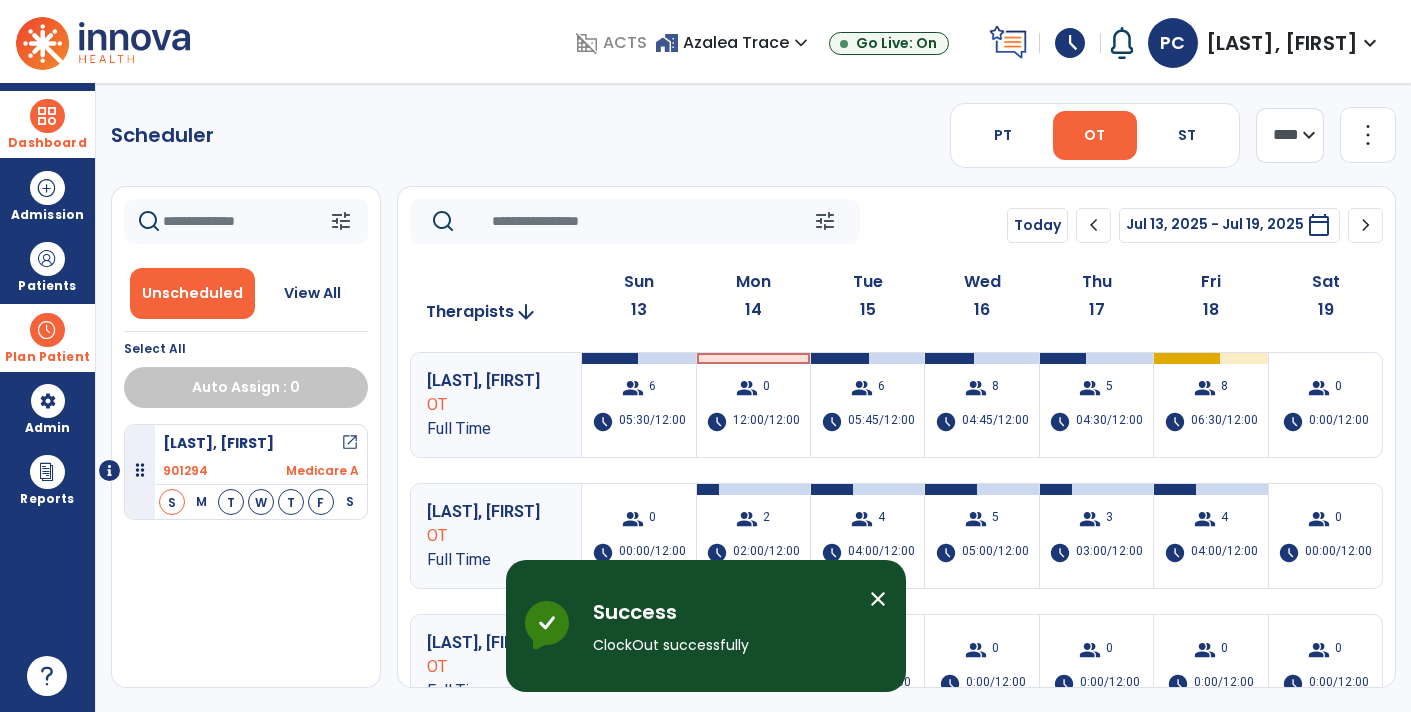 click at bounding box center (47, 116) 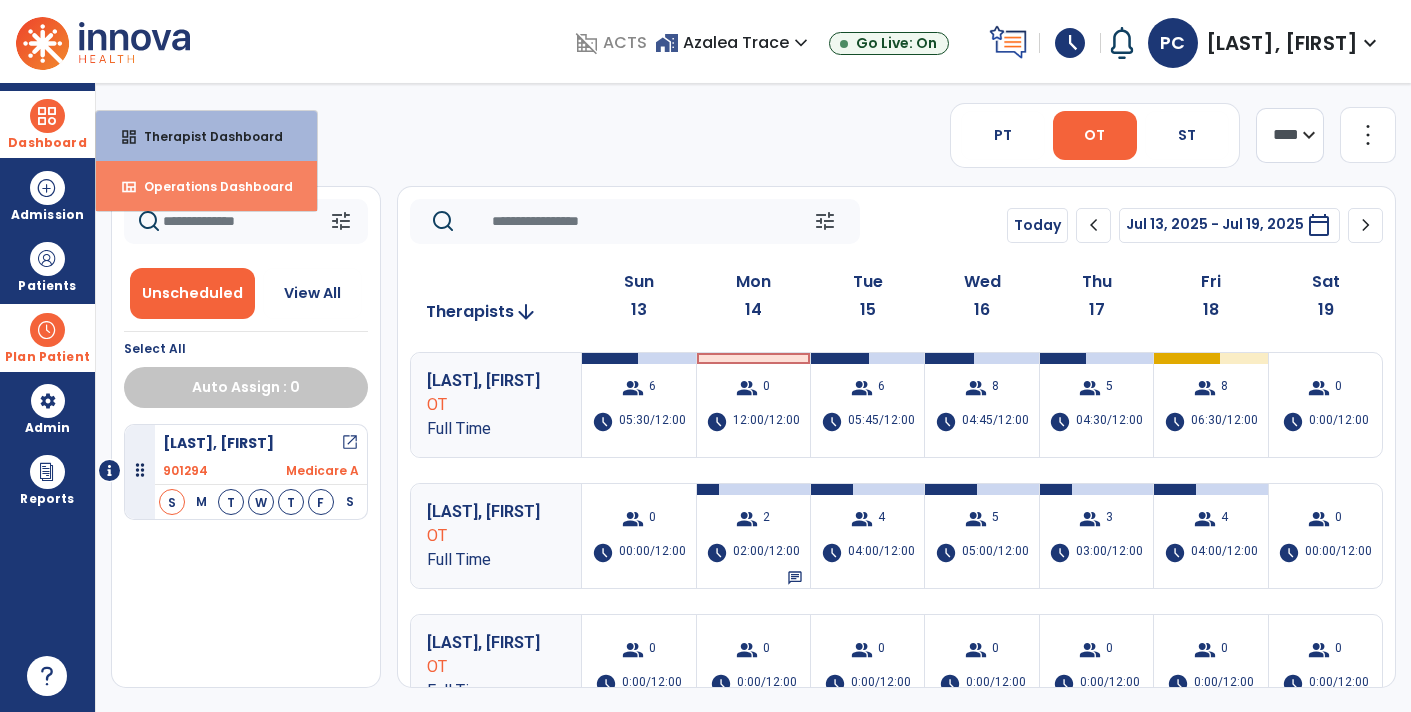 click on "Operations Dashboard" at bounding box center (210, 186) 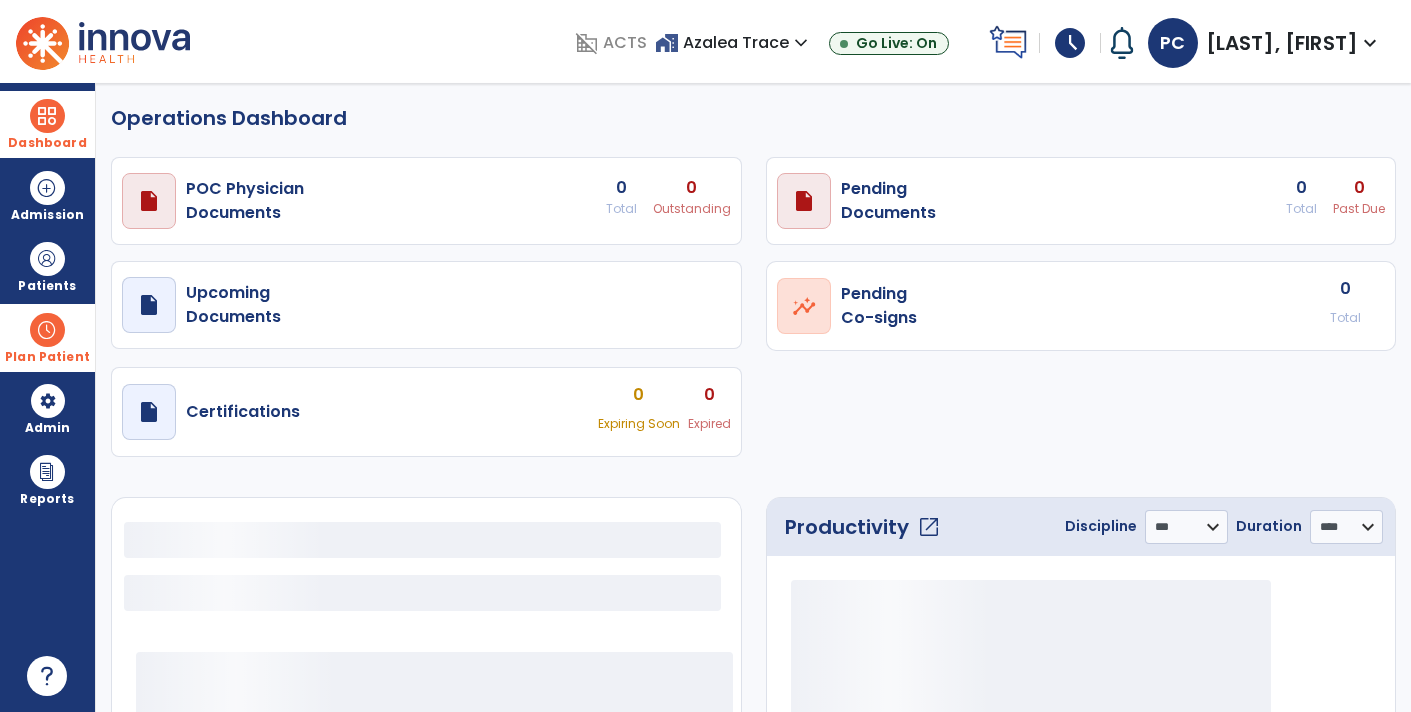 select on "***" 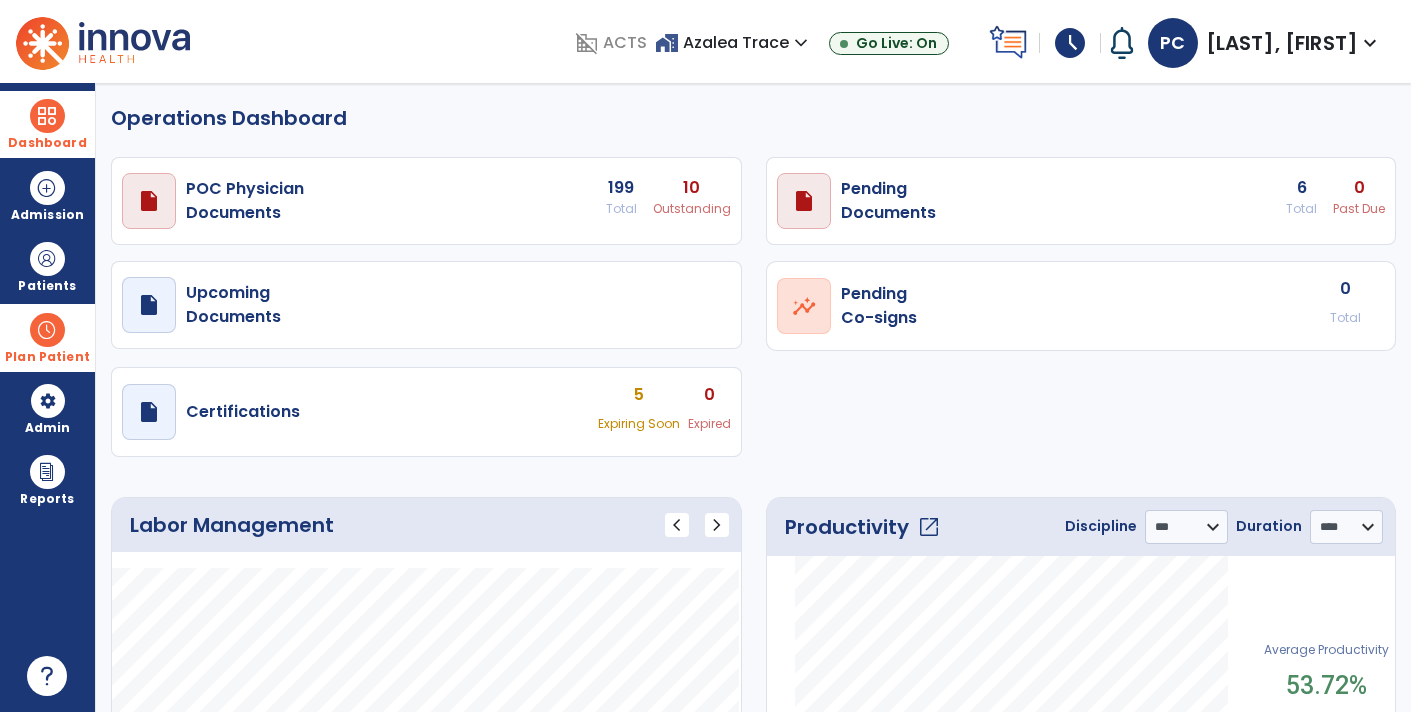 click on "open_in_new" 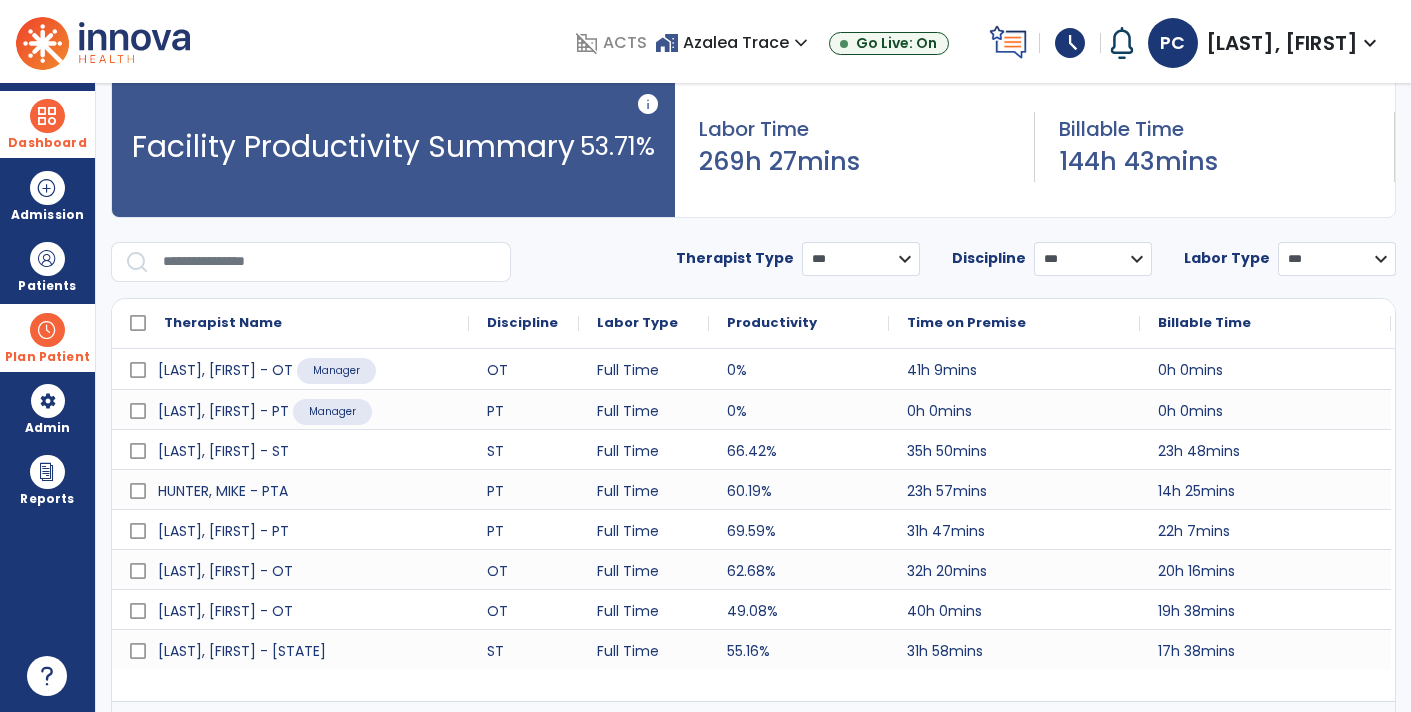 scroll, scrollTop: 0, scrollLeft: 0, axis: both 